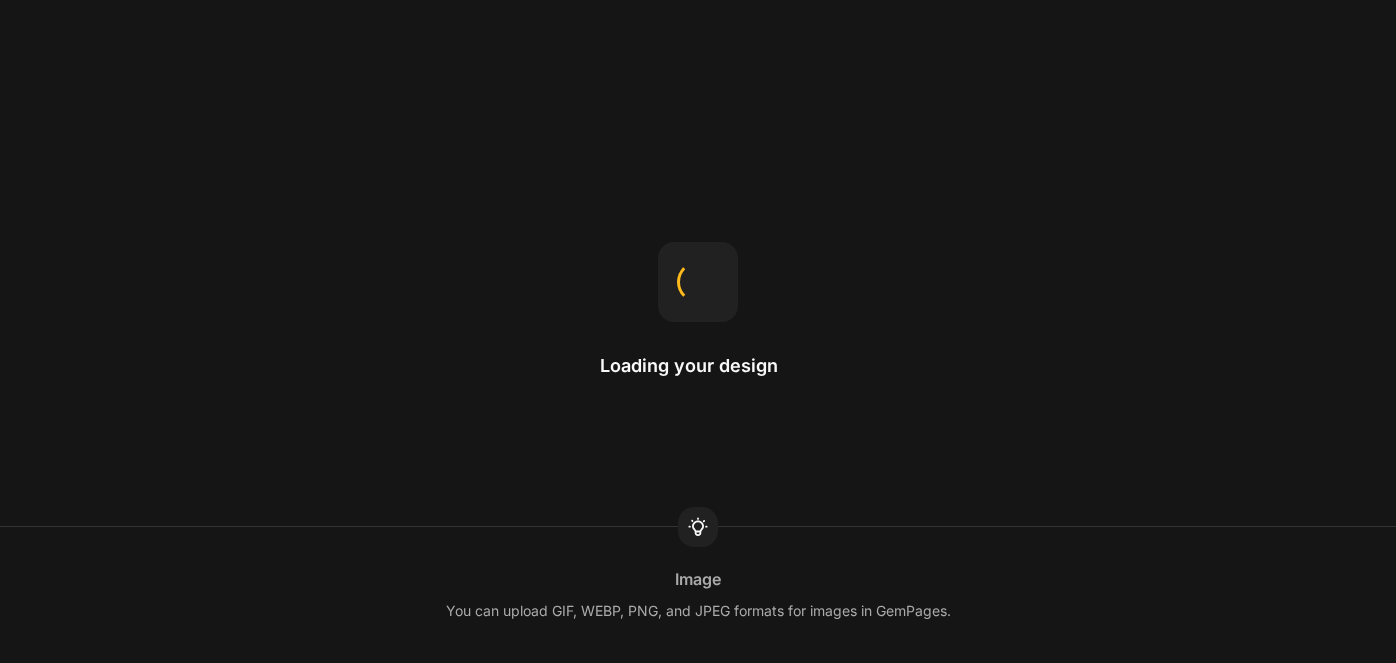 scroll, scrollTop: 0, scrollLeft: 0, axis: both 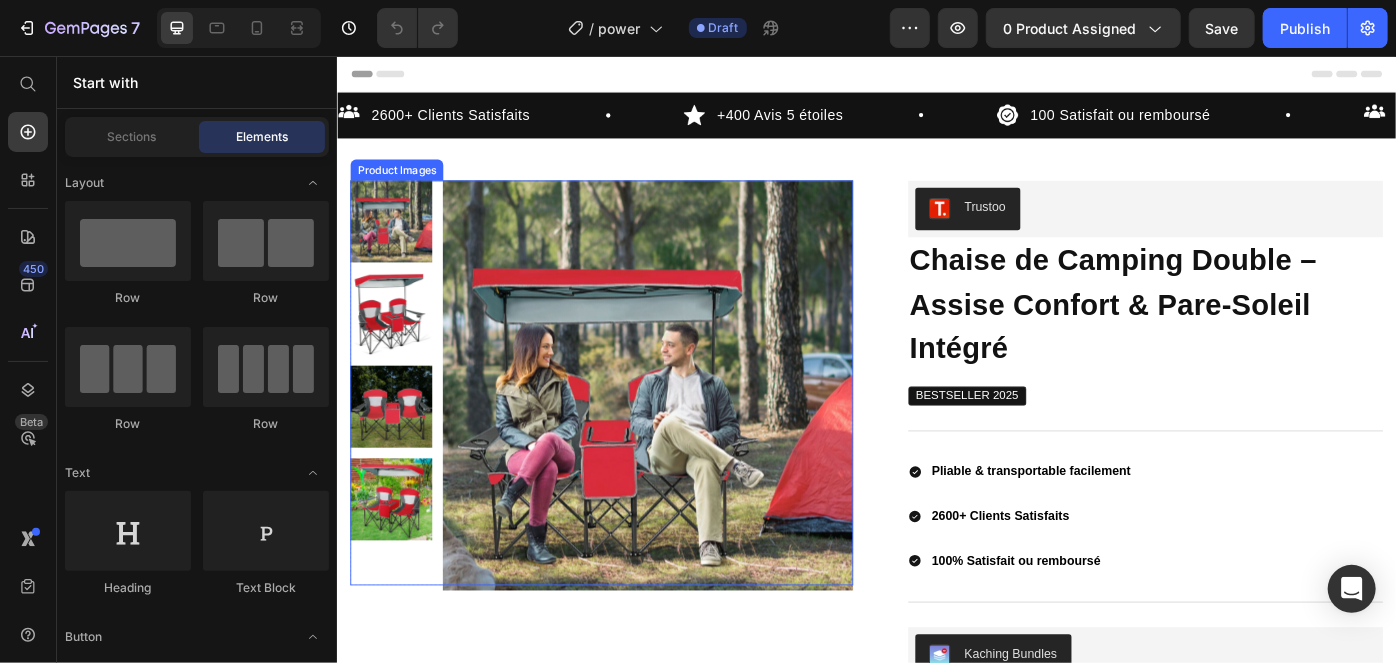 click at bounding box center (688, 428) 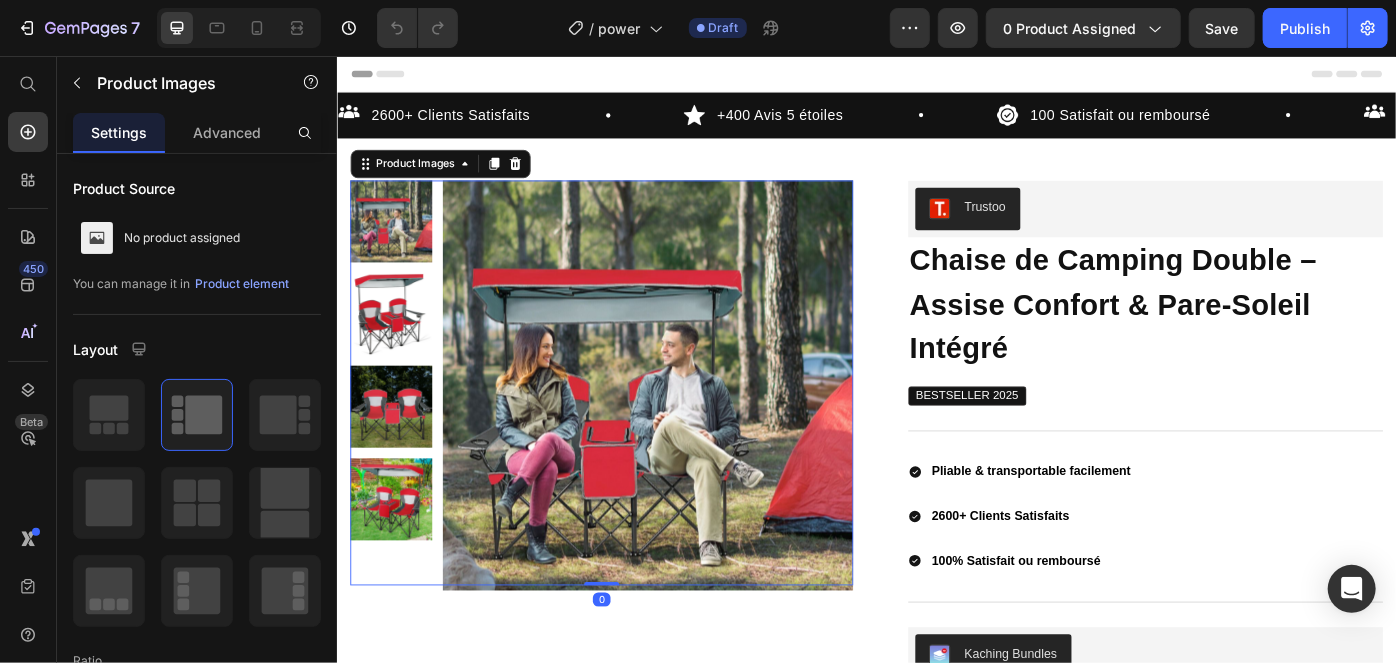 scroll, scrollTop: 0, scrollLeft: 0, axis: both 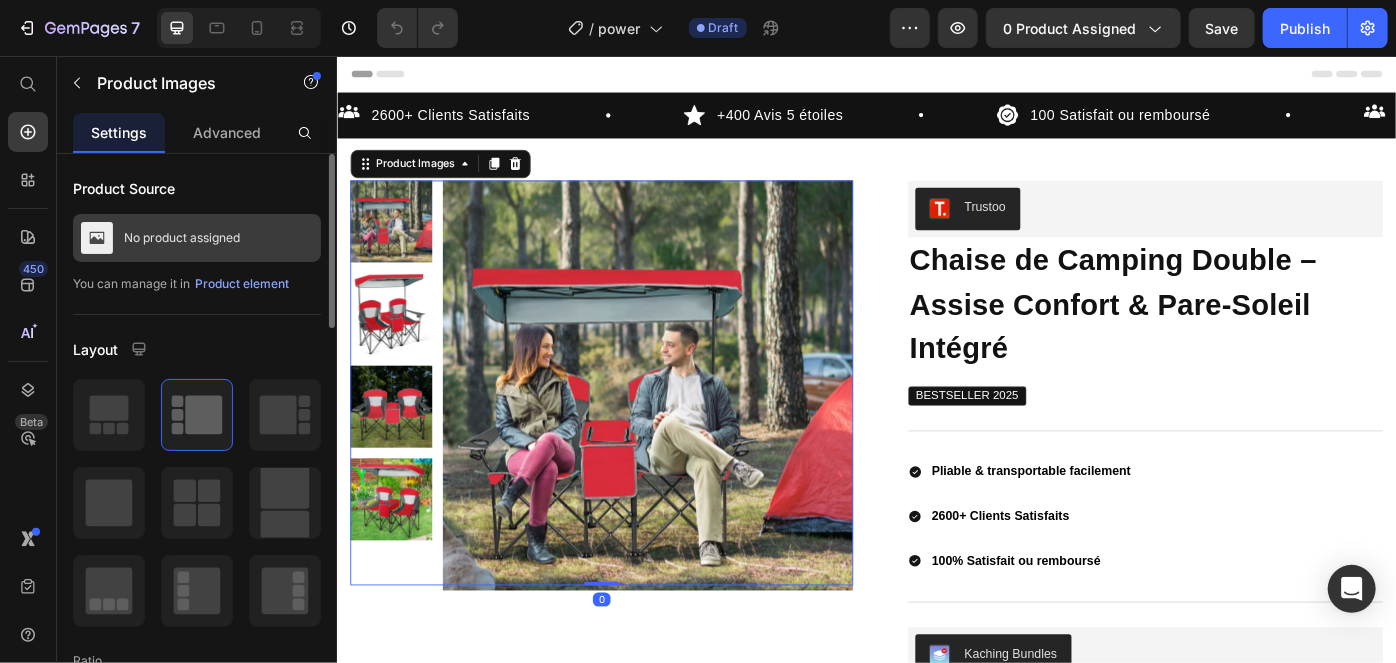 click on "No product assigned" 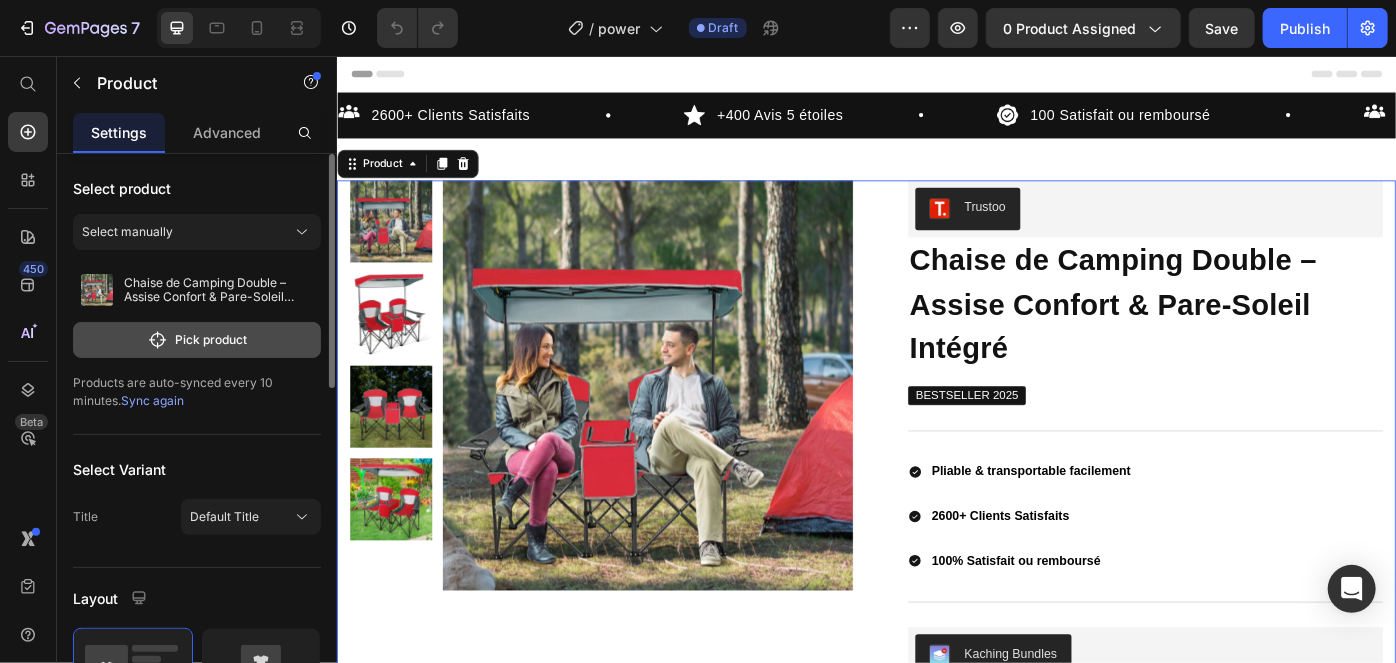 click on "Pick product" at bounding box center [197, 340] 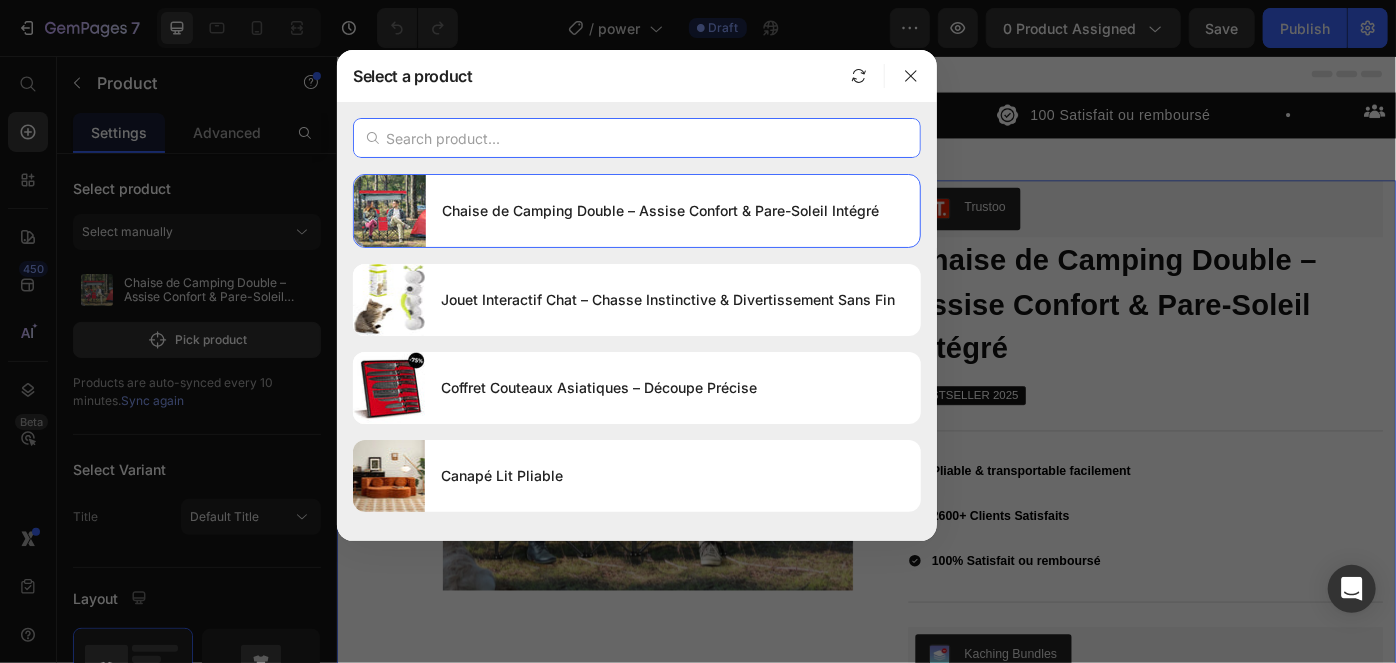 click at bounding box center (637, 138) 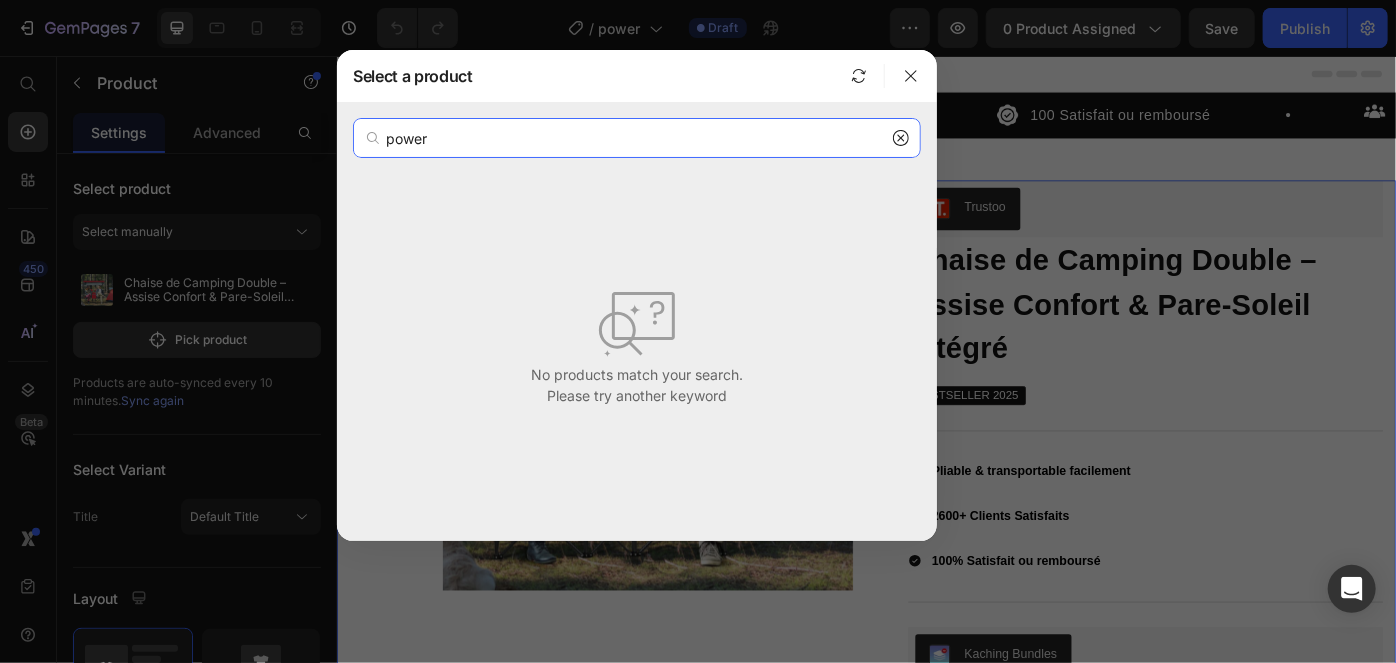 scroll, scrollTop: 0, scrollLeft: 0, axis: both 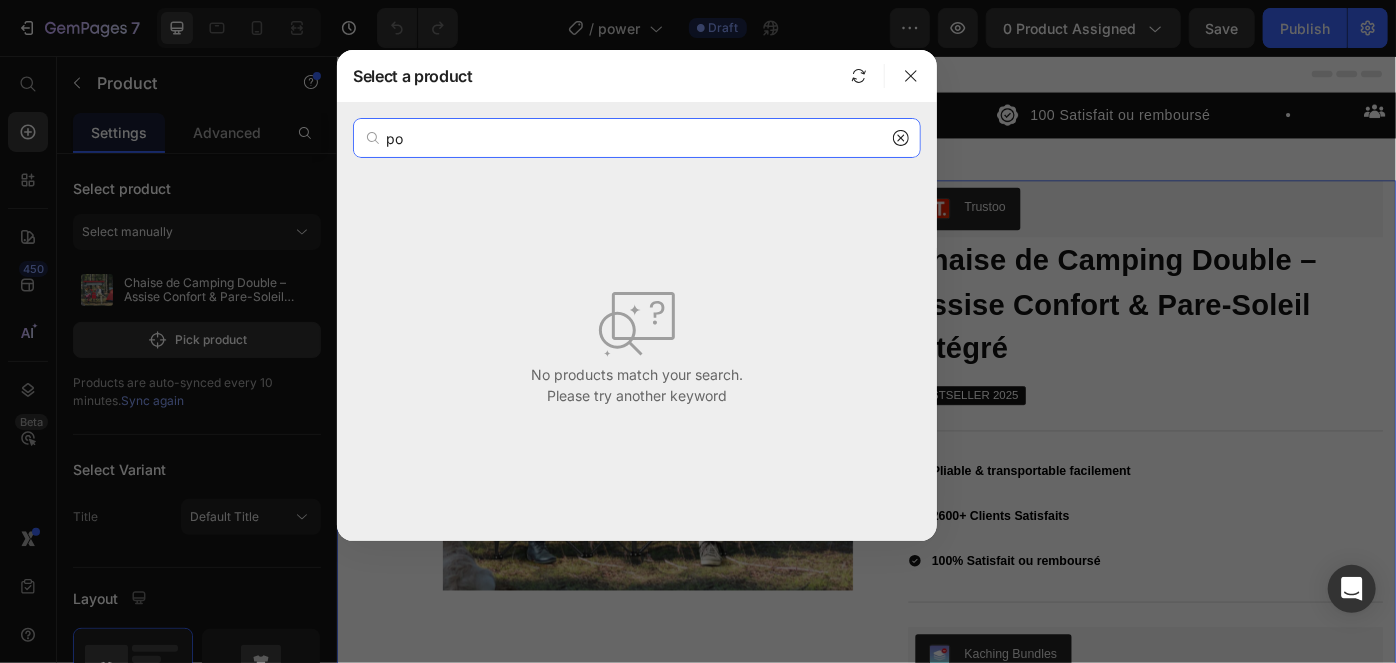 type on "p" 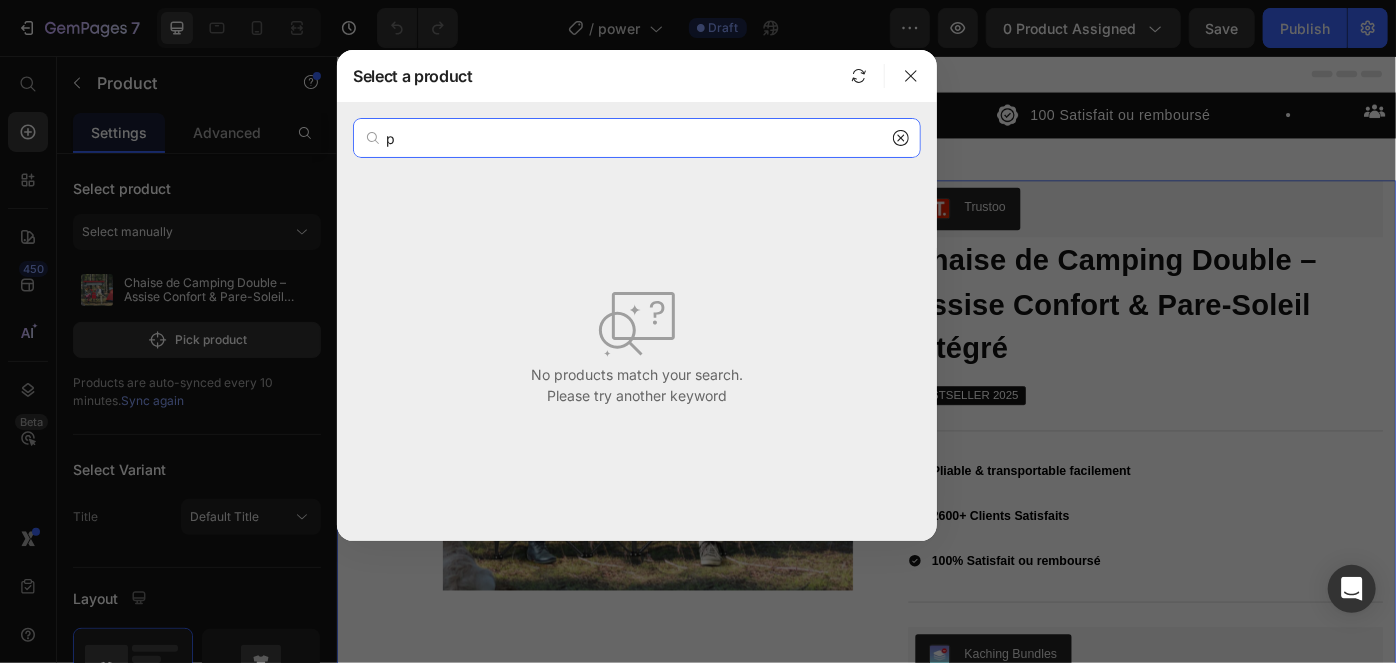 type 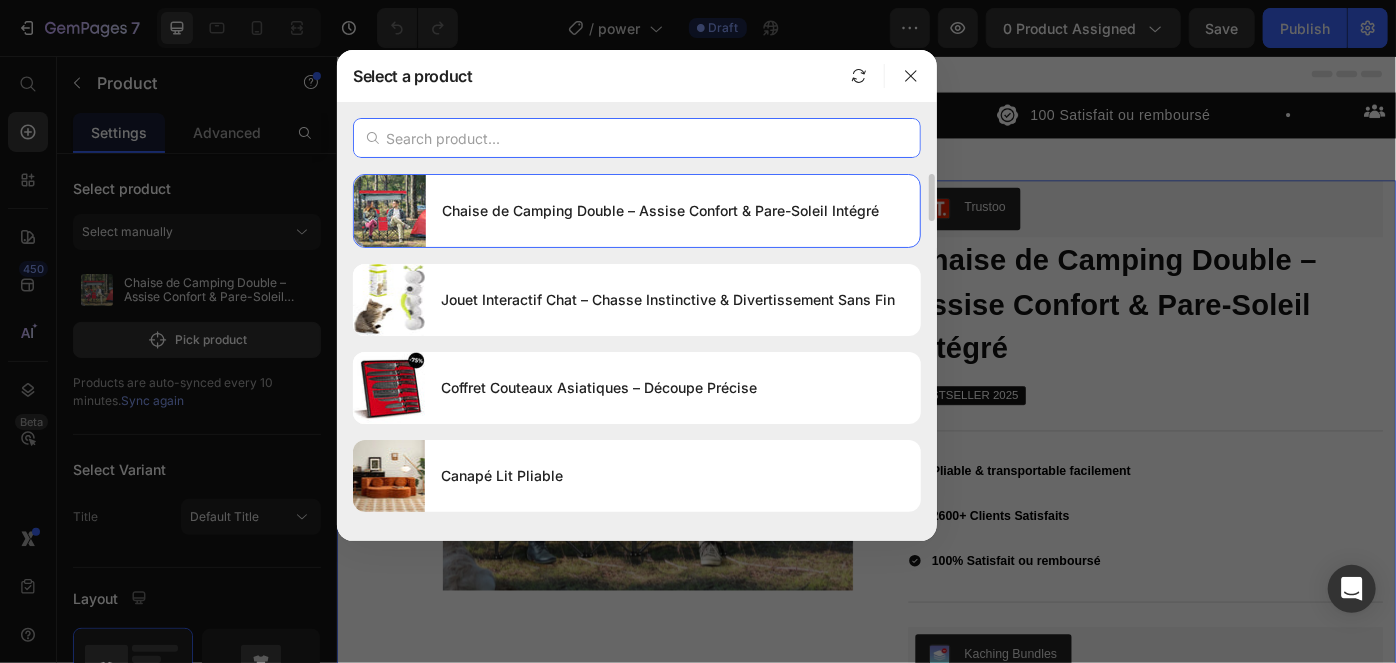 scroll, scrollTop: 0, scrollLeft: 0, axis: both 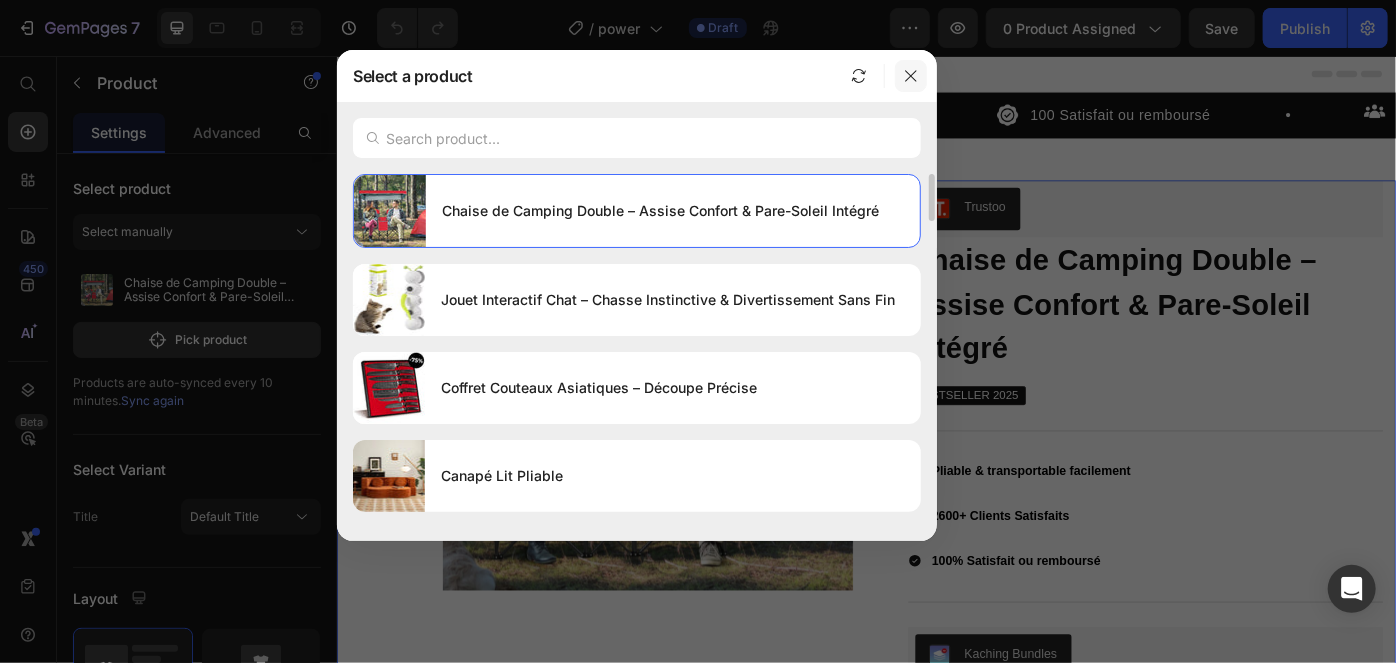 click at bounding box center [911, 76] 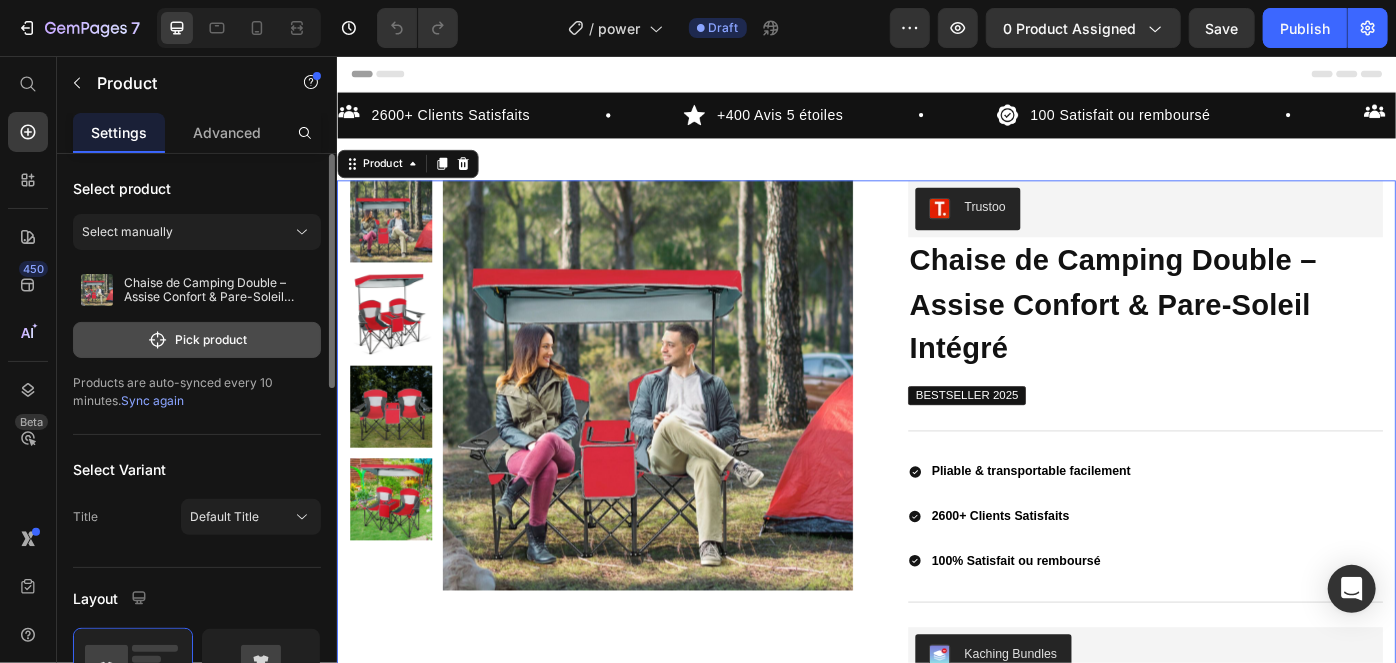 click on "Pick product" at bounding box center (197, 340) 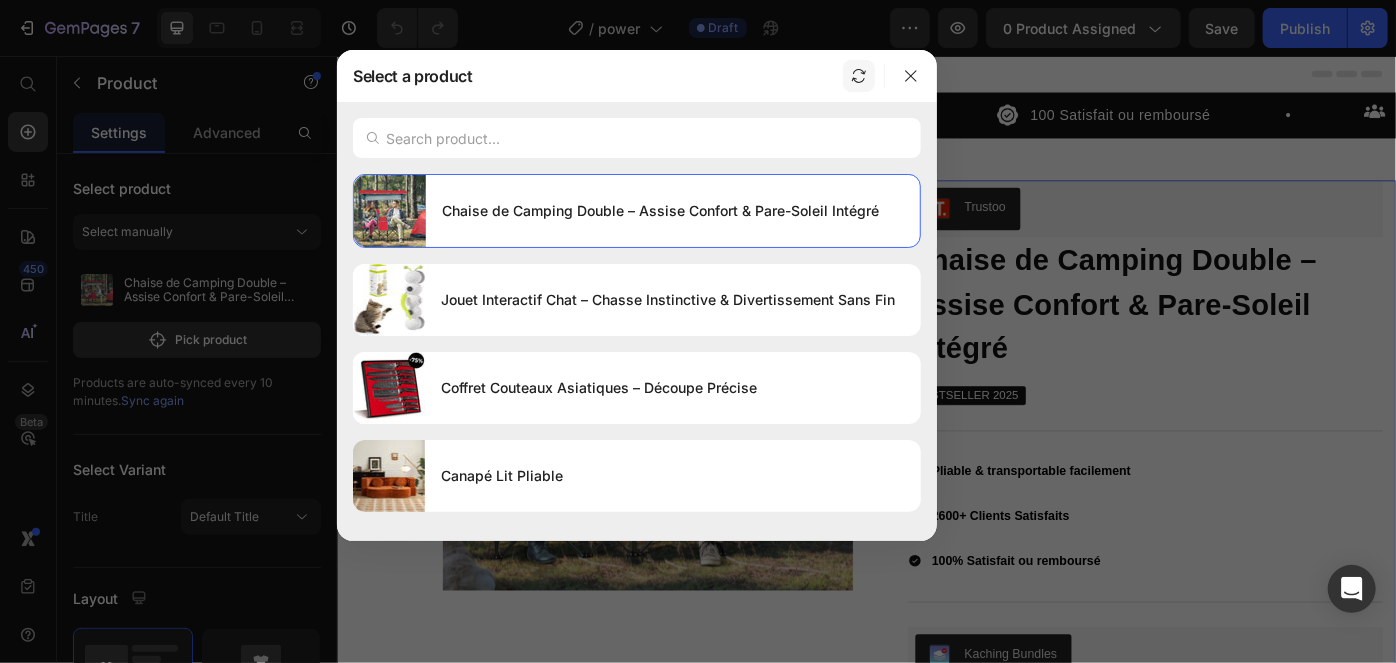 click at bounding box center (859, 76) 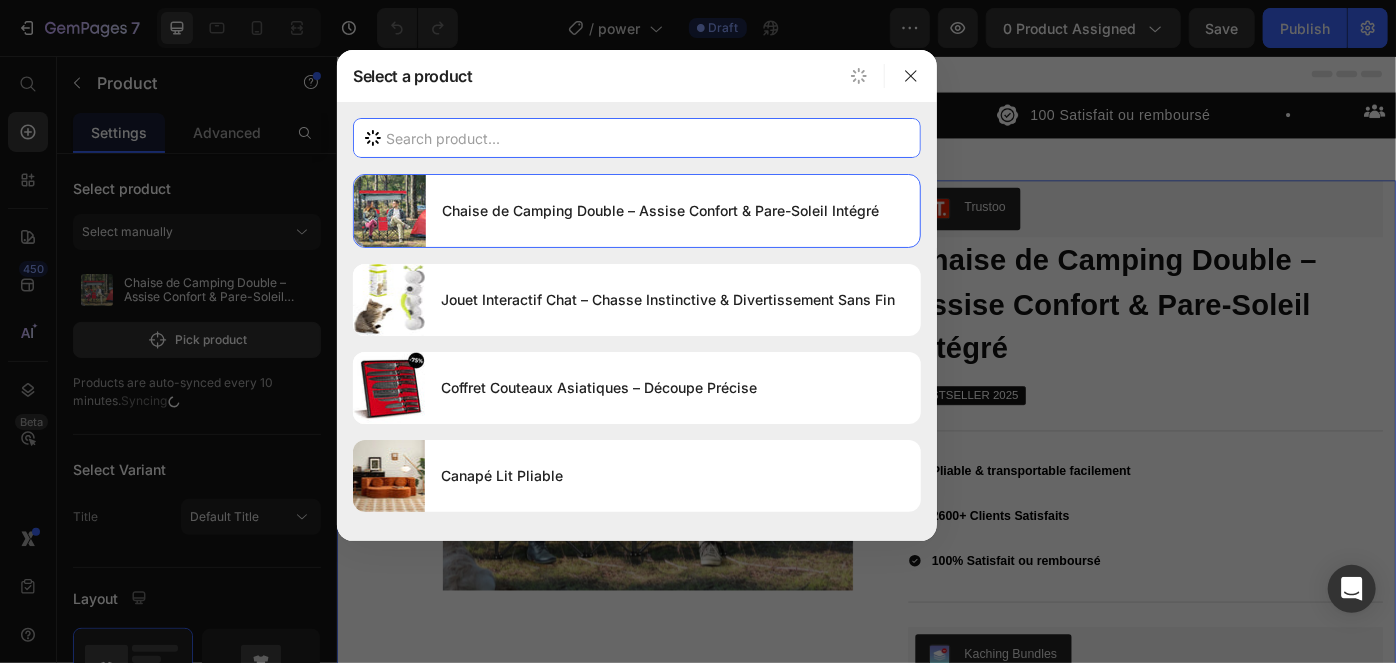 click at bounding box center [637, 138] 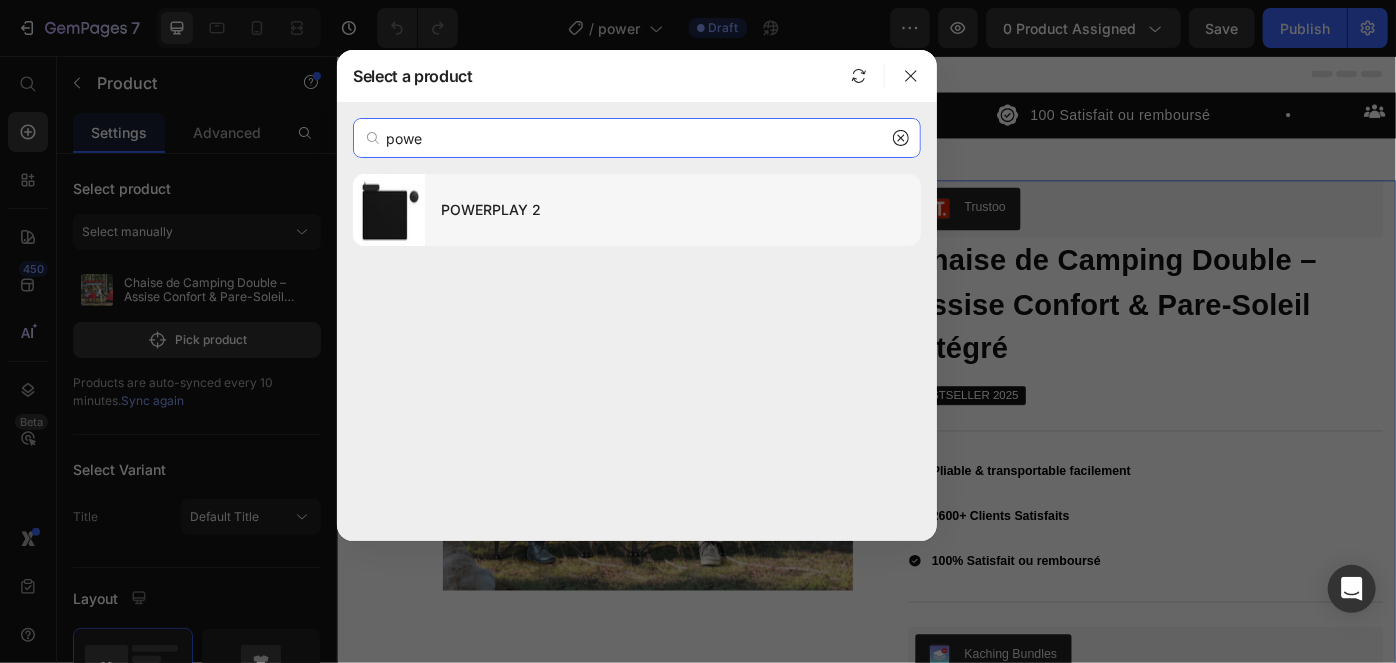 type on "powe" 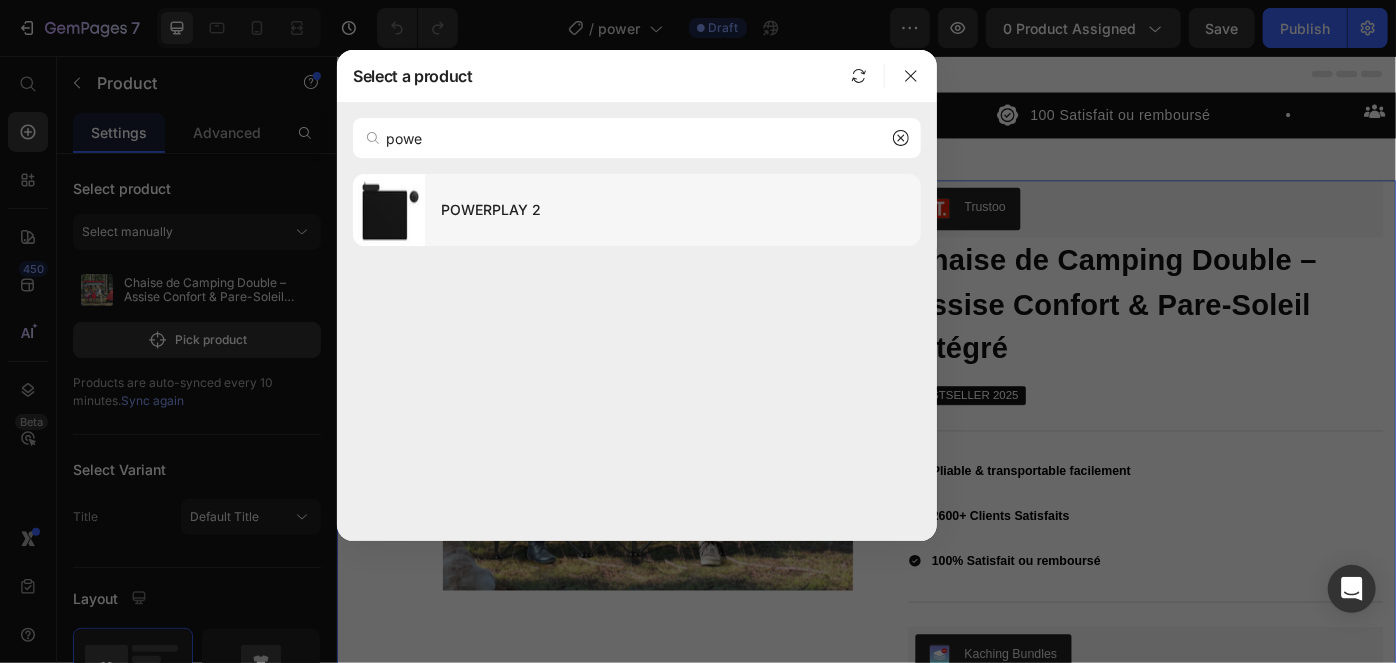 click on "POWERPLAY 2" at bounding box center (673, 210) 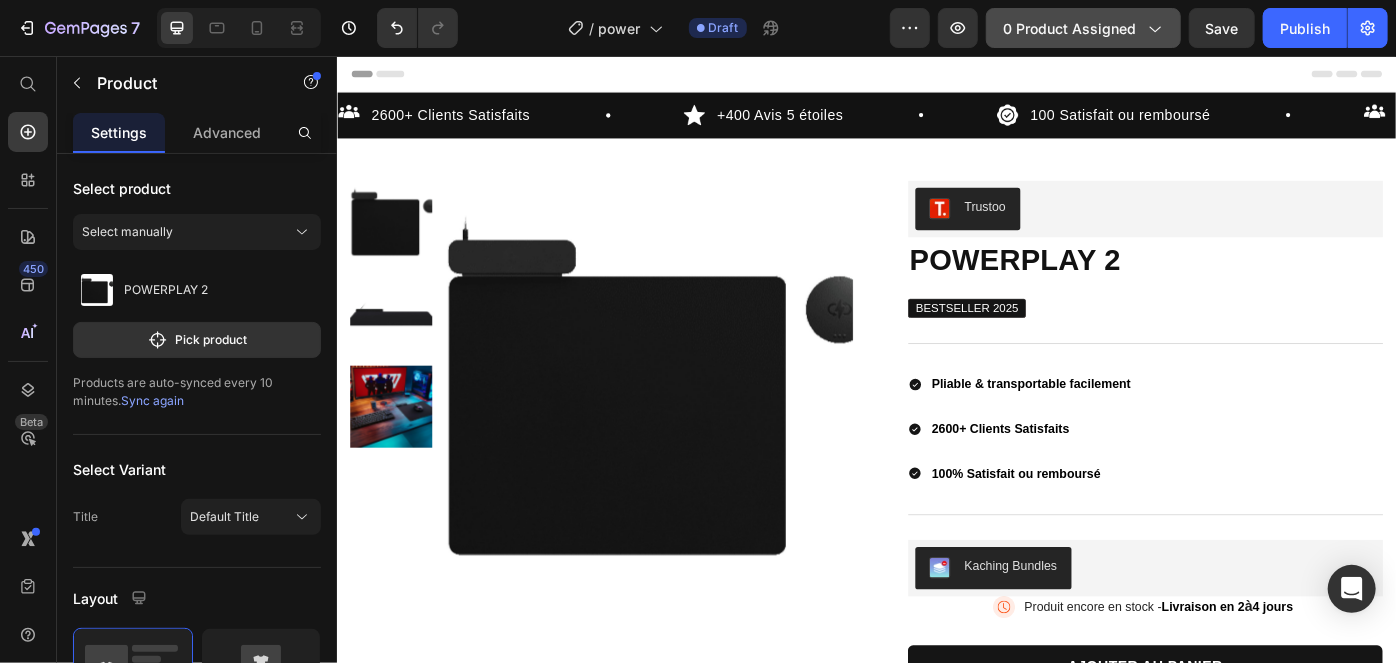 click on "0 product assigned" at bounding box center (1083, 28) 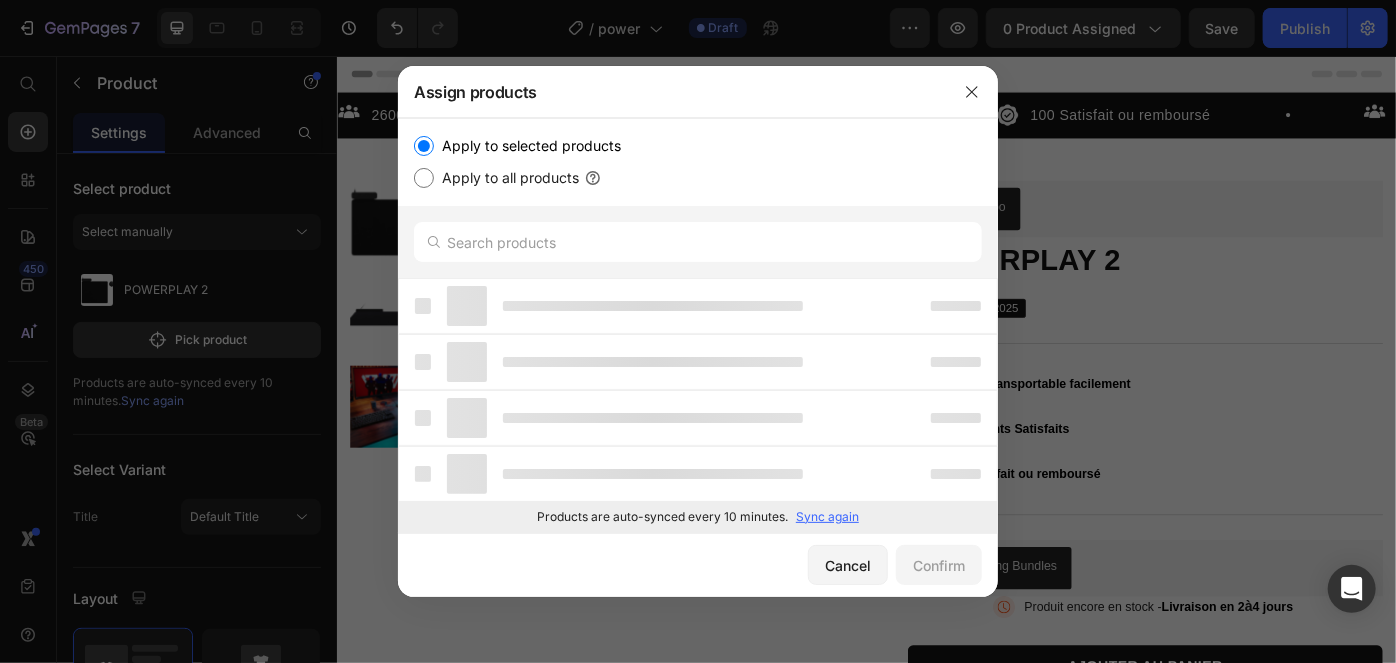 click on "Sync again" at bounding box center [827, 517] 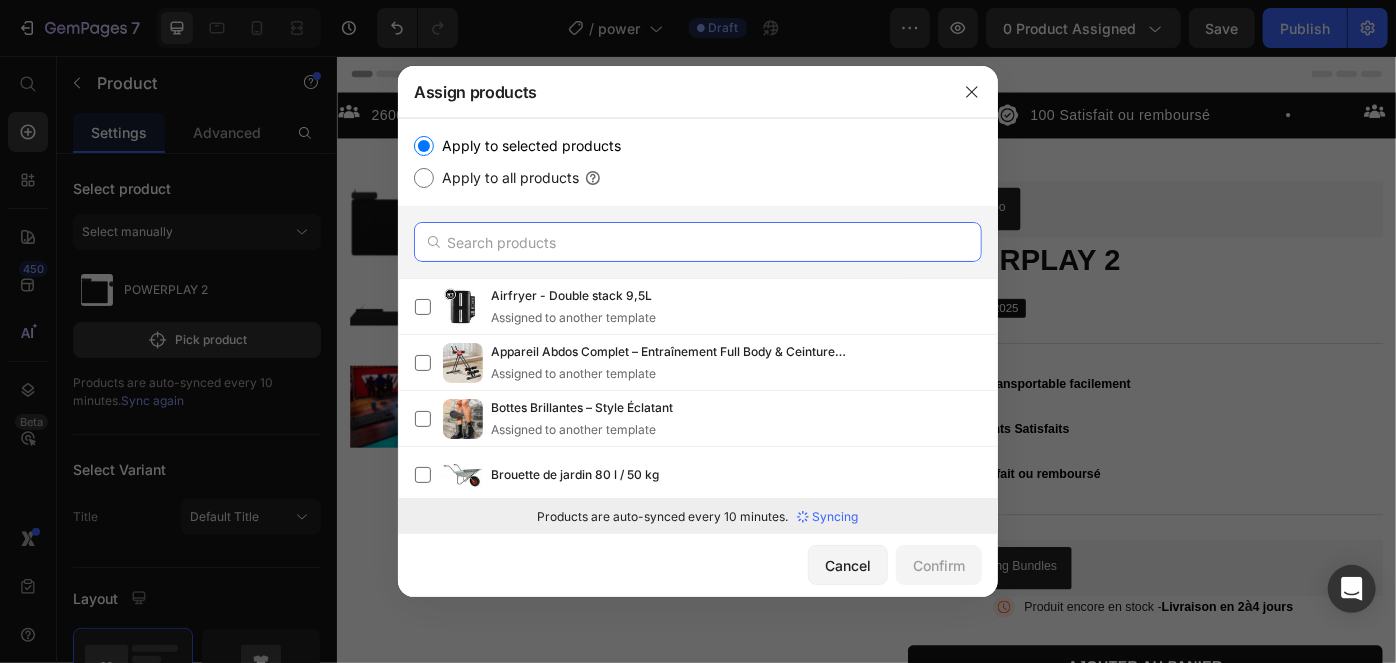 click at bounding box center [698, 242] 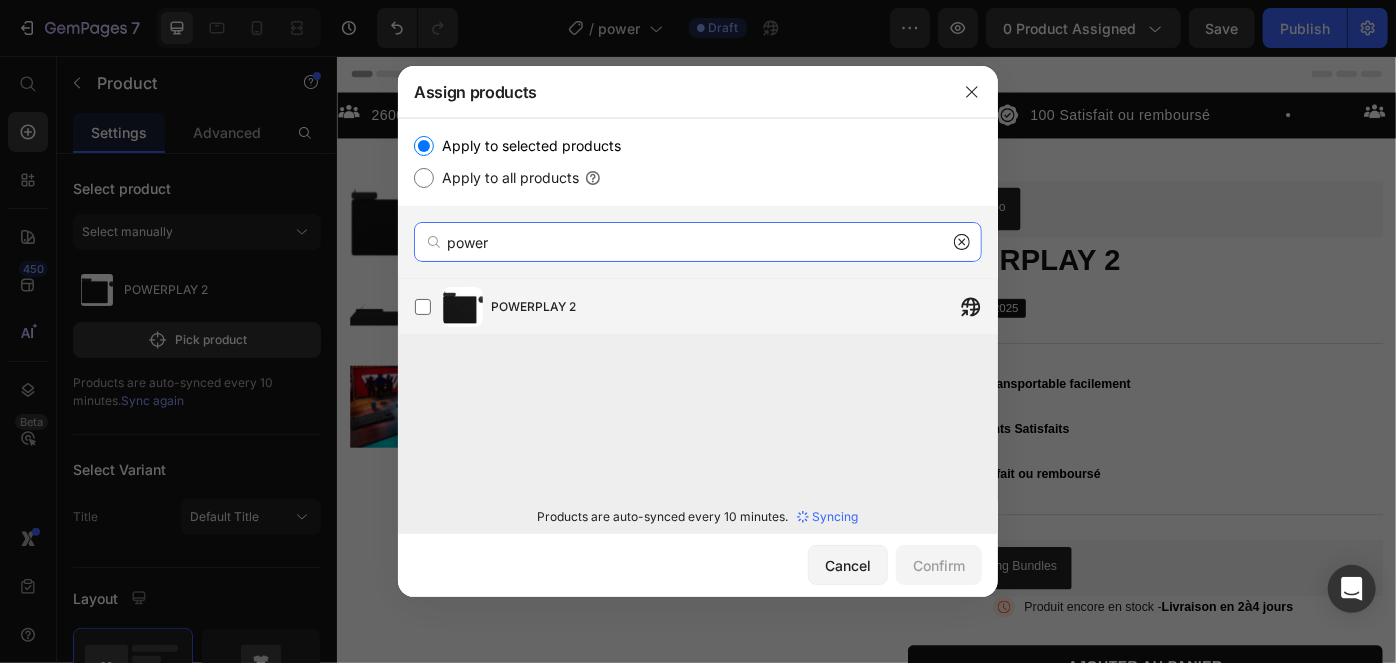 type on "power" 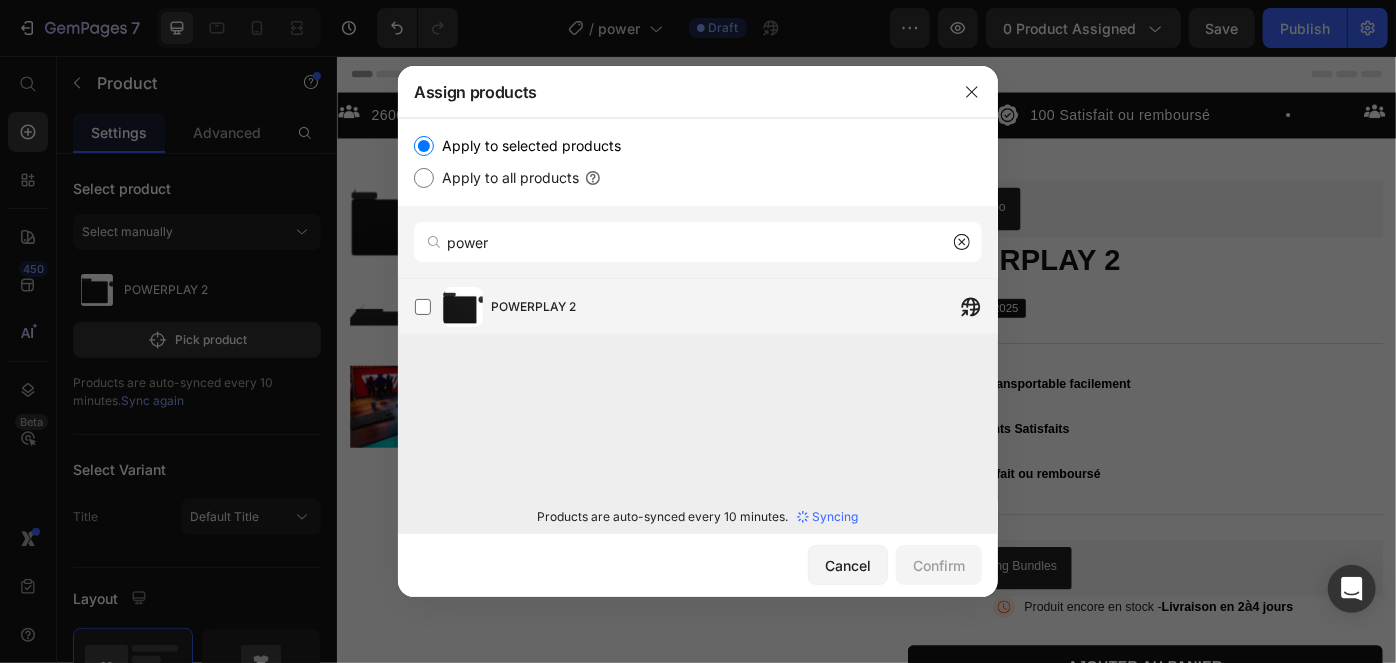 click on "POWERPLAY 2" at bounding box center (533, 307) 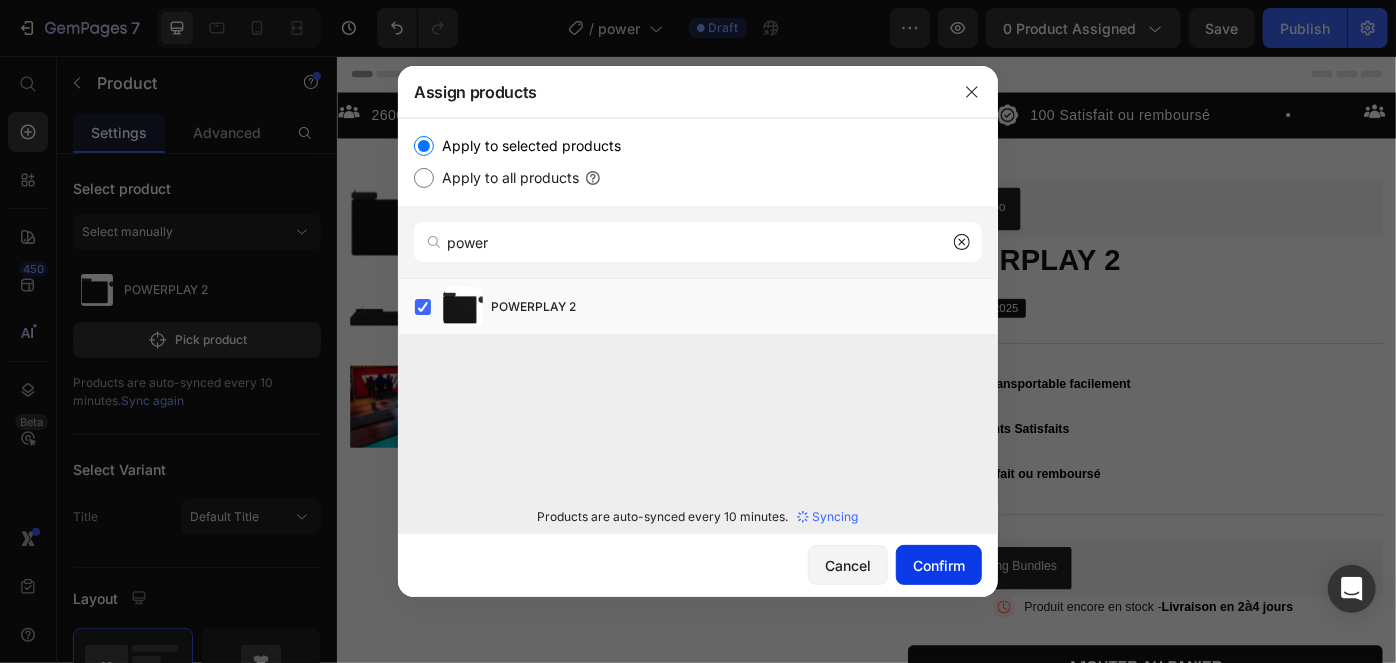 click on "Confirm" at bounding box center (939, 565) 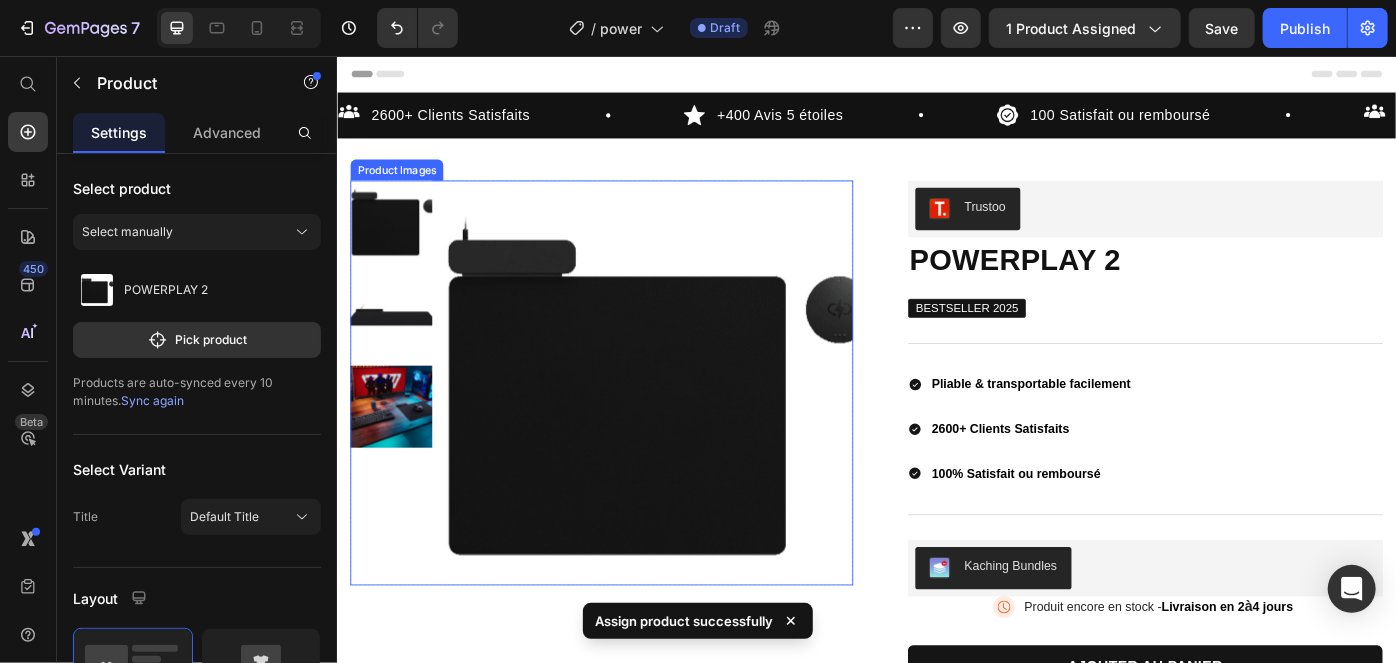 click at bounding box center (397, 347) 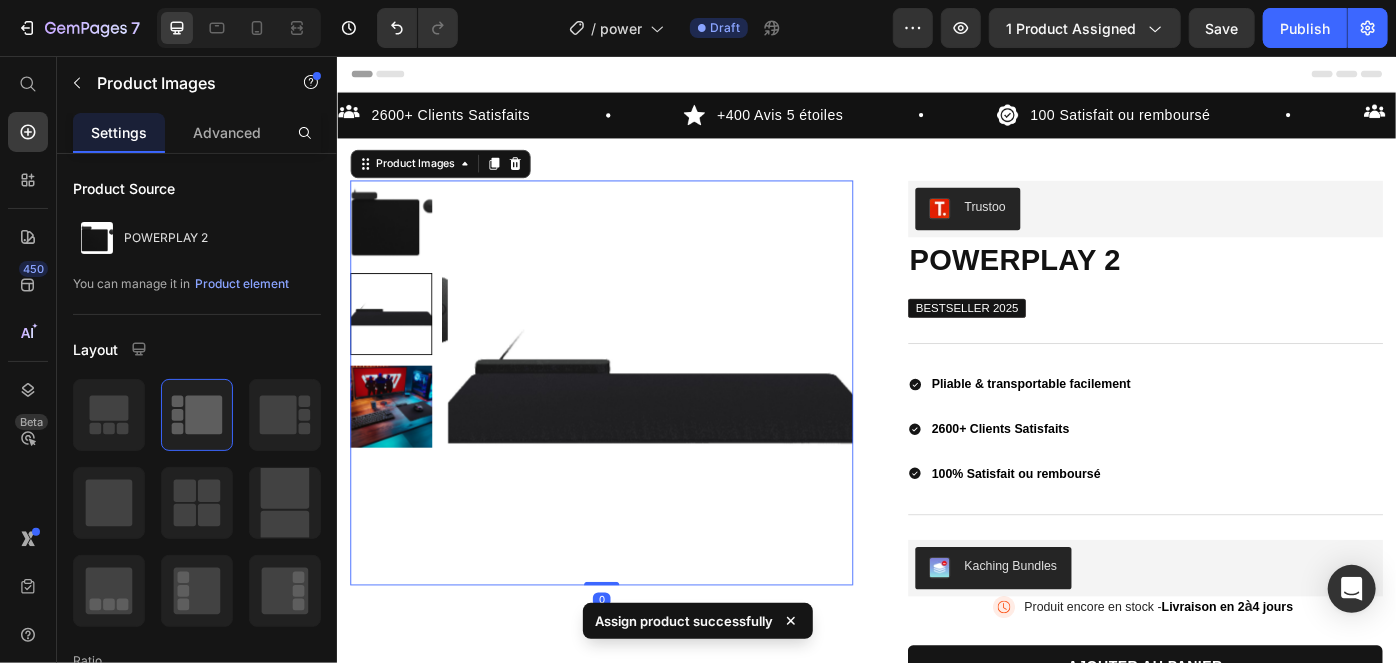 click at bounding box center (397, 242) 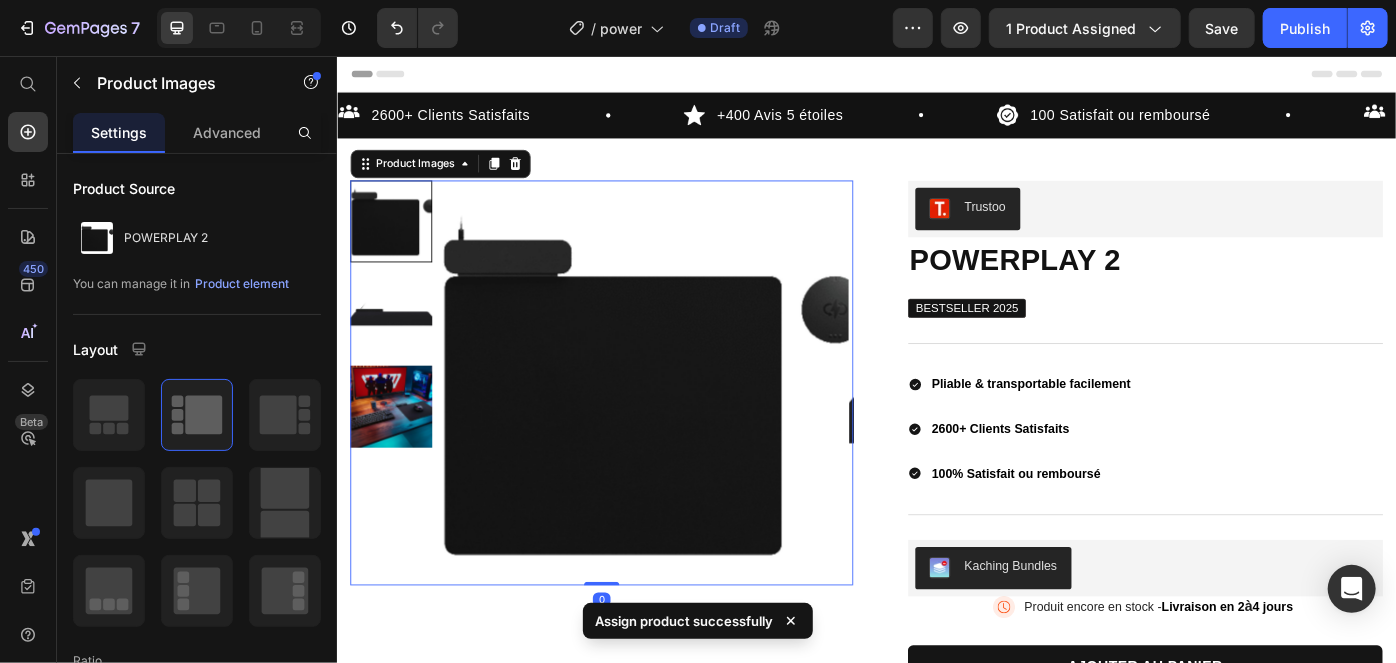 click at bounding box center [397, 452] 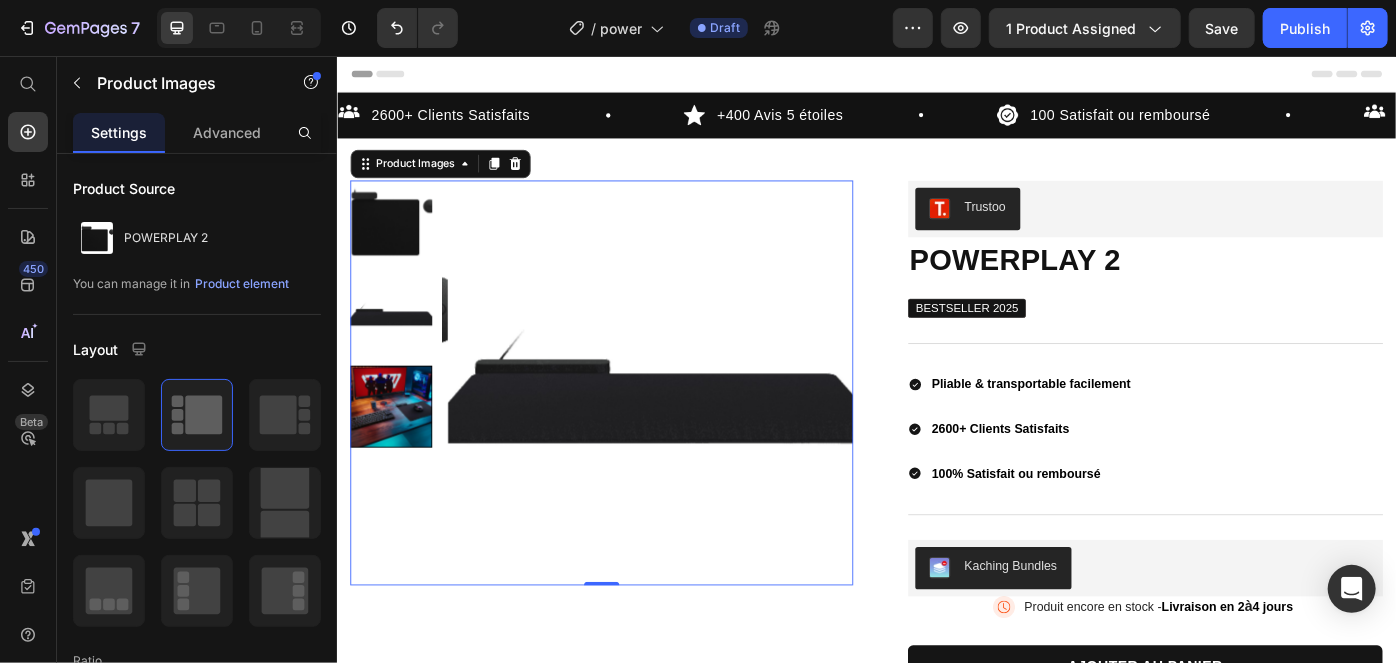 click at bounding box center (397, 452) 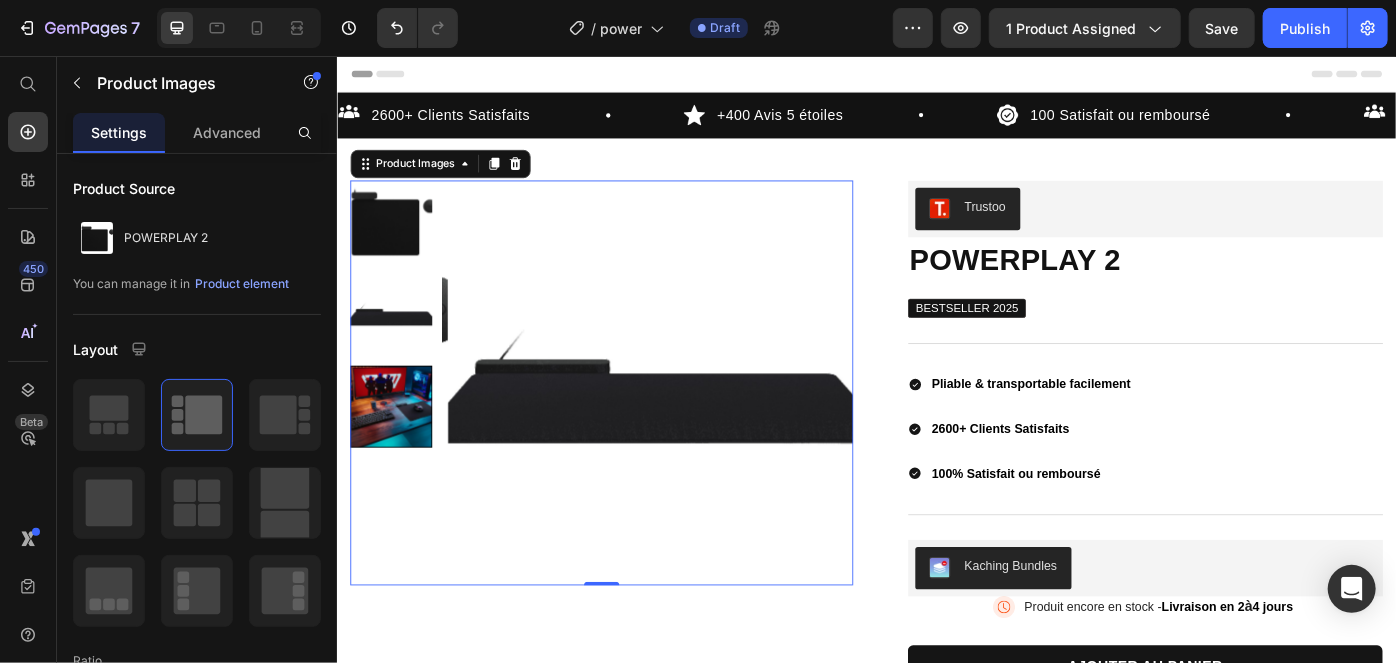 click at bounding box center [397, 242] 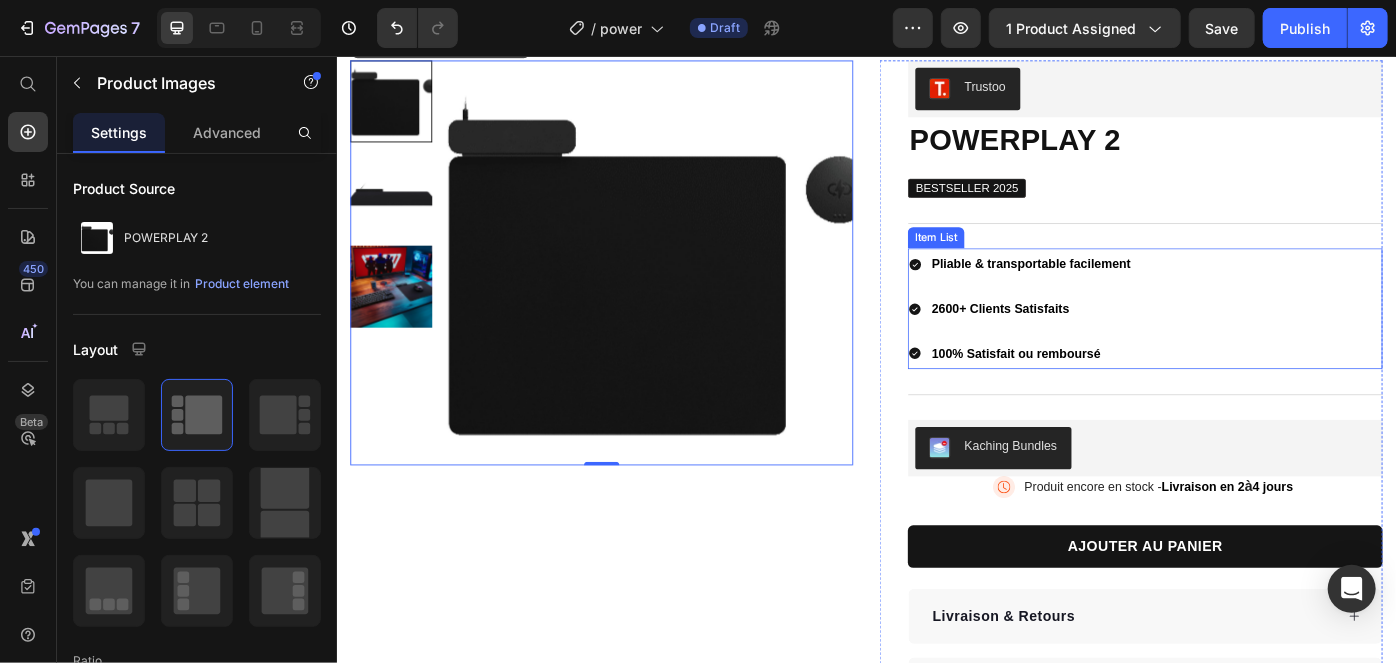 scroll, scrollTop: 136, scrollLeft: 0, axis: vertical 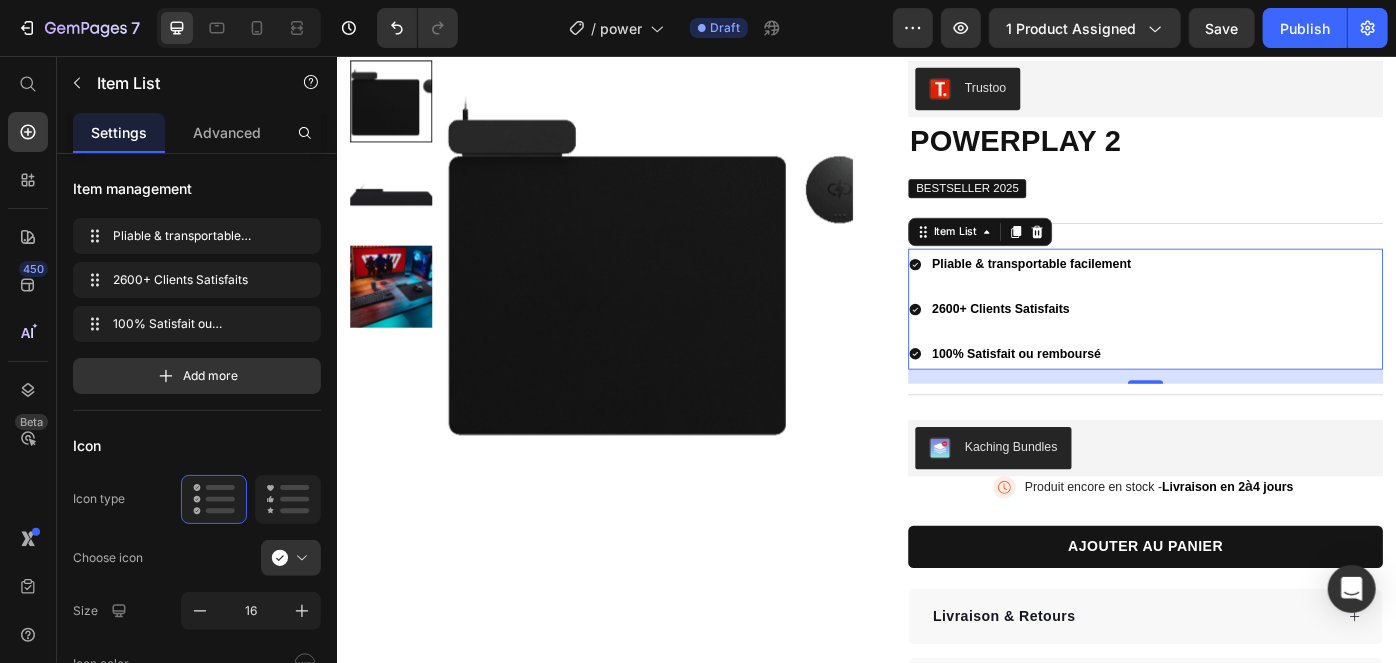 click on "Pliable & transportable facilement" at bounding box center [1123, 290] 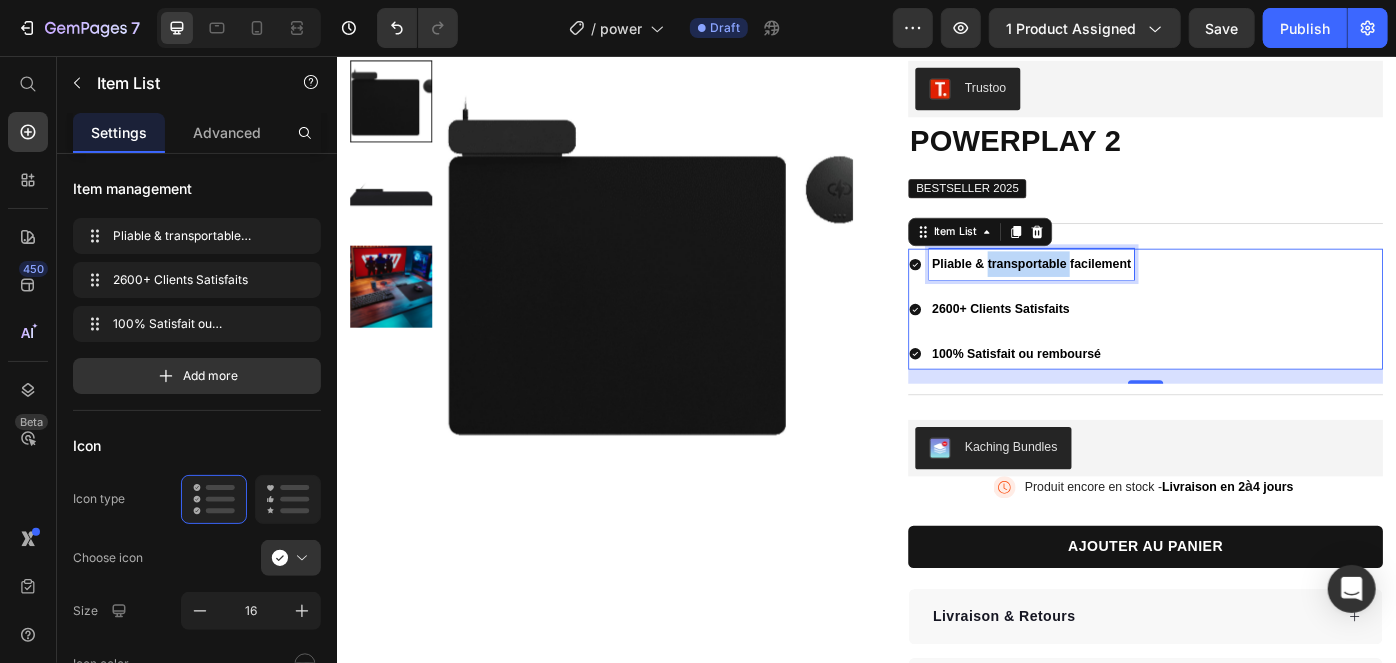 click on "Pliable & transportable facilement" at bounding box center [1123, 290] 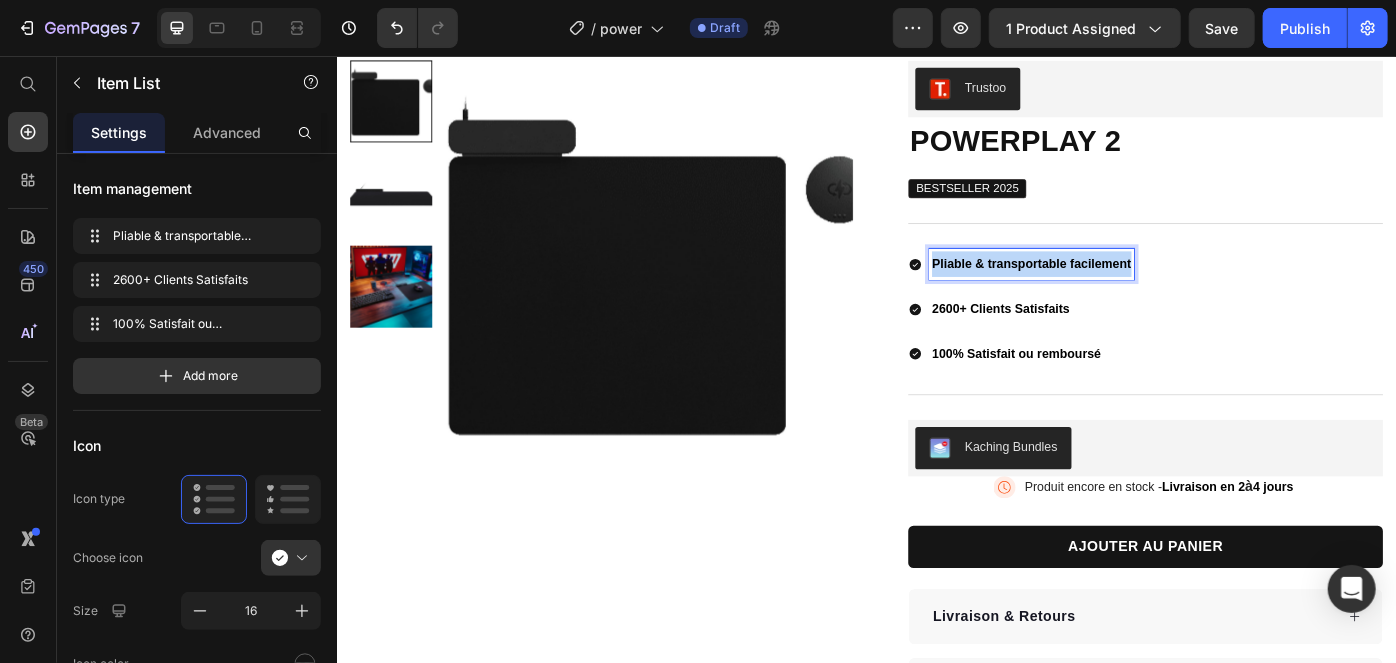 click on "Pliable & transportable facilement" at bounding box center (1123, 290) 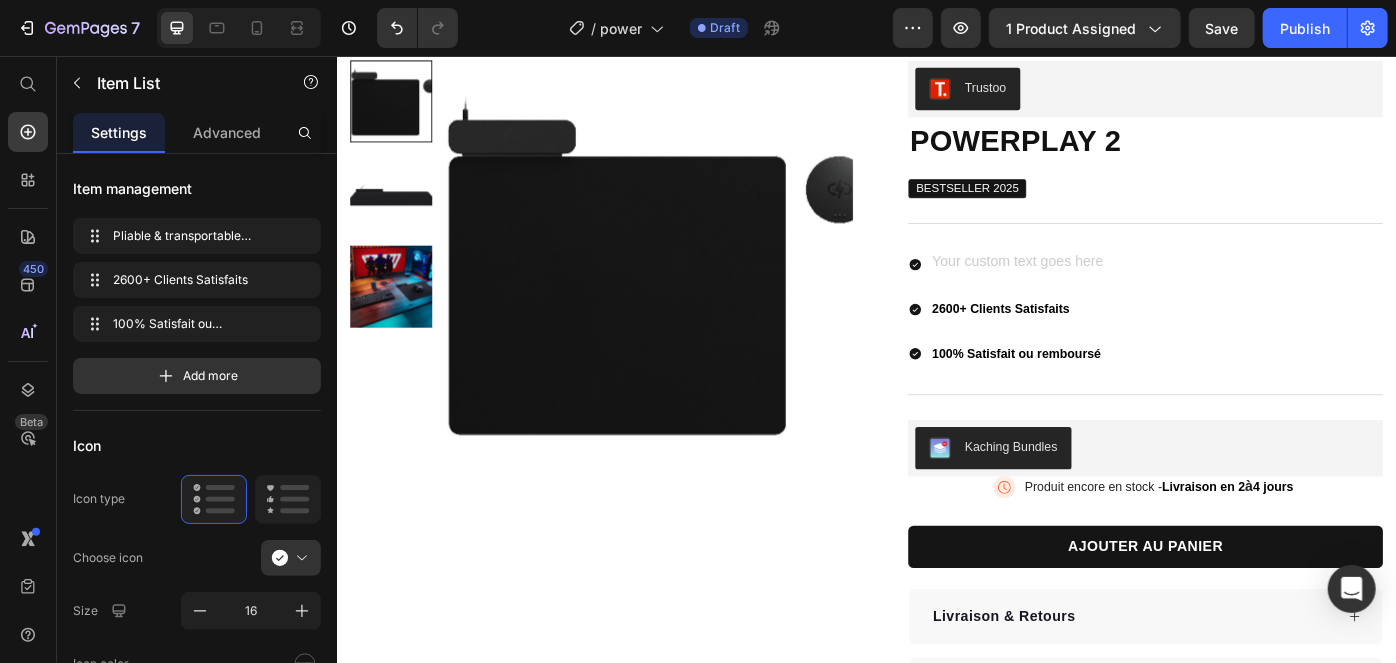 scroll, scrollTop: 130, scrollLeft: 0, axis: vertical 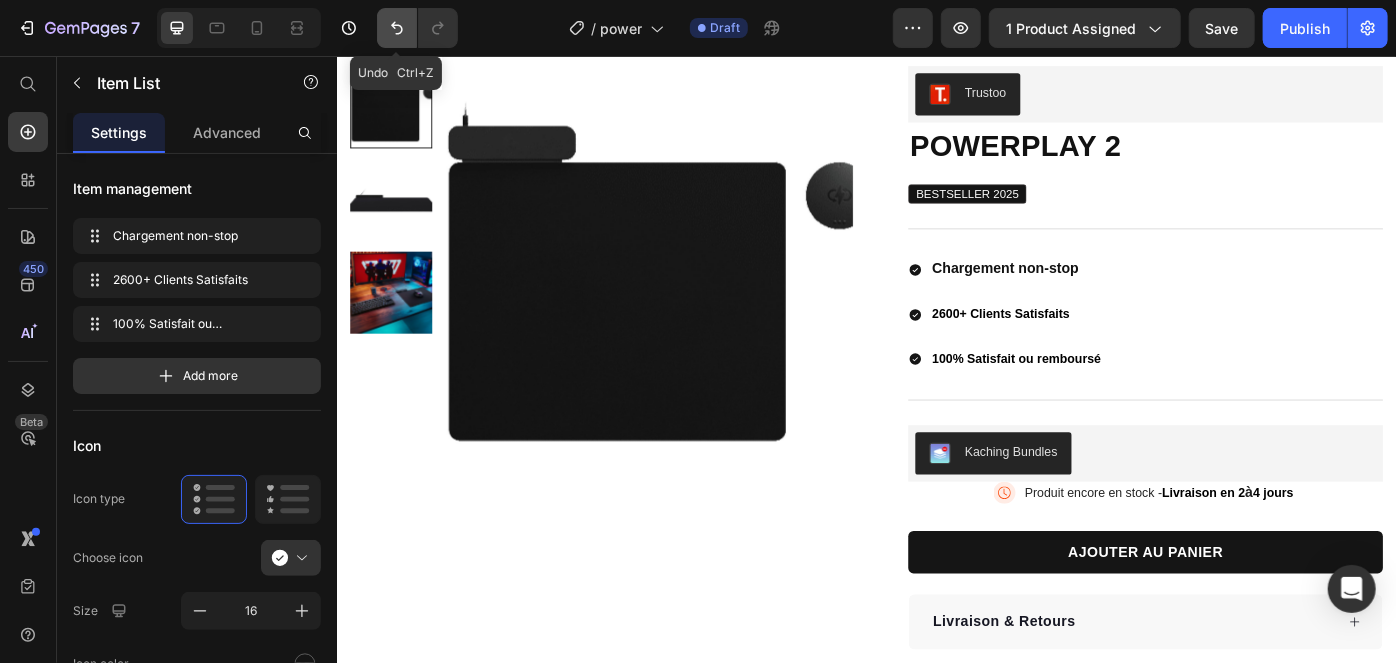 click 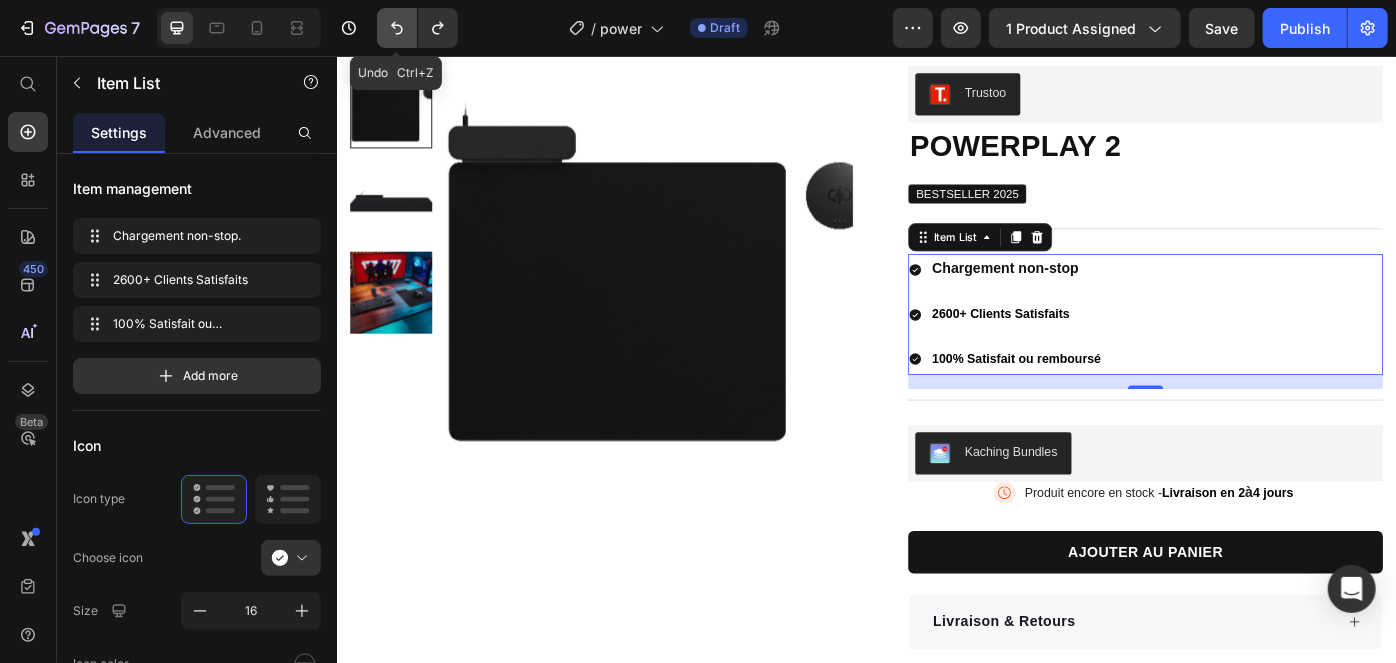 click 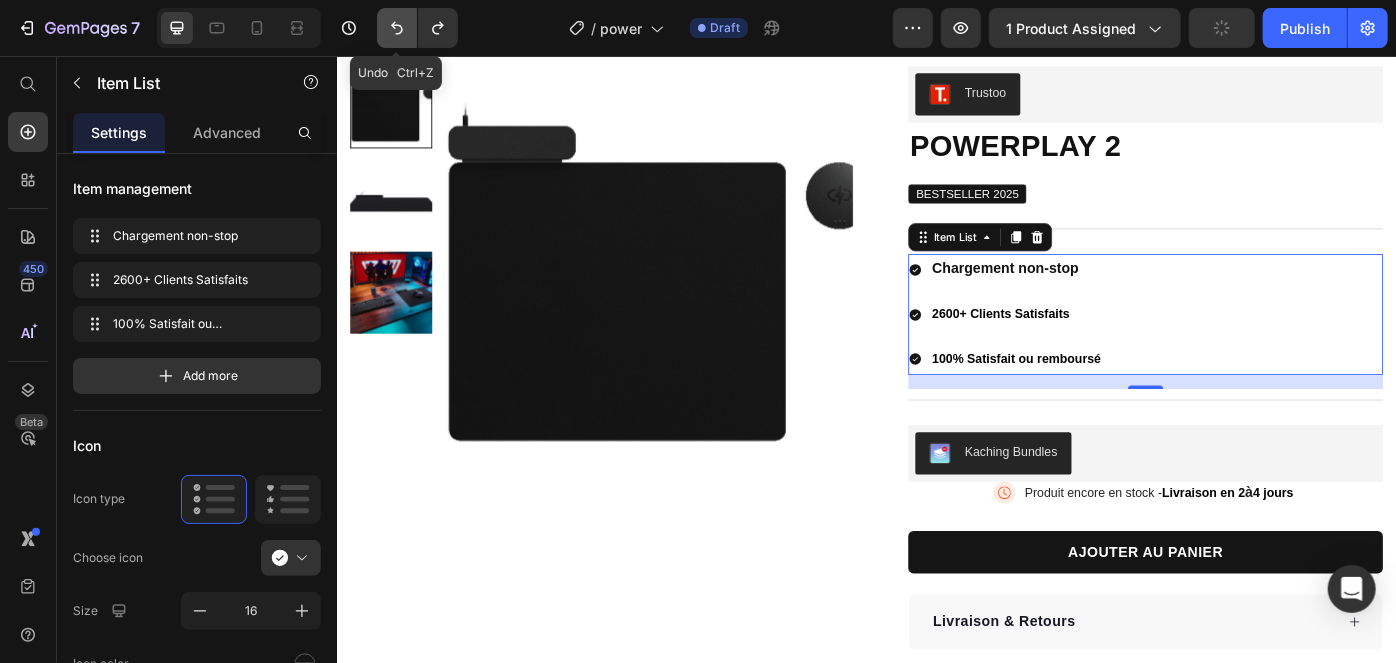 click 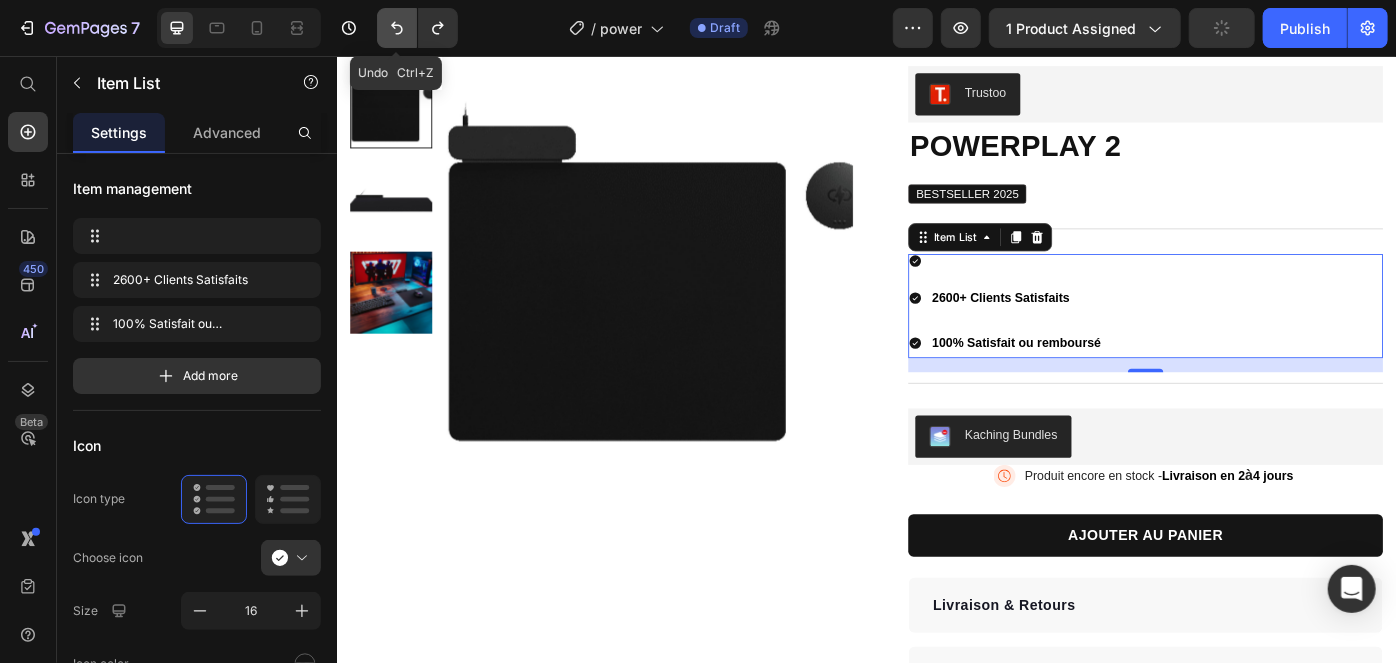 click 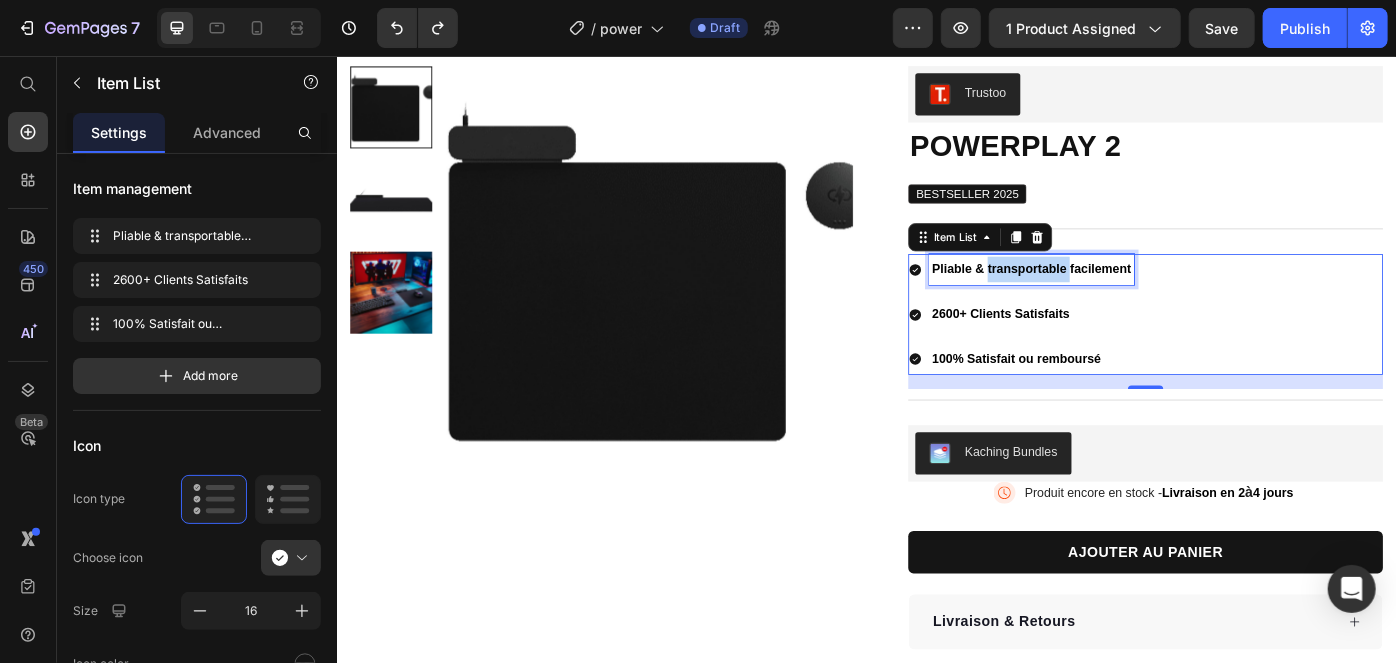 click on "Pliable & transportable facilement" at bounding box center [1123, 296] 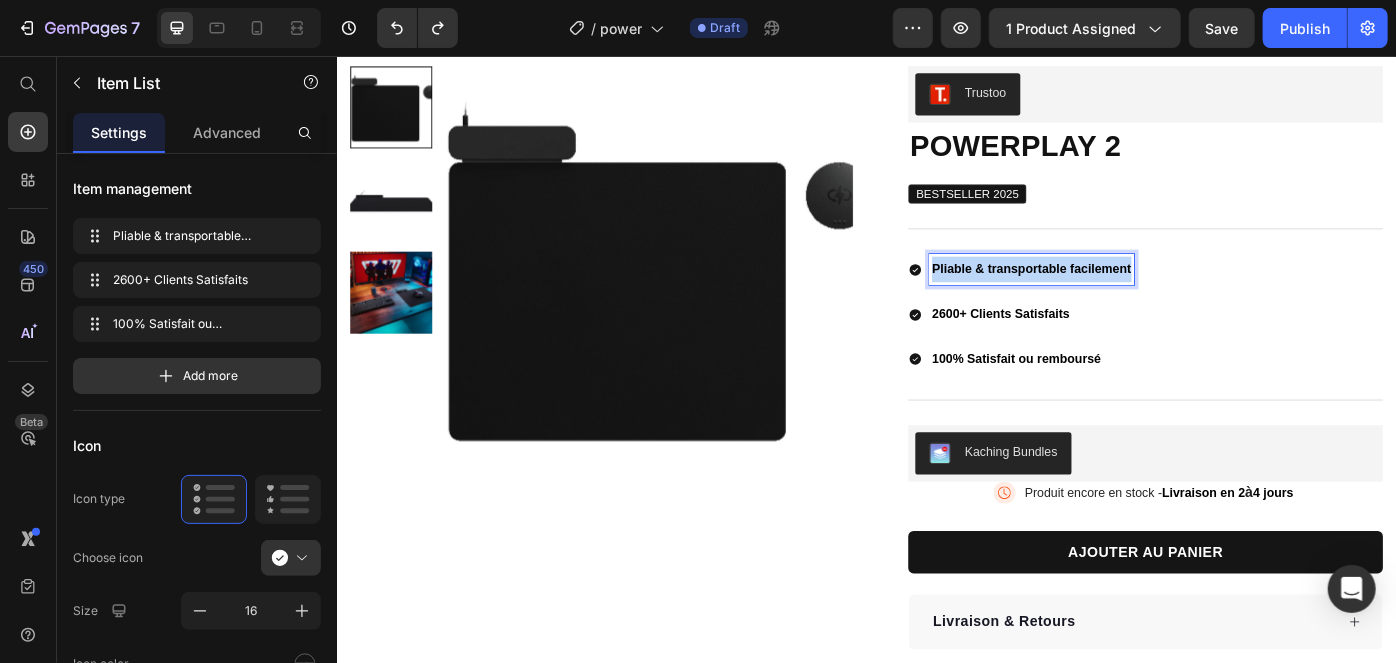 click on "Pliable & transportable facilement" at bounding box center (1123, 296) 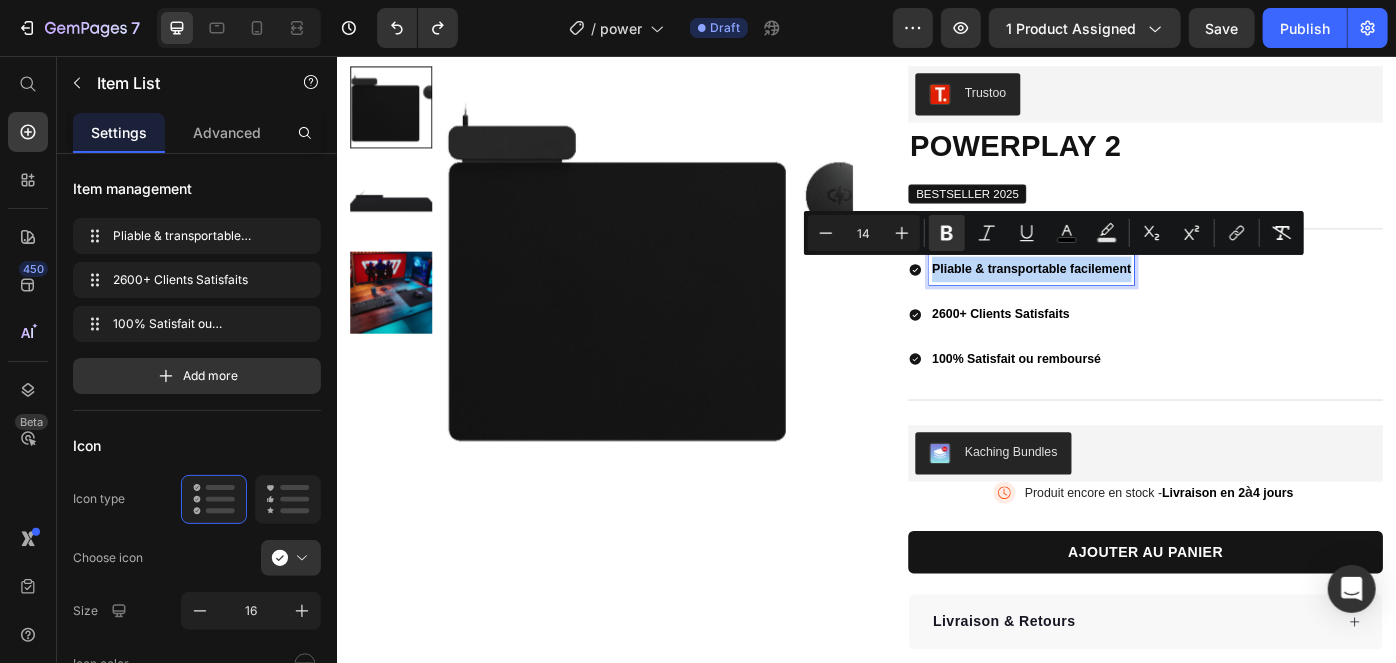 type on "16" 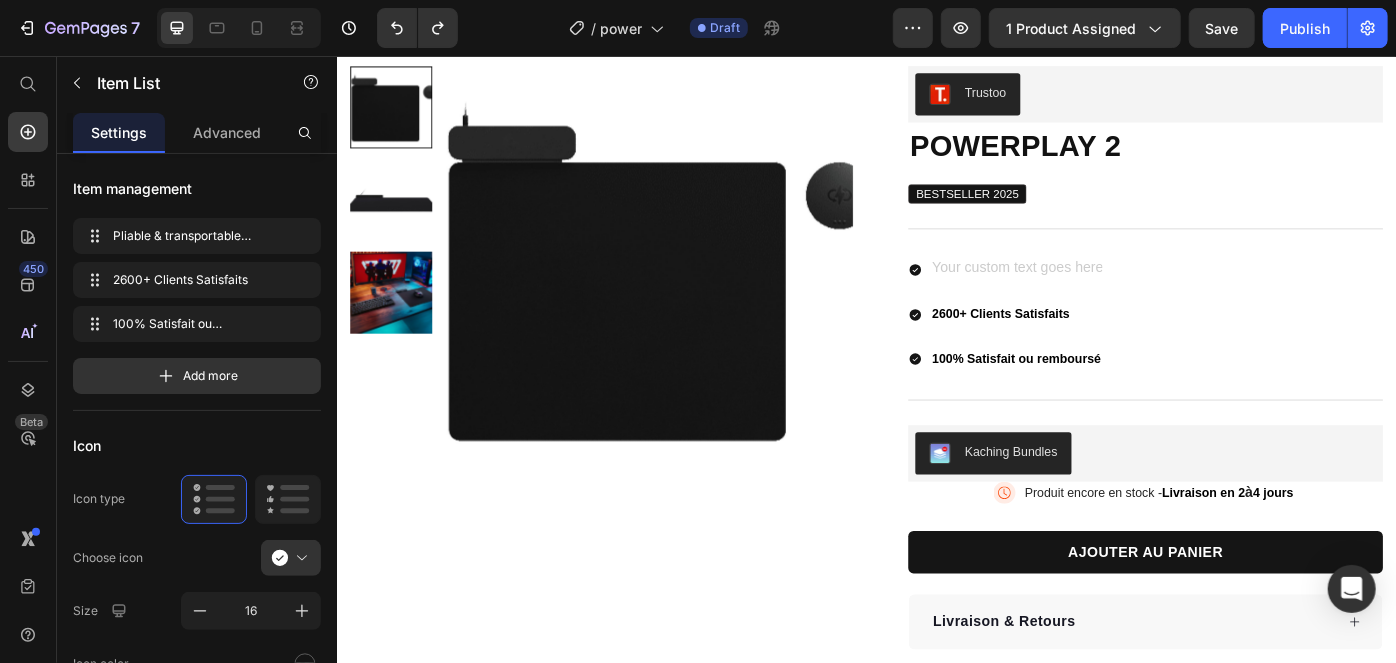scroll, scrollTop: 125, scrollLeft: 0, axis: vertical 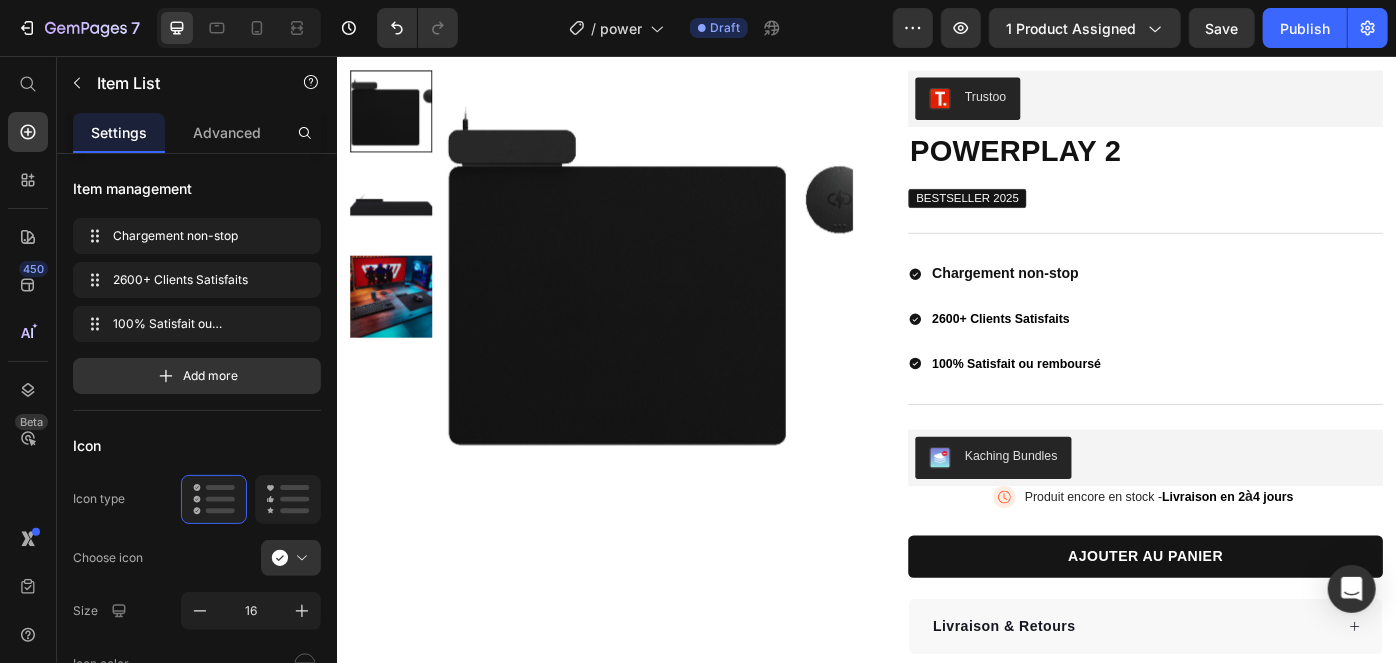 click on "Chargement non-stop" at bounding box center [1093, 300] 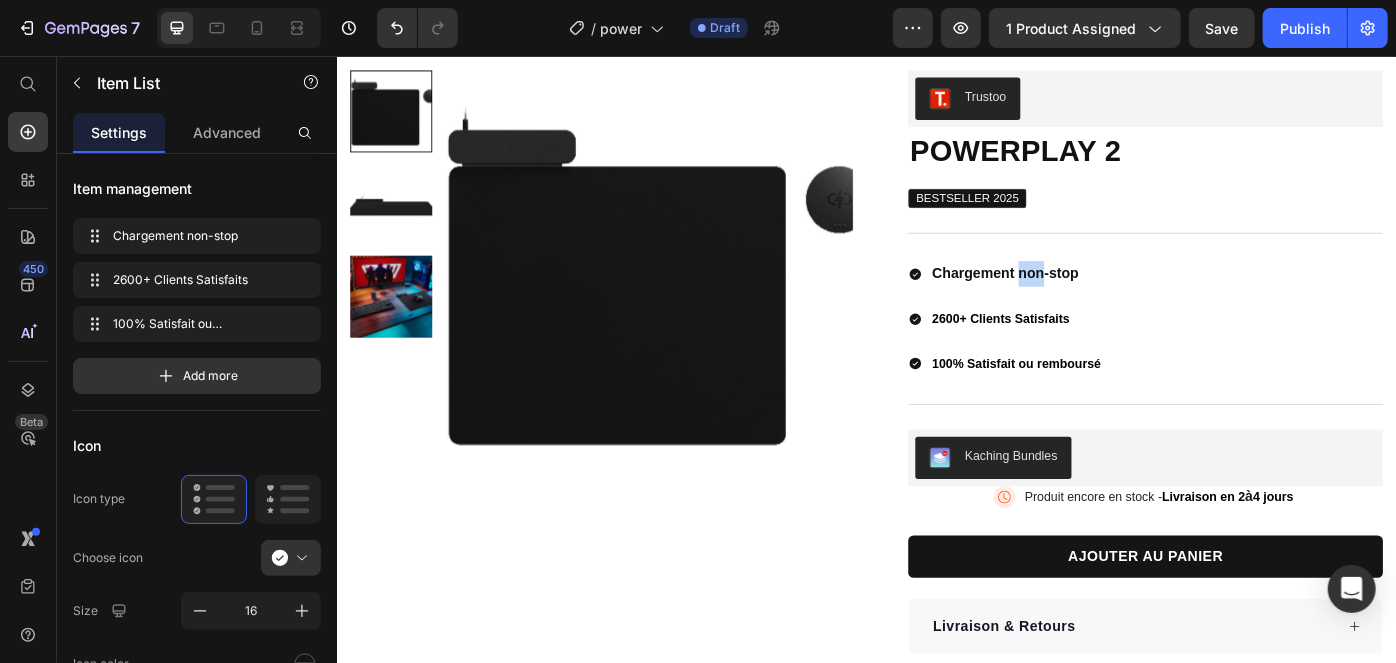 click on "Chargement non-stop" at bounding box center [1093, 300] 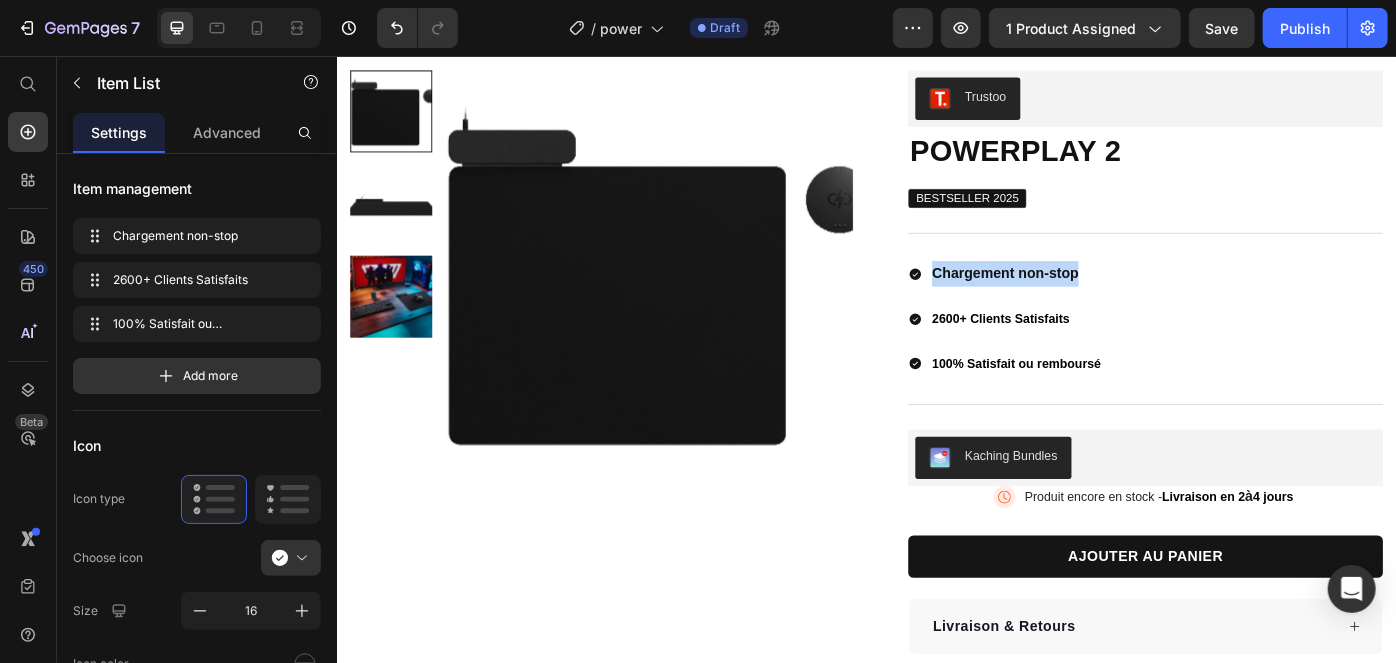 click on "Chargement non-stop" at bounding box center (1093, 300) 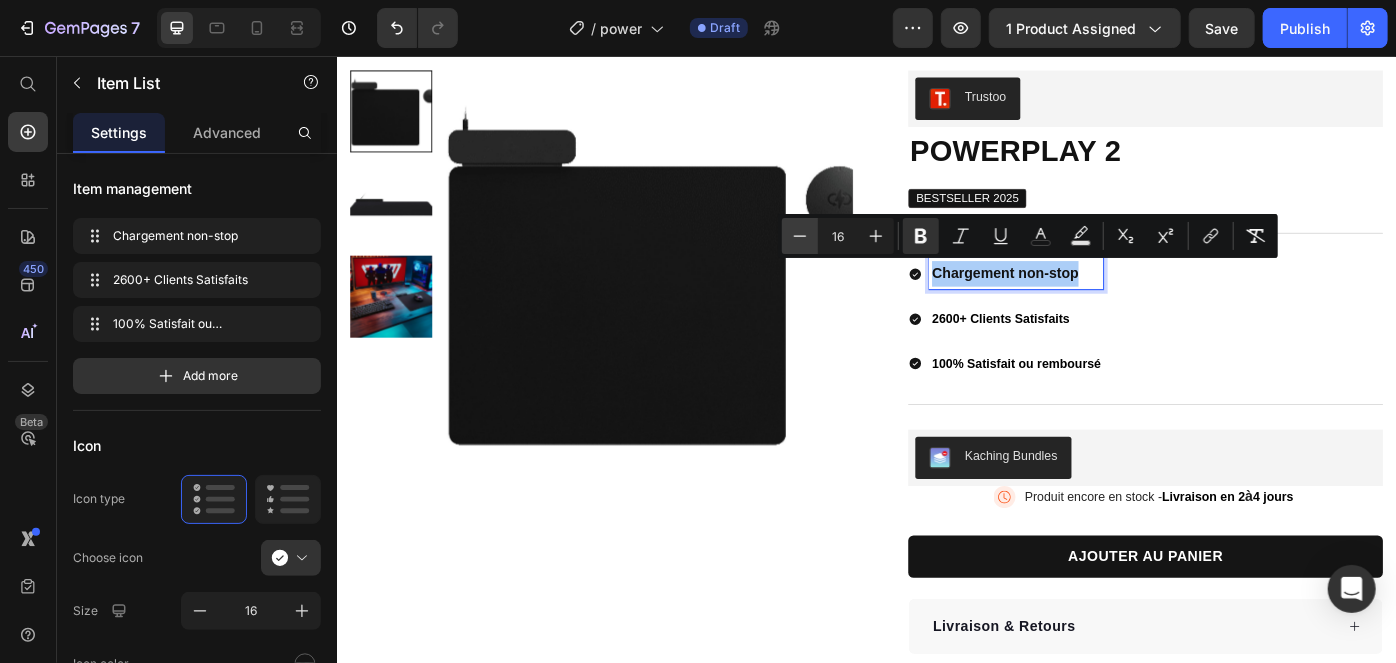 click 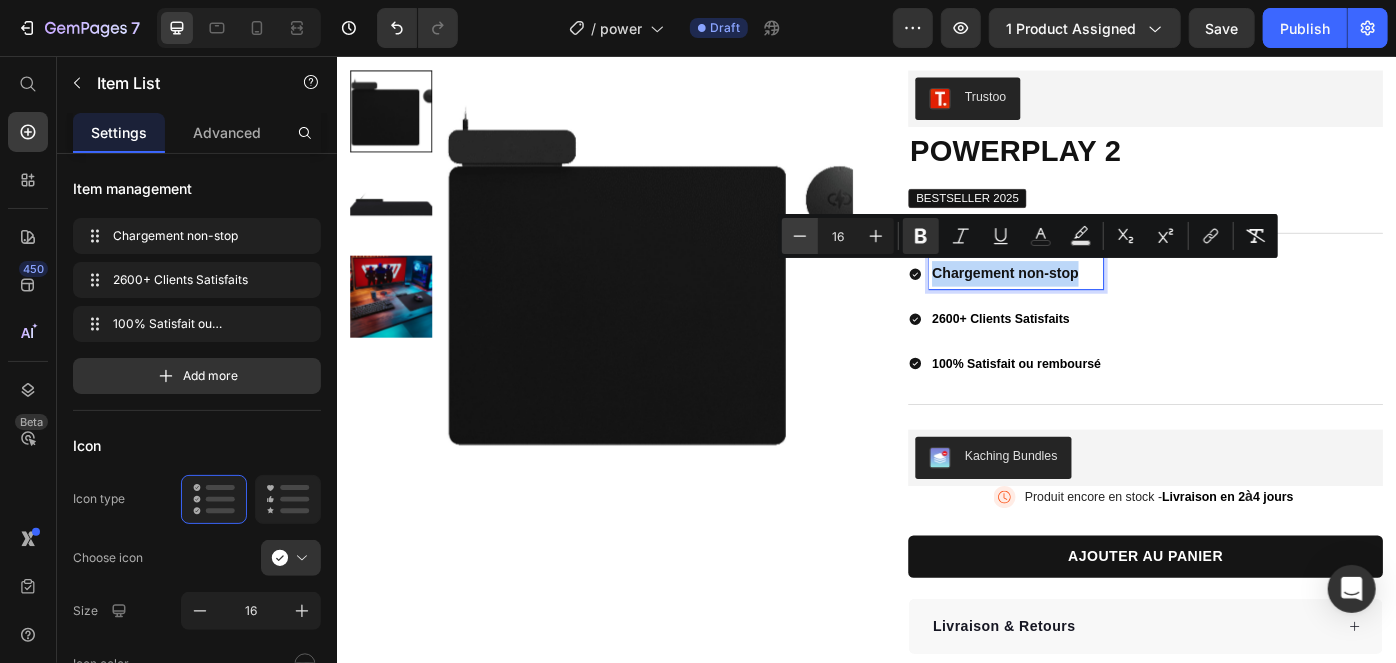 type on "15" 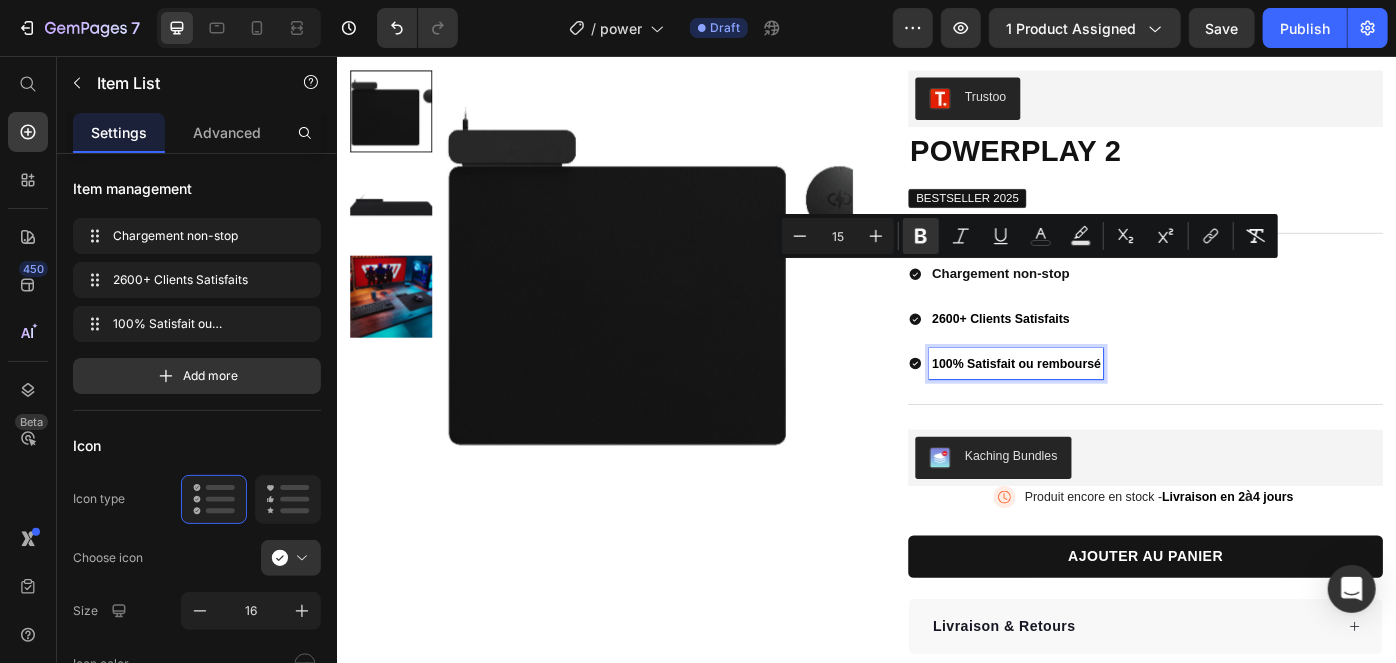 click on "100% Satisfait ou remboursé" at bounding box center (1105, 403) 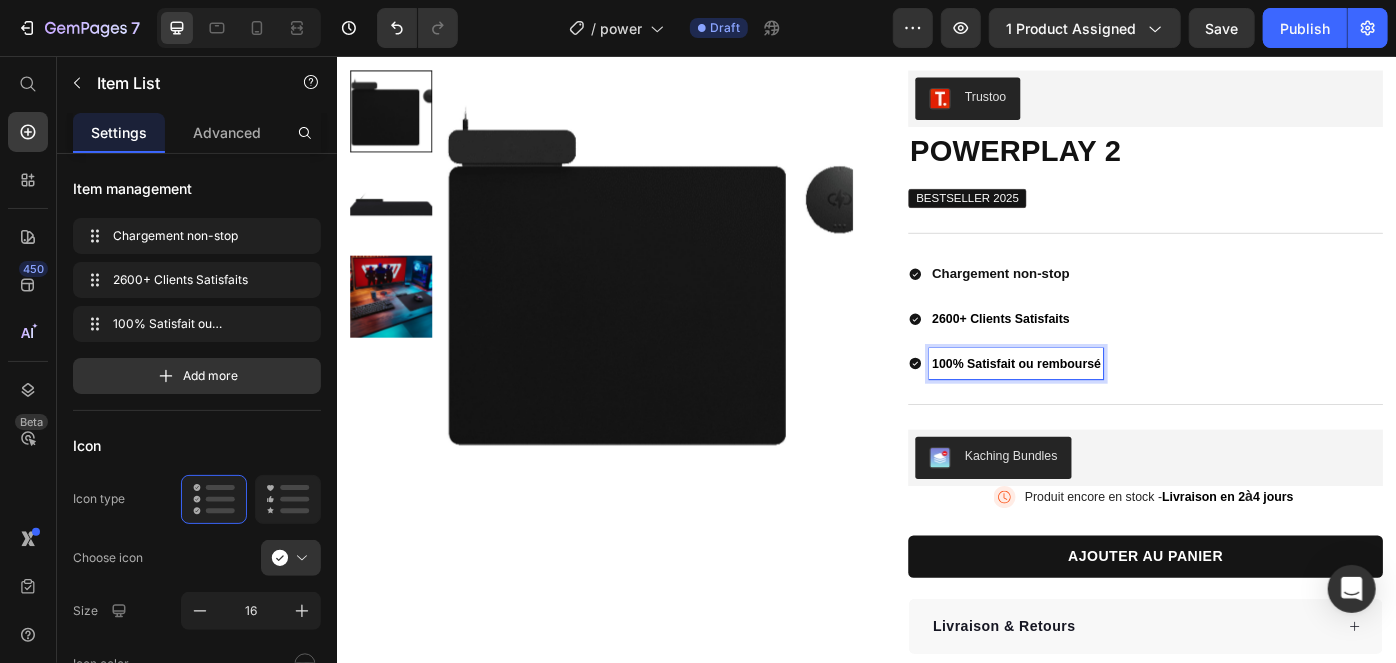 click on "2600+ Clients Satisfaits" at bounding box center (1088, 352) 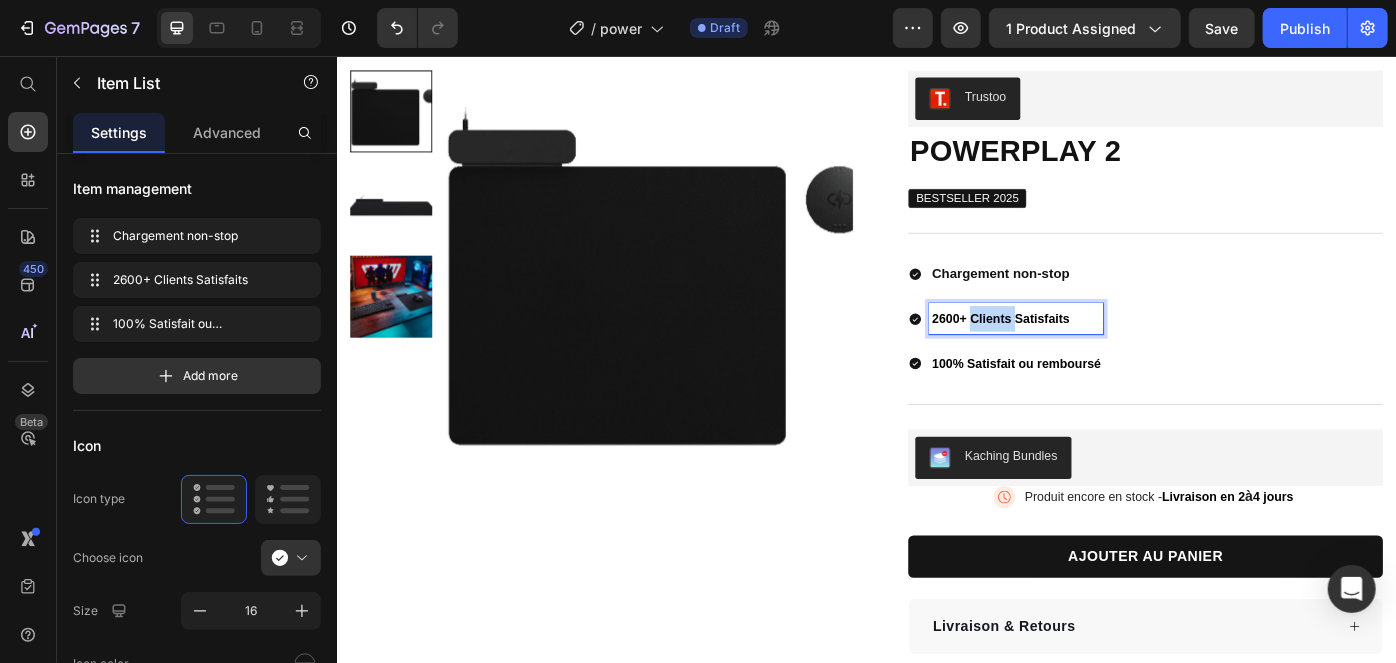 click on "2600+ Clients Satisfaits" at bounding box center (1088, 352) 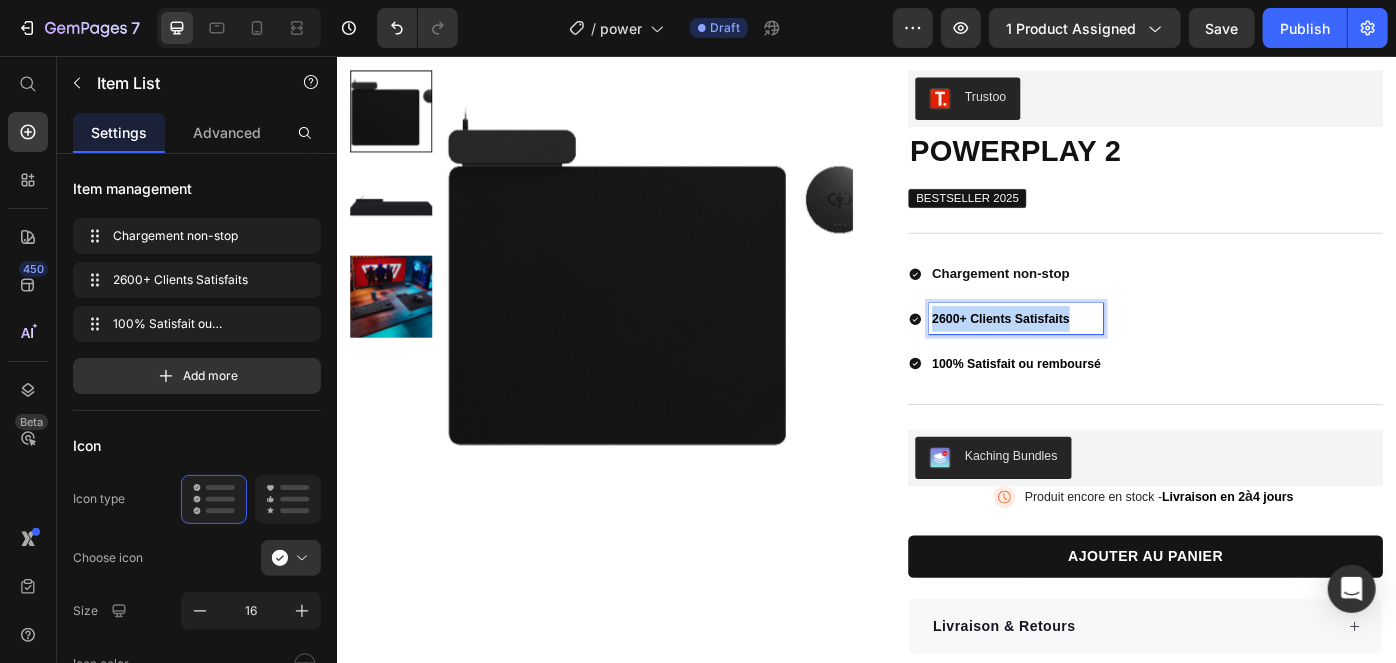 click on "2600+ Clients Satisfaits" at bounding box center (1088, 352) 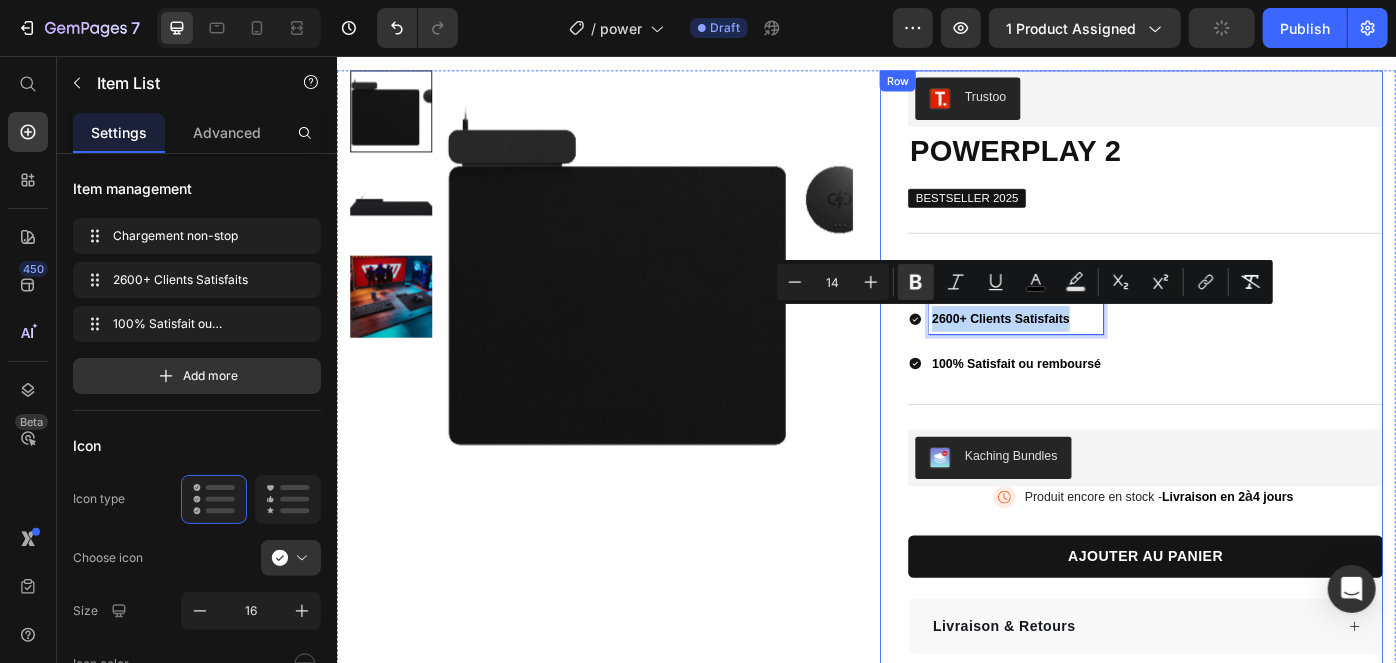 click on "Title Line" at bounding box center [1252, 255] 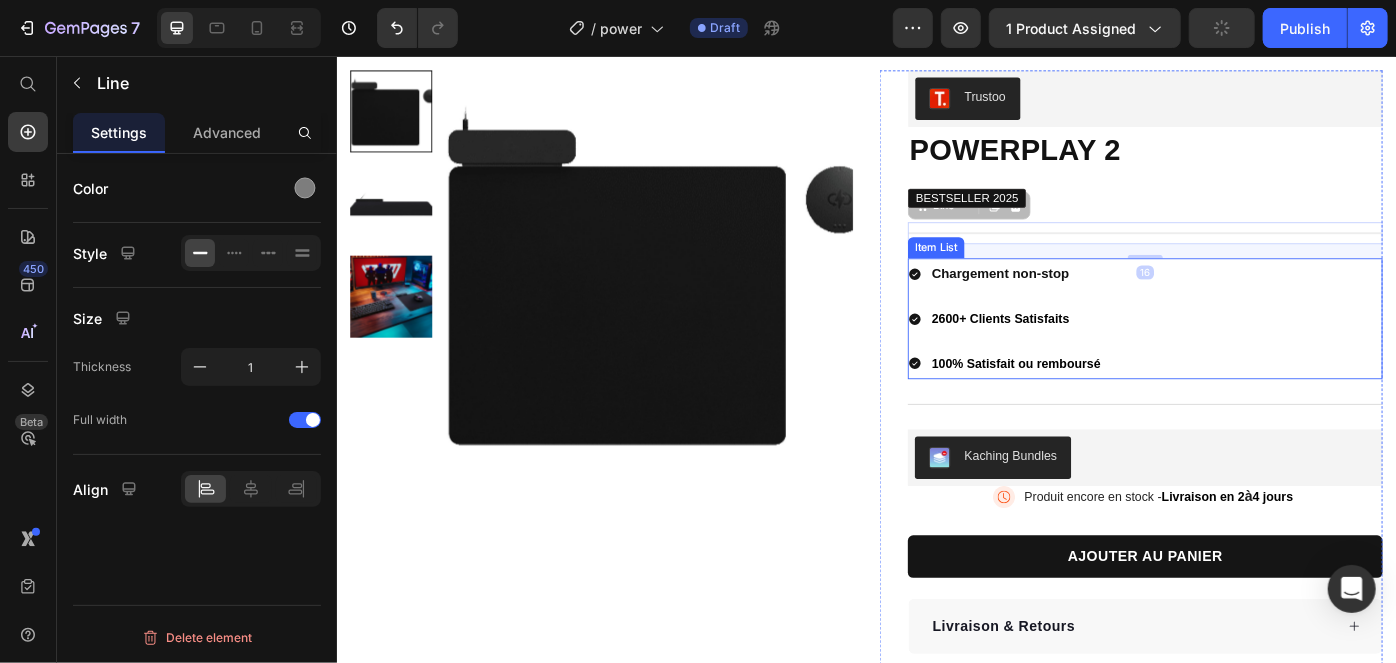 click on "Chargement non-stop" at bounding box center (1088, 300) 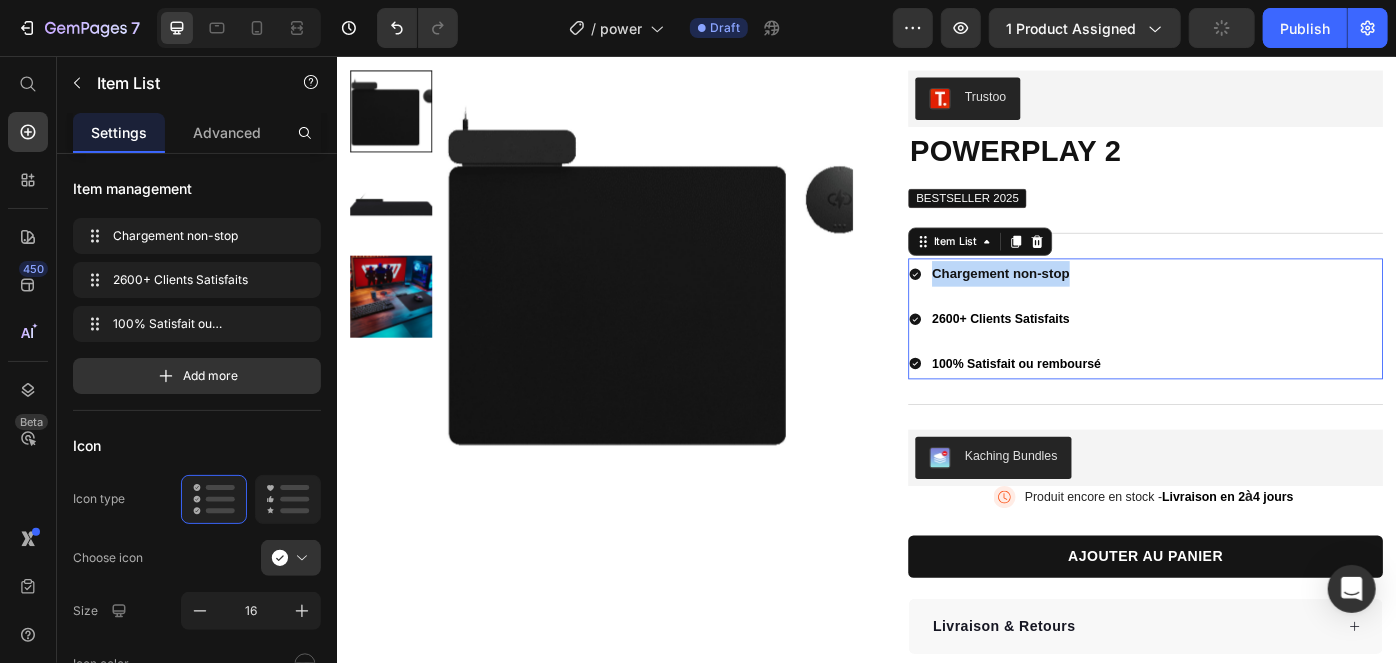 click on "Chargement non-stop" at bounding box center (1088, 300) 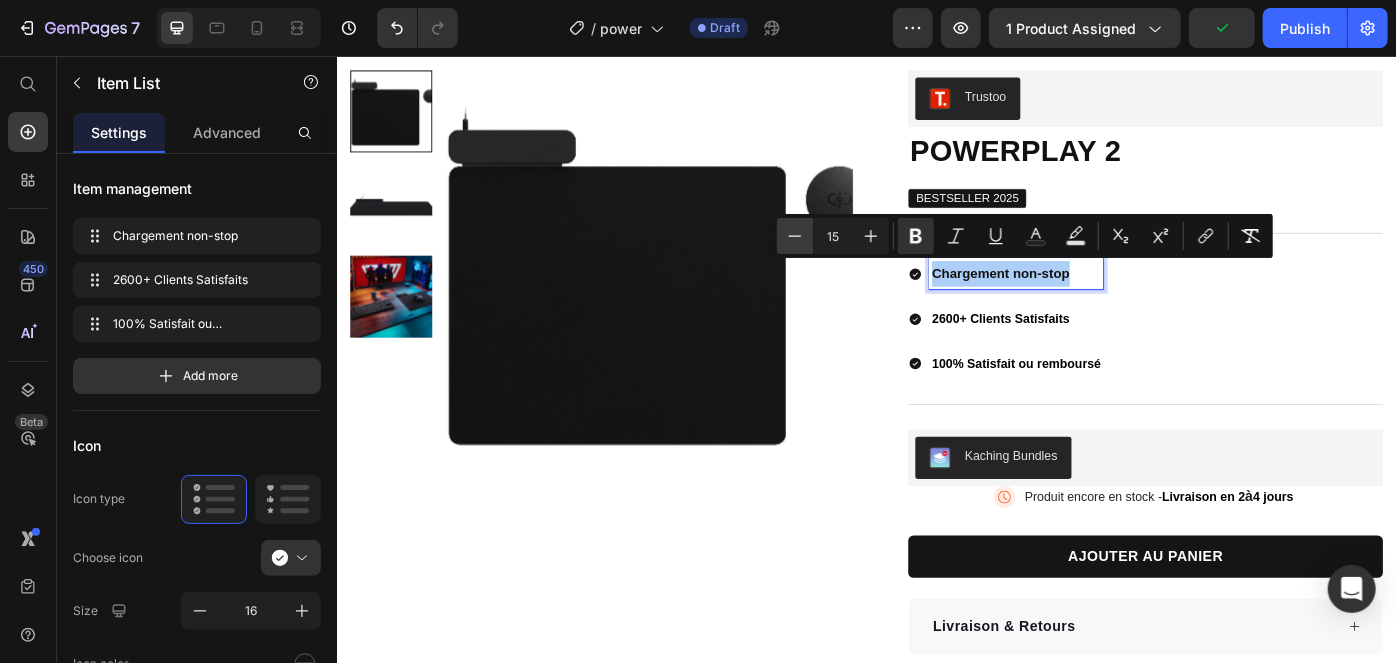 click 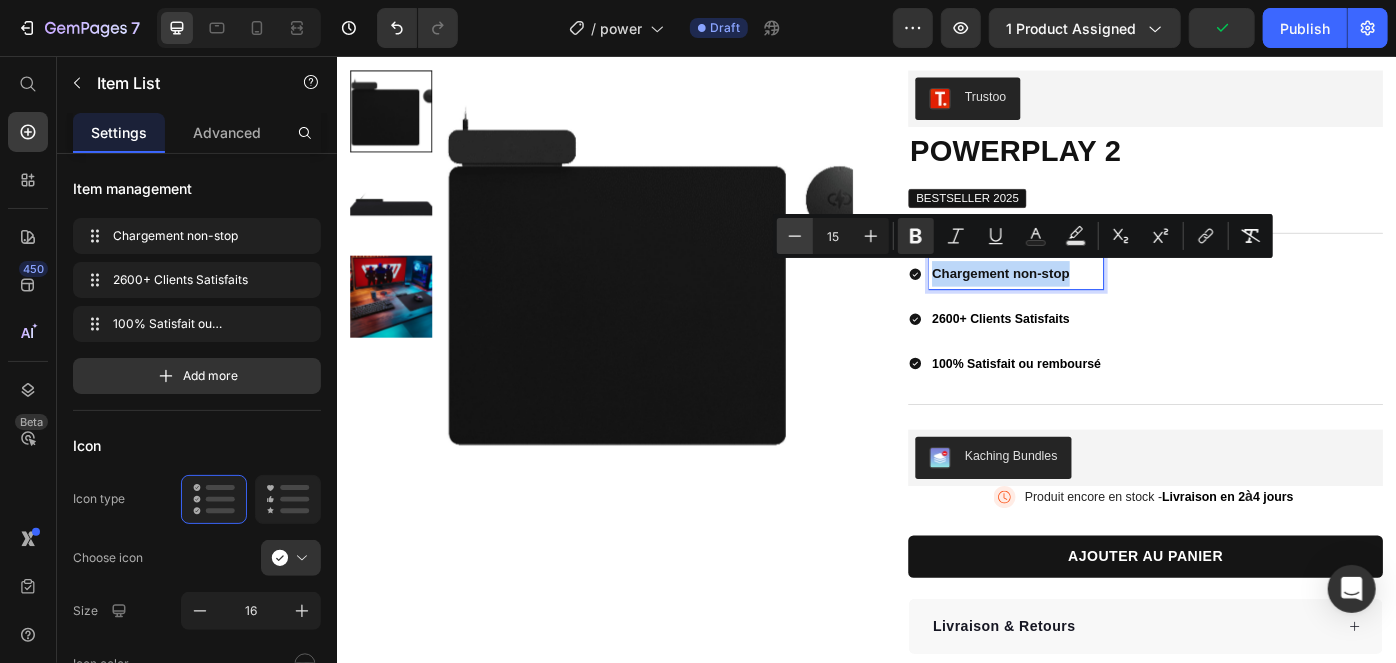type on "14" 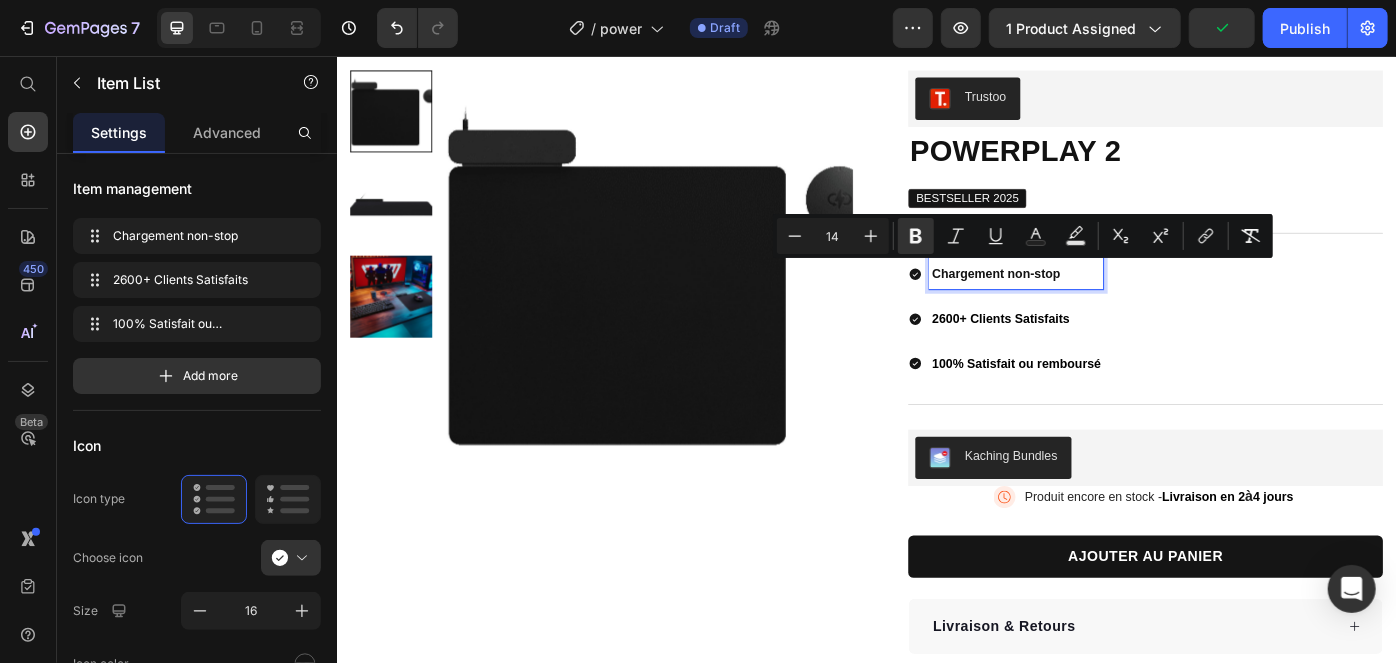 click on "100% Satisfait ou remboursé" at bounding box center (1105, 403) 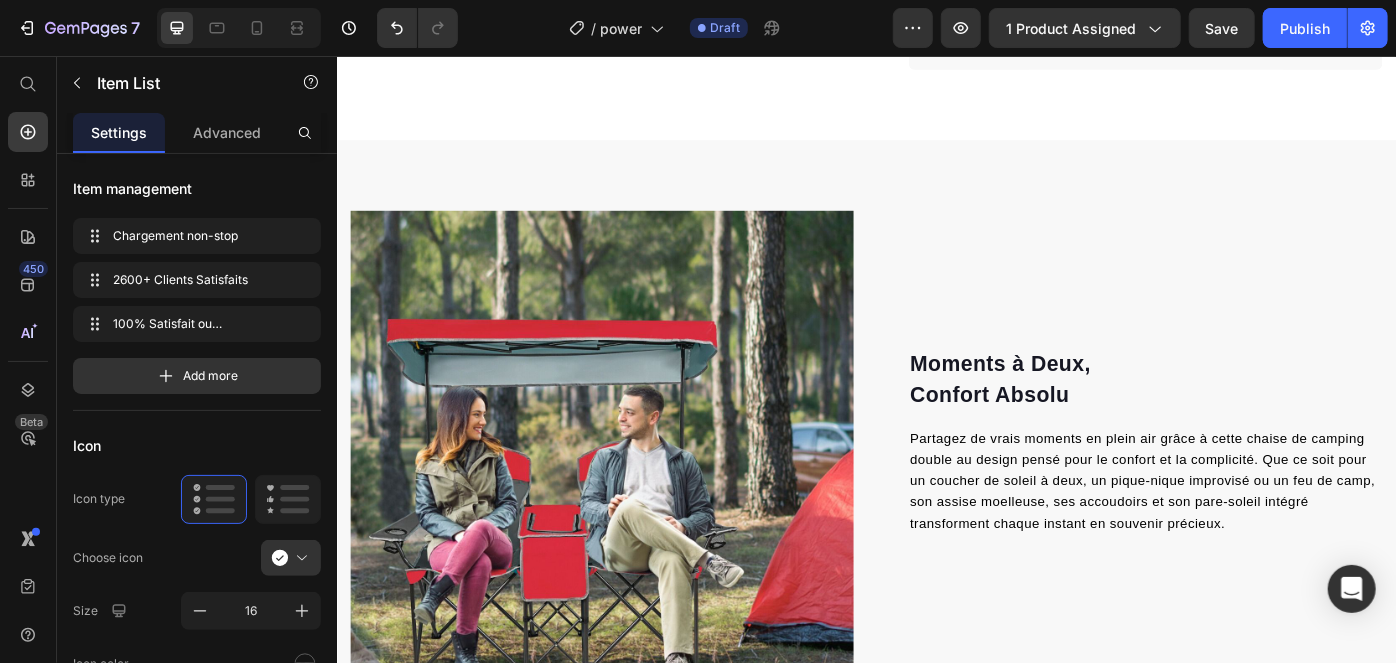scroll, scrollTop: 904, scrollLeft: 0, axis: vertical 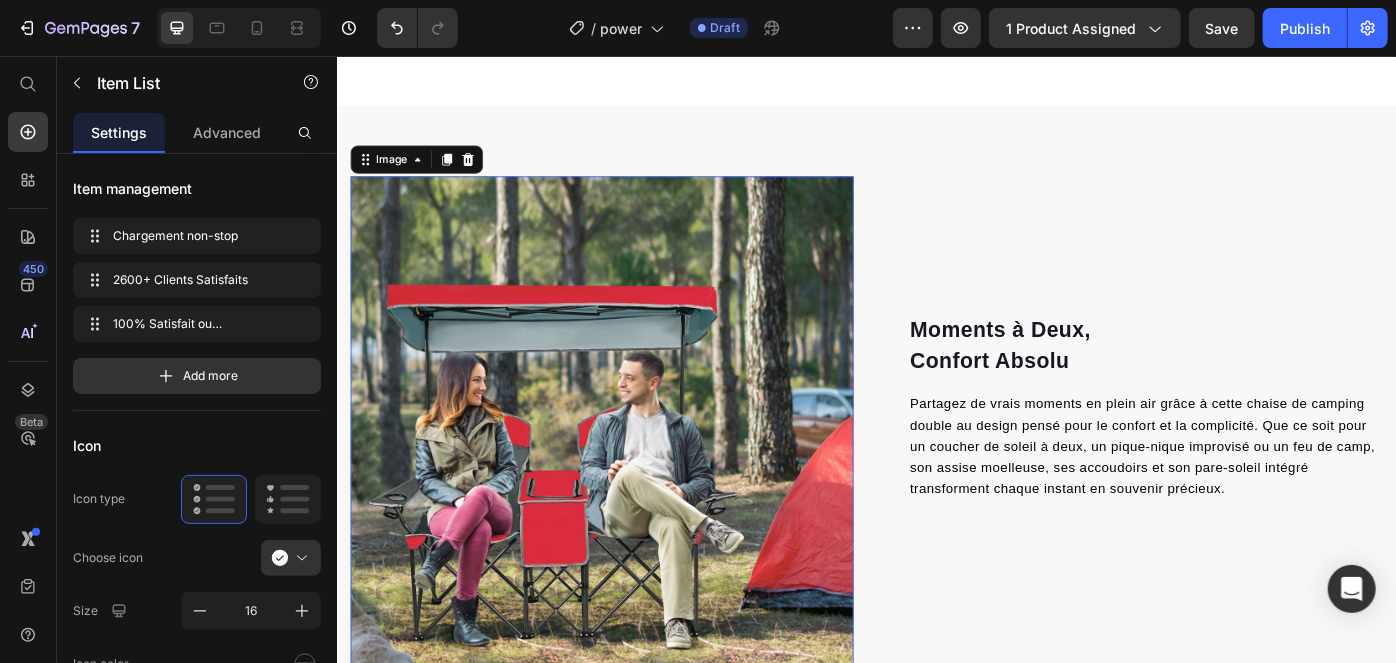 click at bounding box center (636, 476) 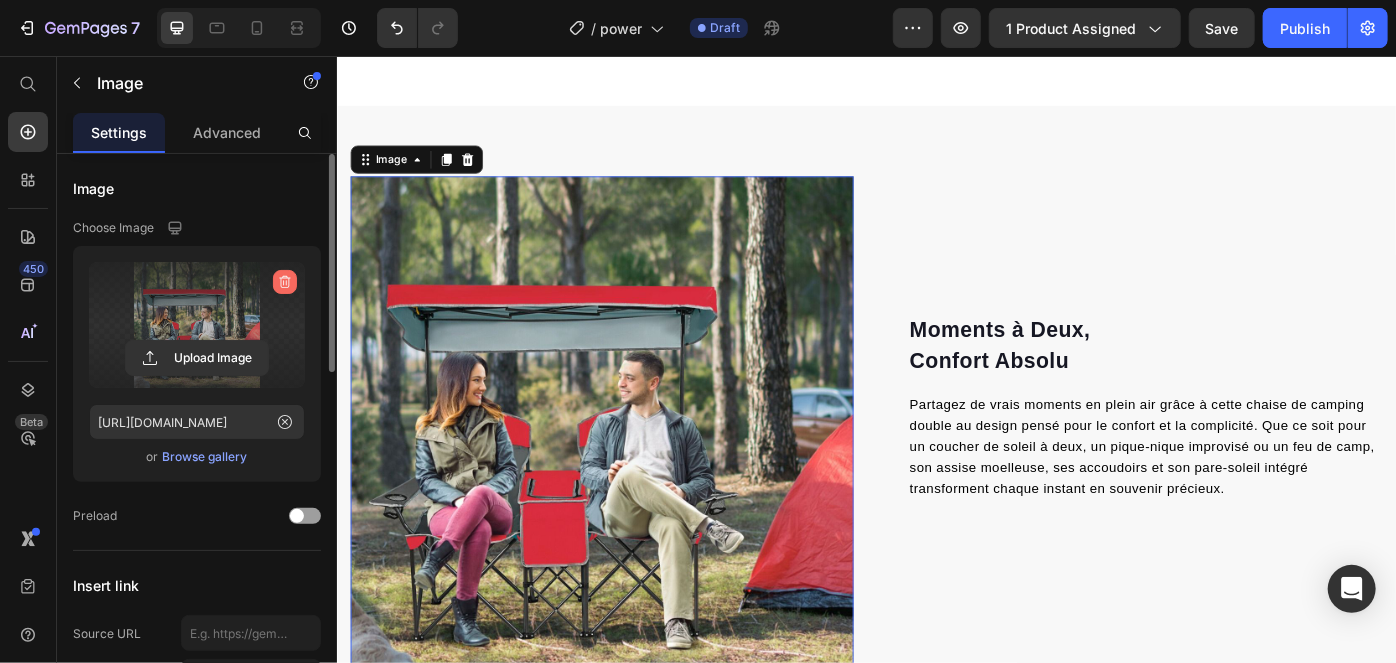 click 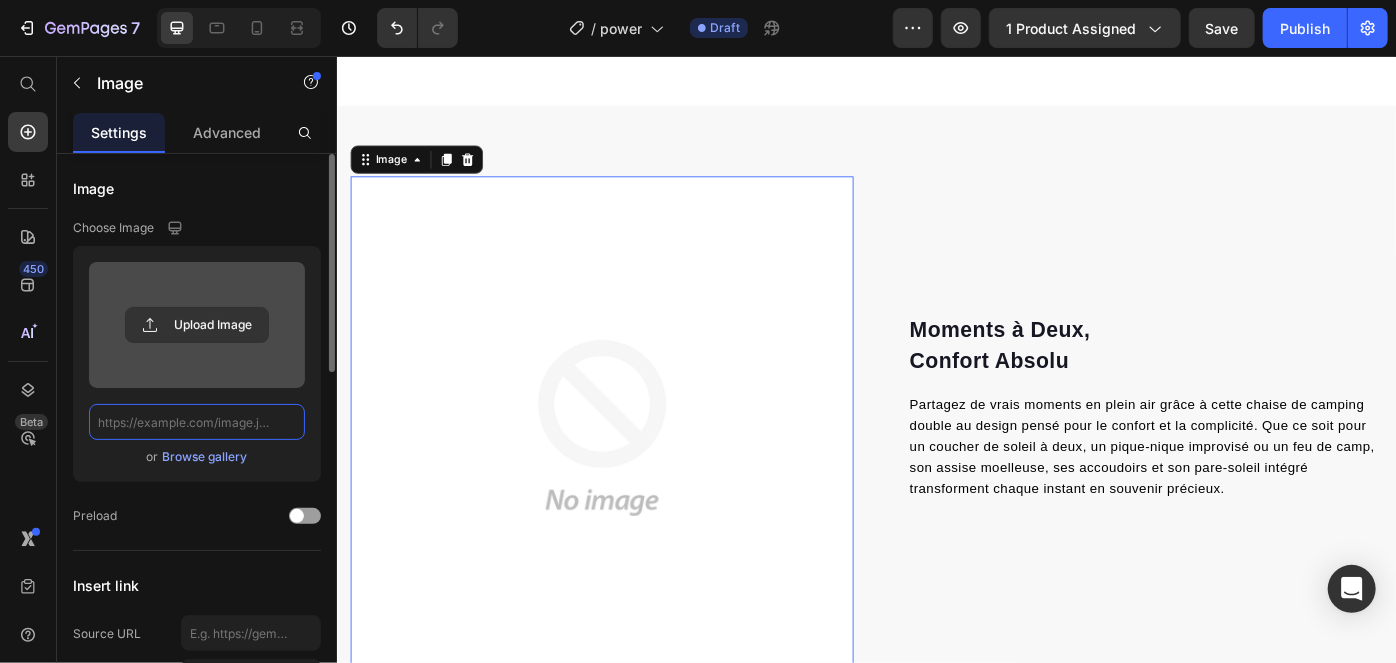 scroll, scrollTop: 0, scrollLeft: 0, axis: both 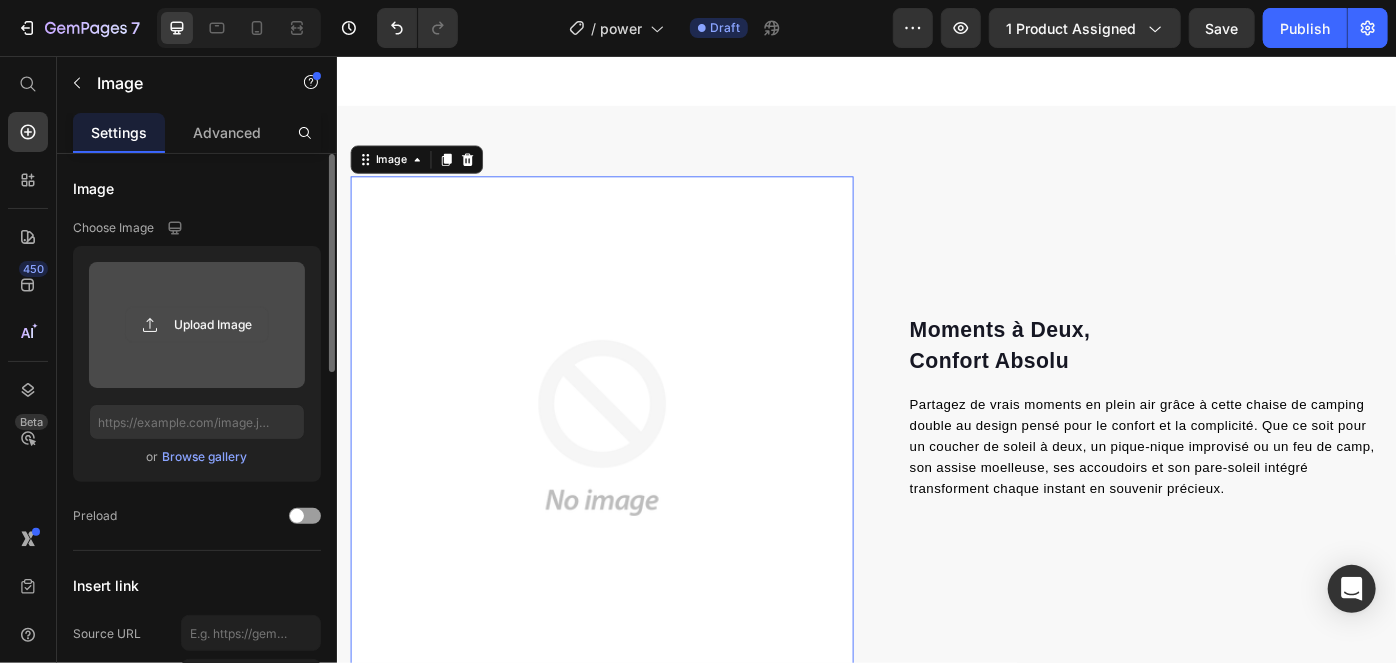 click 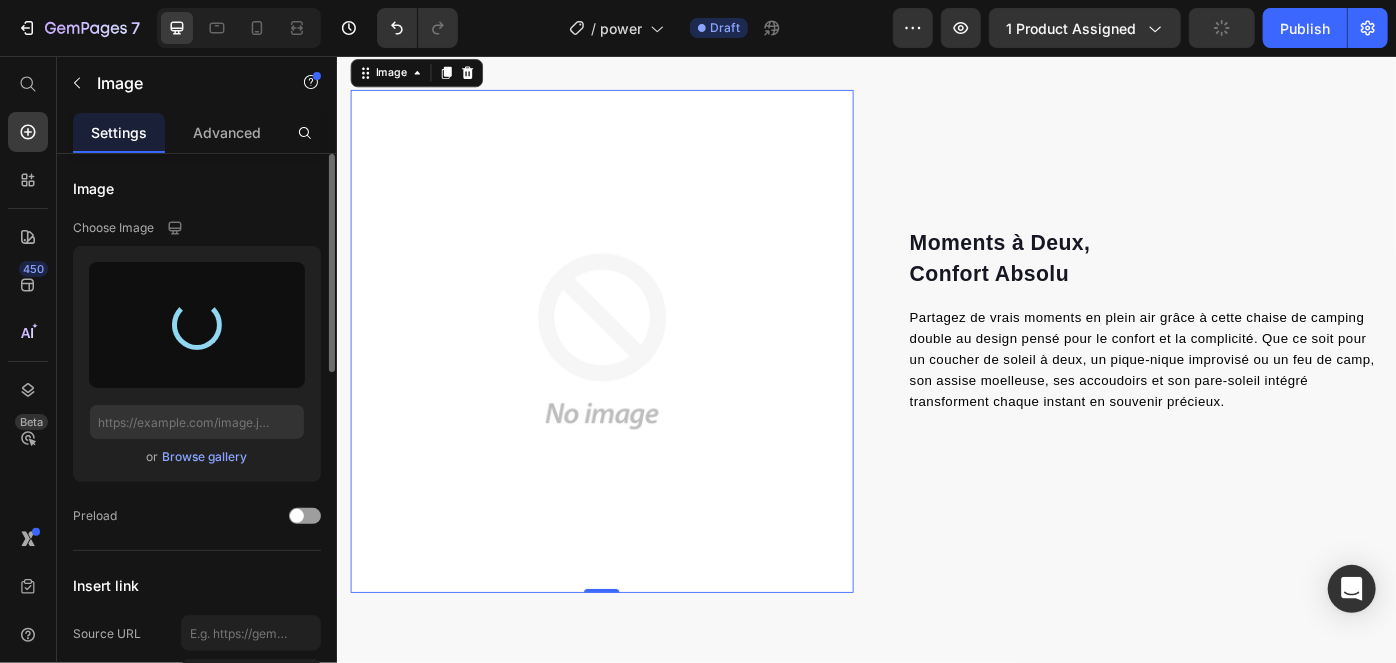 scroll, scrollTop: 1051, scrollLeft: 0, axis: vertical 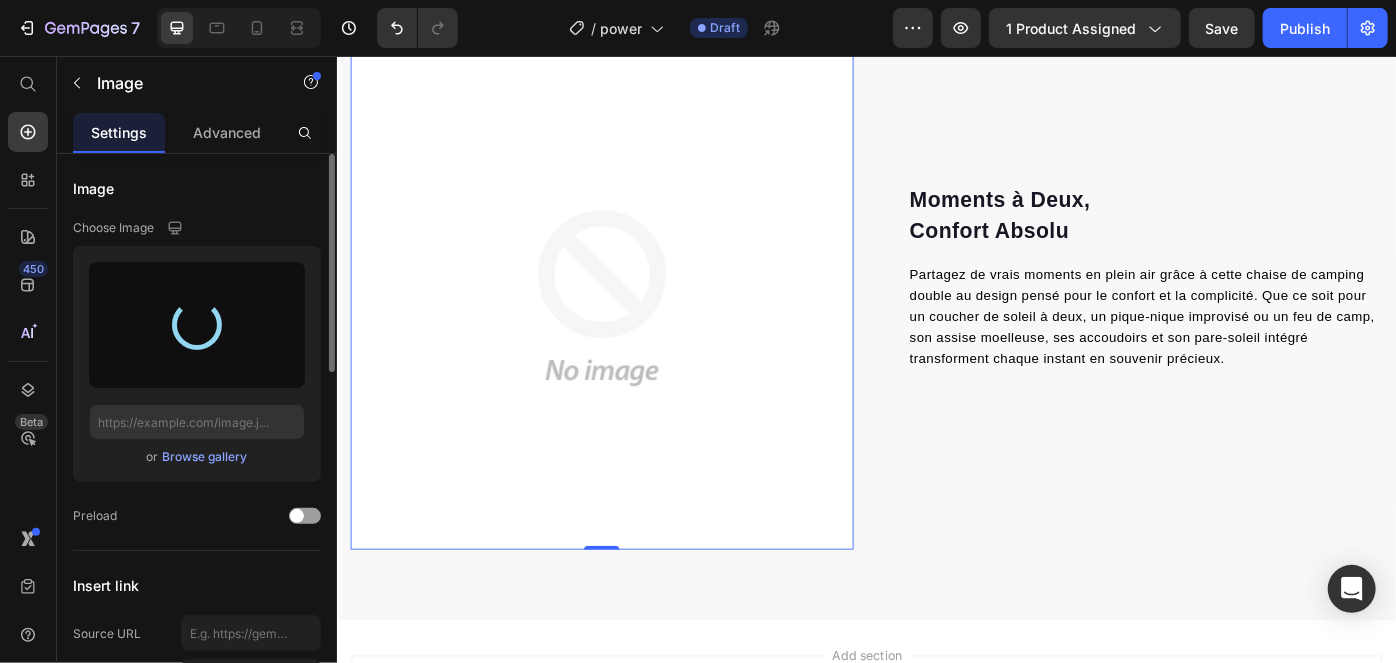 type on "[URL][DOMAIN_NAME]" 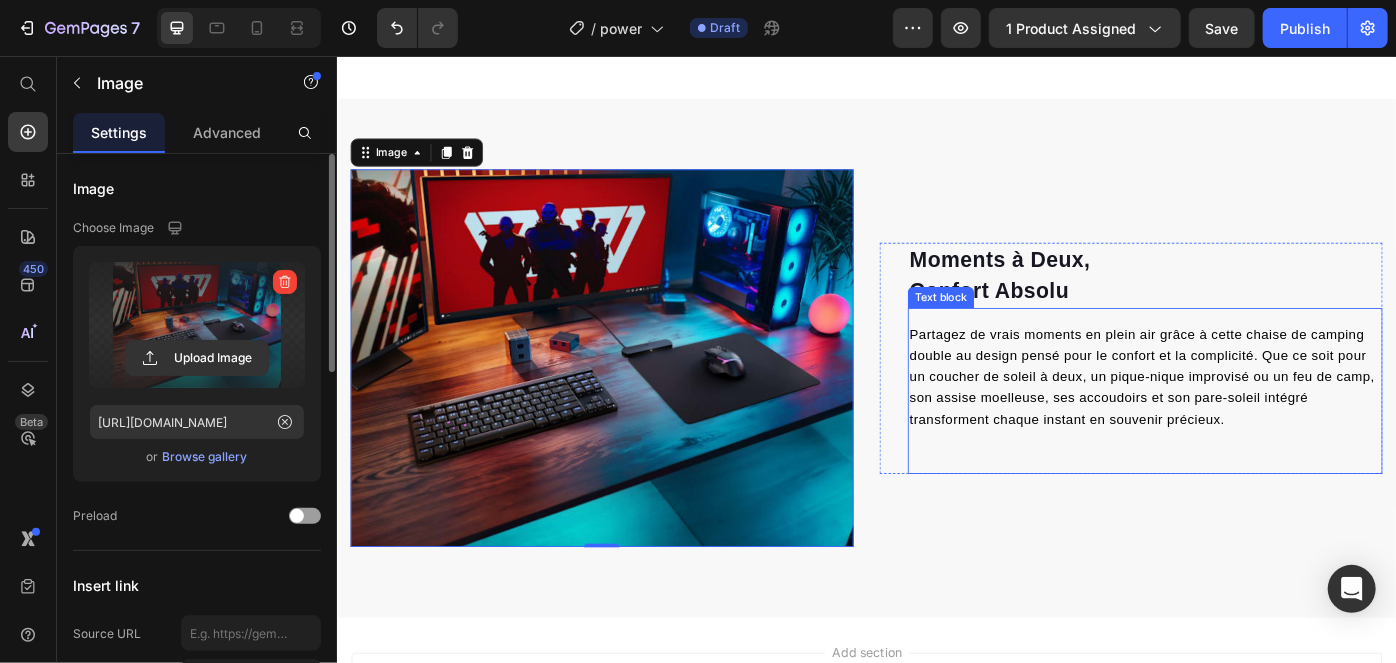 scroll, scrollTop: 911, scrollLeft: 0, axis: vertical 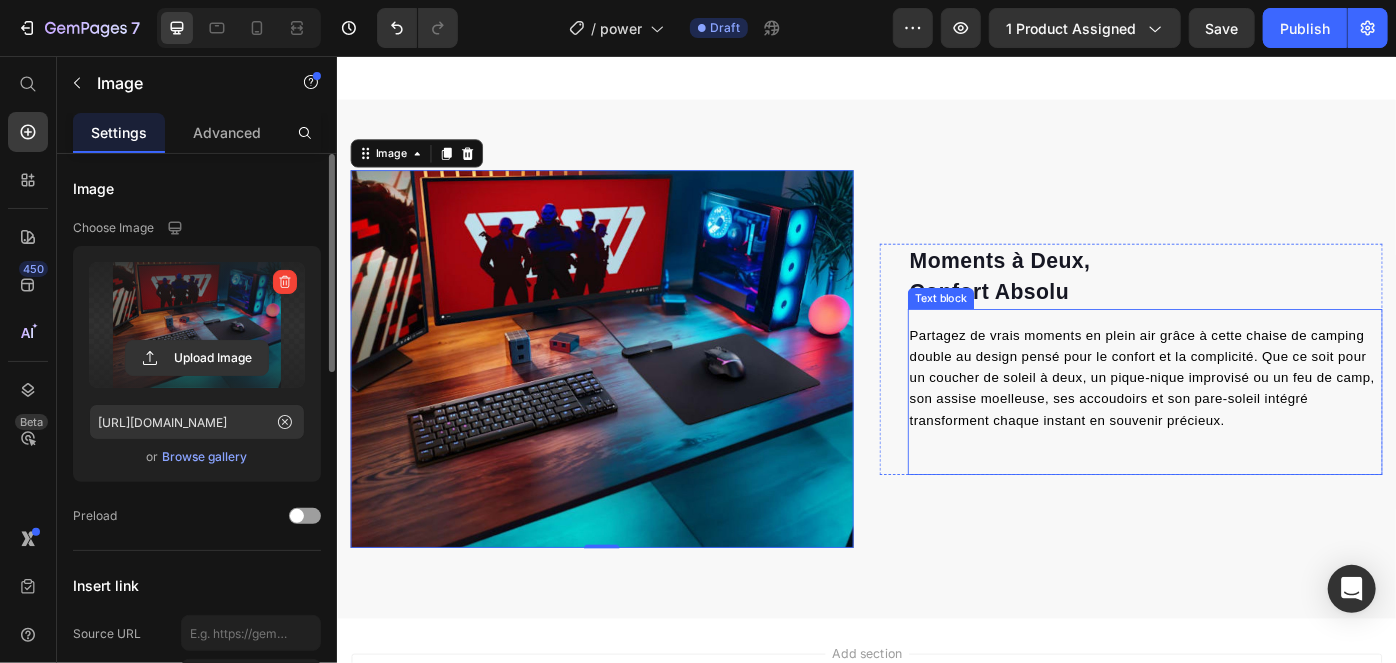 click on "Partagez de vrais moments en plein air grâce à cette chaise de camping double au design pensé pour le confort et la complicité. Que ce soit pour un coucher de soleil à deux, un pique-nique improvisé ou un feu de camp, son assise moelleuse, ses accoudoirs et son pare-soleil intégré transforment chaque instant en souvenir précieux." at bounding box center (1252, 419) 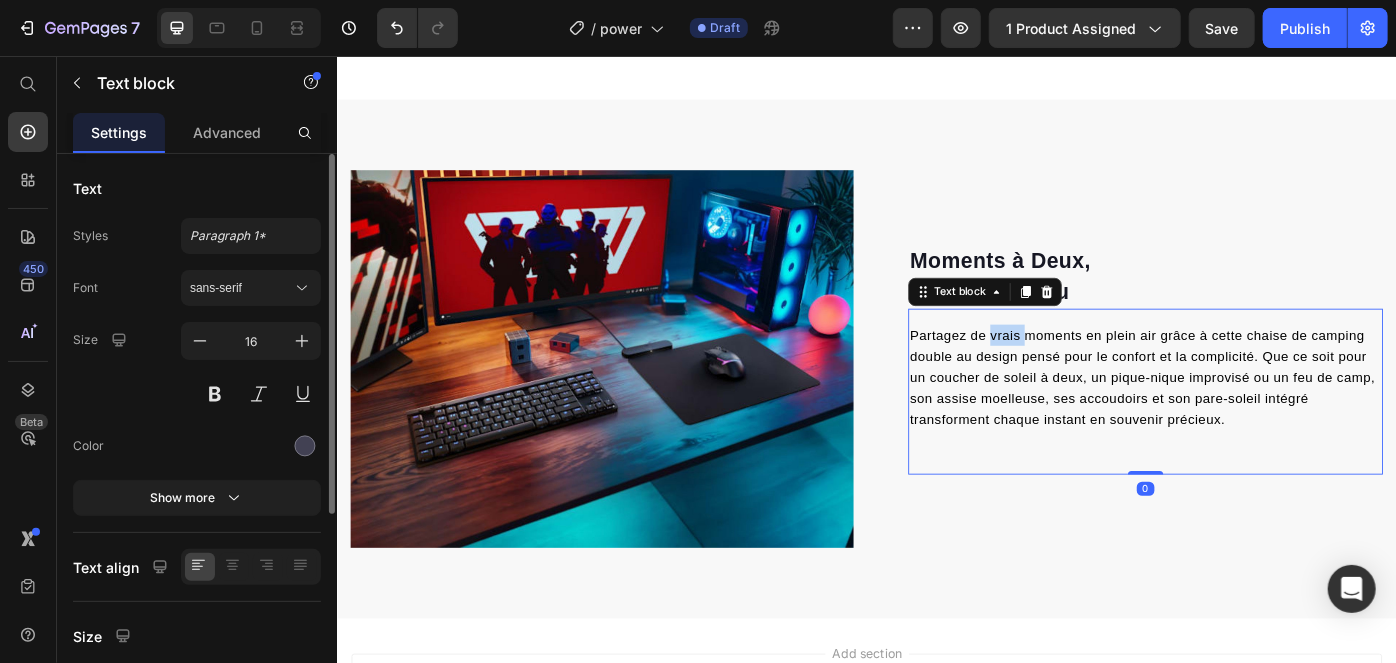 click on "Partagez de vrais moments en plein air grâce à cette chaise de camping double au design pensé pour le confort et la complicité. Que ce soit pour un coucher de soleil à deux, un pique-nique improvisé ou un feu de camp, son assise moelleuse, ses accoudoirs et son pare-soleil intégré transforment chaque instant en souvenir précieux." at bounding box center [1252, 419] 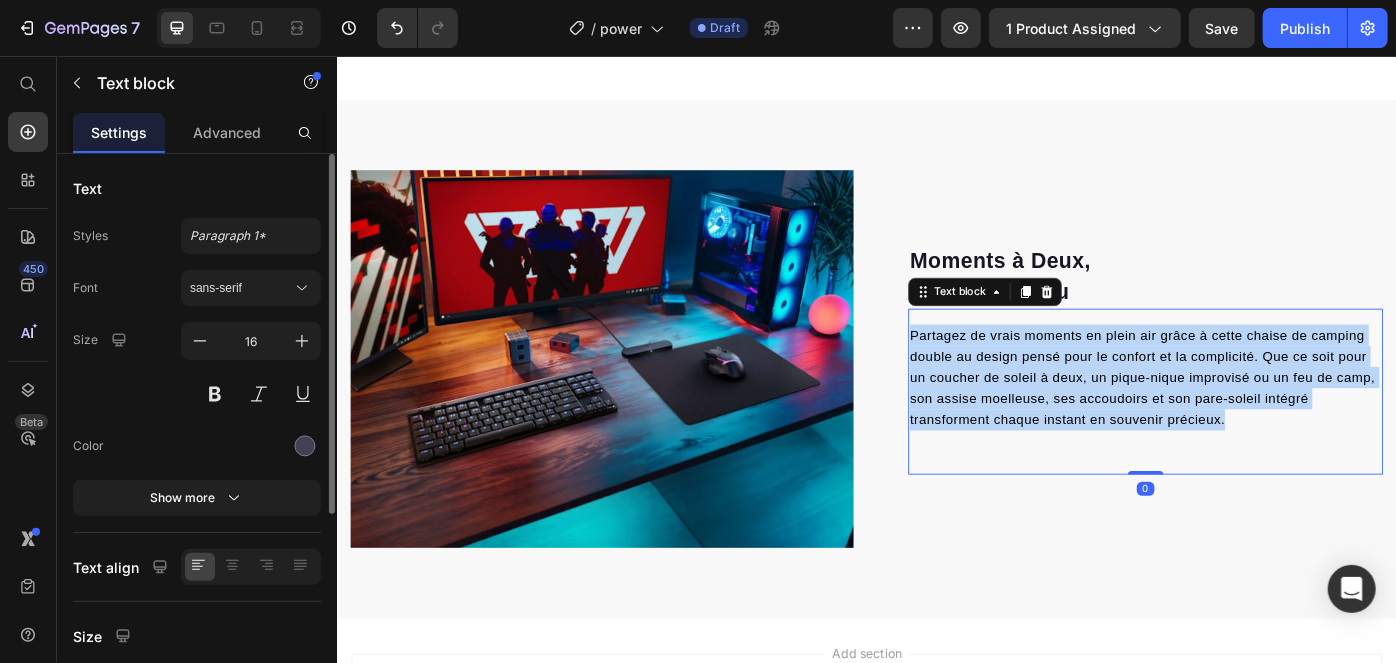 click on "Partagez de vrais moments en plein air grâce à cette chaise de camping double au design pensé pour le confort et la complicité. Que ce soit pour un coucher de soleil à deux, un pique-nique improvisé ou un feu de camp, son assise moelleuse, ses accoudoirs et son pare-soleil intégré transforment chaque instant en souvenir précieux." at bounding box center [1252, 419] 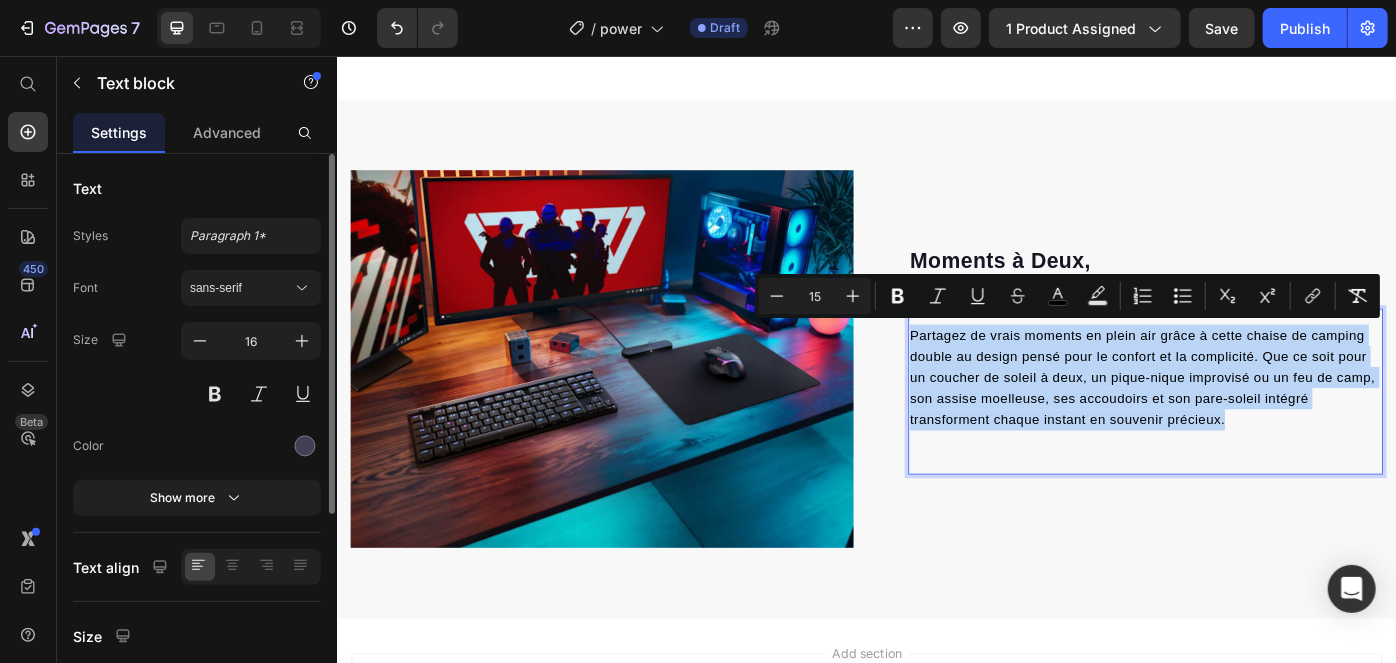 type on "16" 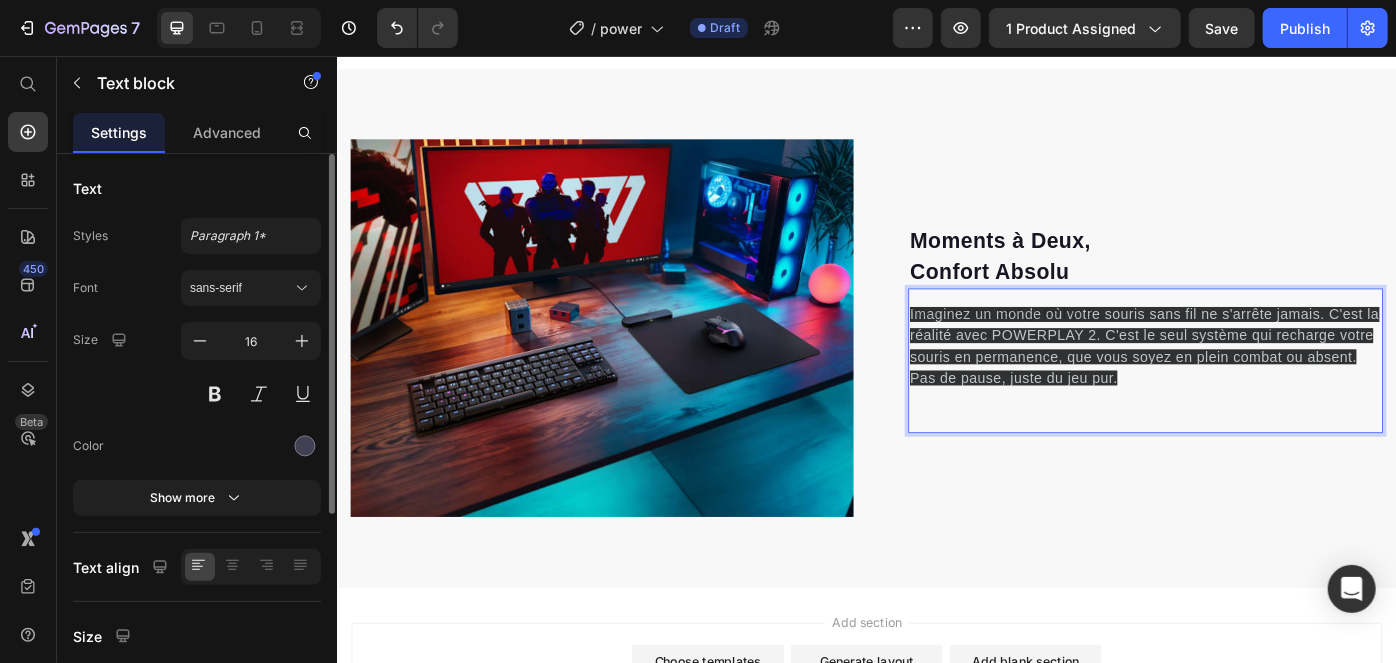 scroll, scrollTop: 911, scrollLeft: 0, axis: vertical 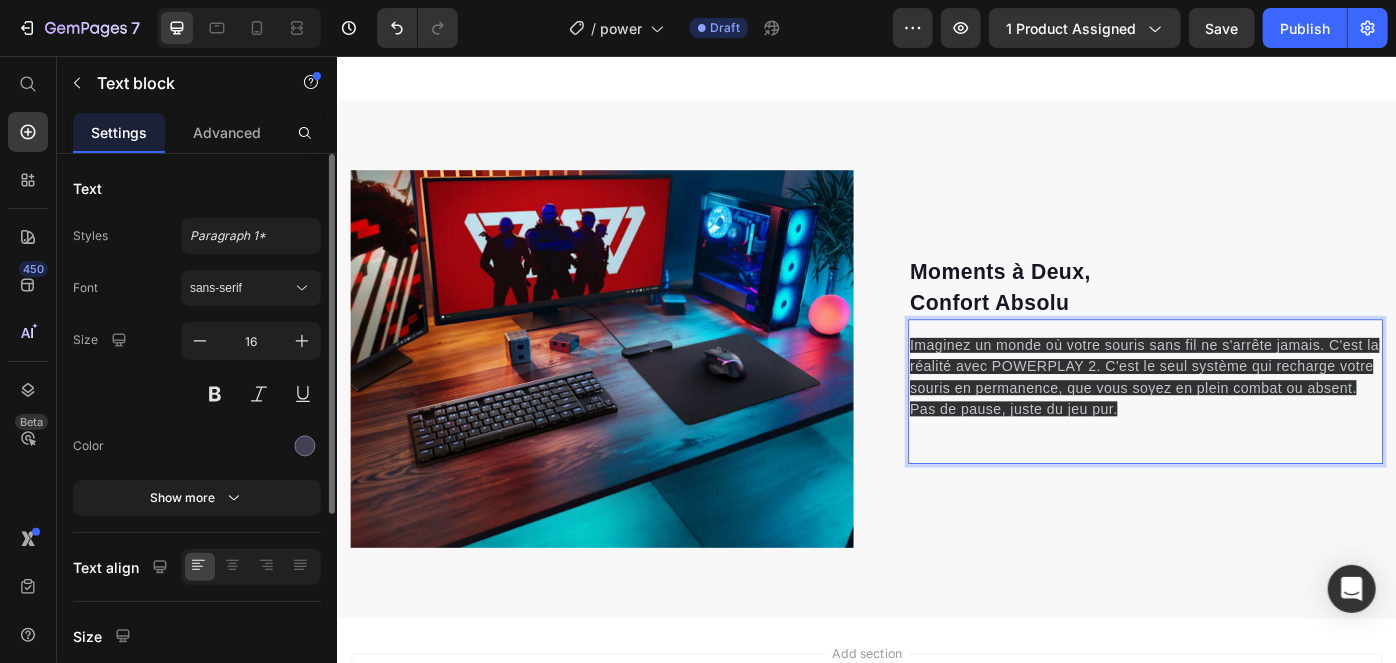 click on "Imaginez un monde où votre souris sans fil ne s'arrête jamais. C'est la réalité avec POWERPLAY 2. C'est le seul système qui recharge votre souris en permanence, que vous soyez en plein combat ou absent. Pas de pause, juste du jeu pur." at bounding box center (1251, 418) 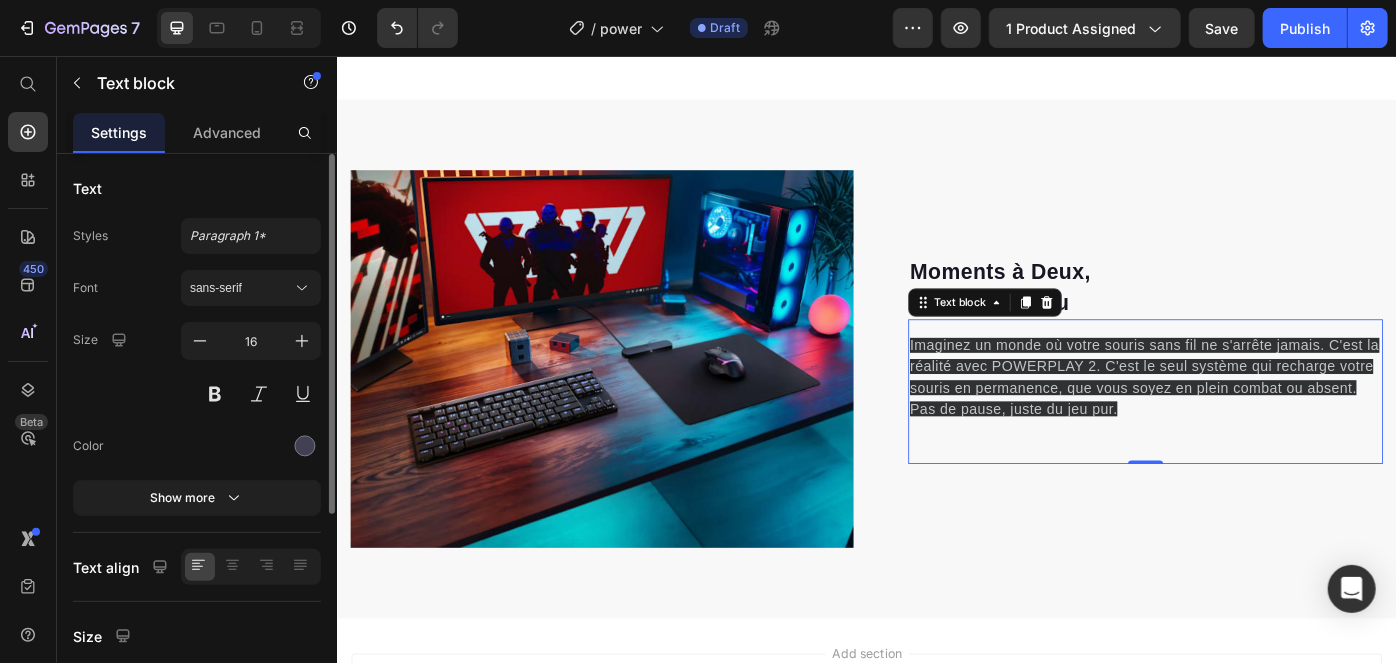 click on "Imaginez un monde où votre souris sans fil ne s'arrête jamais. C'est la réalité avec POWERPLAY 2. C'est le seul système qui recharge votre souris en permanence, que vous soyez en plein combat ou absent. Pas de pause, juste du jeu pur." at bounding box center (1252, 419) 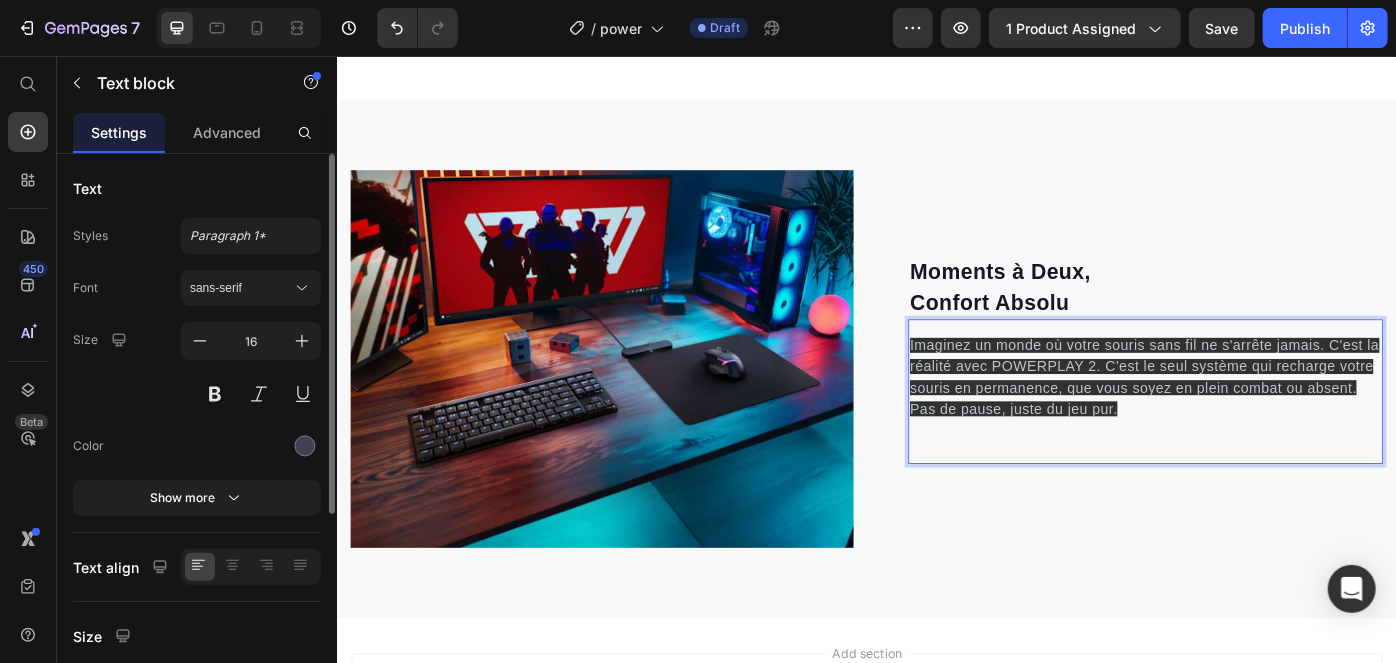 click on "Imaginez un monde où votre souris sans fil ne s'arrête jamais. C'est la réalité avec POWERPLAY 2. C'est le seul système qui recharge votre souris en permanence, que vous soyez en plein combat ou absent. Pas de pause, juste du jeu pur." at bounding box center (1252, 419) 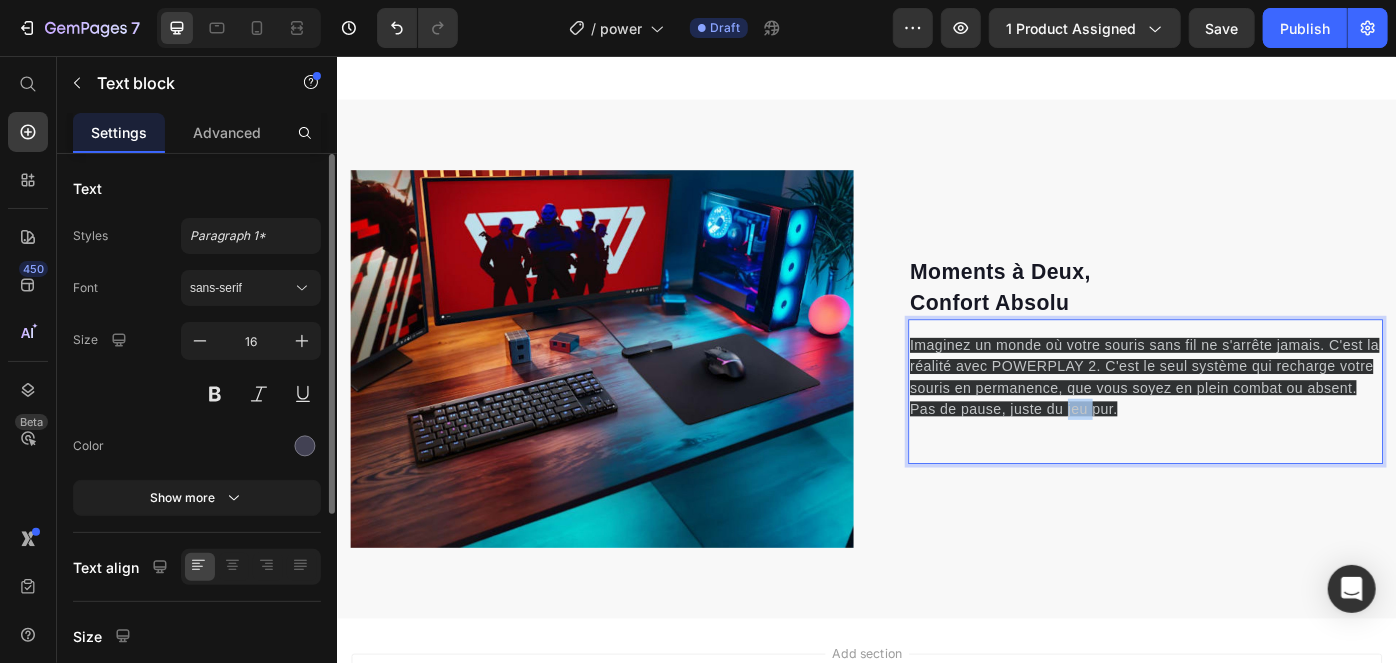 click on "Imaginez un monde où votre souris sans fil ne s'arrête jamais. C'est la réalité avec POWERPLAY 2. C'est le seul système qui recharge votre souris en permanence, que vous soyez en plein combat ou absent. Pas de pause, juste du jeu pur." at bounding box center [1251, 418] 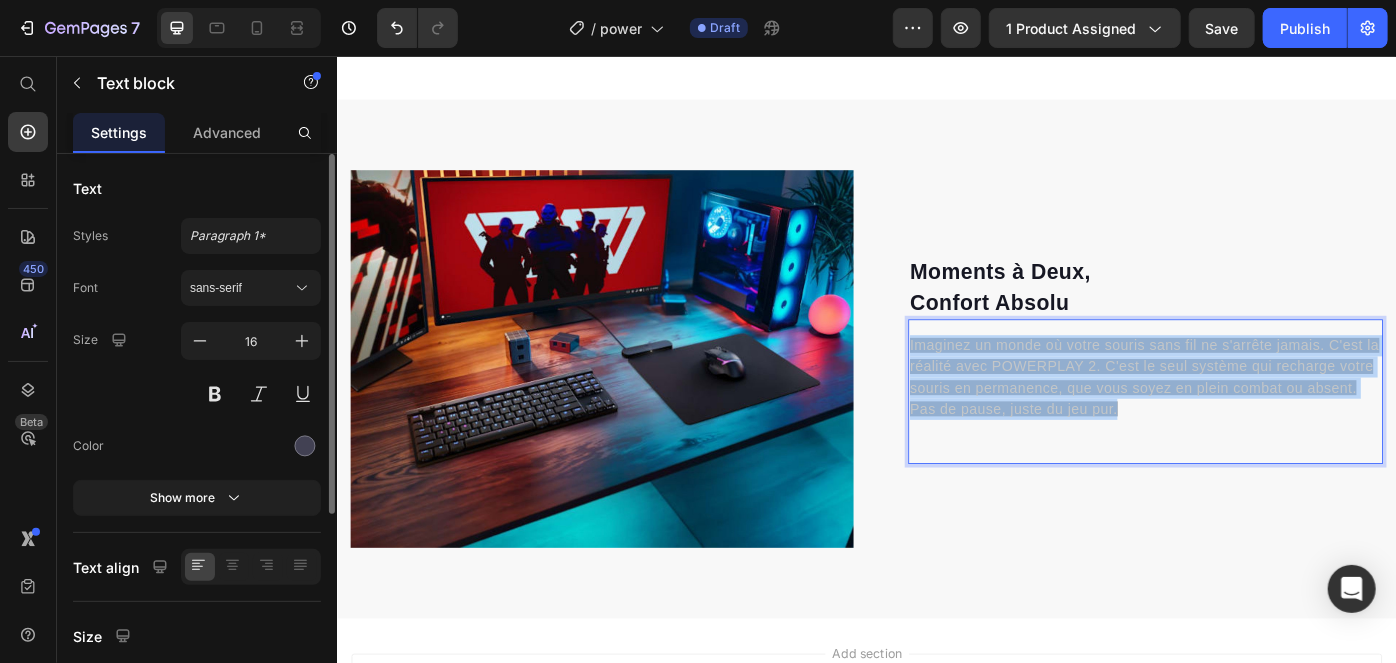 click on "Imaginez un monde où votre souris sans fil ne s'arrête jamais. C'est la réalité avec POWERPLAY 2. C'est le seul système qui recharge votre souris en permanence, que vous soyez en plein combat ou absent. Pas de pause, juste du jeu pur." at bounding box center (1251, 418) 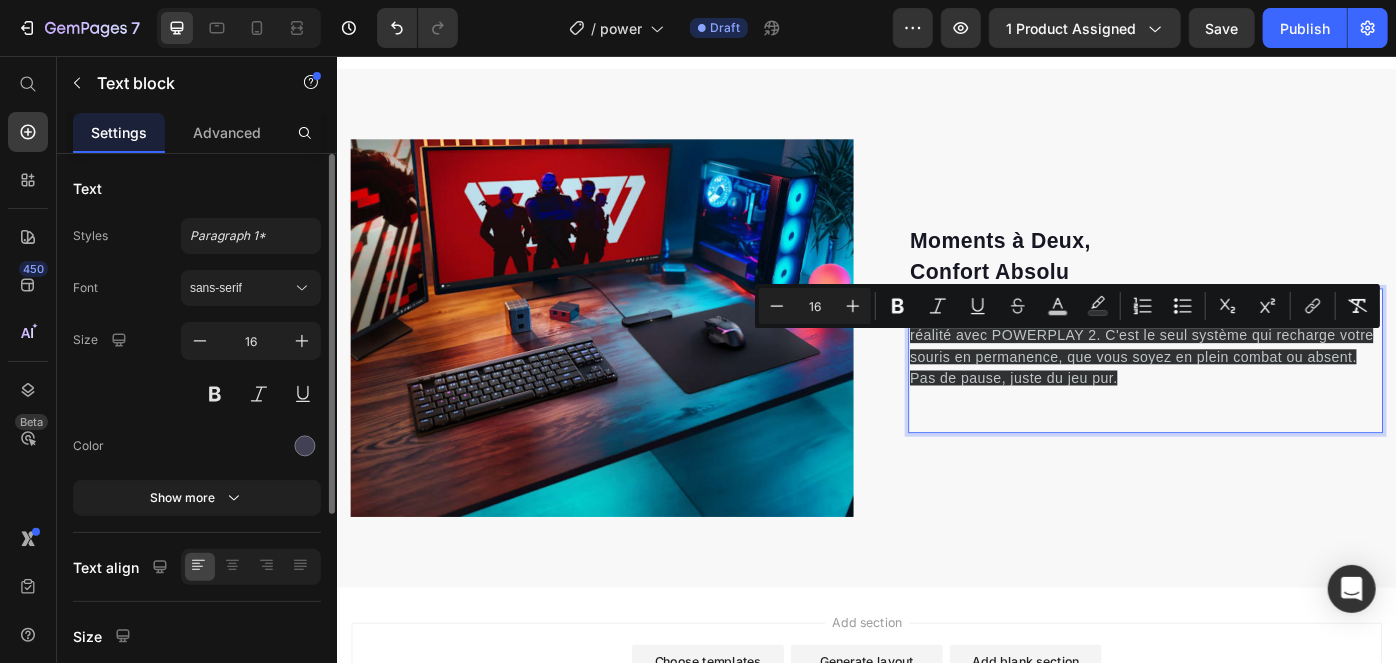 scroll, scrollTop: 934, scrollLeft: 0, axis: vertical 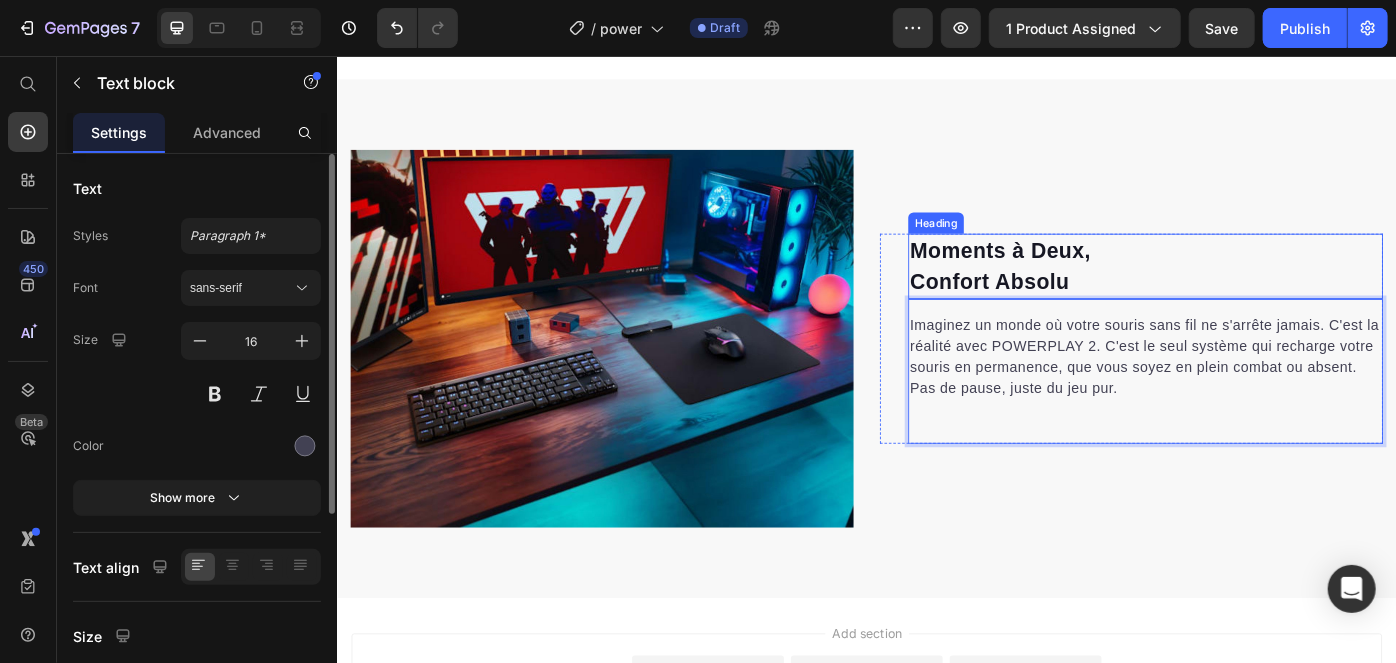 click on "Moments à Deux," at bounding box center [1087, 275] 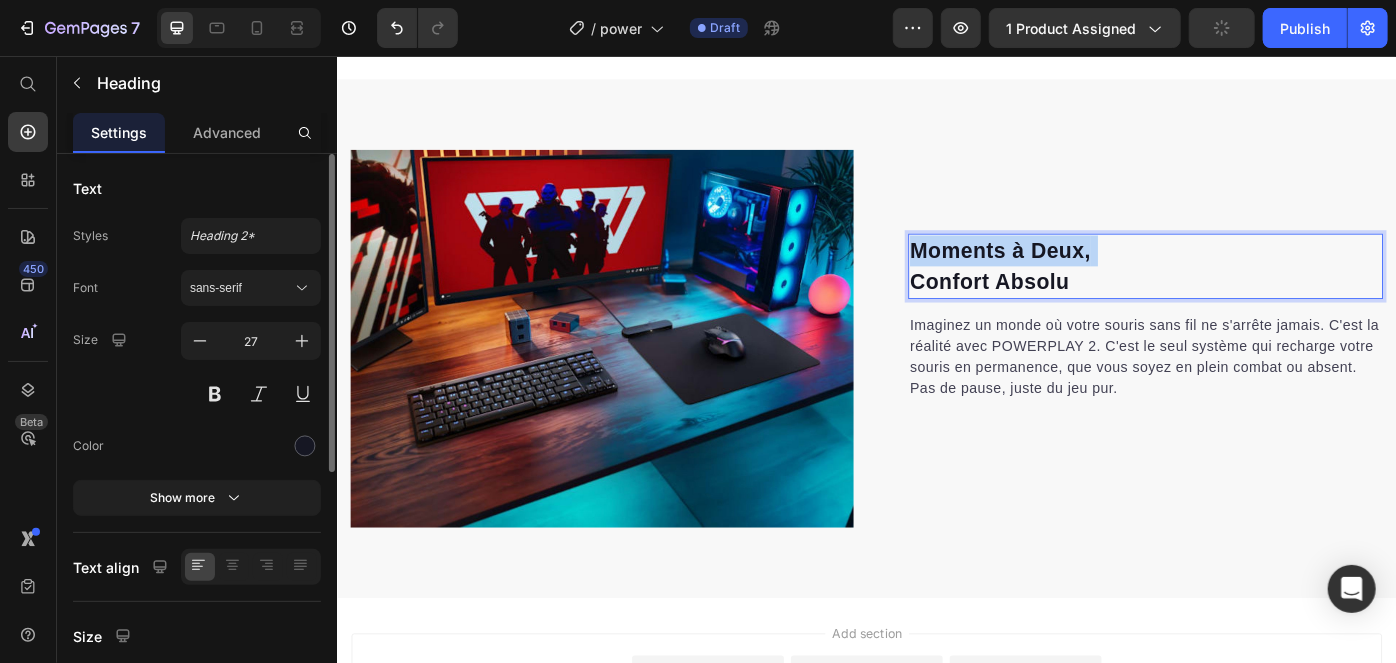 click on "Moments à Deux," at bounding box center [1087, 275] 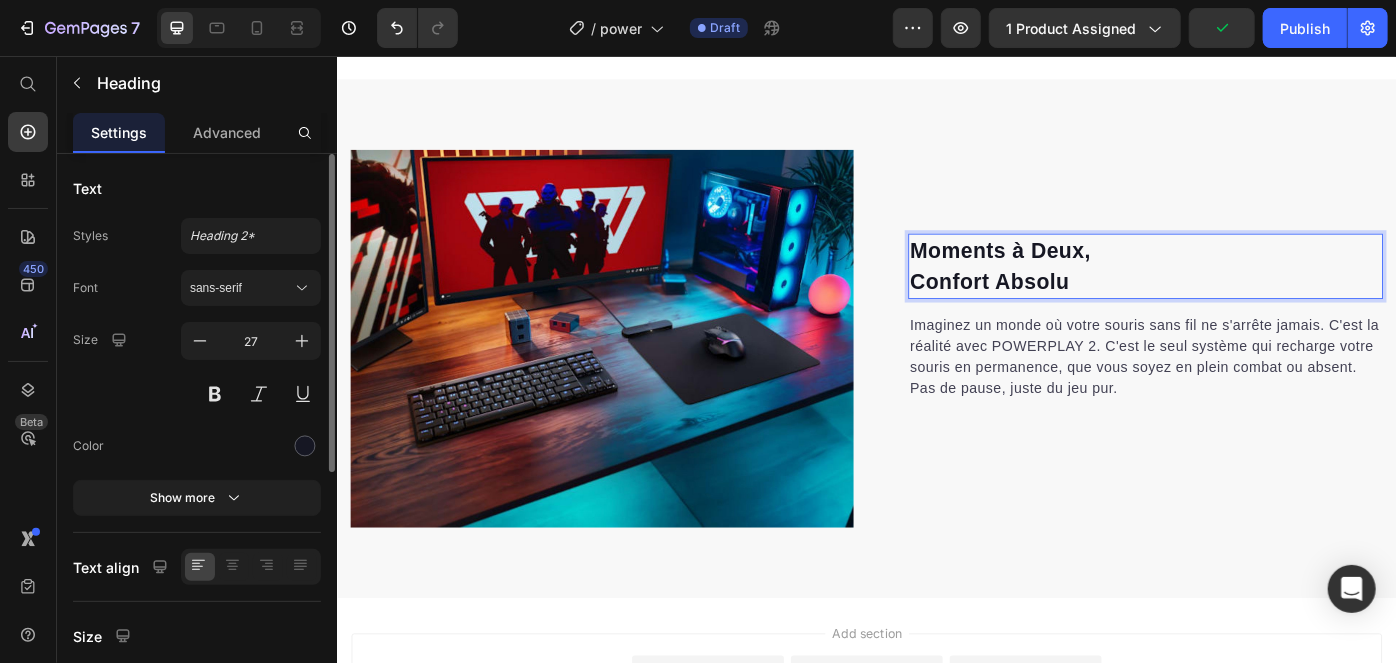 click on "Confort Absolu" at bounding box center (1075, 310) 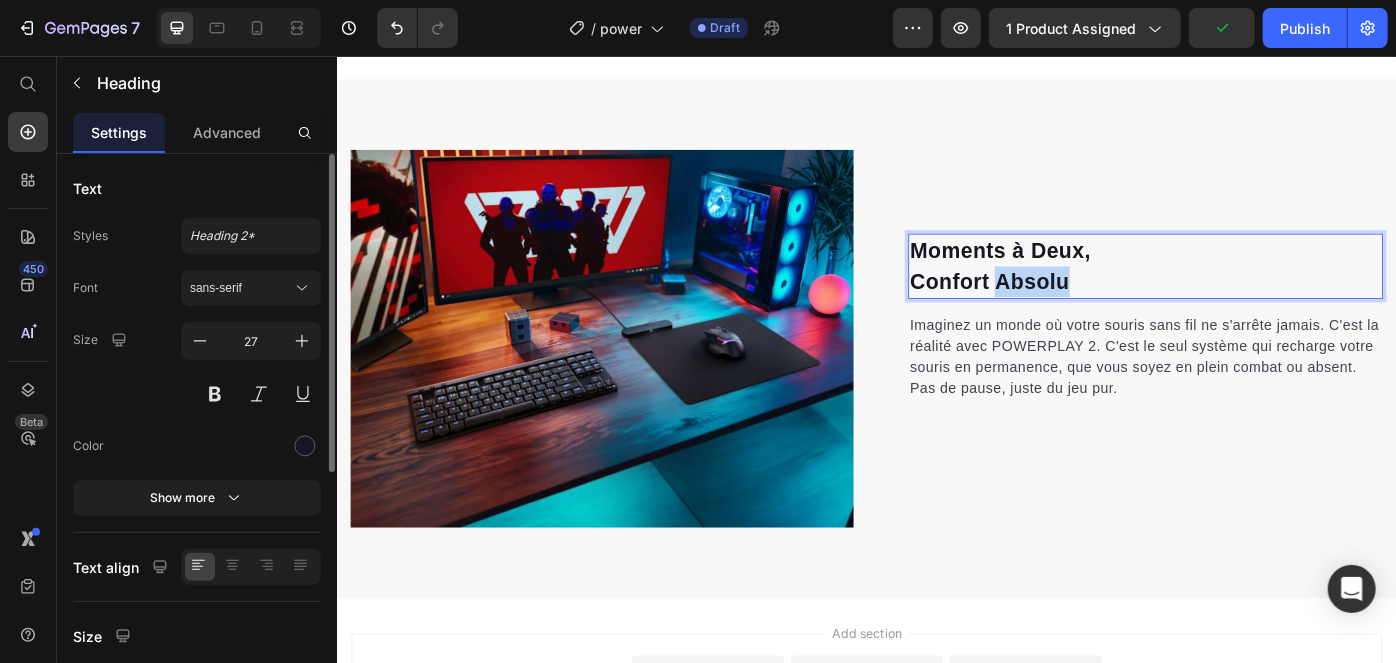click on "Confort Absolu" at bounding box center (1075, 310) 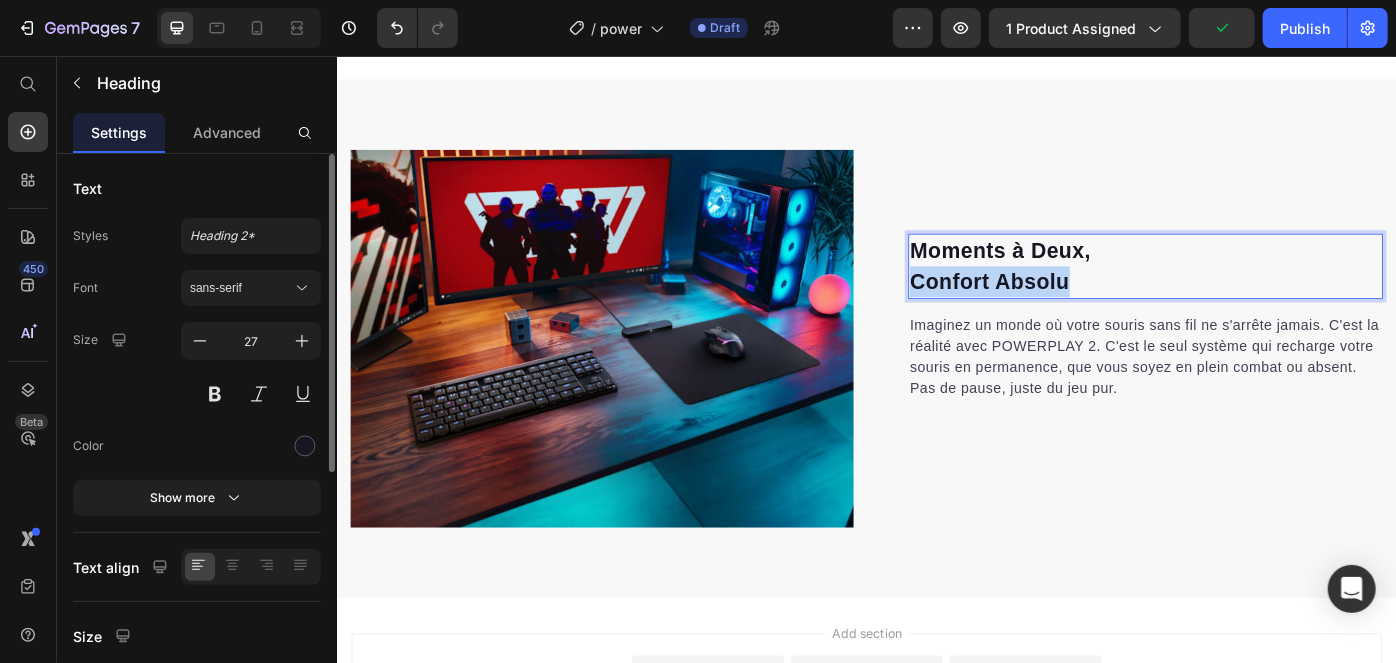 click on "Confort Absolu" at bounding box center [1075, 310] 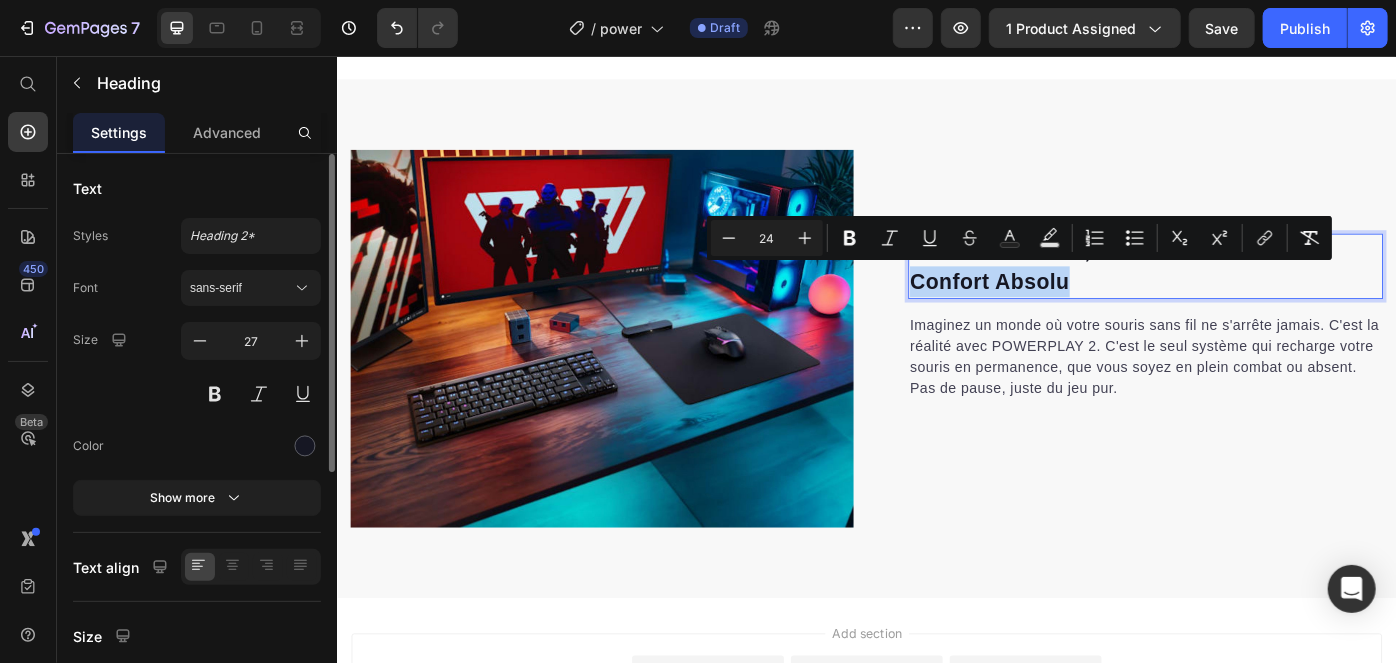 click on "Moments à Deux,  Confort Absolu" at bounding box center (1252, 293) 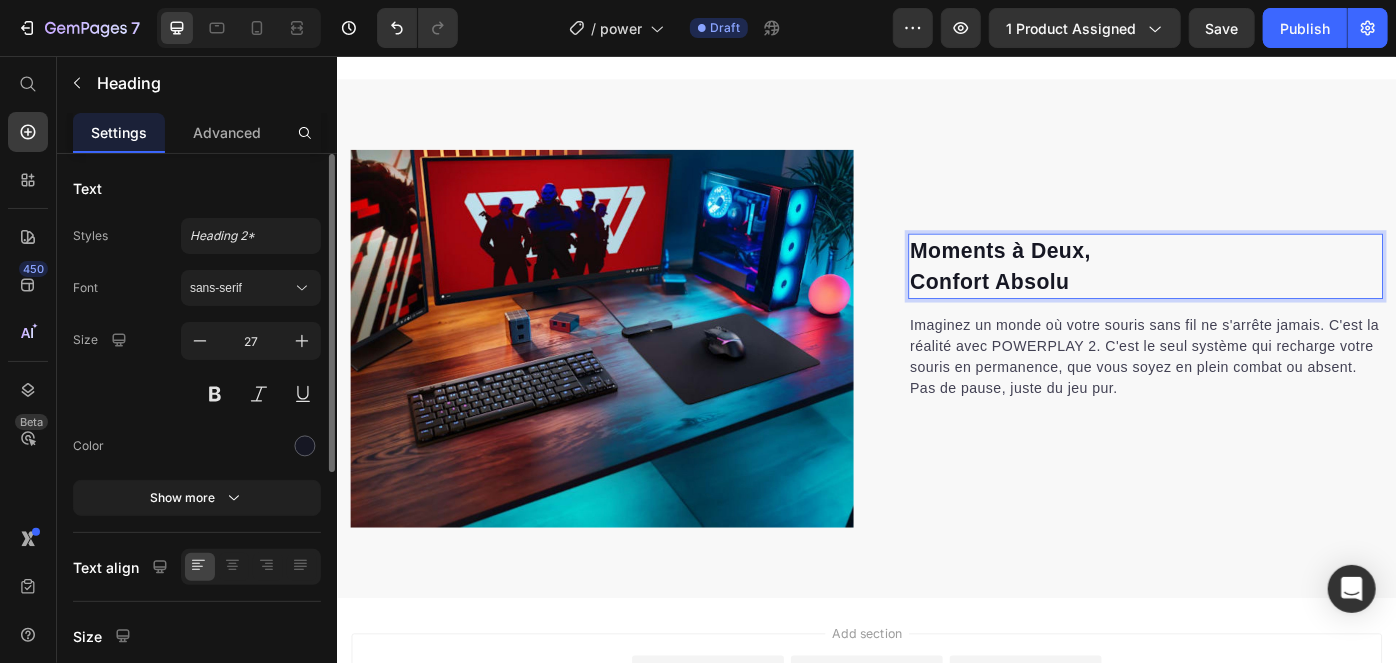 click on "Moments à Deux," at bounding box center (1087, 275) 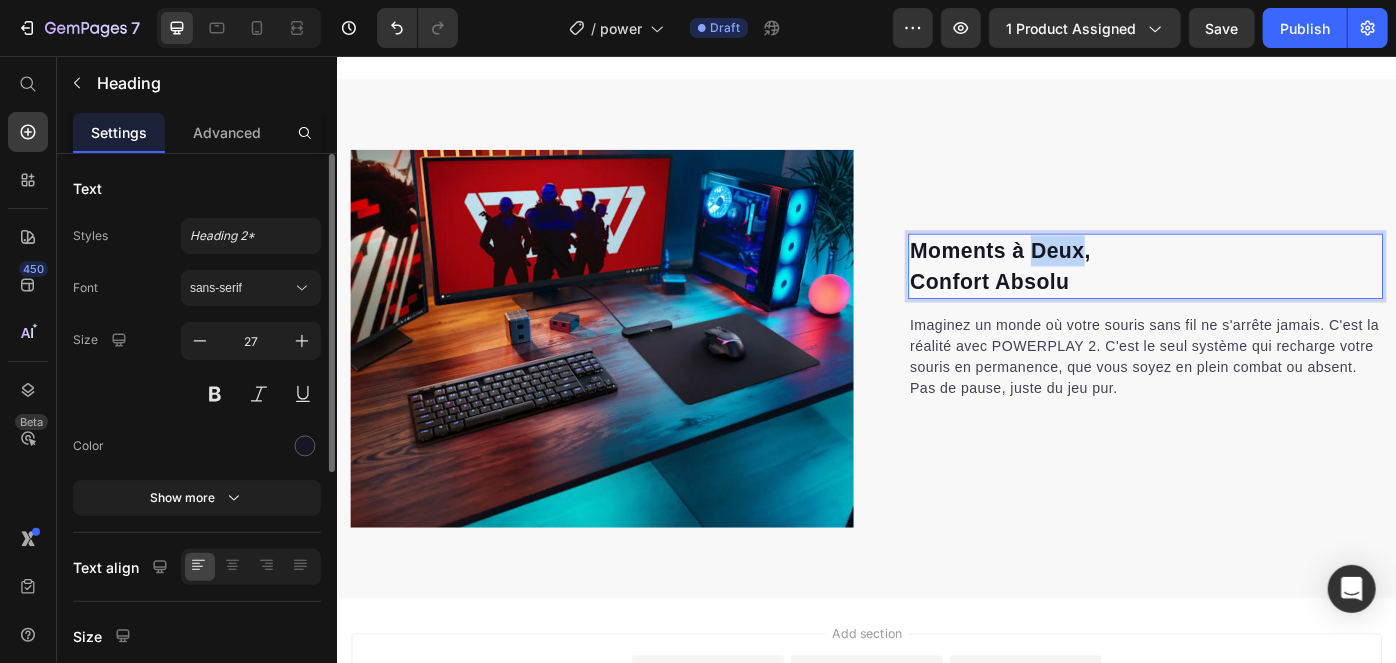click on "Moments à Deux," at bounding box center [1087, 275] 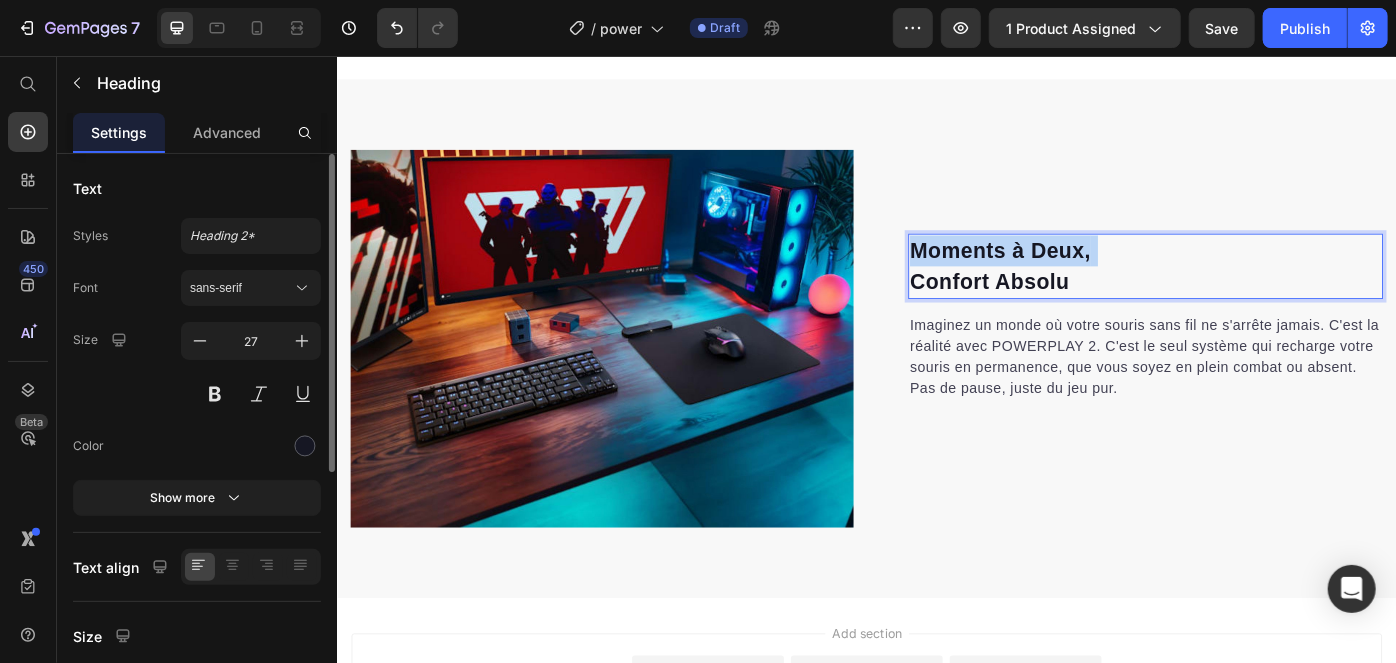 click on "Moments à Deux," at bounding box center [1087, 275] 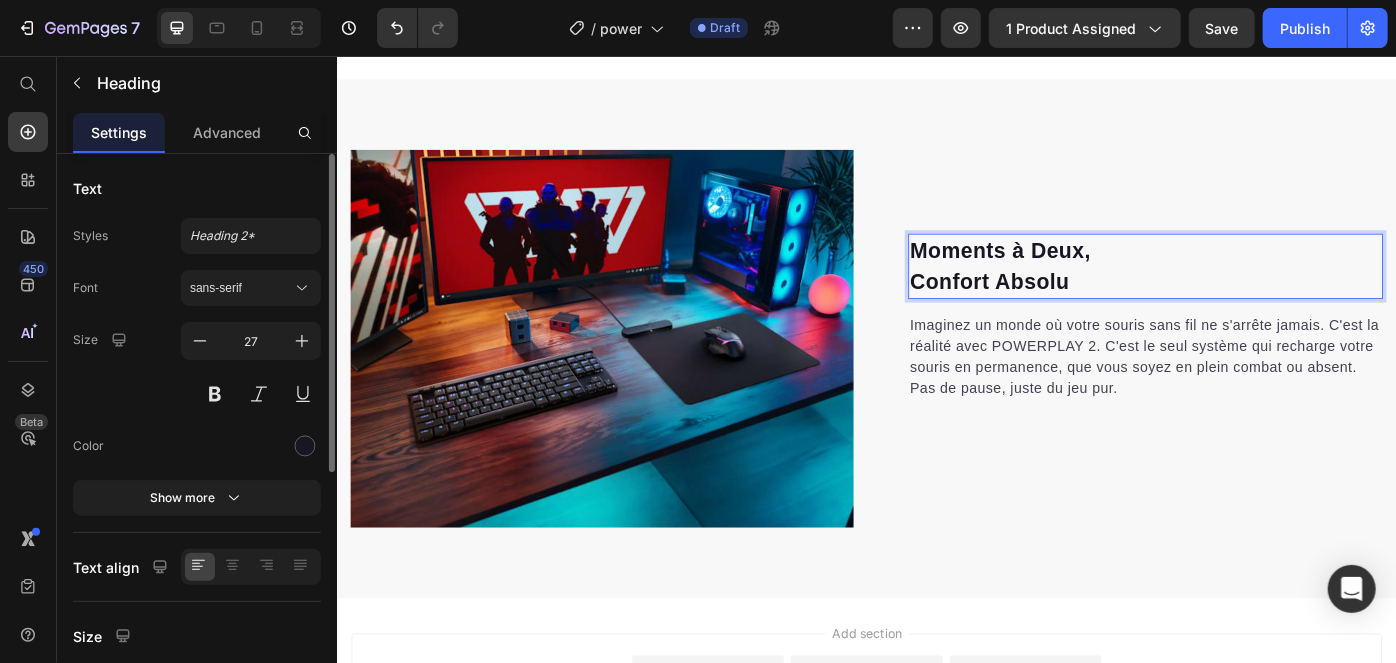 scroll, scrollTop: 952, scrollLeft: 0, axis: vertical 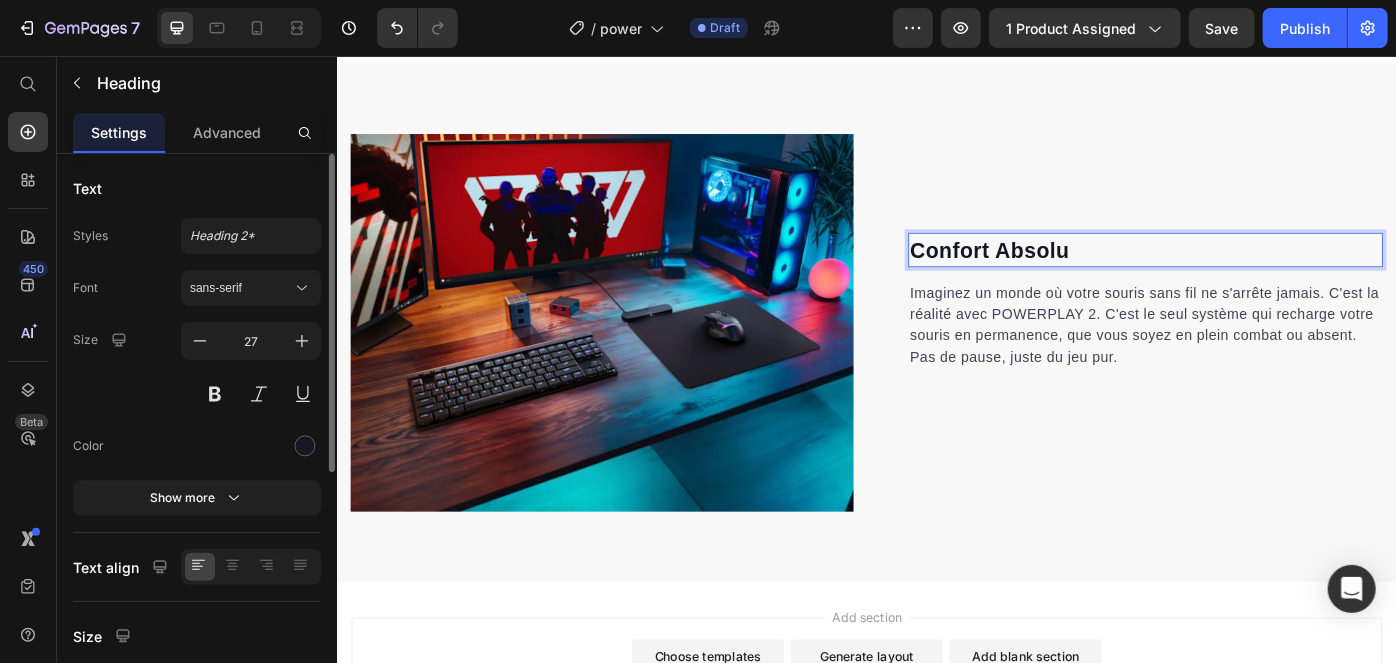 click on "Confort Absolu" at bounding box center [1075, 274] 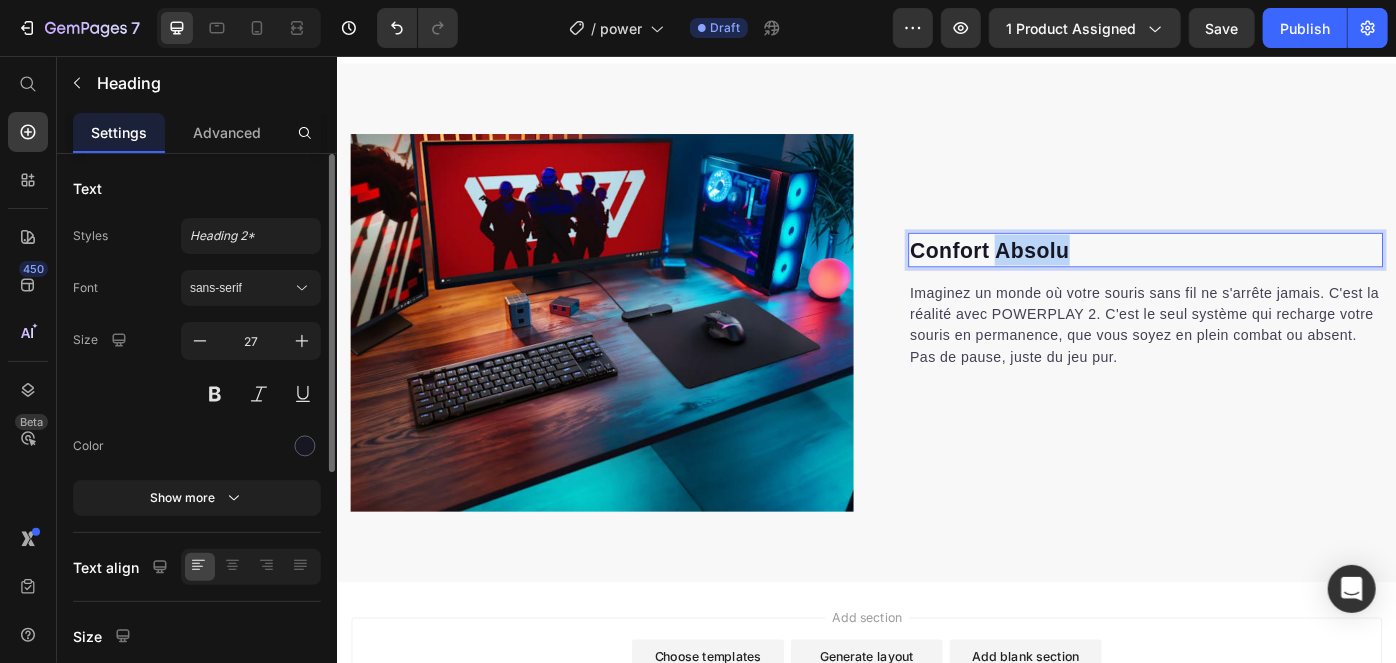 click on "Confort Absolu" at bounding box center (1075, 274) 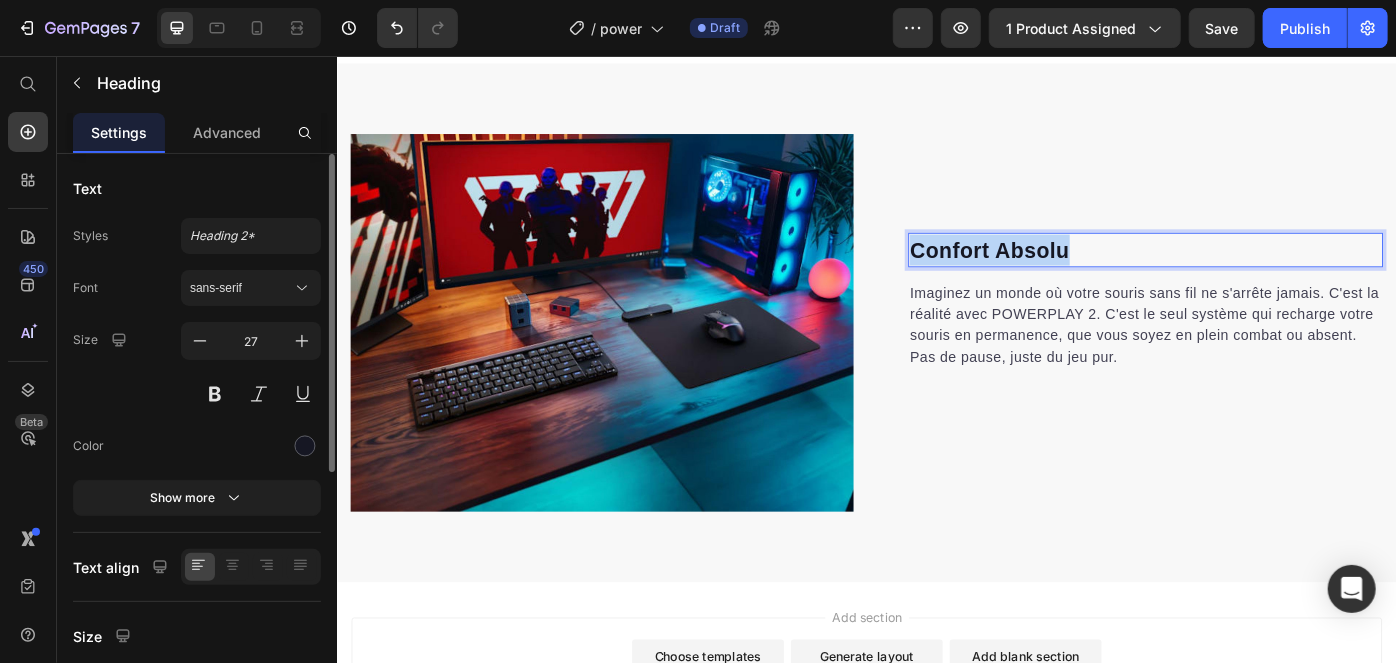 click on "Confort Absolu" at bounding box center [1075, 274] 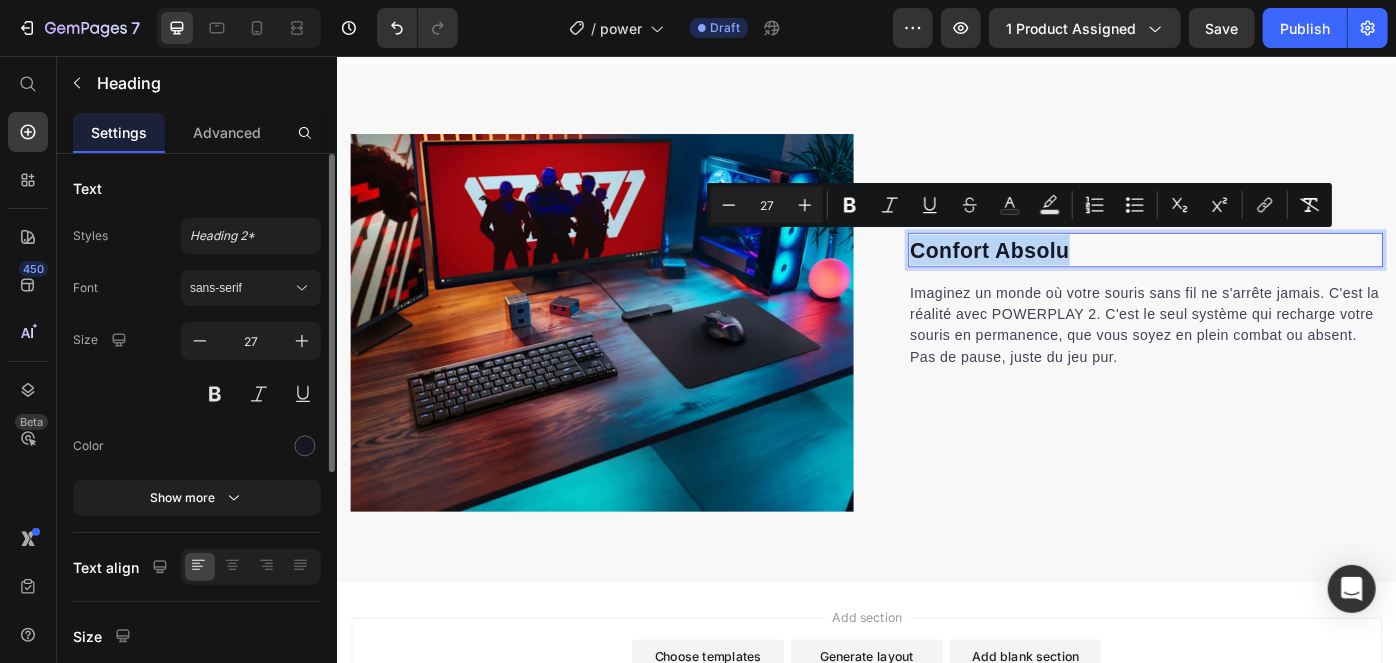 scroll, scrollTop: 936, scrollLeft: 0, axis: vertical 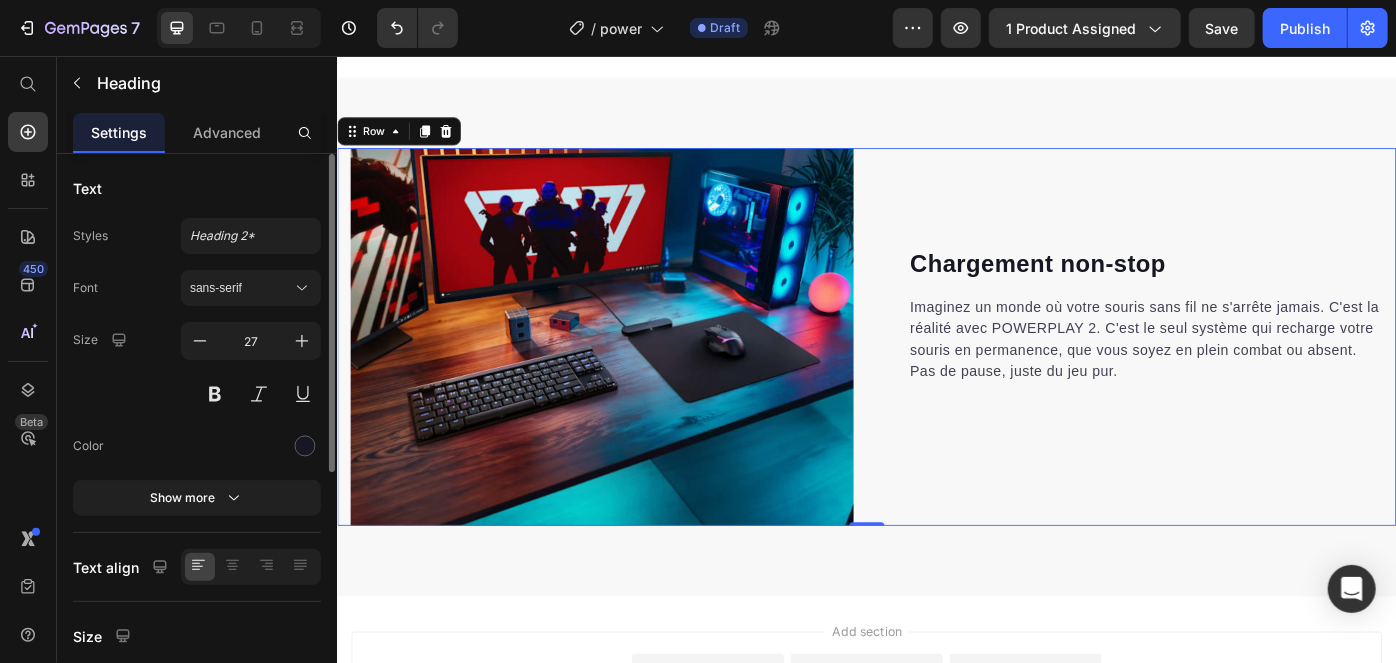 click on "Chargement non-stop Heading Imaginez un monde où votre souris sans fil ne s'arrête jamais. C'est la réalité avec POWERPLAY 2. C'est le seul système qui recharge votre souris en permanence, que vous soyez en plein combat ou absent. Pas de pause, juste du jeu pur. Text block Row" at bounding box center [1236, 373] 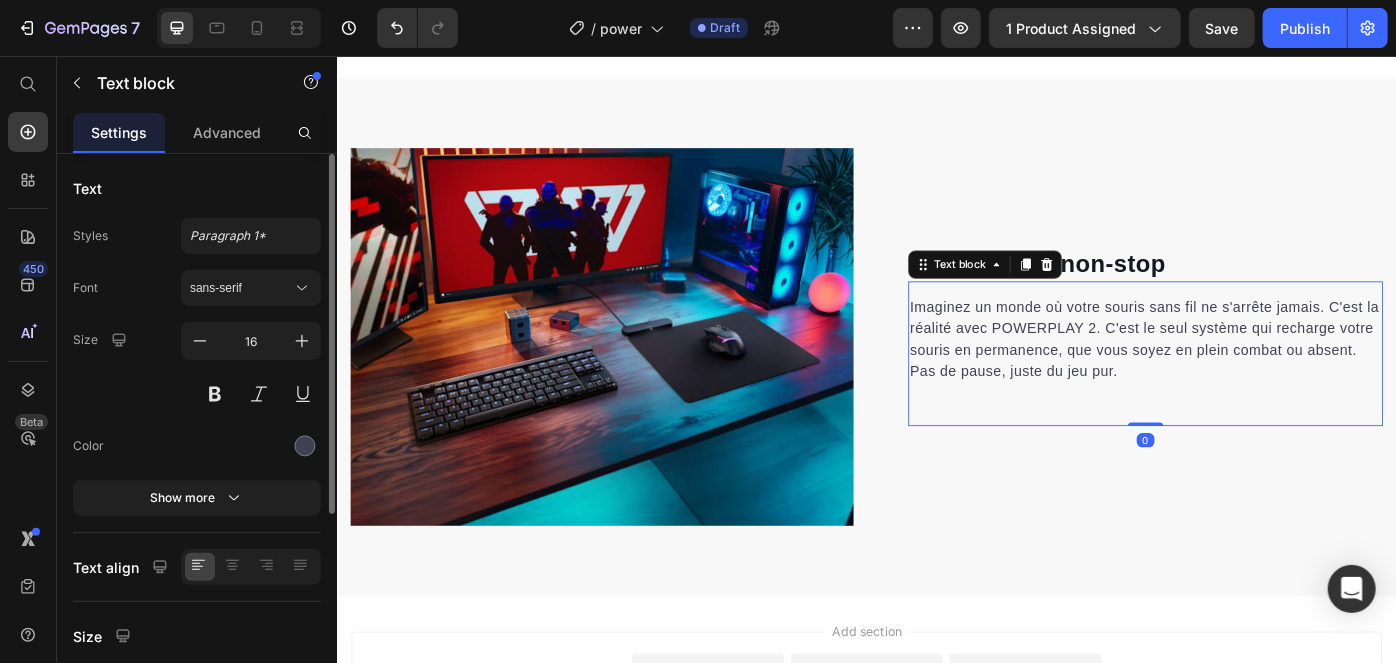 click on "Imaginez un monde où votre souris sans fil ne s'arrête jamais. C'est la réalité avec POWERPLAY 2. C'est le seul système qui recharge votre souris en permanence, que vous soyez en plein combat ou absent. Pas de pause, juste du jeu pur." at bounding box center (1252, 376) 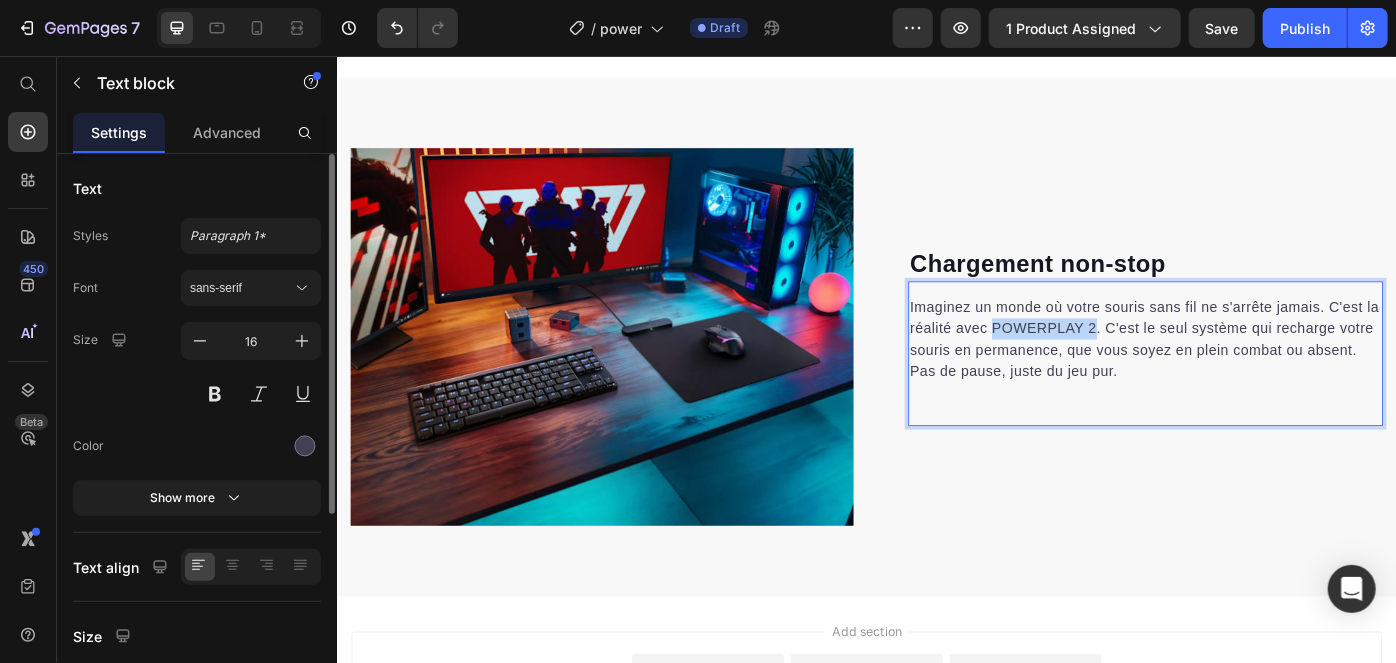 drag, startPoint x: 1093, startPoint y: 357, endPoint x: 1208, endPoint y: 365, distance: 115.27792 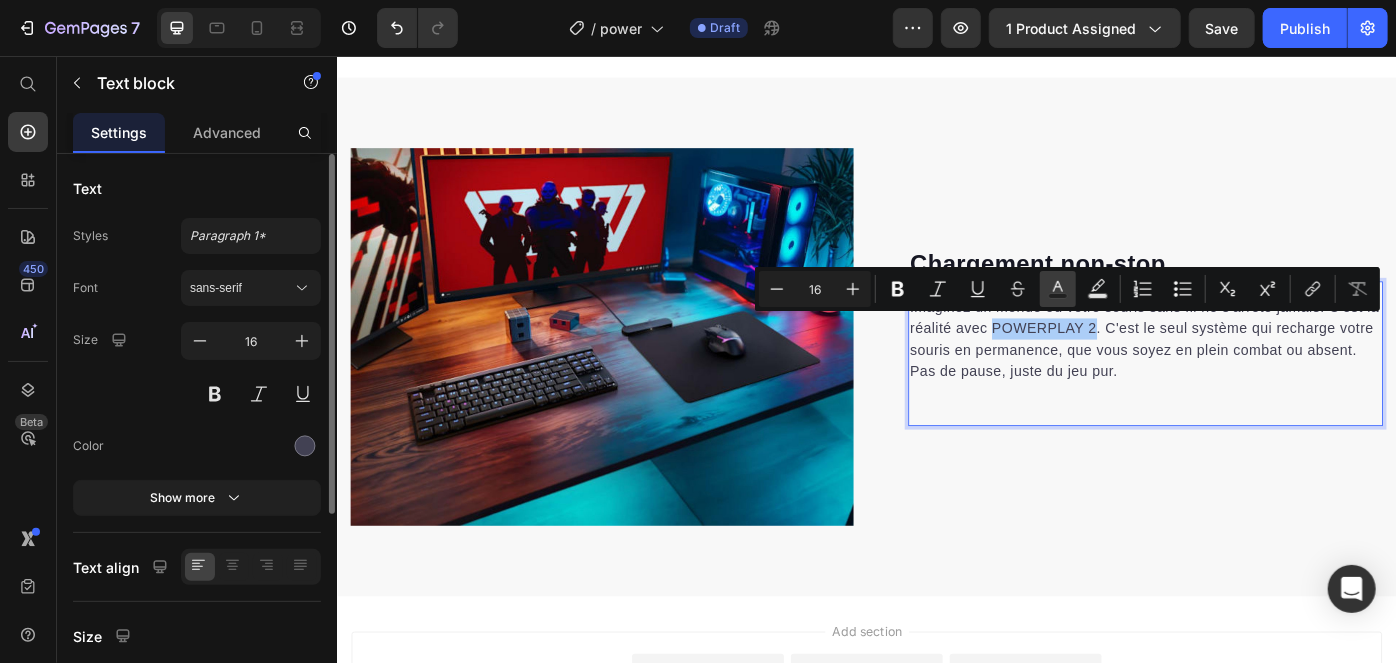 click 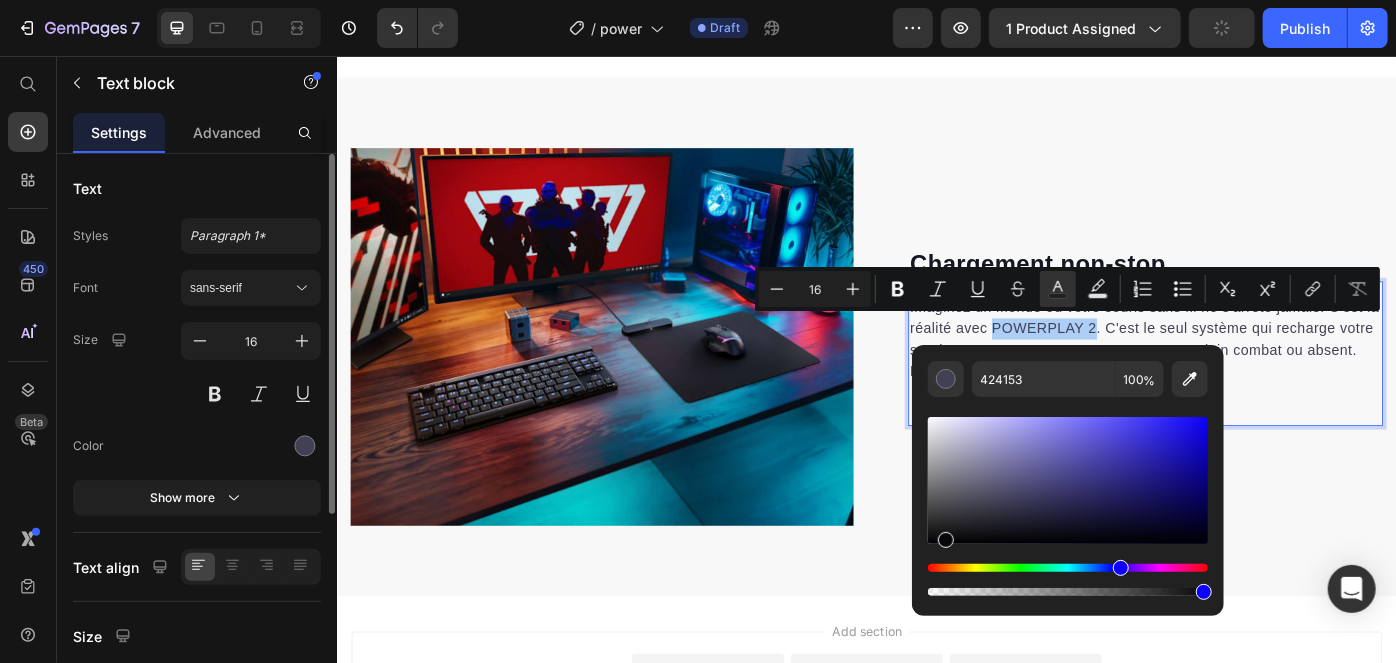 click at bounding box center (1068, 480) 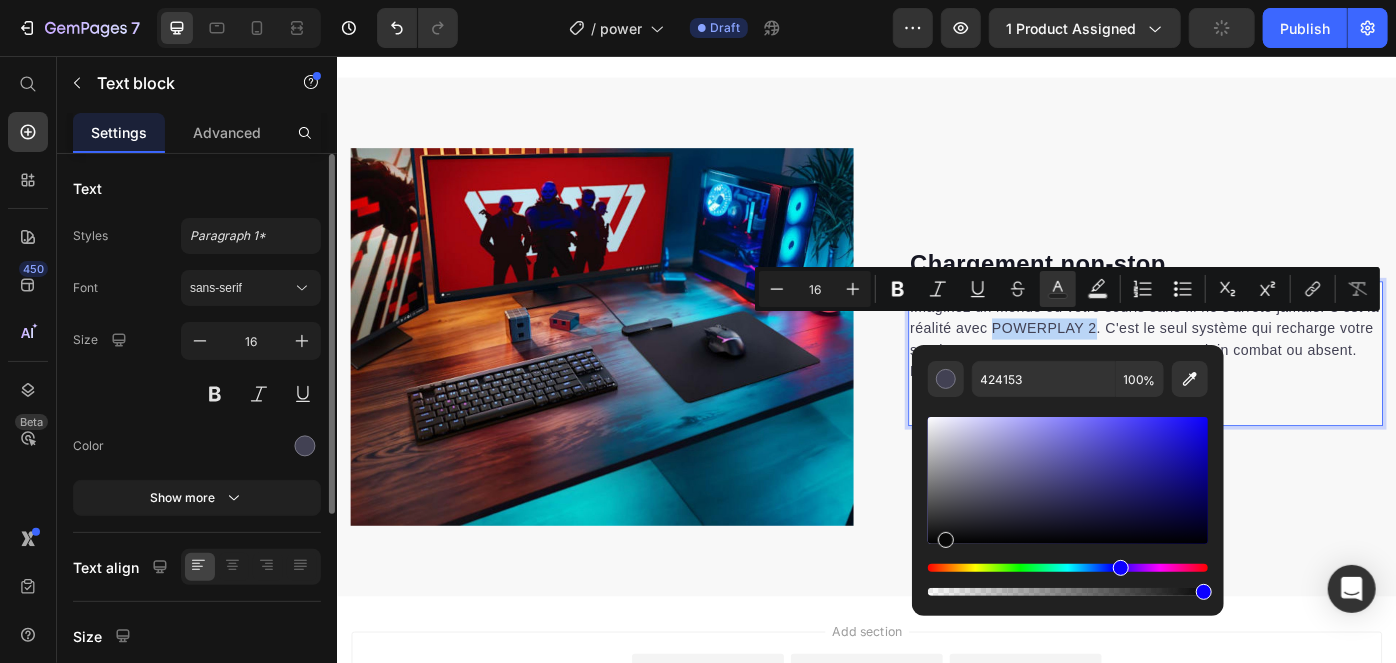 type on "070707" 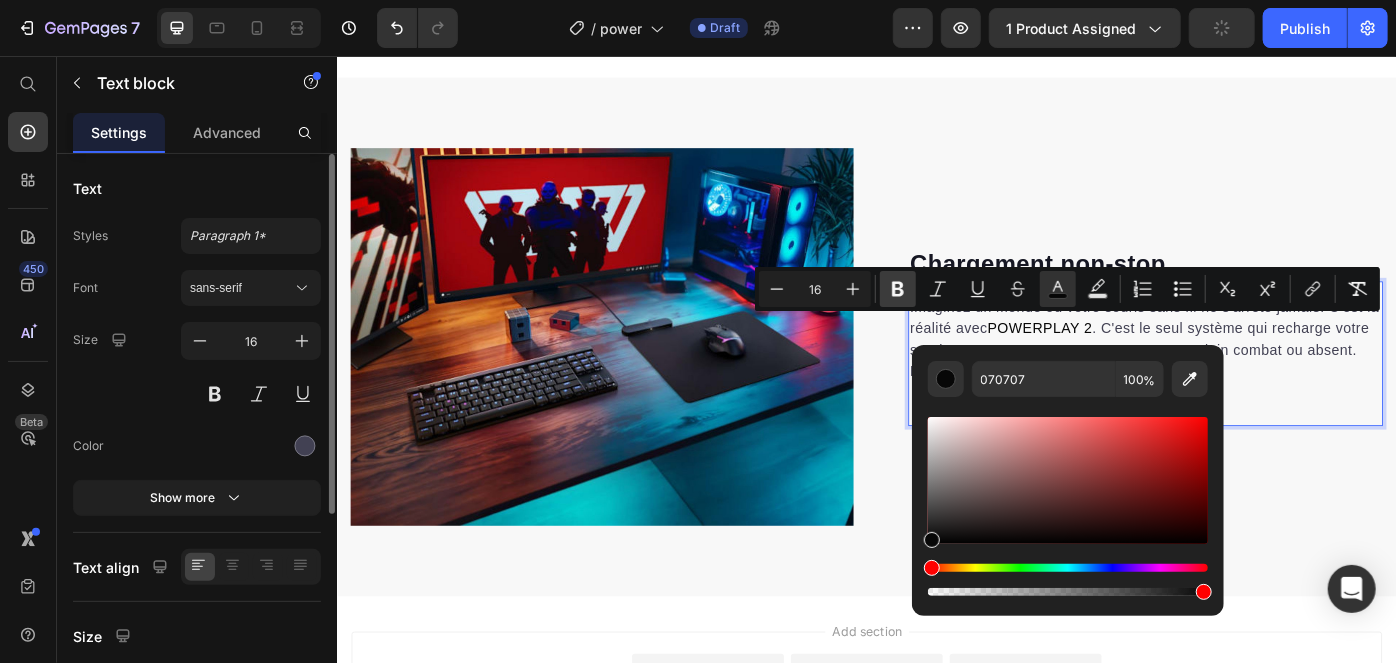 click 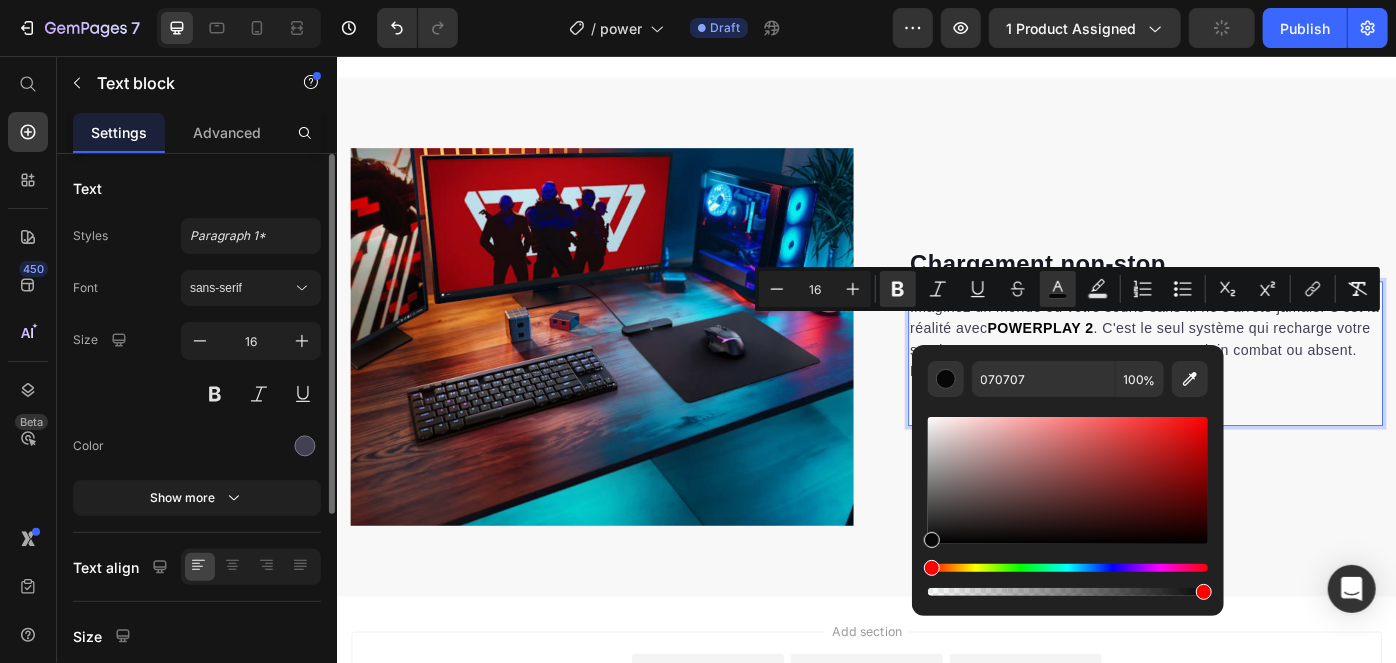 click on "Imaginez un monde où votre souris sans fil ne s'arrête jamais. C'est la réalité avec  POWERPLAY 2 . C'est le seul système qui recharge votre souris en permanence, que vous soyez en plein combat ou absent. Pas de pause, juste du jeu pur." at bounding box center [1252, 376] 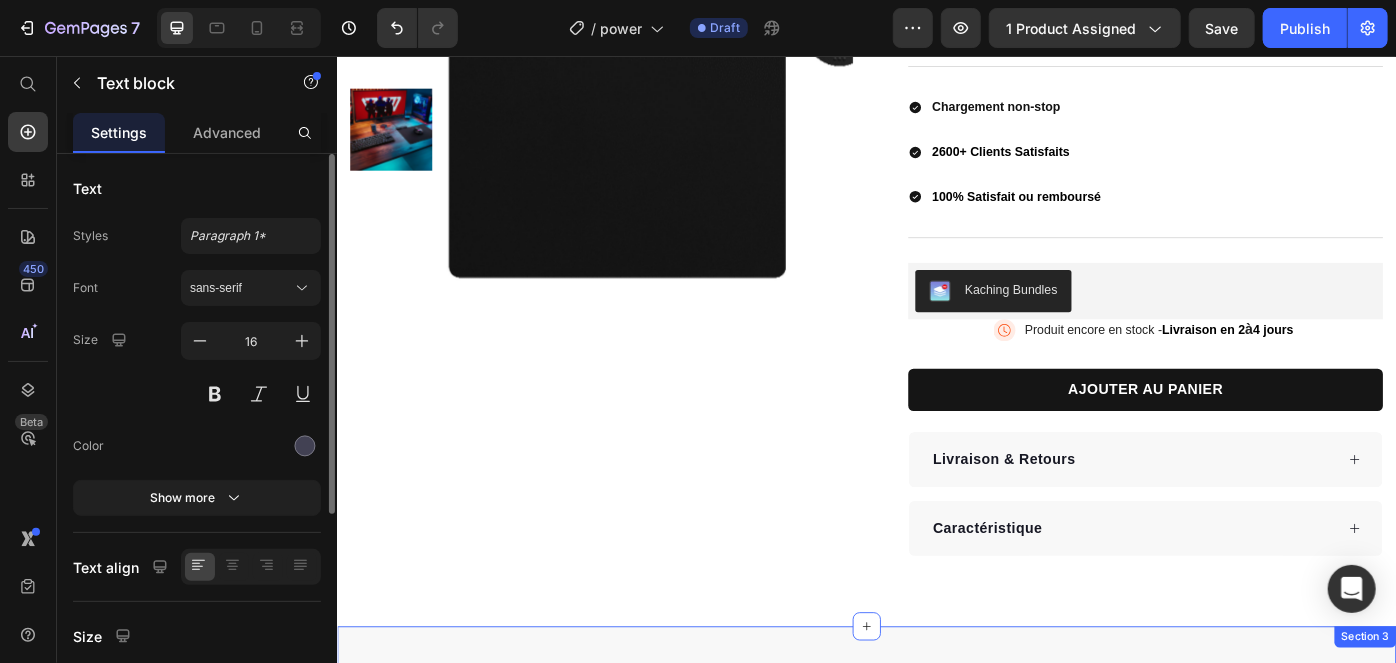 scroll, scrollTop: 303, scrollLeft: 0, axis: vertical 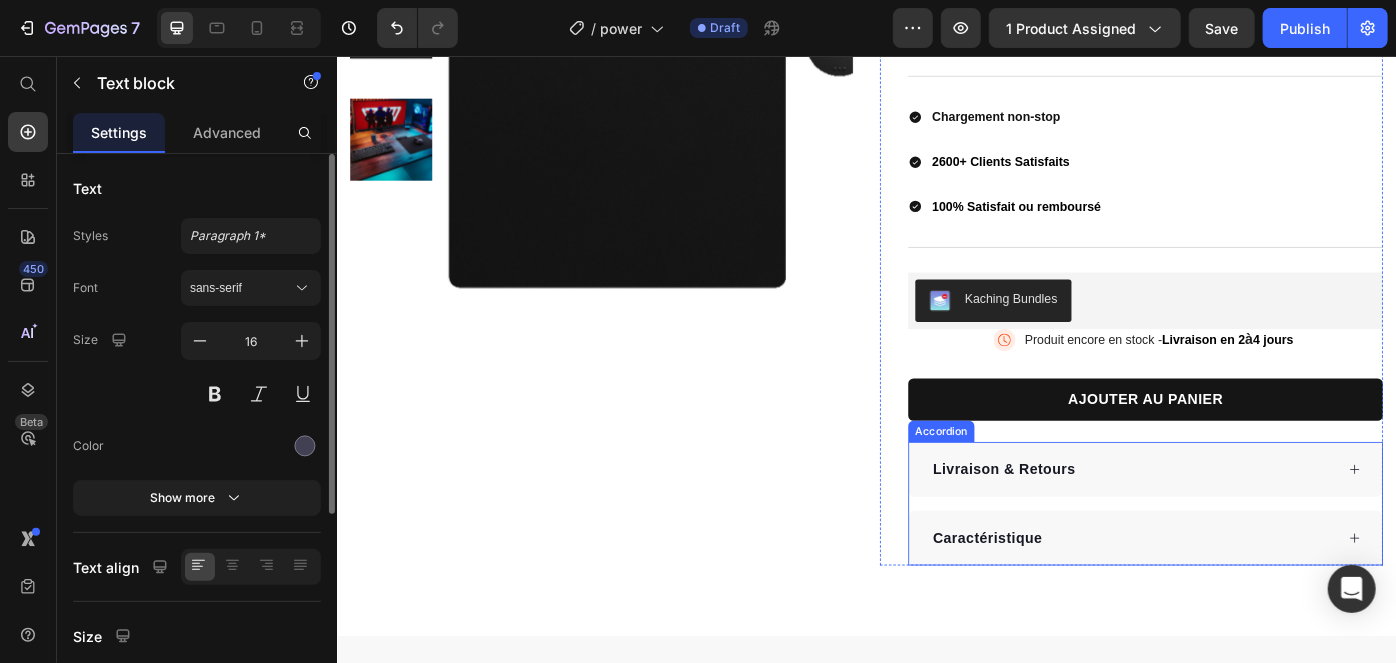 click on "Caractéristique" at bounding box center (1073, 601) 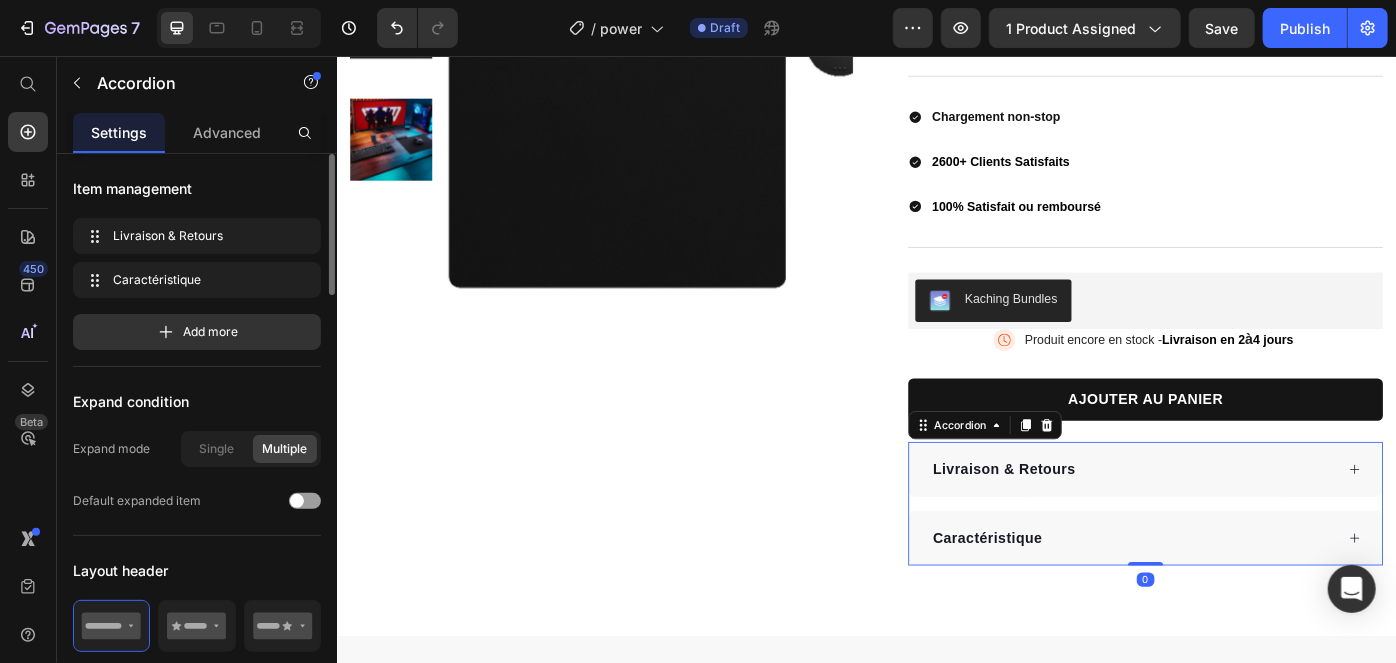 click on "Caractéristique" at bounding box center [1237, 601] 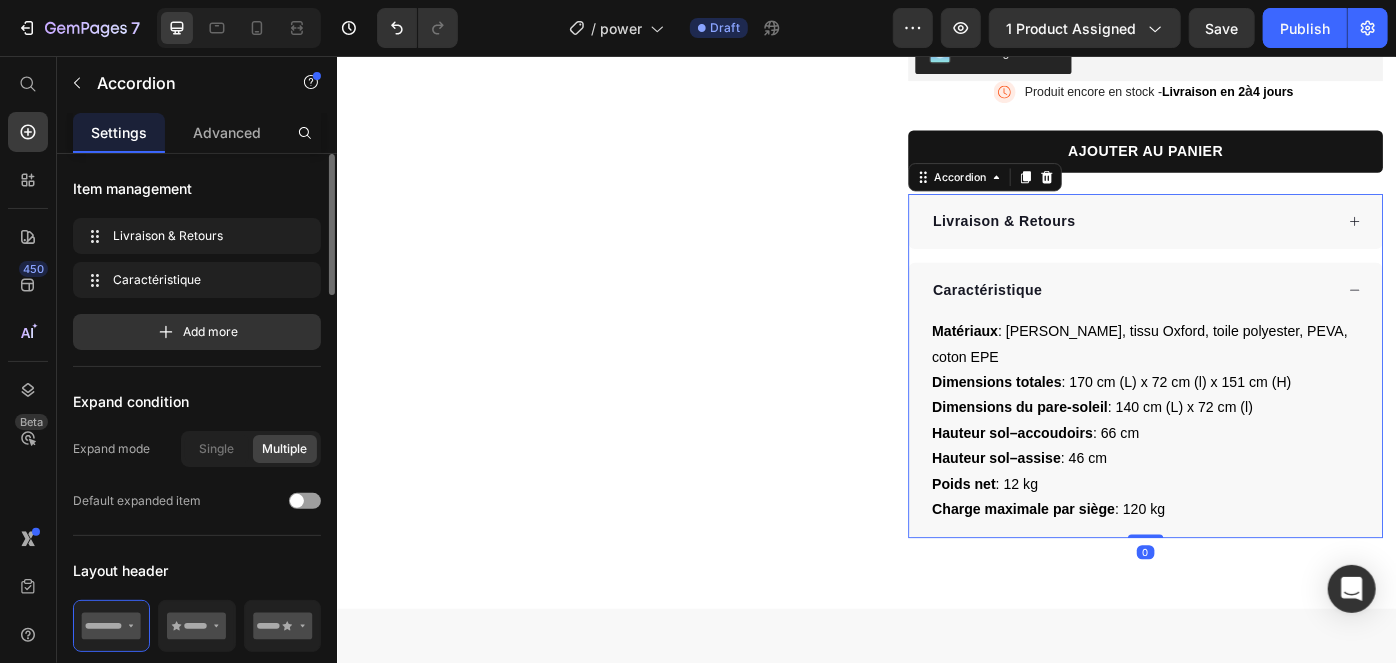scroll, scrollTop: 672, scrollLeft: 0, axis: vertical 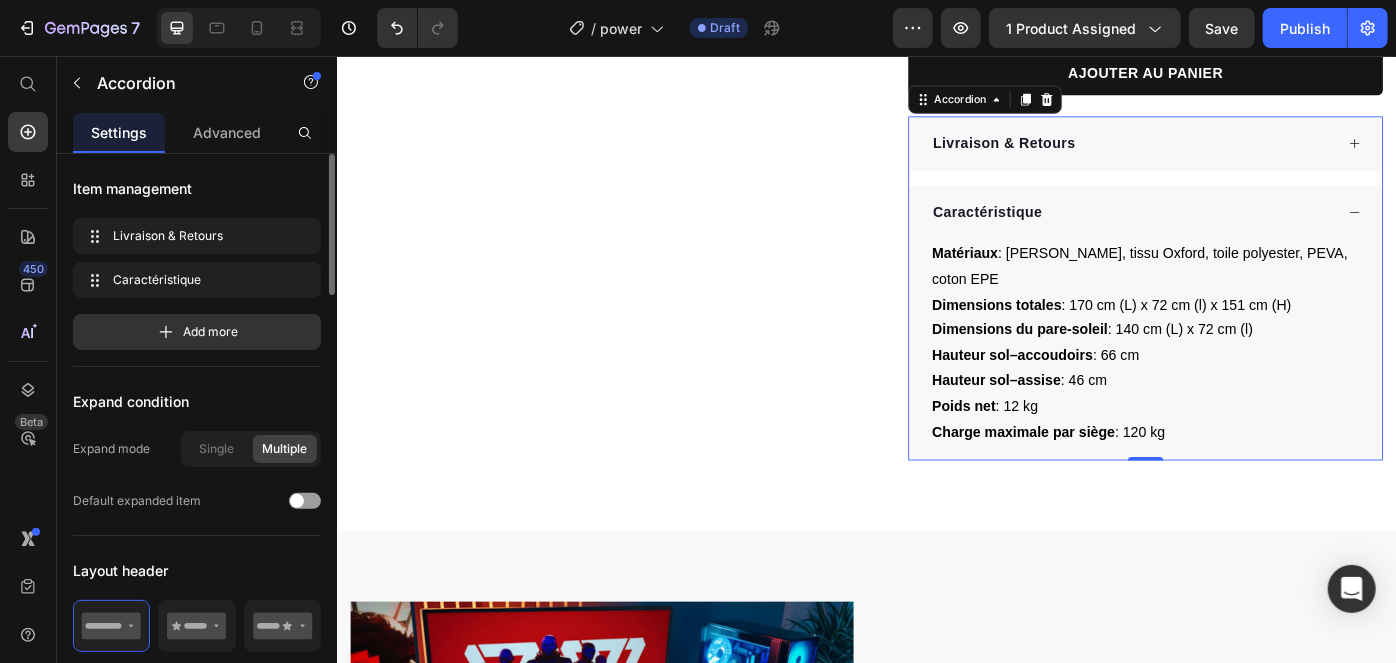 click on "Matériaux  : Acier, tissu Oxford, toile polyester, PEVA, coton EPE Dimensions totales  : 170 cm (L) x 72 cm (l) x 151 cm (H) Dimensions du pare-soleil  : 140 cm (L) x 72 cm (l) Hauteur sol–accoudoirs  : 66 cm Hauteur sol–assise  : 46 cm Poids net  : 12 kg Charge maximale par siège  : 120 kg Text Block" at bounding box center (1252, 388) 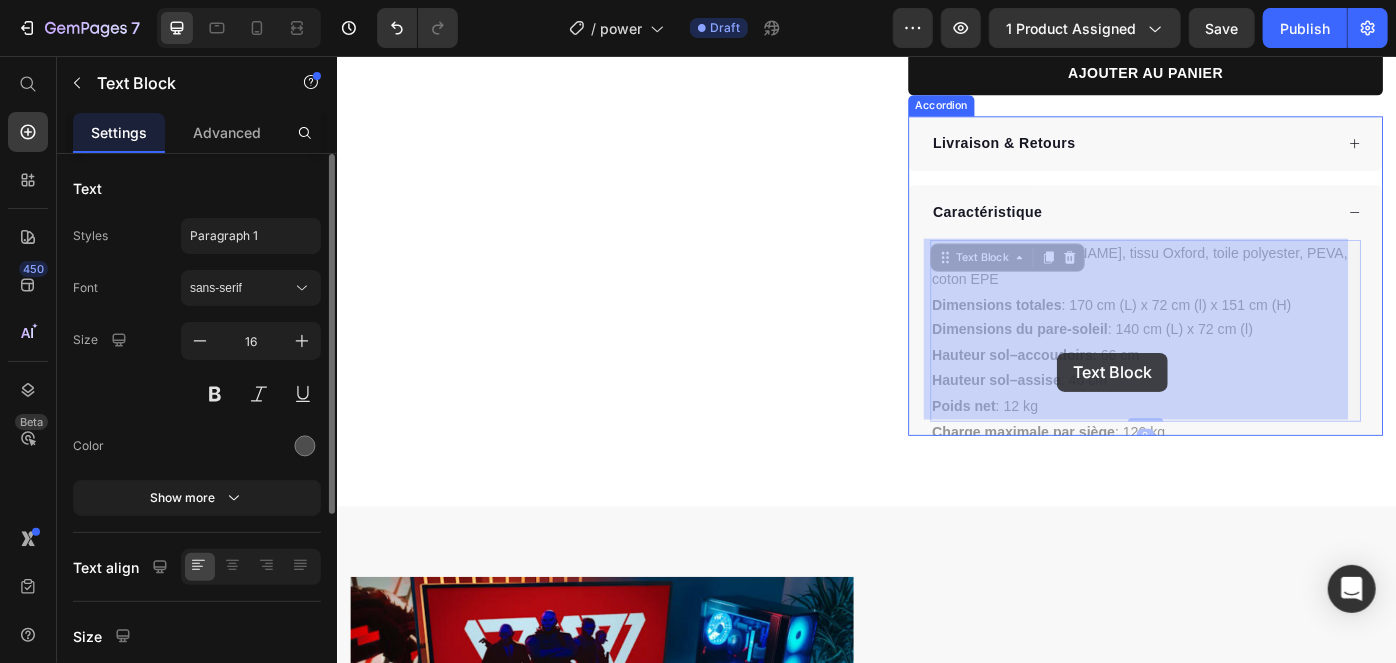 drag, startPoint x: 1280, startPoint y: 452, endPoint x: 1182, endPoint y: 402, distance: 110.01818 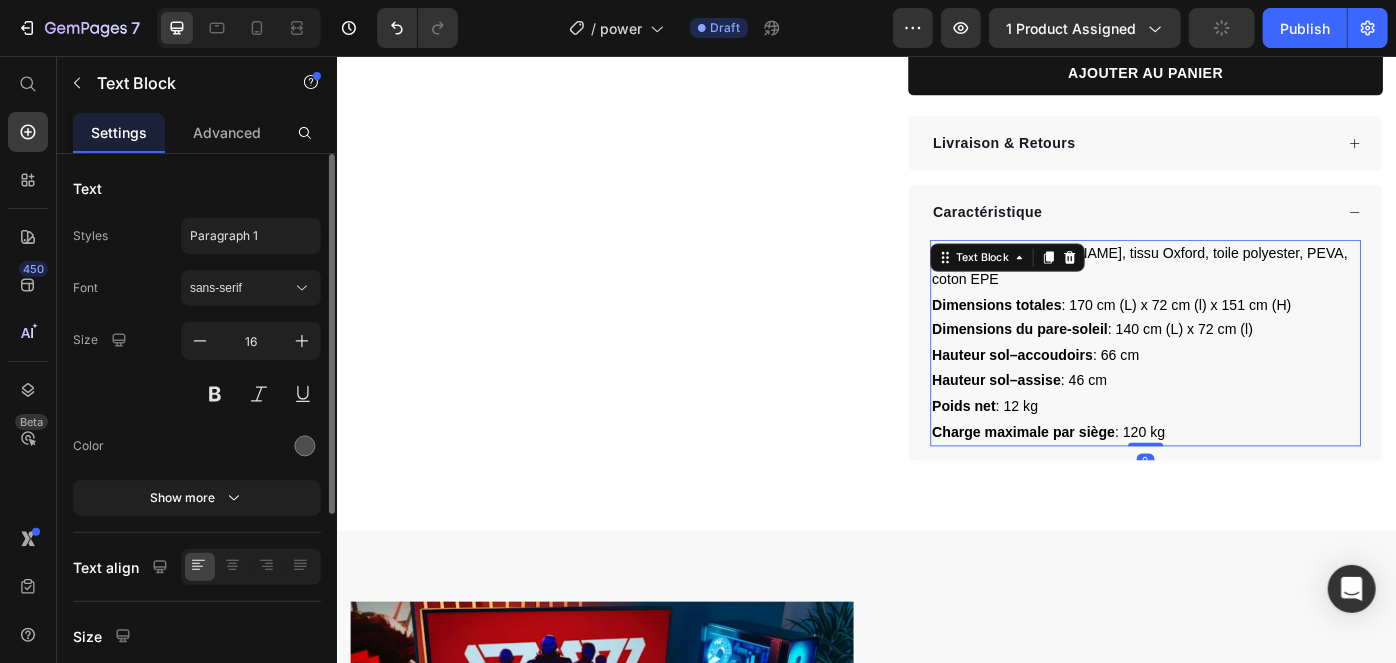 click on "Dimensions du pare-soleil  : 140 cm (L) x 72 cm (l)" at bounding box center [1252, 365] 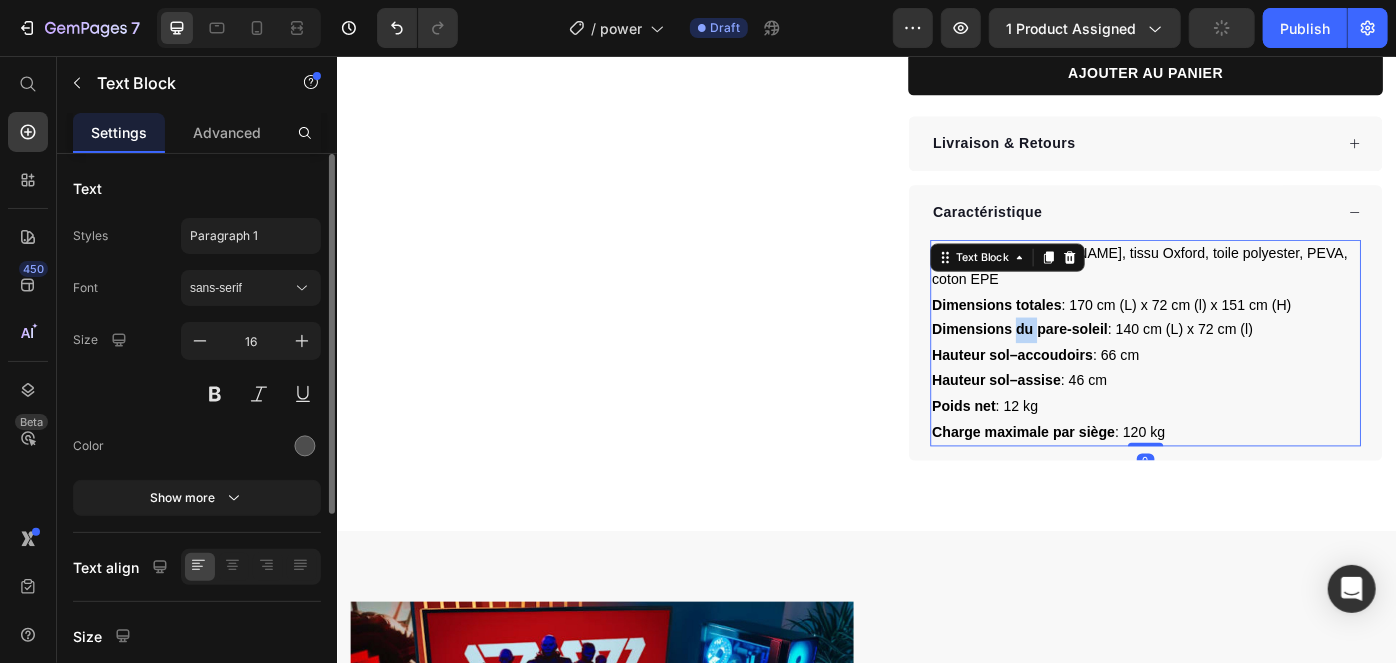 click on "Dimensions du pare-soleil  : 140 cm (L) x 72 cm (l)" at bounding box center [1252, 365] 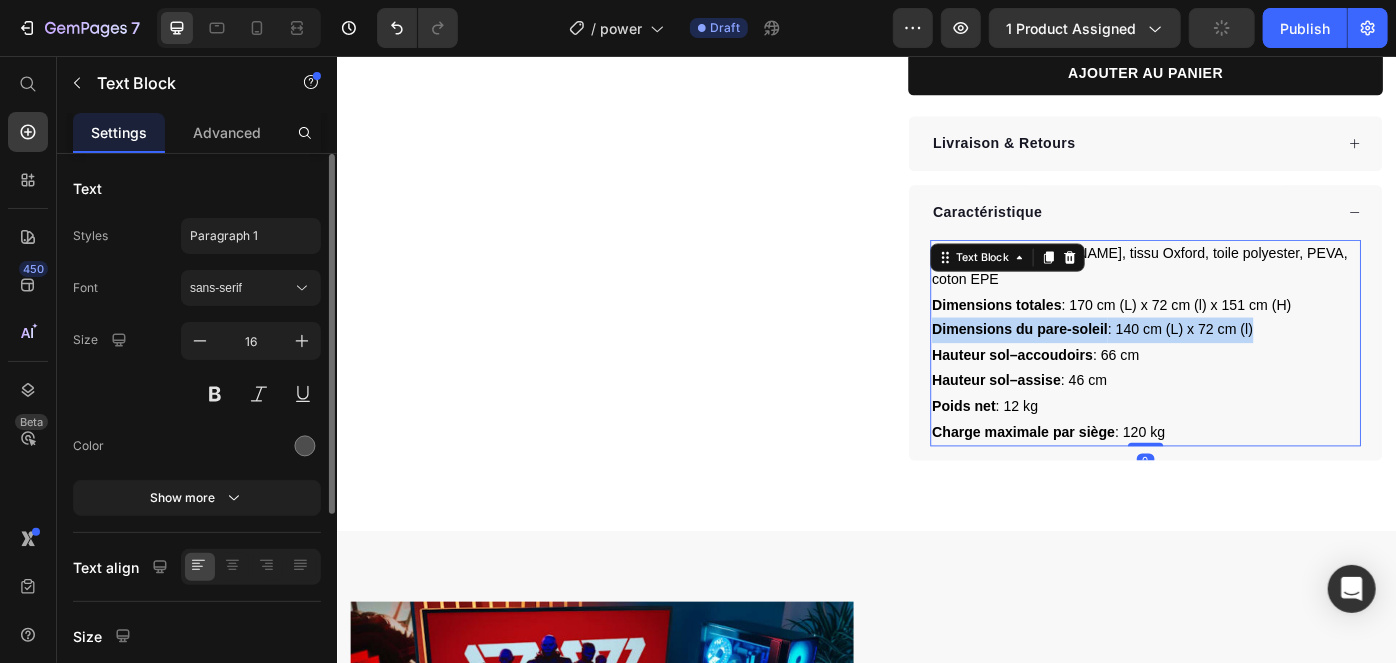 click on "Dimensions du pare-soleil  : 140 cm (L) x 72 cm (l)" at bounding box center (1252, 365) 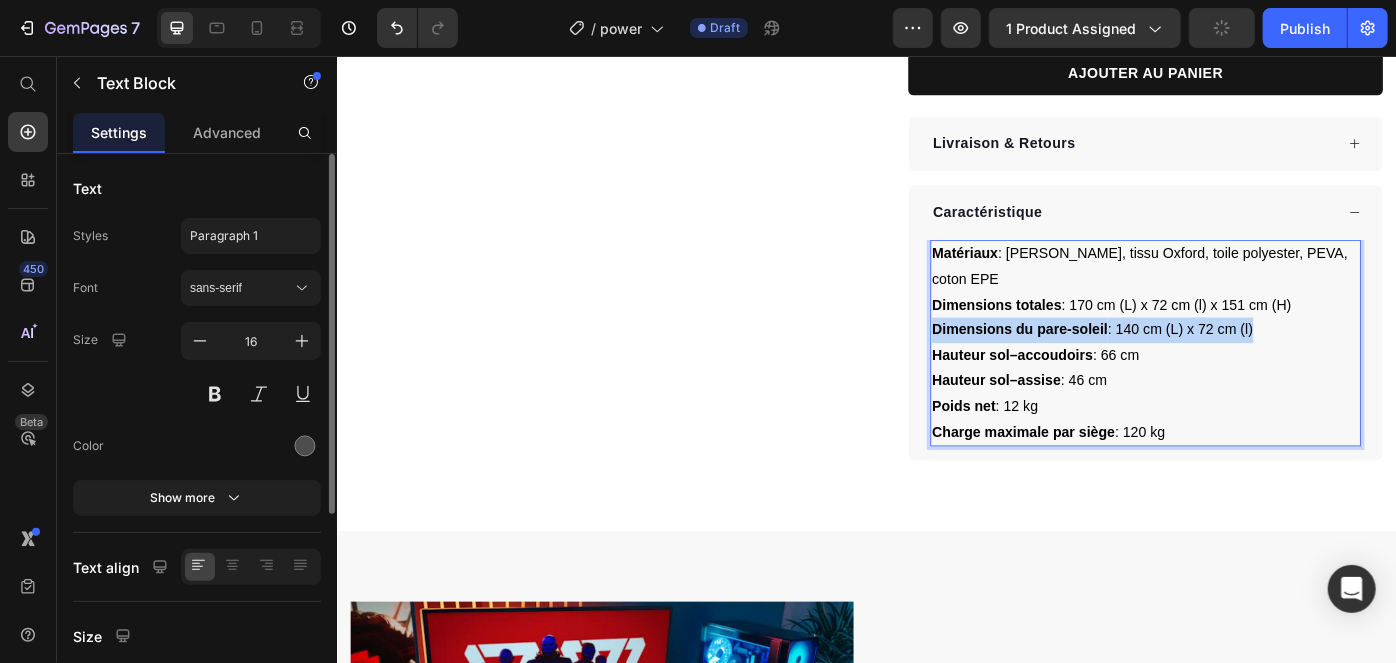 click on "Dimensions du pare-soleil  : 140 cm (L) x 72 cm (l)" at bounding box center [1252, 365] 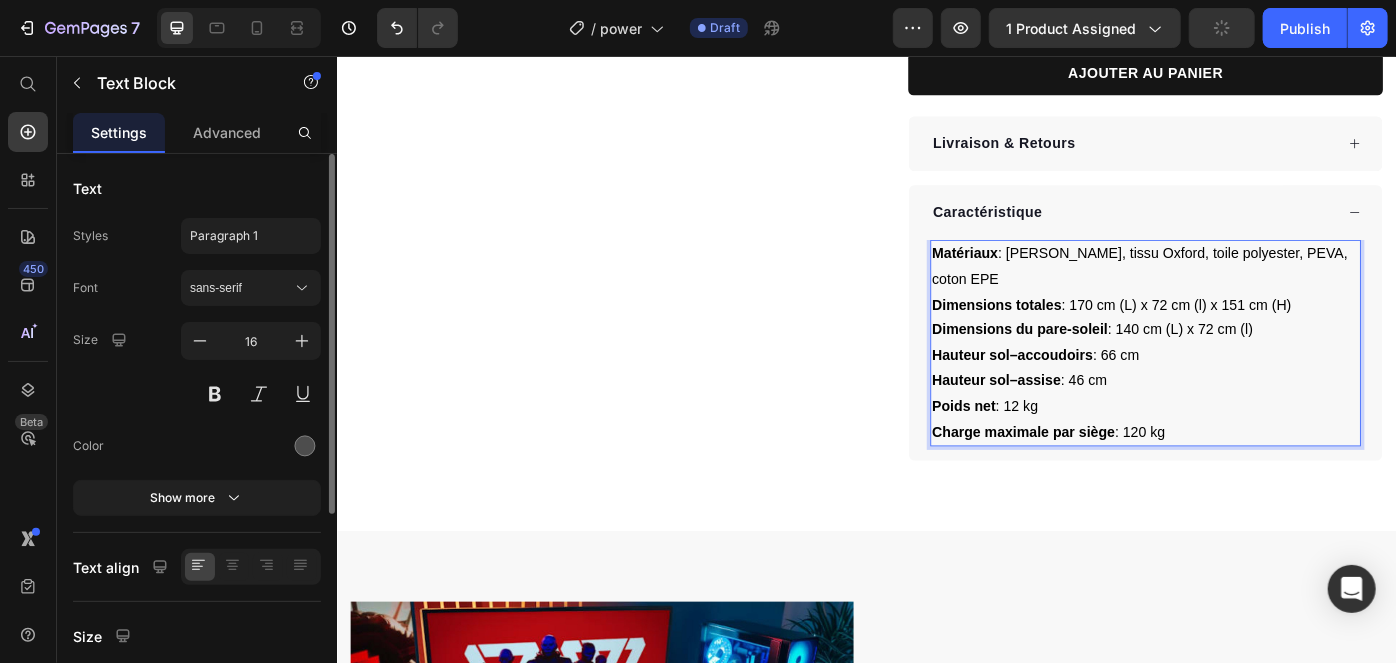 click on "Hauteur sol–accoudoirs" at bounding box center (1101, 393) 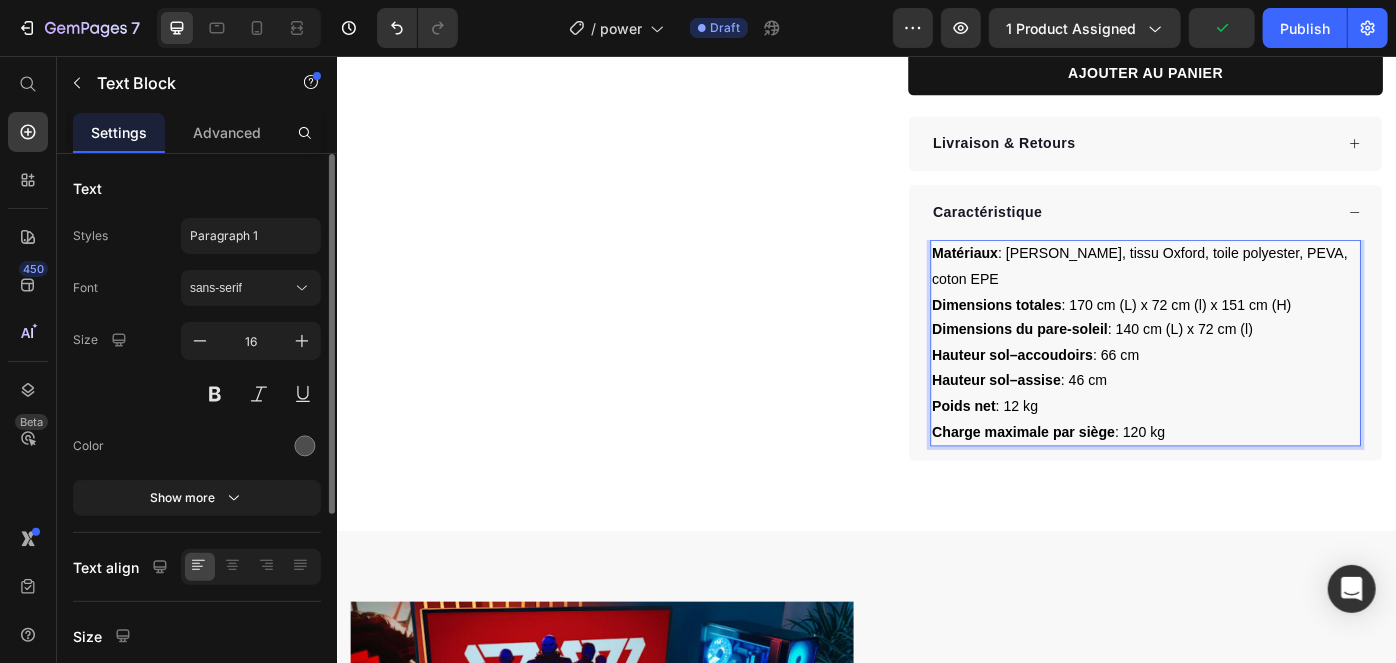 drag, startPoint x: 1009, startPoint y: 277, endPoint x: 1287, endPoint y: 464, distance: 335.04178 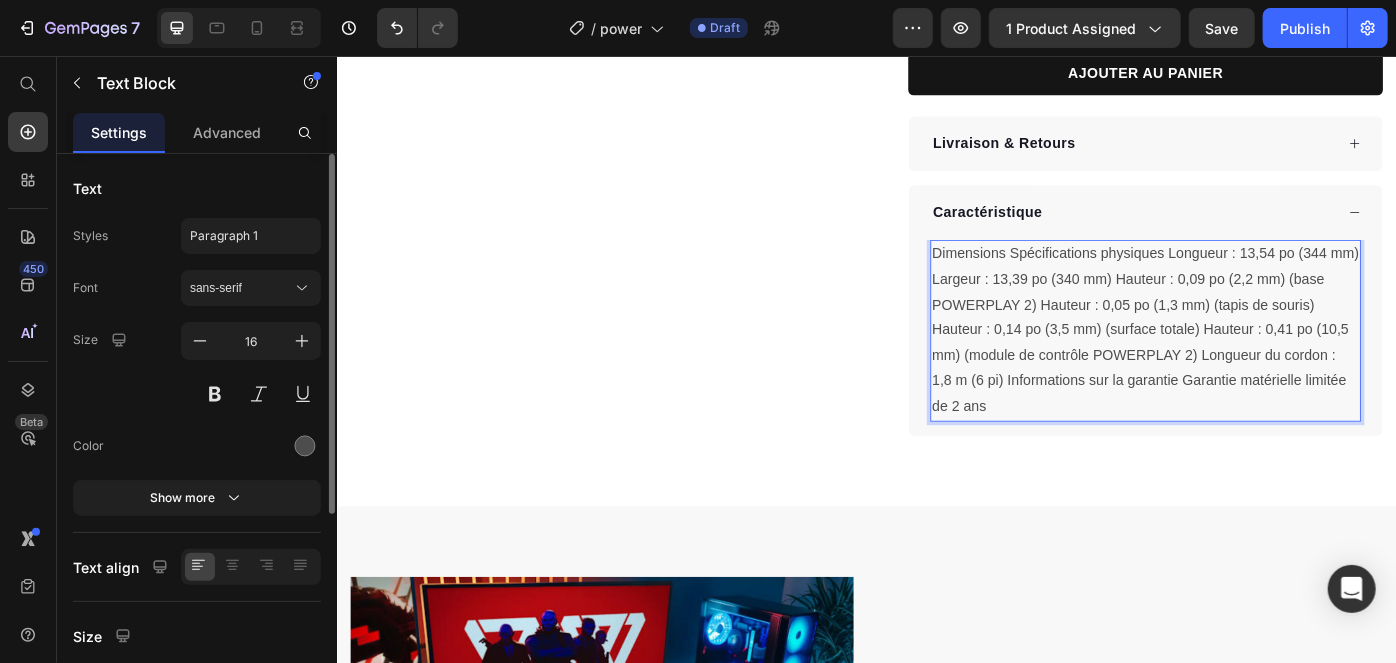 click on "Dimensions Spécifications physiques Longueur : 13,54 po (344 mm) Largeur : 13,39 po (340 mm) Hauteur : 0,09 po (2,2 mm) (base POWERPLAY 2) Hauteur : 0,05 po (1,3 mm) (tapis de souris) Hauteur : 0,14 po (3,5 mm) (surface totale) Hauteur : 0,41 po (10,5 mm) (module de contrôle POWERPLAY 2) Longueur du cordon : 1,8 m (6 pi) Informations sur la garantie Garantie matérielle limitée de 2 ans" at bounding box center [1252, 366] 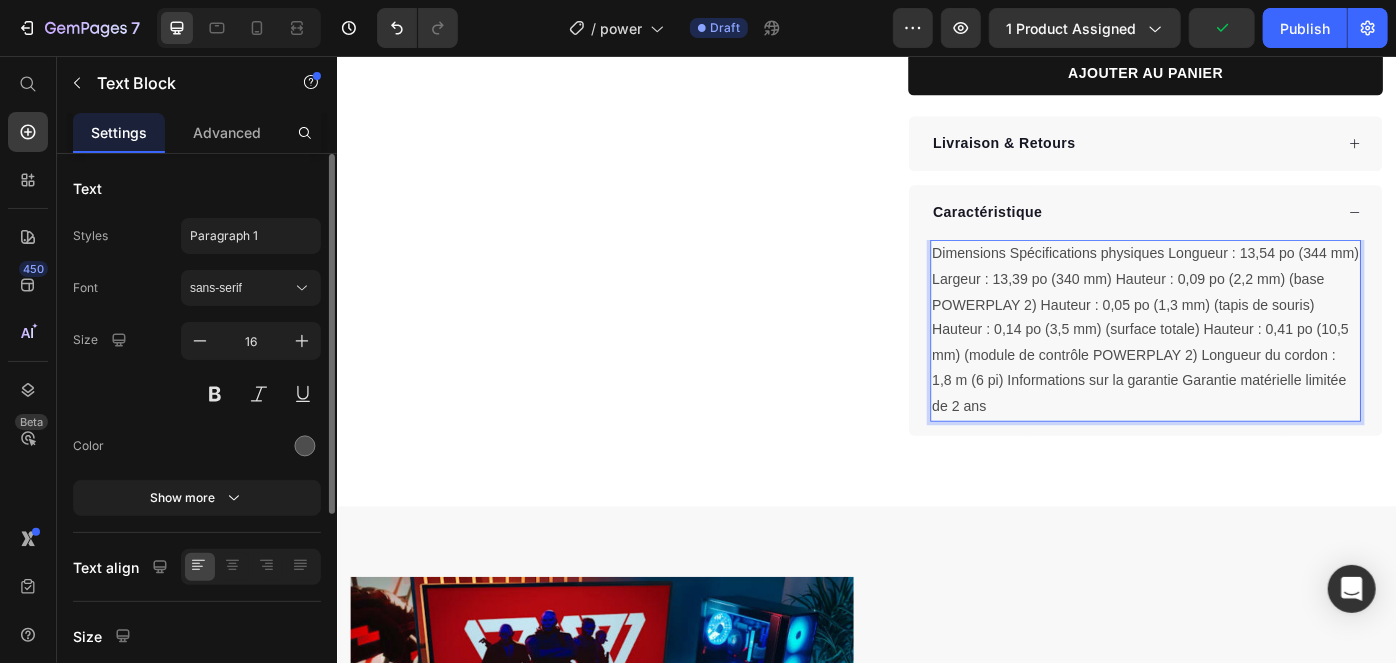 click on "Dimensions Spécifications physiques Longueur : 13,54 po (344 mm) Largeur : 13,39 po (340 mm) Hauteur : 0,09 po (2,2 mm) (base POWERPLAY 2) Hauteur : 0,05 po (1,3 mm) (tapis de souris) Hauteur : 0,14 po (3,5 mm) (surface totale) Hauteur : 0,41 po (10,5 mm) (module de contrôle POWERPLAY 2) Longueur du cordon : 1,8 m (6 pi) Informations sur la garantie Garantie matérielle limitée de 2 ans" at bounding box center (1252, 366) 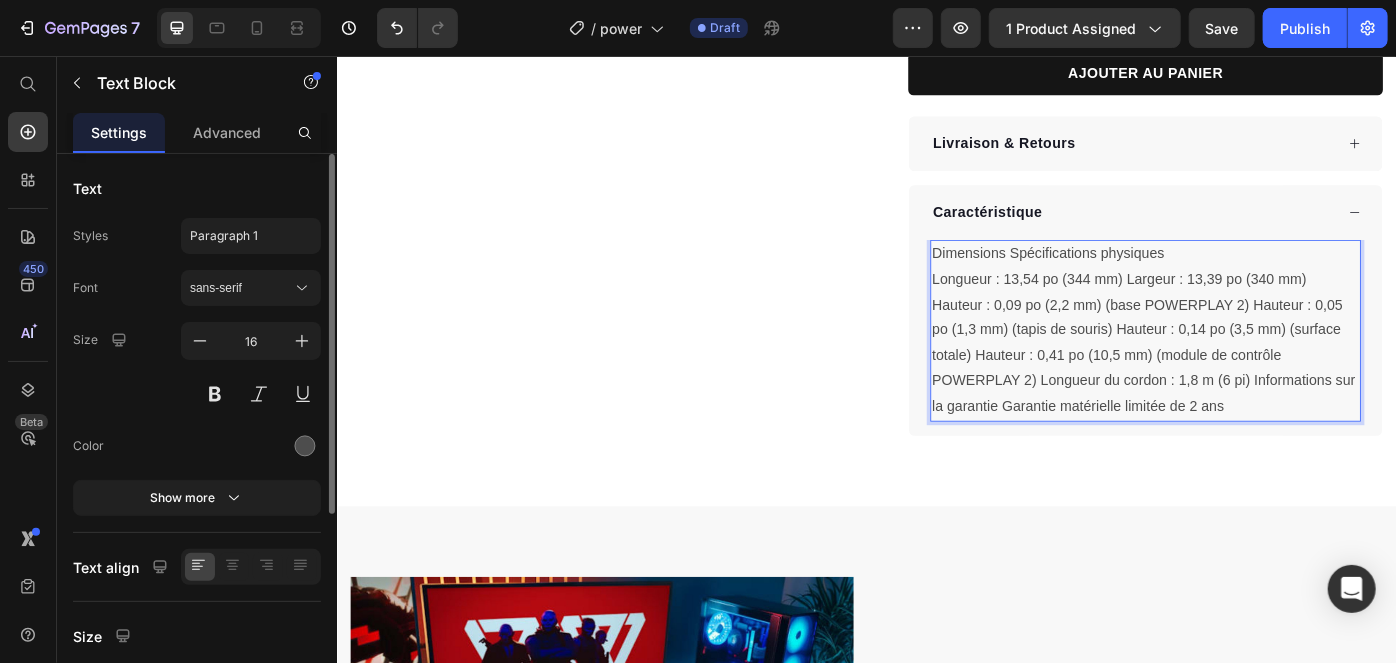 click on "Dimensions Spécifications physiques" at bounding box center [1252, 279] 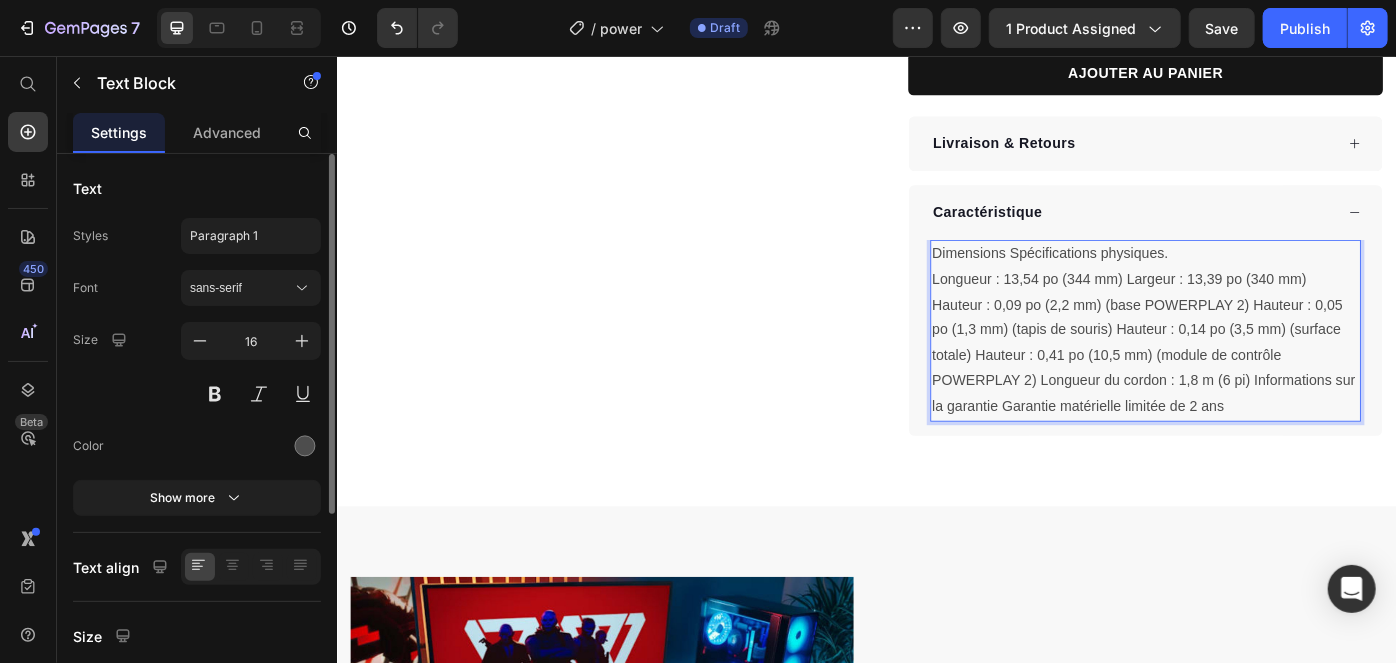 click on "Longueur : 13,54 po (344 mm) Largeur : 13,39 po (340 mm) Hauteur : 0,09 po (2,2 mm) (base POWERPLAY 2) Hauteur : 0,05 po (1,3 mm) (tapis de souris) Hauteur : 0,14 po (3,5 mm) (surface totale) Hauteur : 0,41 po (10,5 mm) (module de contrôle POWERPLAY 2) Longueur du cordon : 1,8 m (6 pi) Informations sur la garantie Garantie matérielle limitée de 2 ans" at bounding box center [1252, 380] 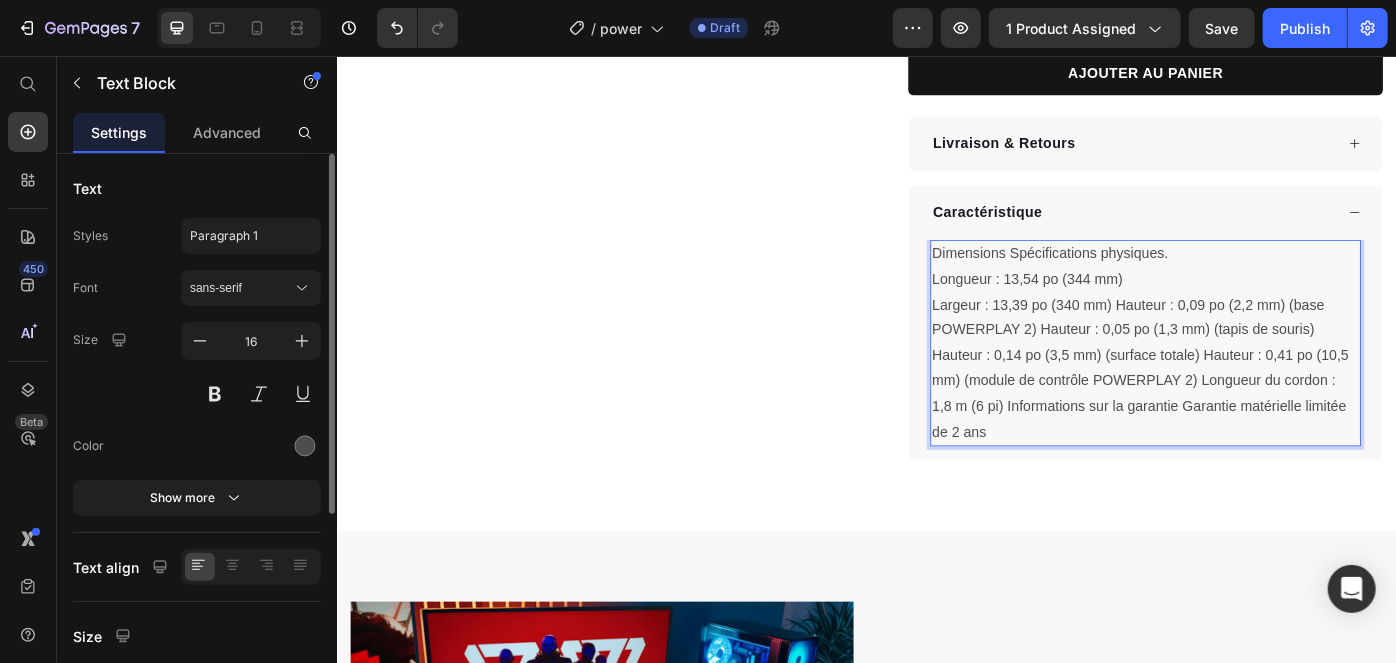 click on "Largeur : 13,39 po (340 mm) Hauteur : 0,09 po (2,2 mm) (base POWERPLAY 2) Hauteur : 0,05 po (1,3 mm) (tapis de souris) Hauteur : 0,14 po (3,5 mm) (surface totale) Hauteur : 0,41 po (10,5 mm) (module de contrôle POWERPLAY 2) Longueur du cordon : 1,8 m (6 pi) Informations sur la garantie Garantie matérielle limitée de 2 ans" at bounding box center [1252, 409] 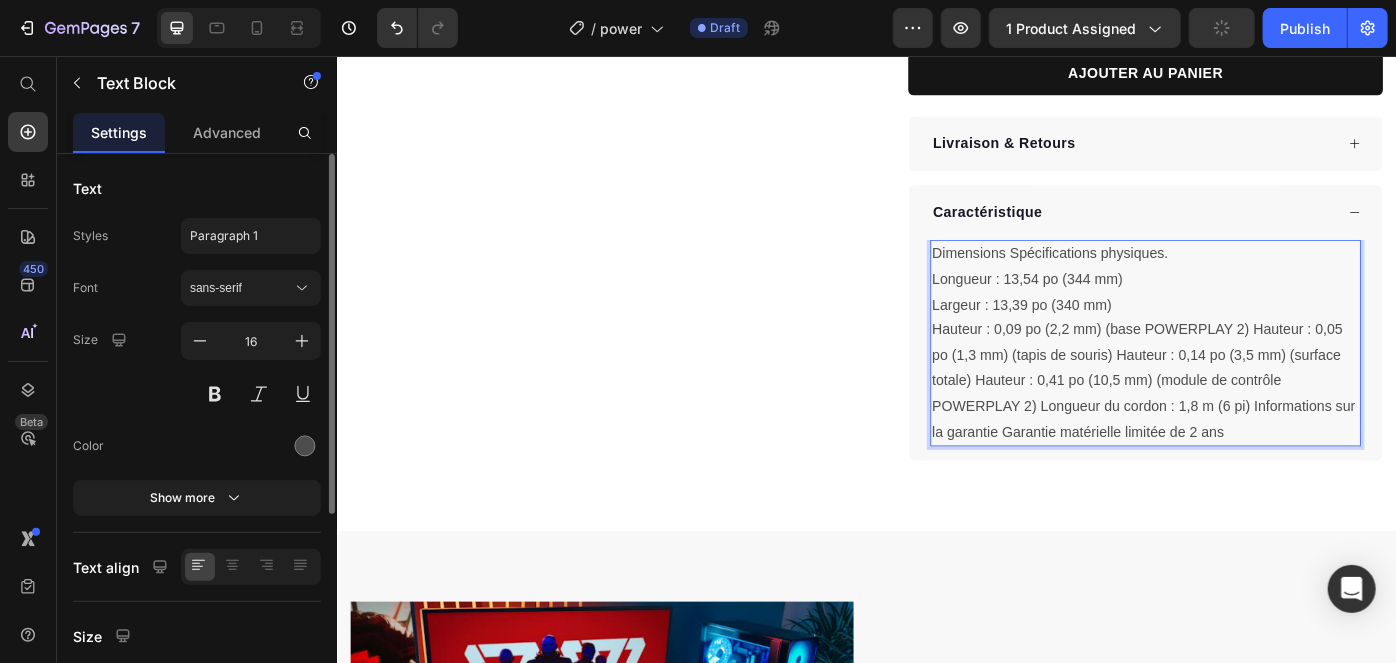 click on "Hauteur : 0,09 po (2,2 mm) (base POWERPLAY 2) Hauteur : 0,05 po (1,3 mm) (tapis de souris) Hauteur : 0,14 po (3,5 mm) (surface totale) Hauteur : 0,41 po (10,5 mm) (module de contrôle POWERPLAY 2) Longueur du cordon : 1,8 m (6 pi) Informations sur la garantie Garantie matérielle limitée de 2 ans" at bounding box center (1252, 423) 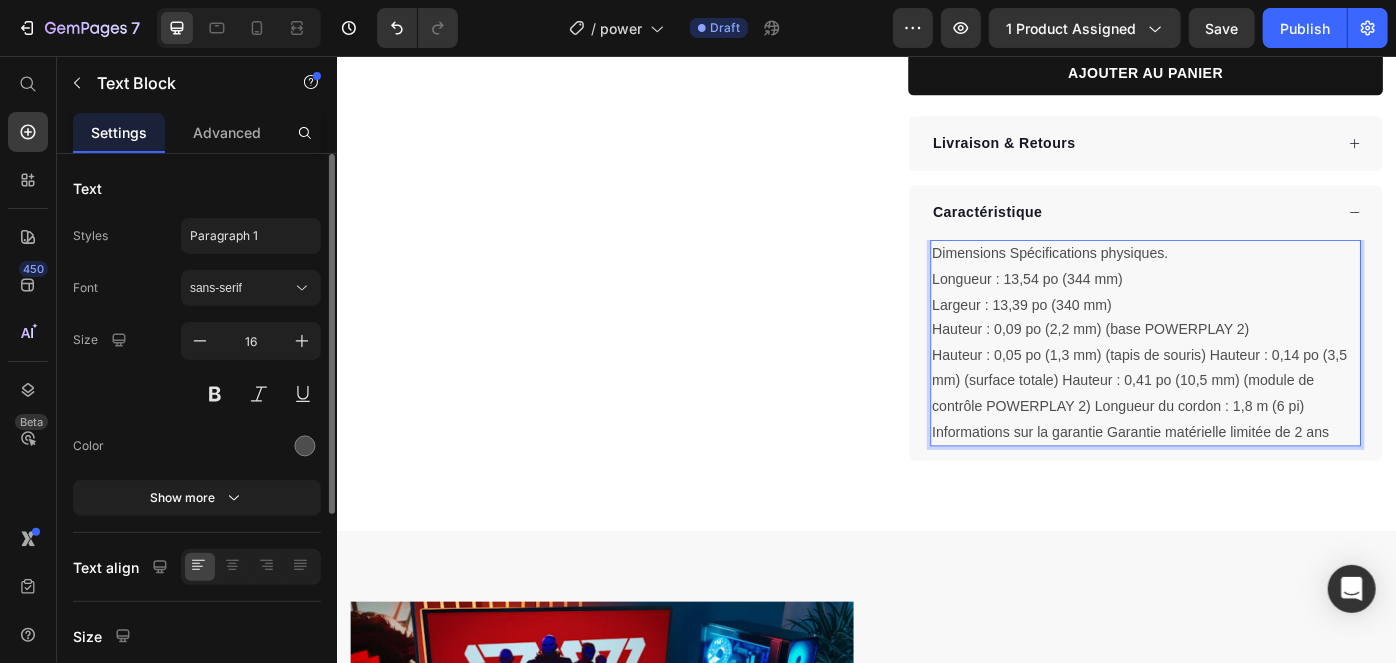 click on "Hauteur : 0,05 po (1,3 mm) (tapis de souris) Hauteur : 0,14 po (3,5 mm) (surface totale) Hauteur : 0,41 po (10,5 mm) (module de contrôle POWERPLAY 2) Longueur du cordon : 1,8 m (6 pi) Informations sur la garantie Garantie matérielle limitée de 2 ans" at bounding box center [1252, 437] 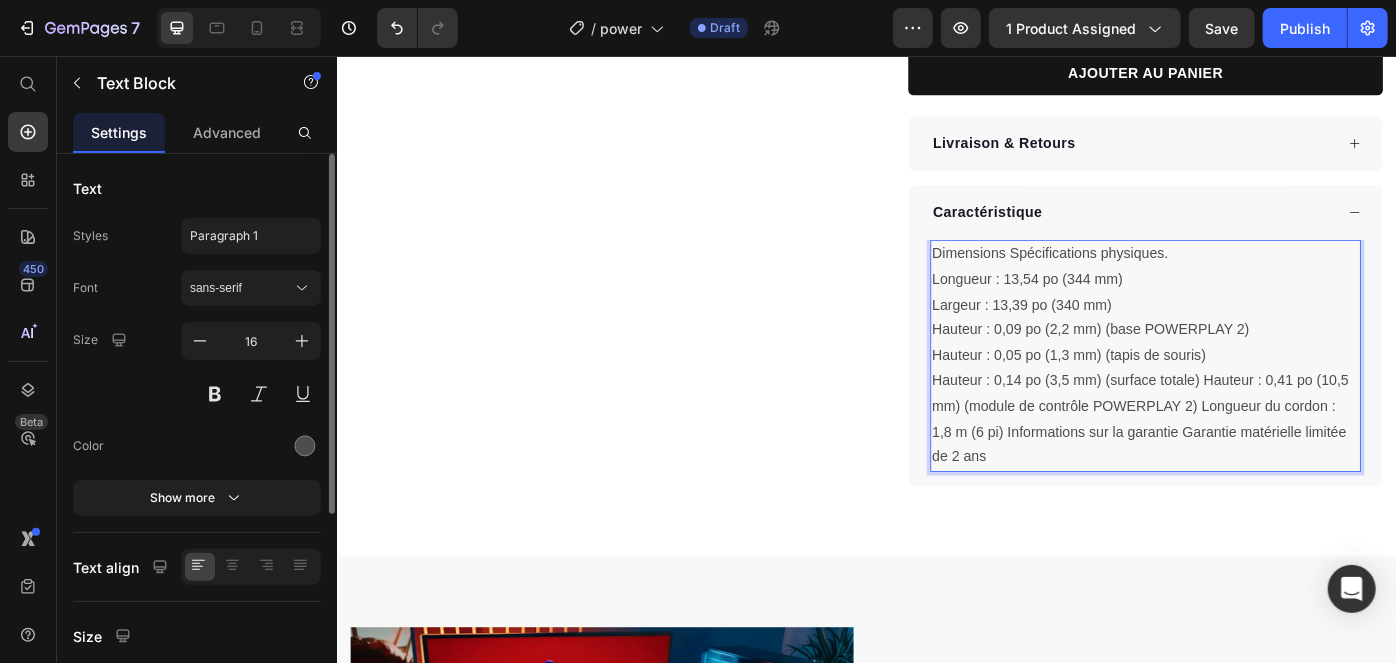 click on "Hauteur : 0,14 po (3,5 mm) (surface totale) Hauteur : 0,41 po (10,5 mm) (module de contrôle POWERPLAY 2) Longueur du cordon : 1,8 m (6 pi) Informations sur la garantie Garantie matérielle limitée de 2 ans" at bounding box center (1252, 466) 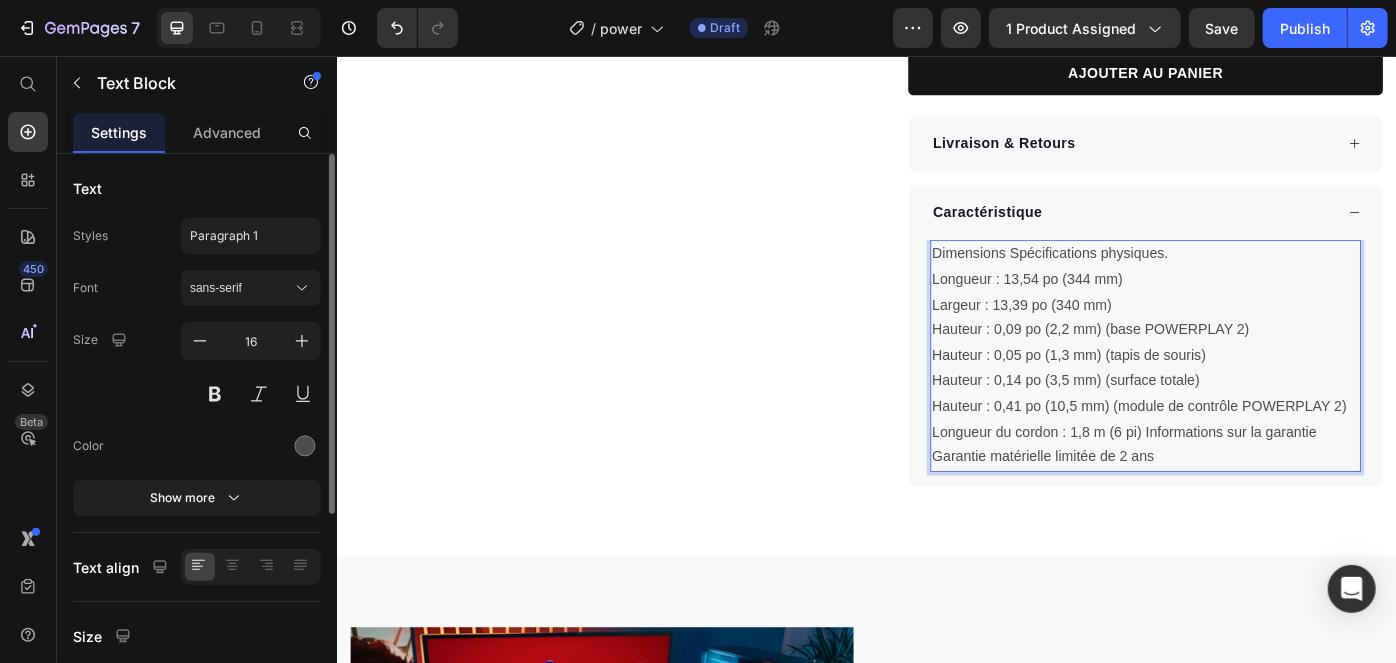click on "Hauteur : 0,41 po (10,5 mm) (module de contrôle POWERPLAY 2) Longueur du cordon : 1,8 m (6 pi) Informations sur la garantie Garantie matérielle limitée de 2 ans" at bounding box center (1252, 481) 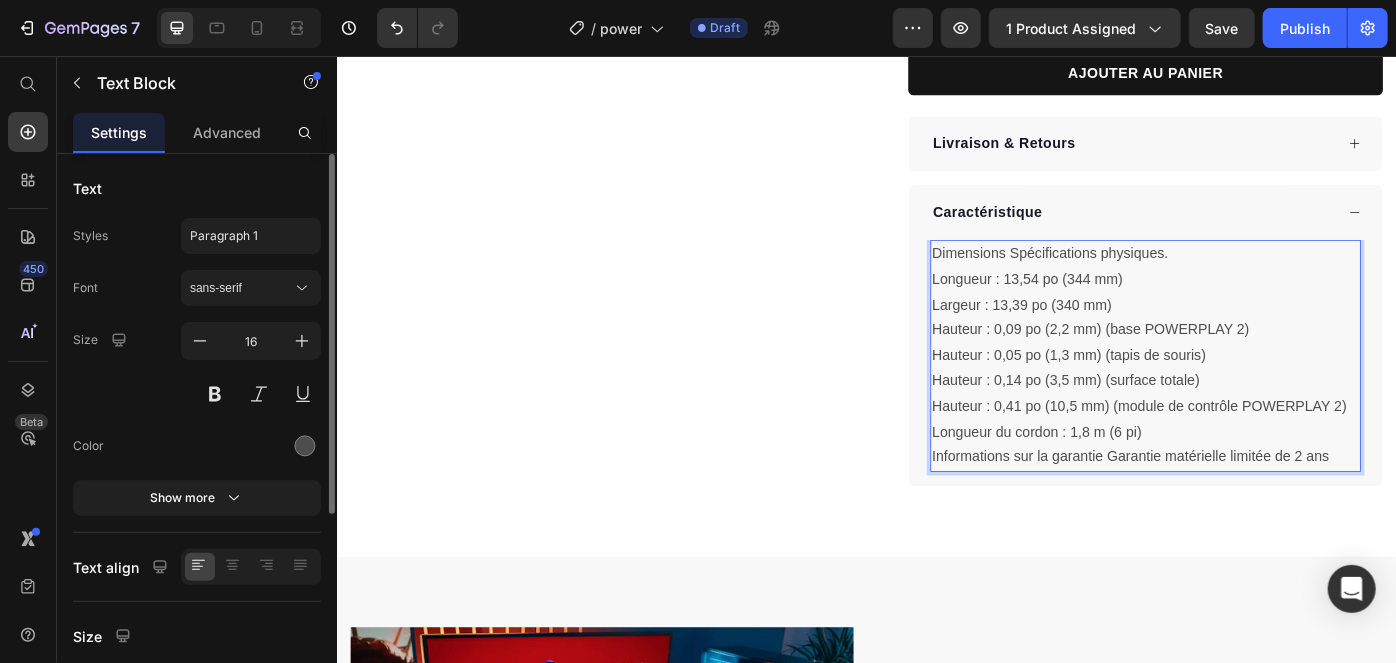 click on "Informations sur la garantie Garantie matérielle limitée de 2 ans" at bounding box center [1252, 509] 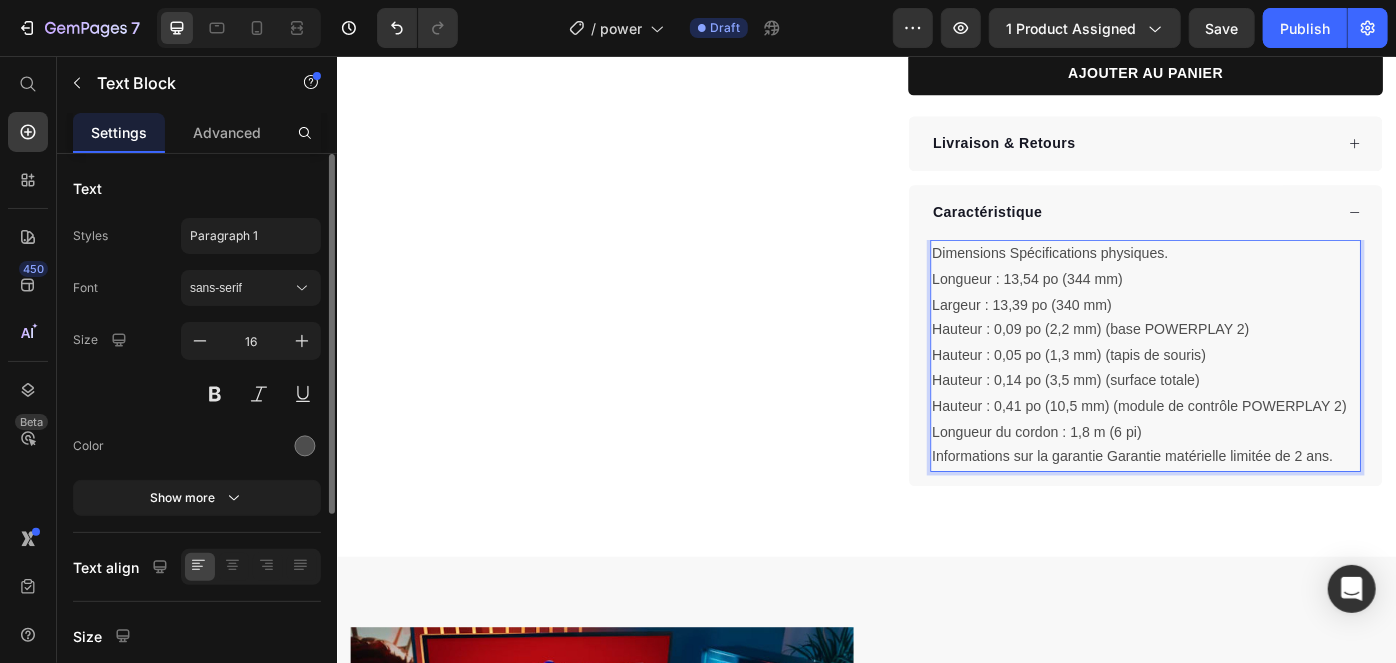 click on "Longueur : 13,54 po (344 mm)" at bounding box center (1252, 308) 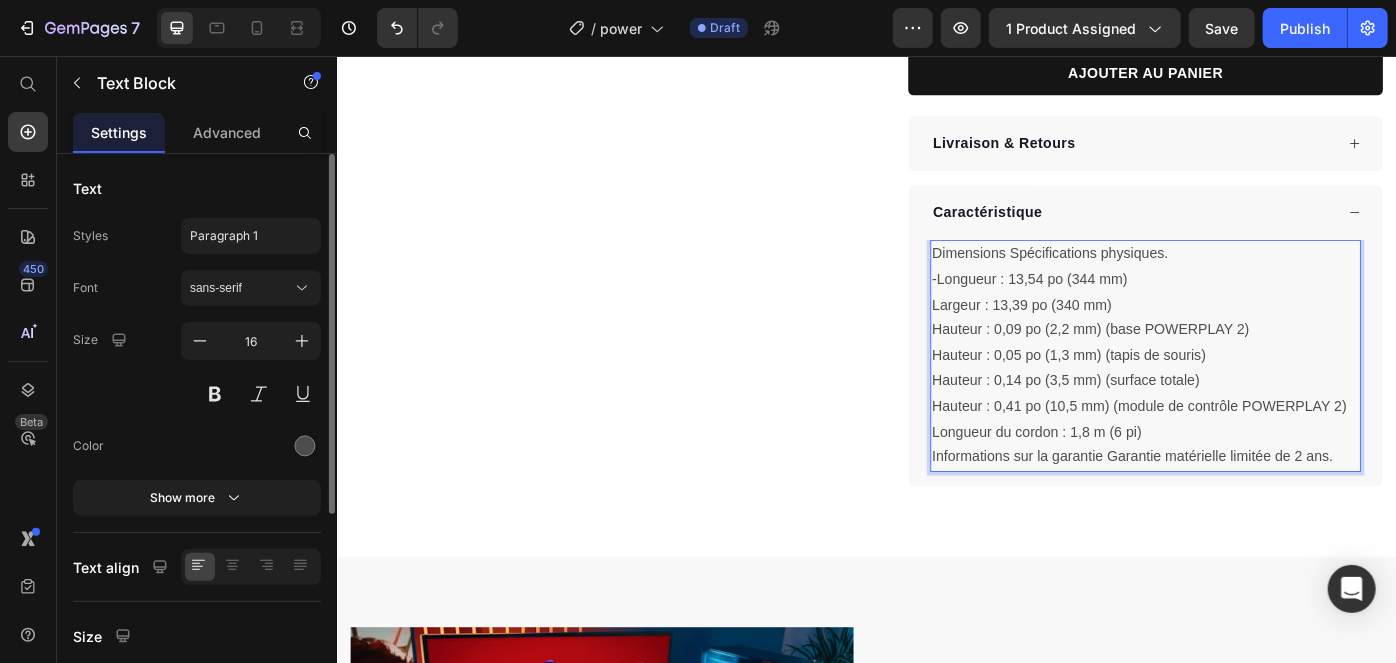 click on "Largeur : 13,39 po (340 mm)" at bounding box center [1252, 337] 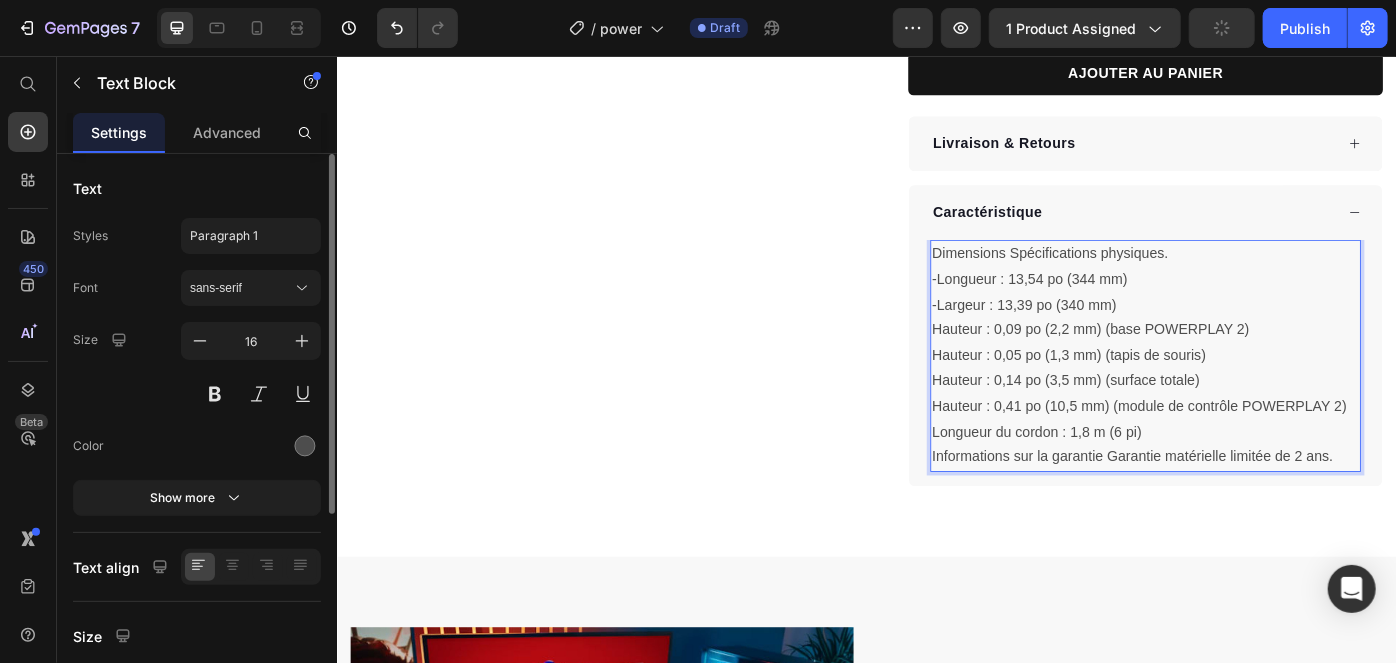 click on "Hauteur : 0,09 po (2,2 mm) (base POWERPLAY 2)" at bounding box center (1252, 365) 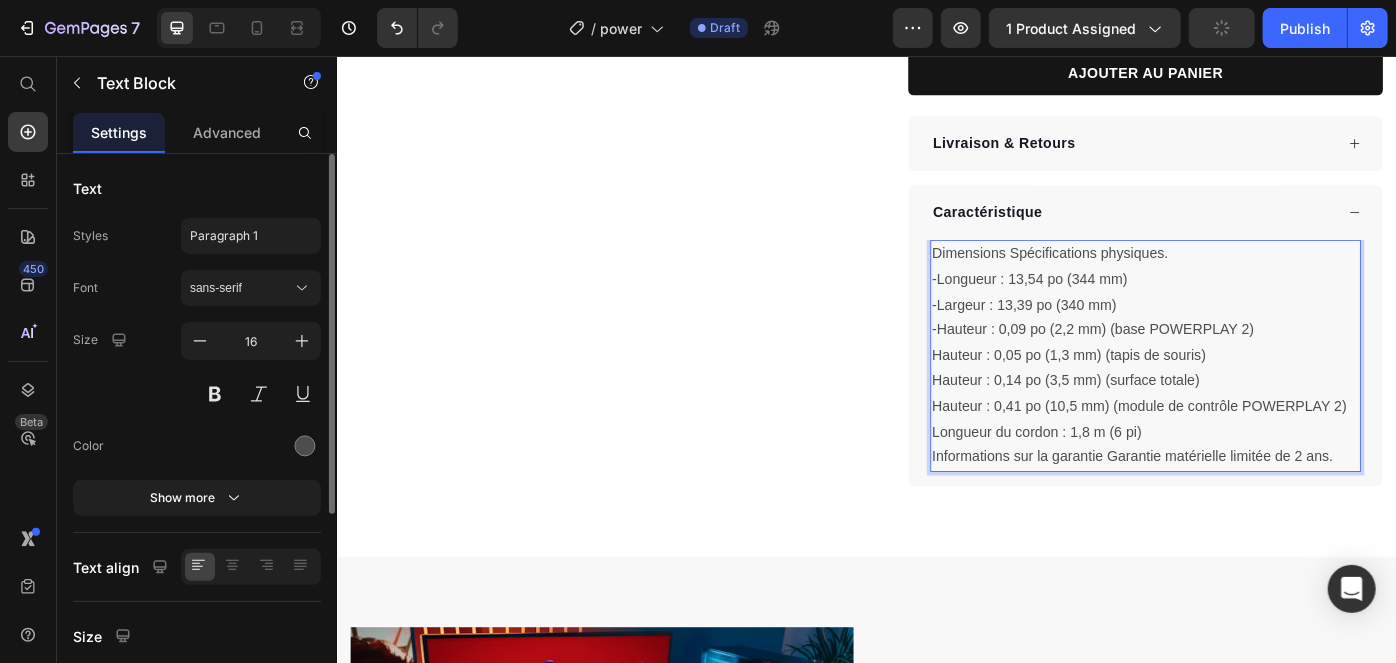 click on "Hauteur : 0,05 po (1,3 mm) (tapis de souris)" at bounding box center (1252, 394) 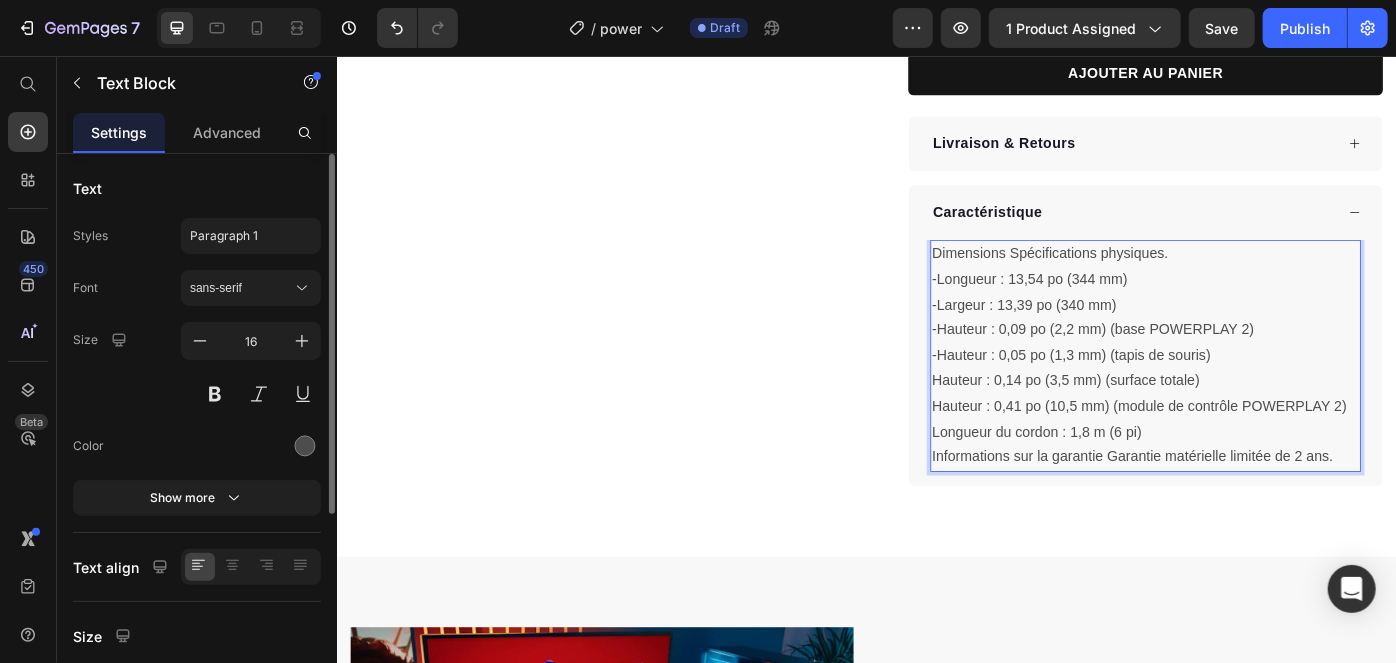 click on "Hauteur : 0,14 po (3,5 mm) (surface totale)" at bounding box center (1252, 423) 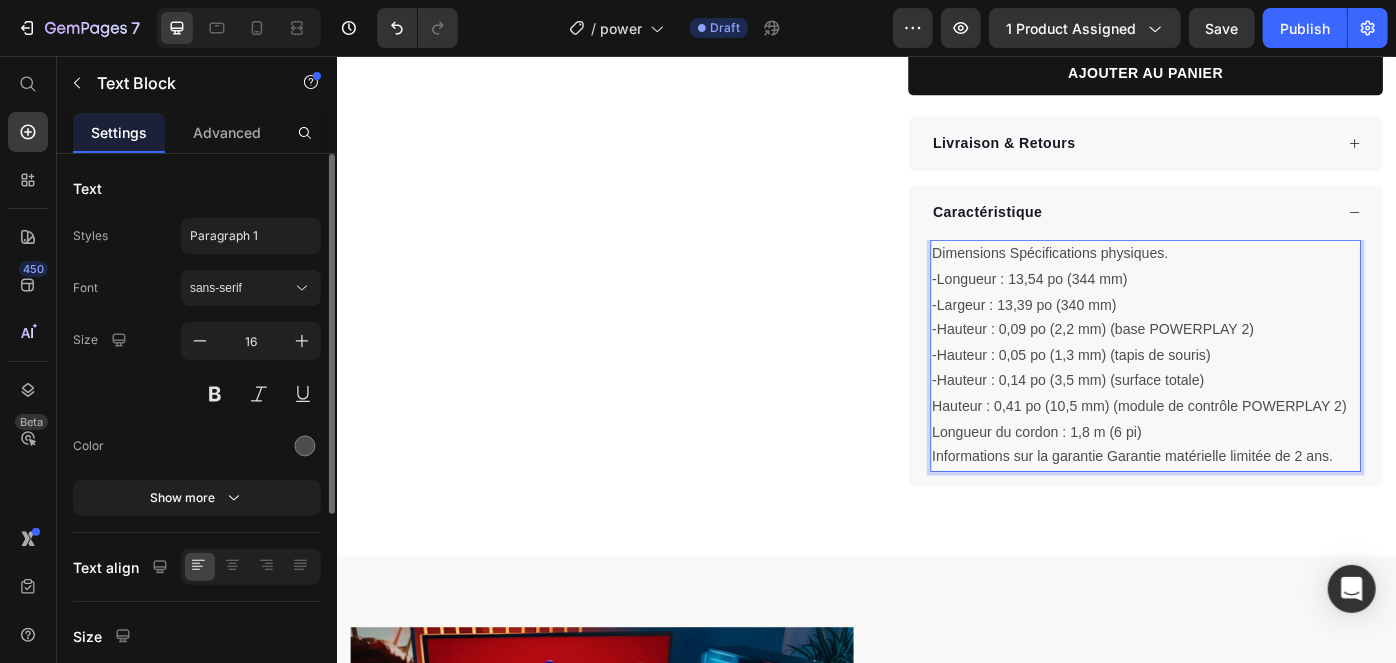 click on "Hauteur : 0,41 po (10,5 mm) (module de contrôle POWERPLAY 2) Longueur du cordon : 1,8 m (6 pi)" at bounding box center (1252, 467) 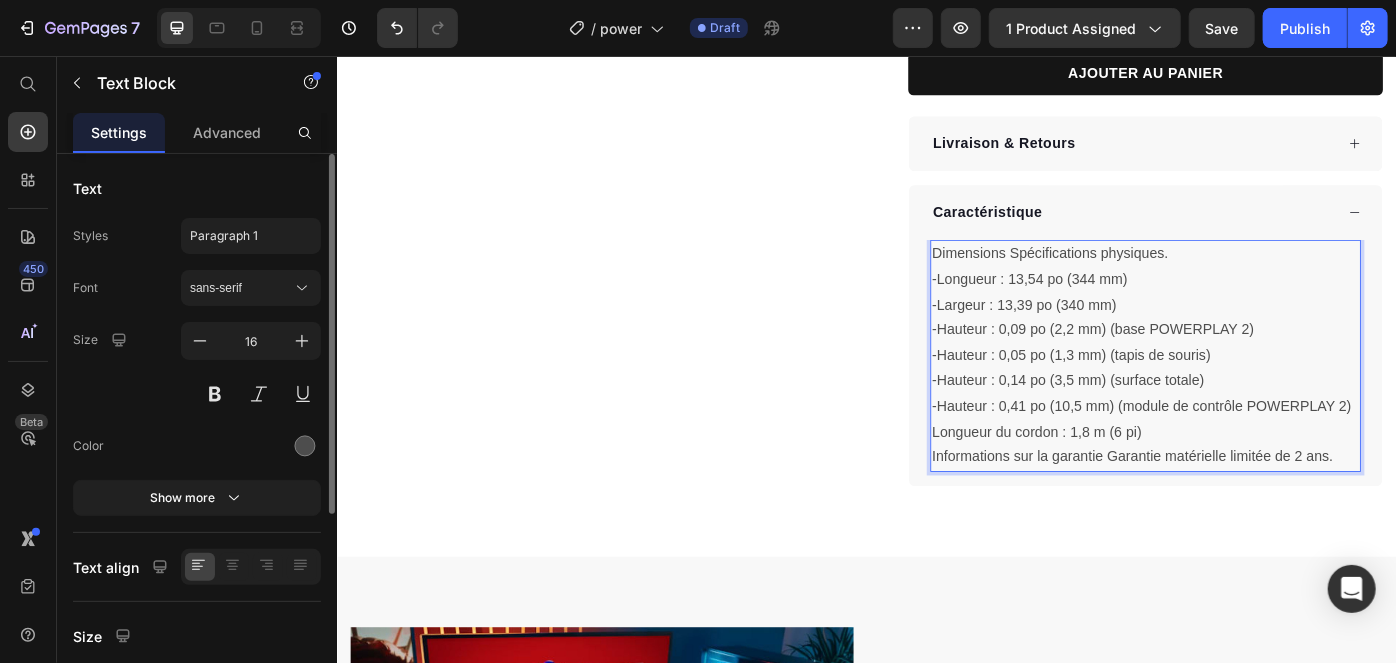 click on "Dimensions Spécifications physiques. -Longueur : 13,54 po (344 mm)  -Largeur : 13,39 po (340 mm)  -Hauteur : 0,09 po (2,2 mm) (base POWERPLAY 2)  -Hauteur : 0,05 po (1,3 mm) (tapis de souris)  -Hauteur : 0,14 po (3,5 mm) (surface totale)  -Hauteur : 0,41 po (10,5 mm) (module de contrôle POWERPLAY 2) Longueur du cordon : 1,8 m (6 pi)  Informations sur la garantie Garantie matérielle limitée de 2 ans." at bounding box center (1252, 394) 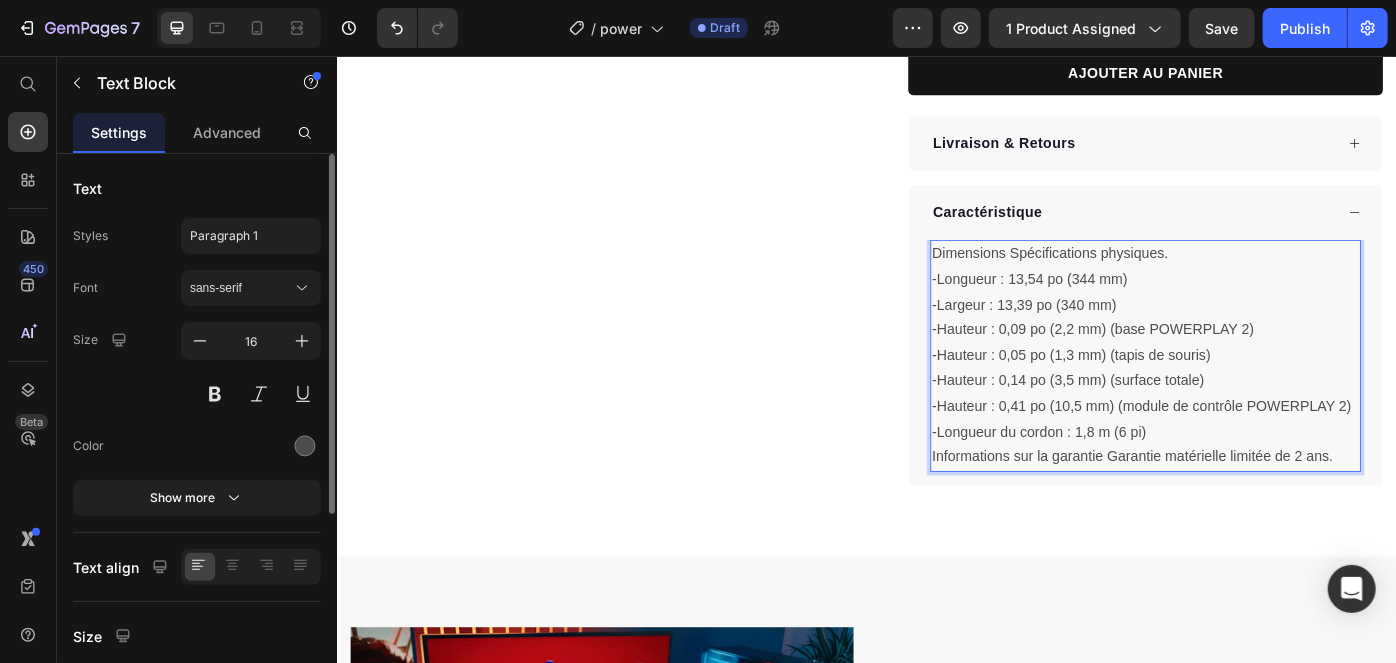 click on "Informations sur la garantie Garantie matérielle limitée de 2 ans." at bounding box center (1252, 509) 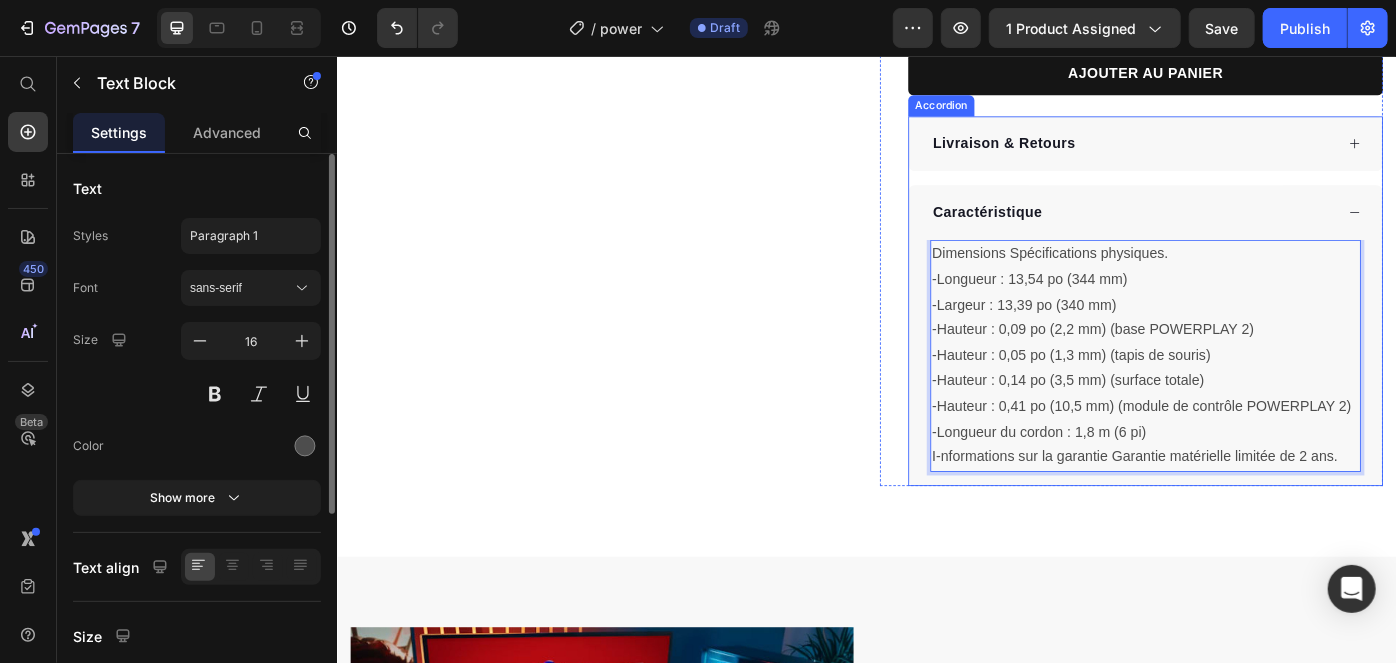 click on "Livraison & Retours" at bounding box center (1092, 154) 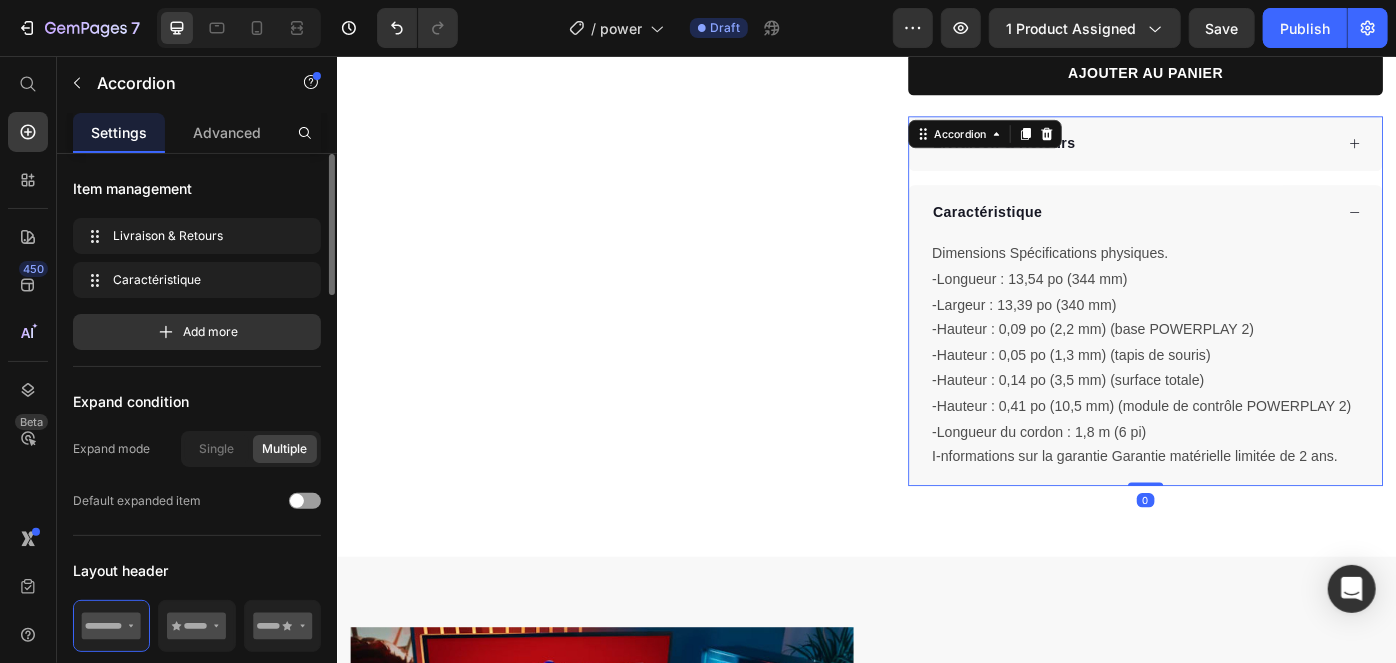 click on "Livraison & Retours" at bounding box center [1237, 154] 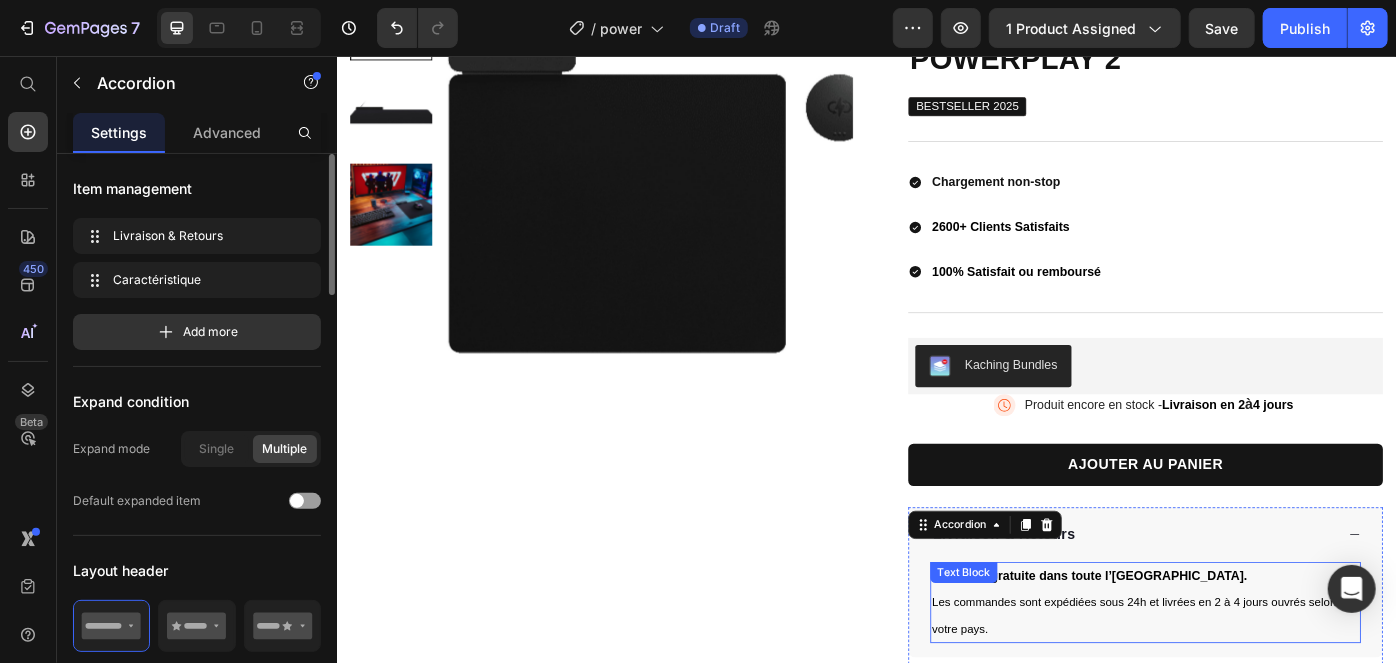 scroll, scrollTop: 721, scrollLeft: 0, axis: vertical 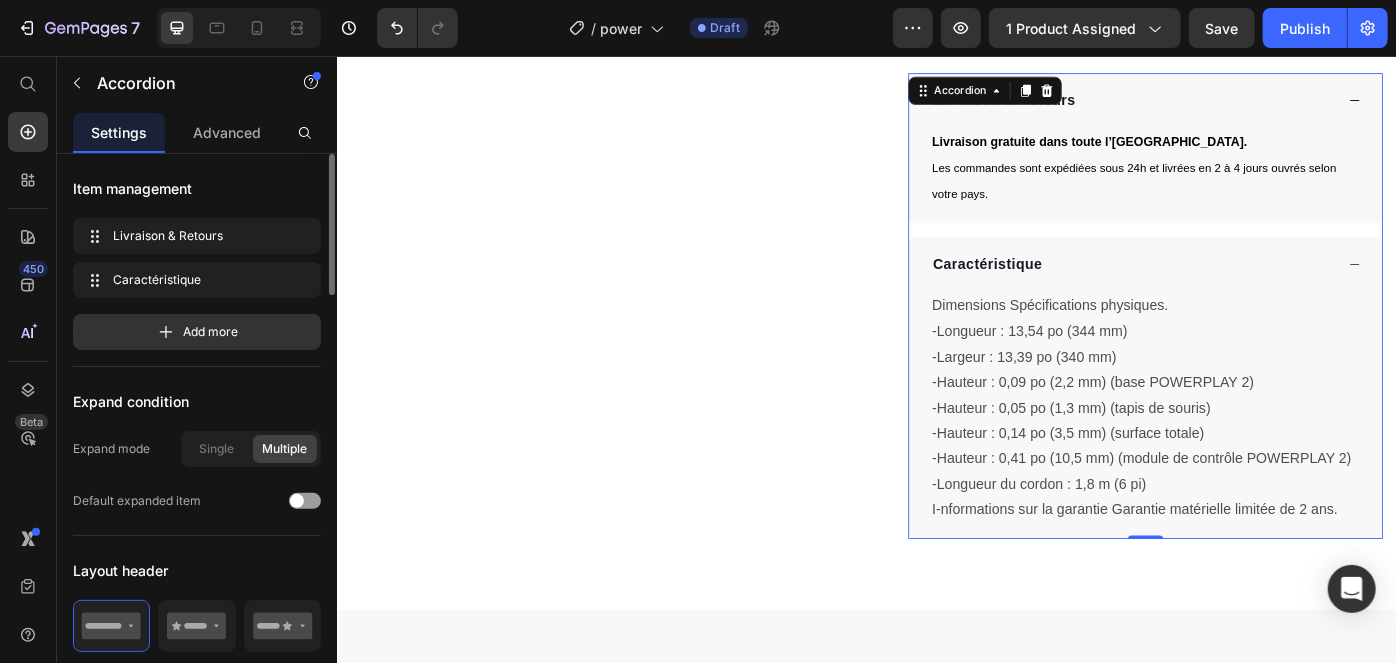click on "Caractéristique" at bounding box center [1237, 291] 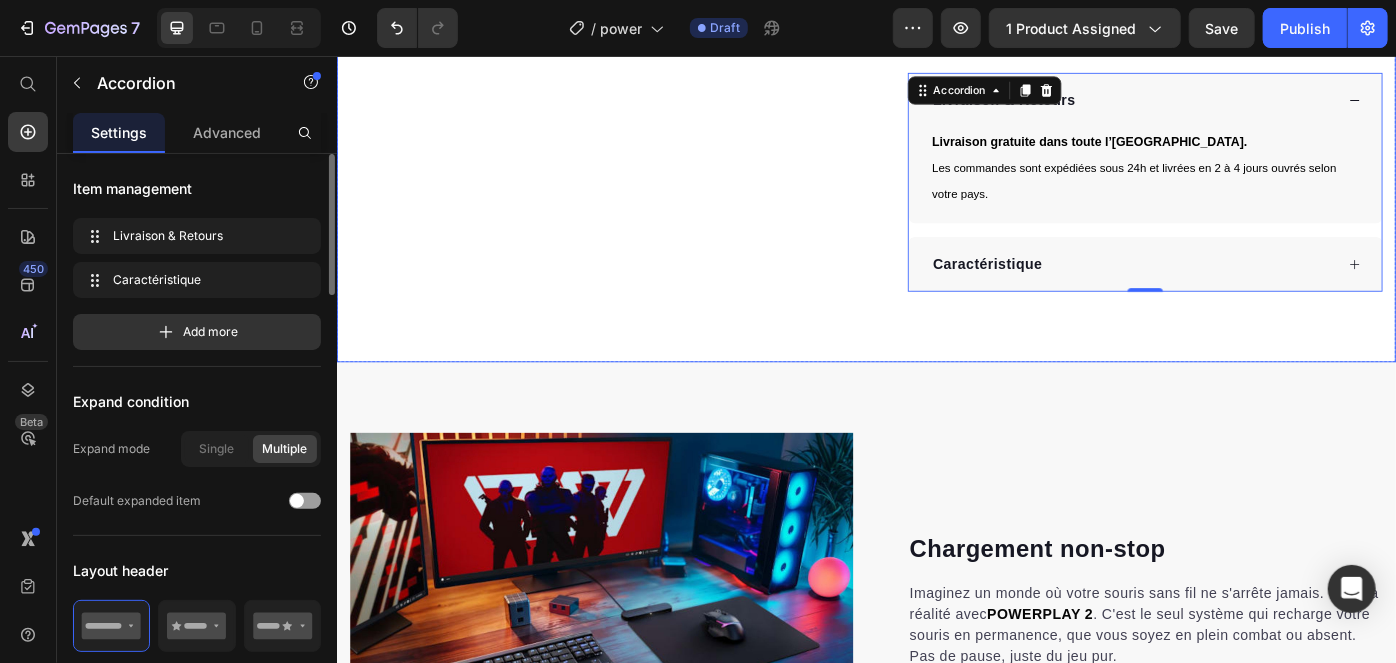 click on "Product Images Row Trustoo Trustoo POWERPLAY 2 Product Title BESTSELLER 2025 Product Badge                Title Line Chargement non-stop 2600+ Clients Satisfaits 100% Satisfait ou remboursé Item List                Title Line Kaching Bundles Kaching Bundles Image Produit encore en stock -  Livraison en 2  à  4 jours Text Block Advanced List AJOUTER AU PANIER Product Cart Button Image Icon Icon Icon Icon Icon Icon List "Depuis qu’on a cette chaise double, c’est devenu notre indispensable pour les sorties ! Super confortable, facile à installer, et le pare-soleil nous sauve quand il fait chaud. On l’emmène partout, que ce soit pique-nique ou camping. Franchement, c’est un achat qu’on aurait dû faire bien avant." Text Block
Icon [PERSON_NAME]  Acheteur Vérifié Text Block Row Row
Livraison & Retours Livraison gratuite dans toute l’[GEOGRAPHIC_DATA].  Les commandes sont expédiées sous 24h et livrées en 2 à 4 jours ouvrés selon votre pays. Text Block
0" at bounding box center (936, -86) 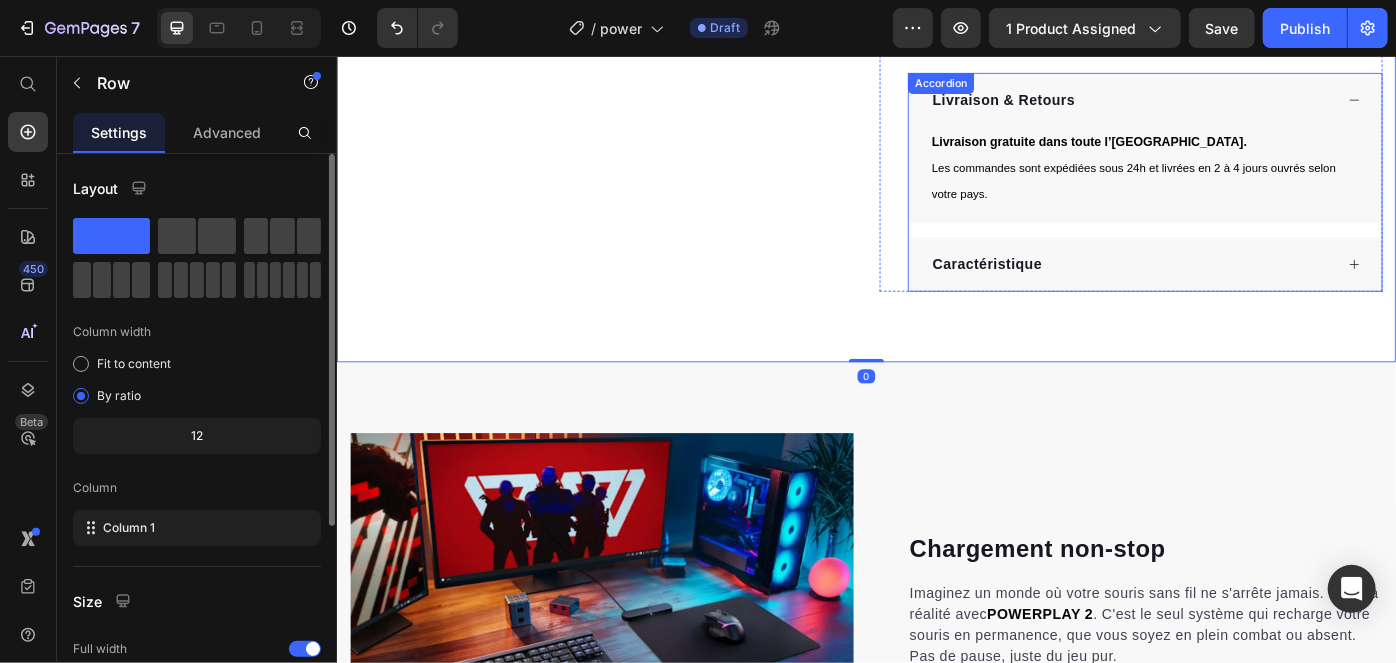 click on "Livraison & Retours" at bounding box center (1237, 105) 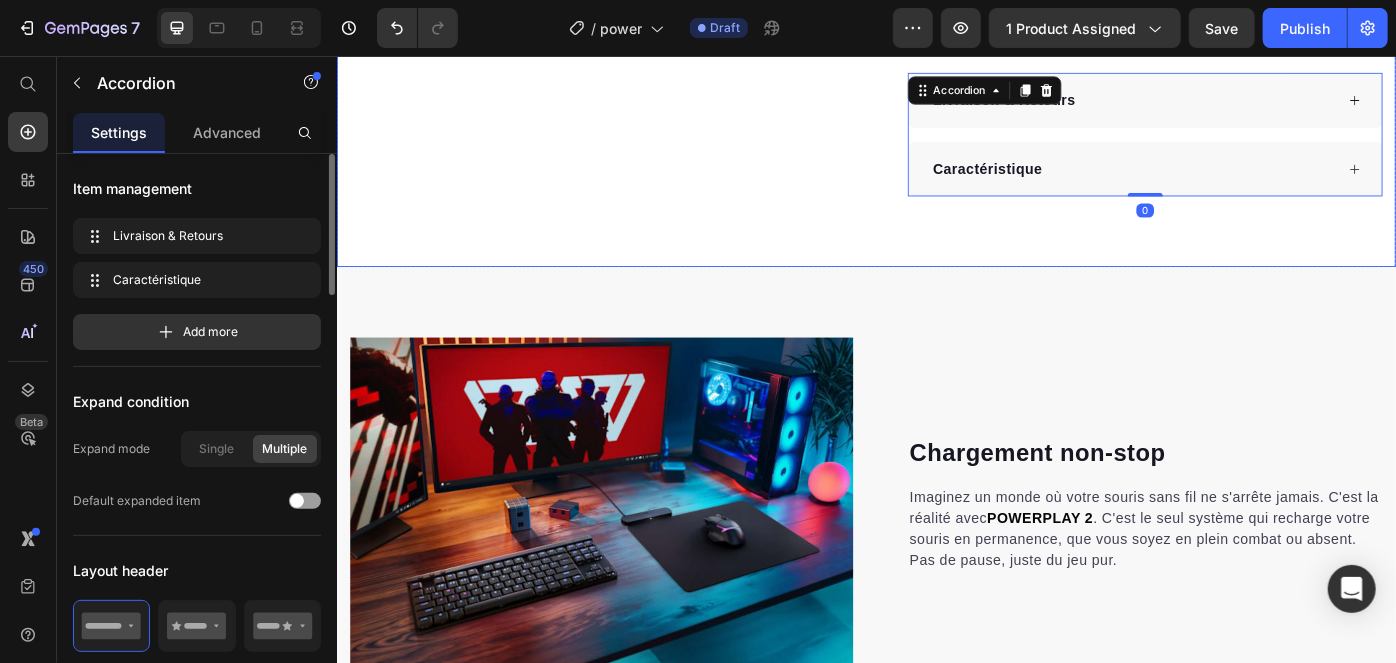 click on "Product Images Row Trustoo Trustoo POWERPLAY 2 Product Title BESTSELLER 2025 Product Badge                Title Line Chargement non-stop 2600+ Clients Satisfaits 100% Satisfait ou remboursé Item List                Title Line Kaching Bundles Kaching Bundles Image Produit encore en stock -  Livraison en 2  à  4 jours Text Block Advanced List AJOUTER AU PANIER Product Cart Button Image Icon Icon Icon Icon Icon Icon List "Depuis qu’on a cette chaise double, c’est devenu notre indispensable pour les sorties ! Super confortable, facile à installer, et le pare-soleil nous sauve quand il fait chaud. On l’emmène partout, que ce soit pique-nique ou camping. Franchement, c’est un achat qu’on aurait dû faire bien avant." Text Block
Icon [PERSON_NAME]  Acheteur Vérifié Text Block Row Row
Livraison & Retours
Caractéristique Accordion   0 Row Product Row" at bounding box center (936, -140) 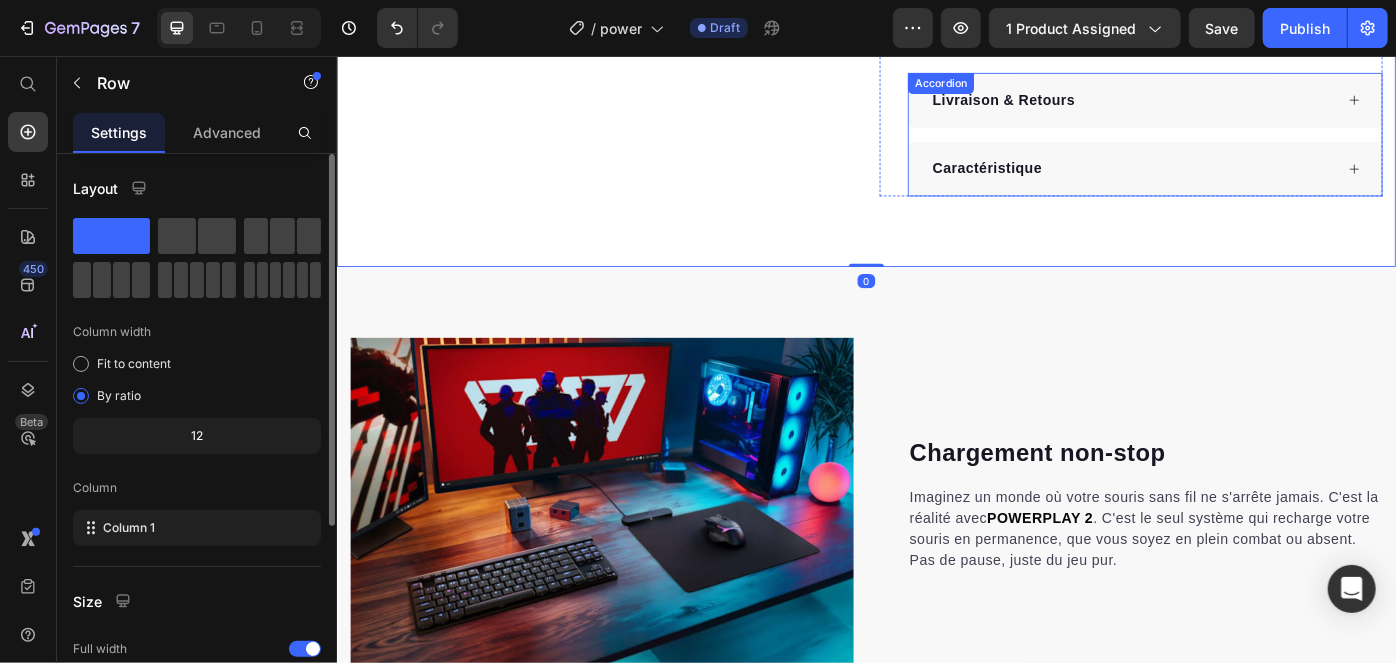 click on "Caractéristique" at bounding box center [1252, 183] 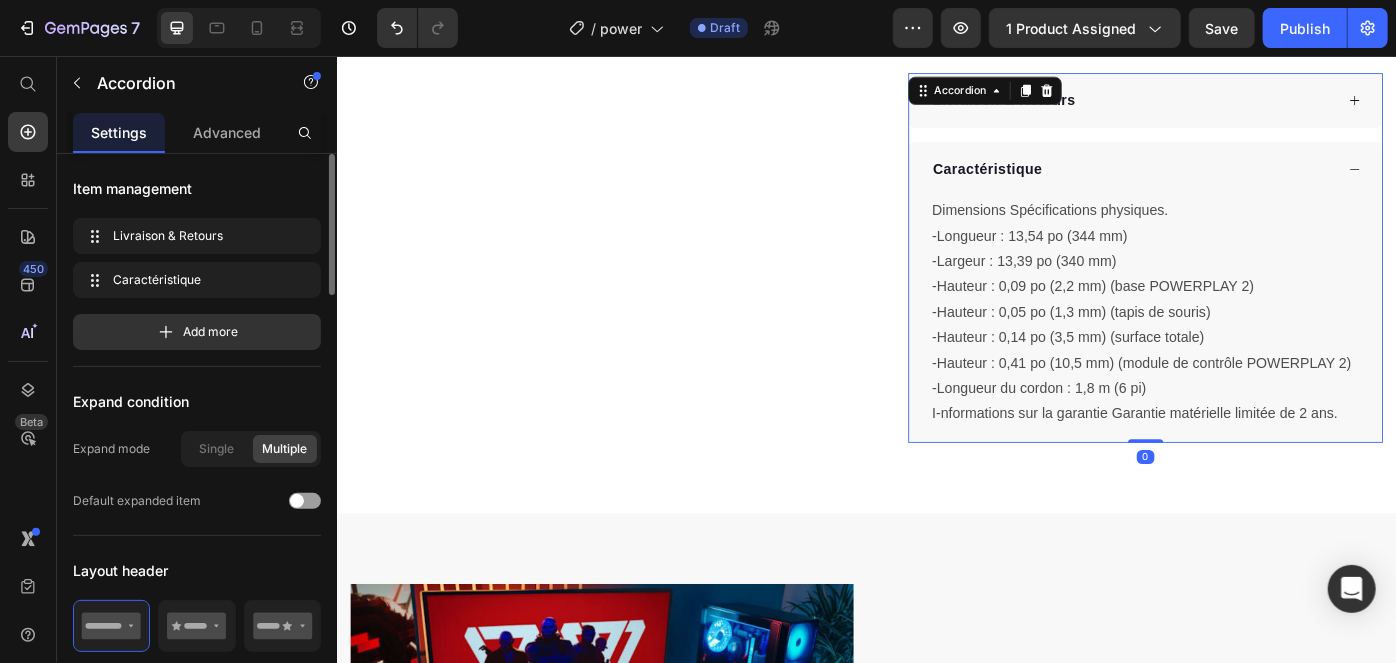 click on "Caractéristique" at bounding box center (1237, 183) 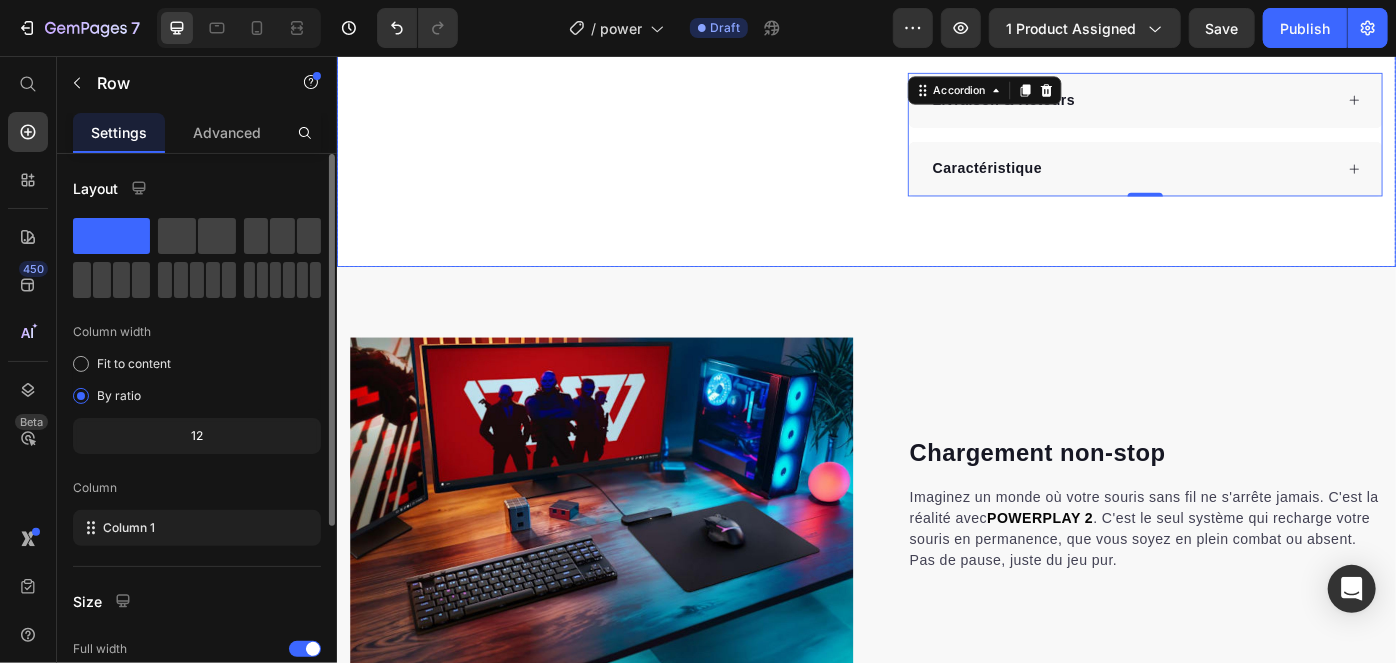 click on "Product Images Row Trustoo Trustoo POWERPLAY 2 Product Title BESTSELLER 2025 Product Badge                Title Line Chargement non-stop 2600+ Clients Satisfaits 100% Satisfait ou remboursé Item List                Title Line Kaching Bundles Kaching Bundles Image Produit encore en stock -  Livraison en 2  à  4 jours Text Block Advanced List AJOUTER AU PANIER Product Cart Button Image Icon Icon Icon Icon Icon Icon List "Depuis qu’on a cette chaise double, c’est devenu notre indispensable pour les sorties ! Super confortable, facile à installer, et le pare-soleil nous sauve quand il fait chaud. On l’emmène partout, que ce soit pique-nique ou camping. Franchement, c’est un achat qu’on aurait dû faire bien avant." Text Block
Icon [PERSON_NAME]  Acheteur Vérifié Text Block Row Row
Livraison & Retours
Caractéristique Accordion   0 Row Product Row" at bounding box center [936, -140] 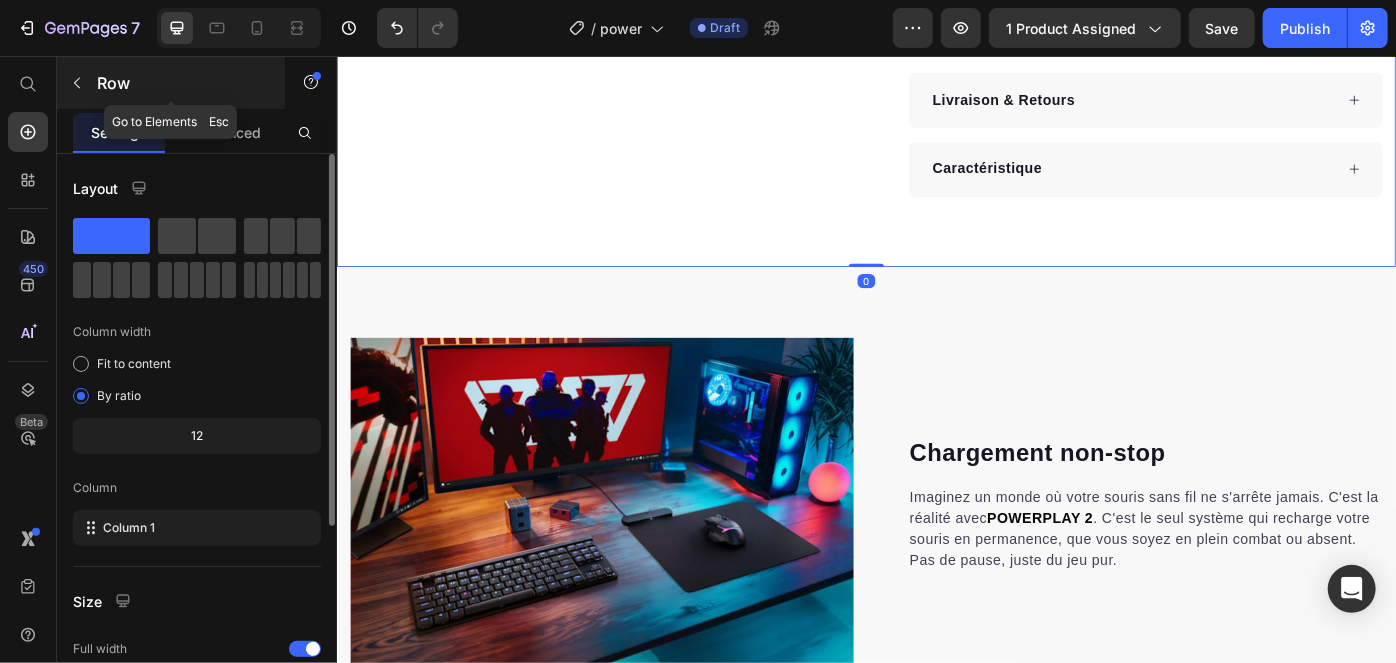 click on "Row" at bounding box center (171, 83) 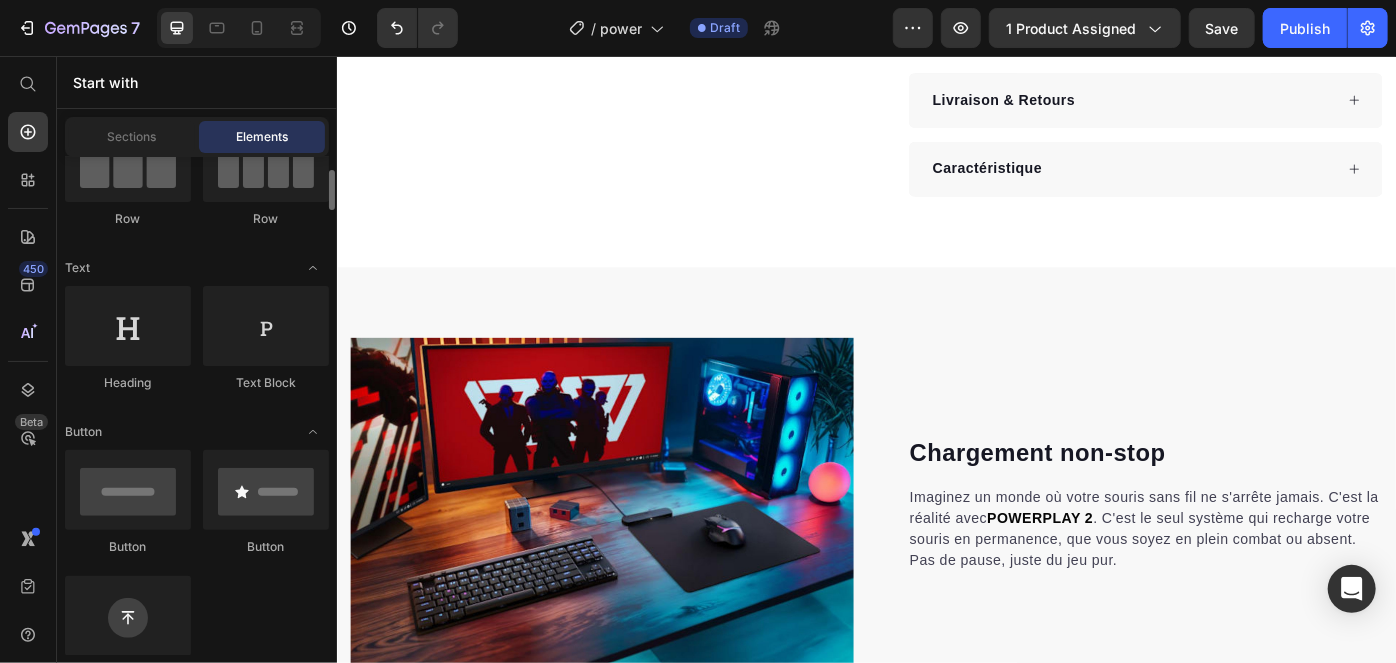 scroll, scrollTop: 0, scrollLeft: 0, axis: both 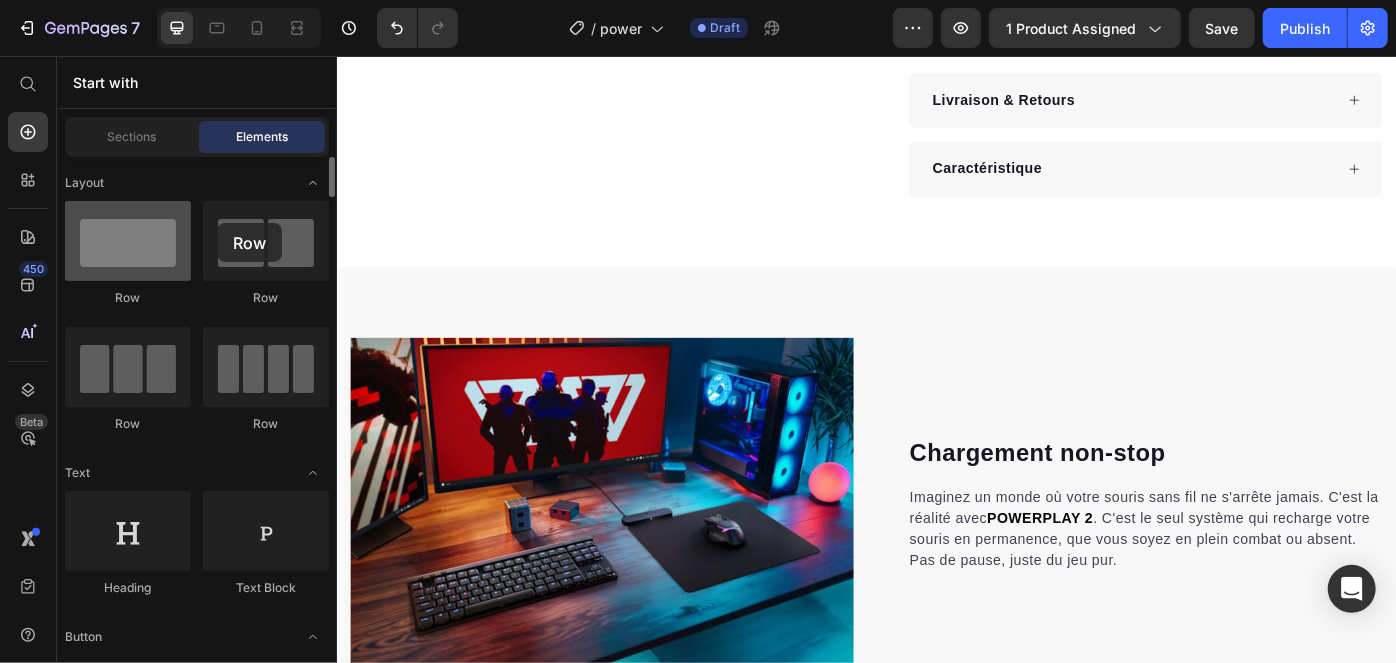 drag, startPoint x: 140, startPoint y: 267, endPoint x: 168, endPoint y: 241, distance: 38.209946 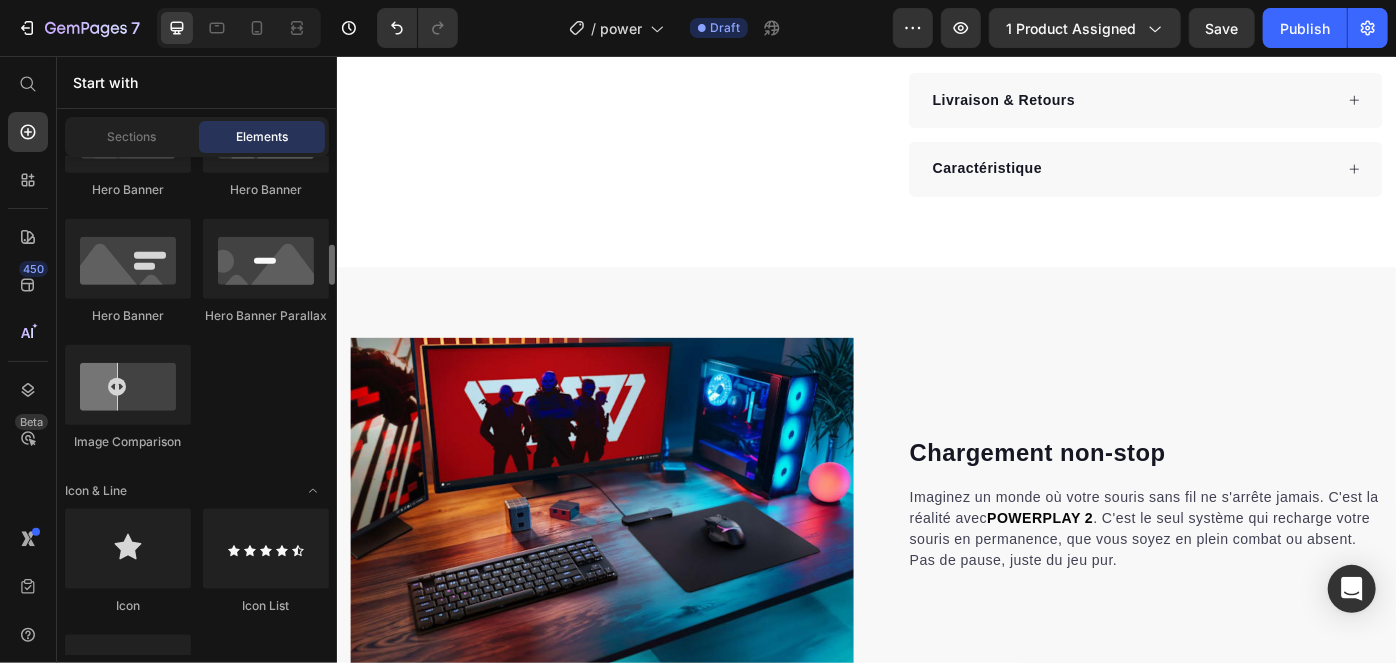 scroll, scrollTop: 1144, scrollLeft: 0, axis: vertical 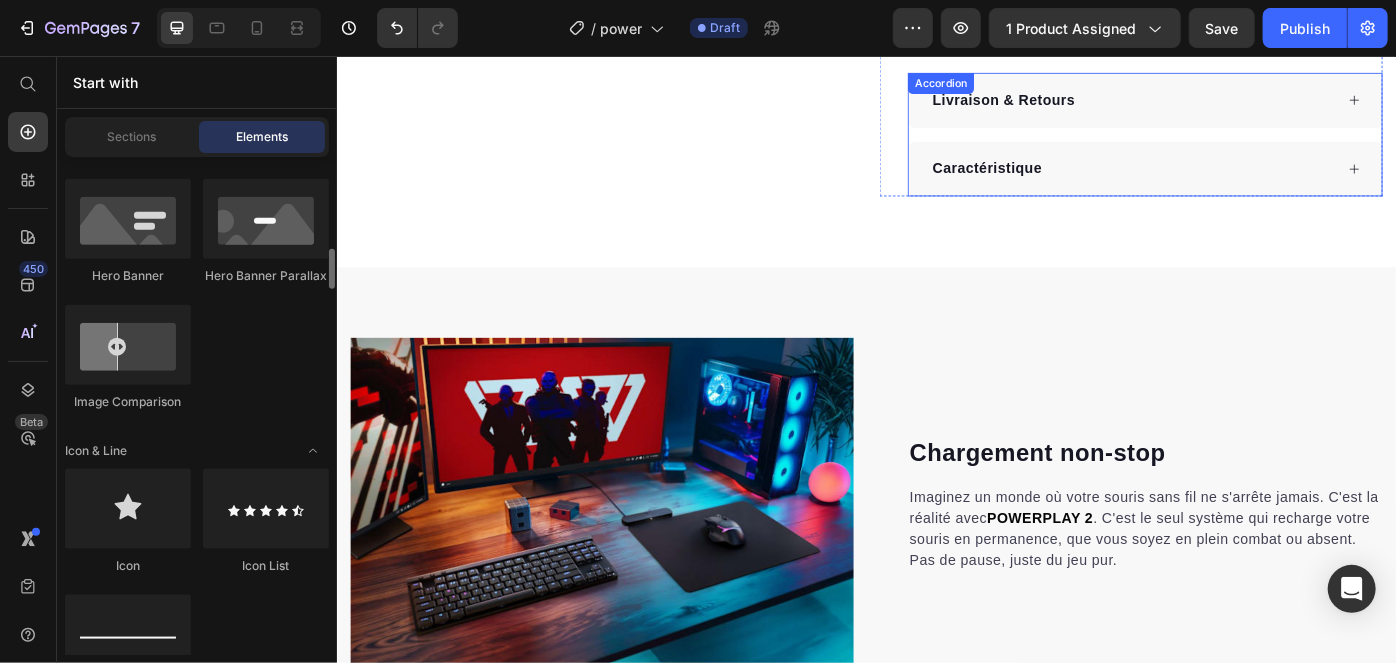 click on "Caractéristique" at bounding box center (1252, 183) 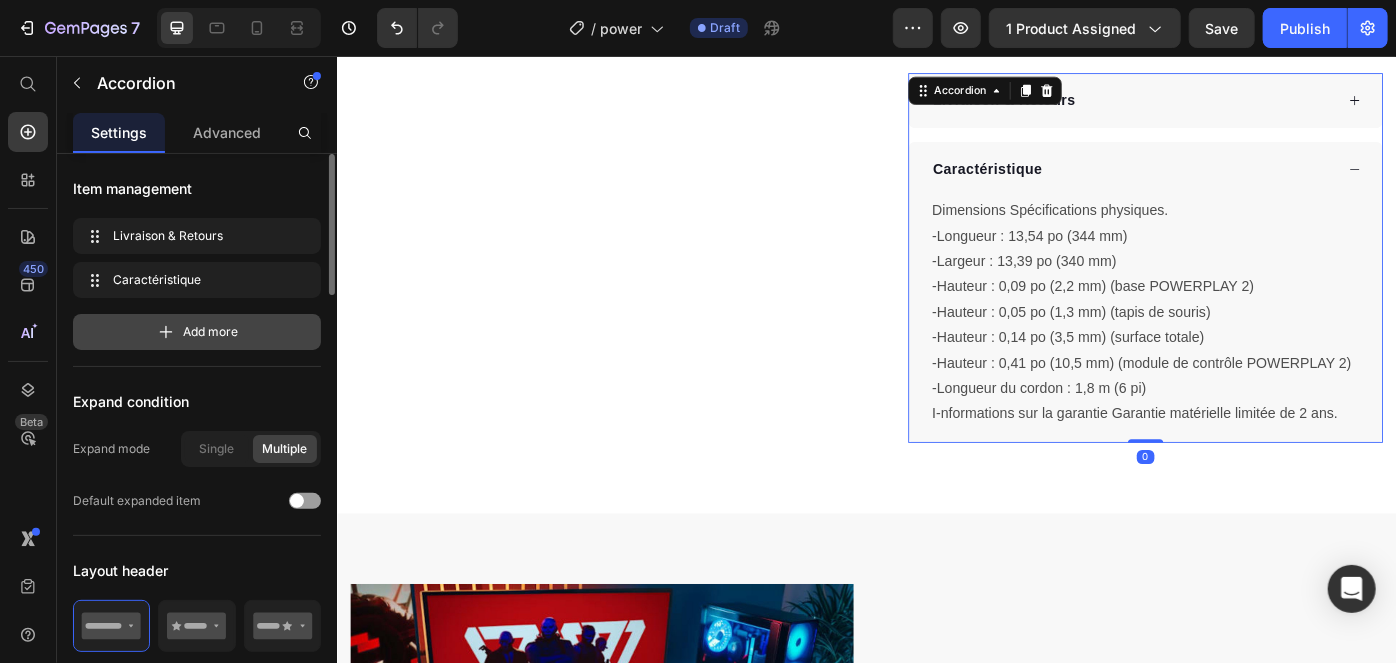 click on "Add more" at bounding box center [197, 332] 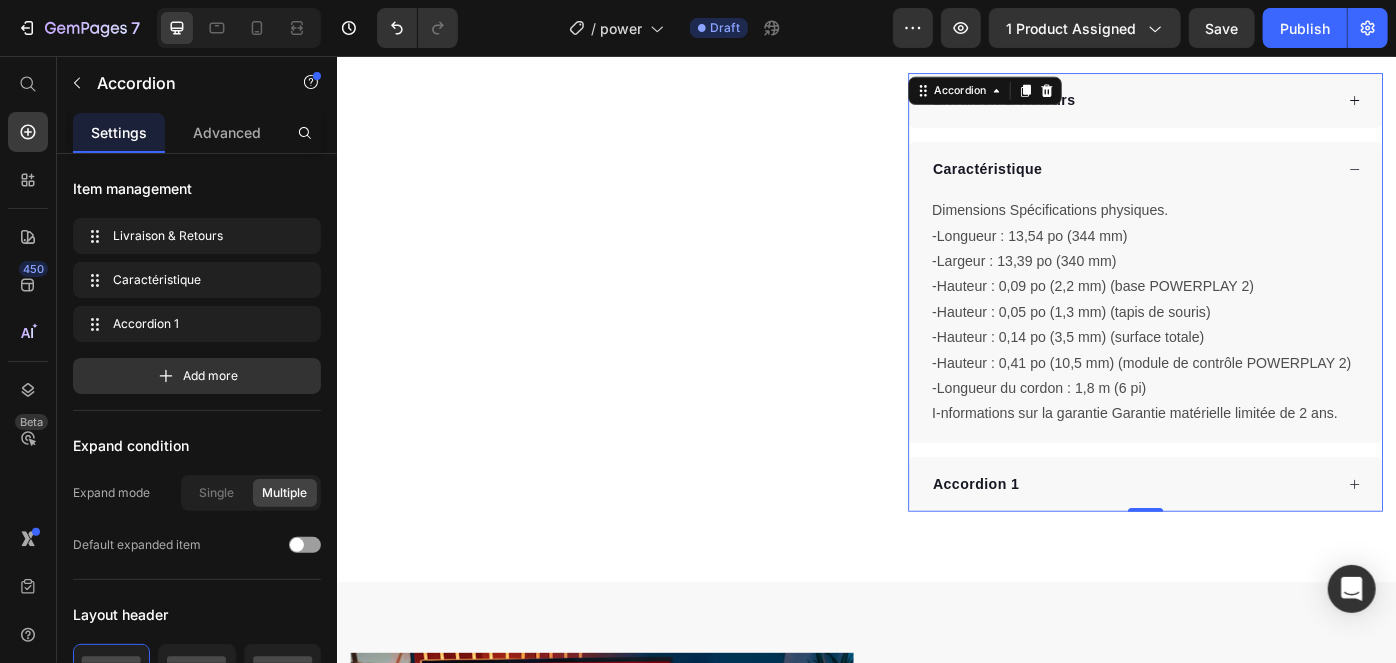 click on "Accordion 1" at bounding box center [1237, 540] 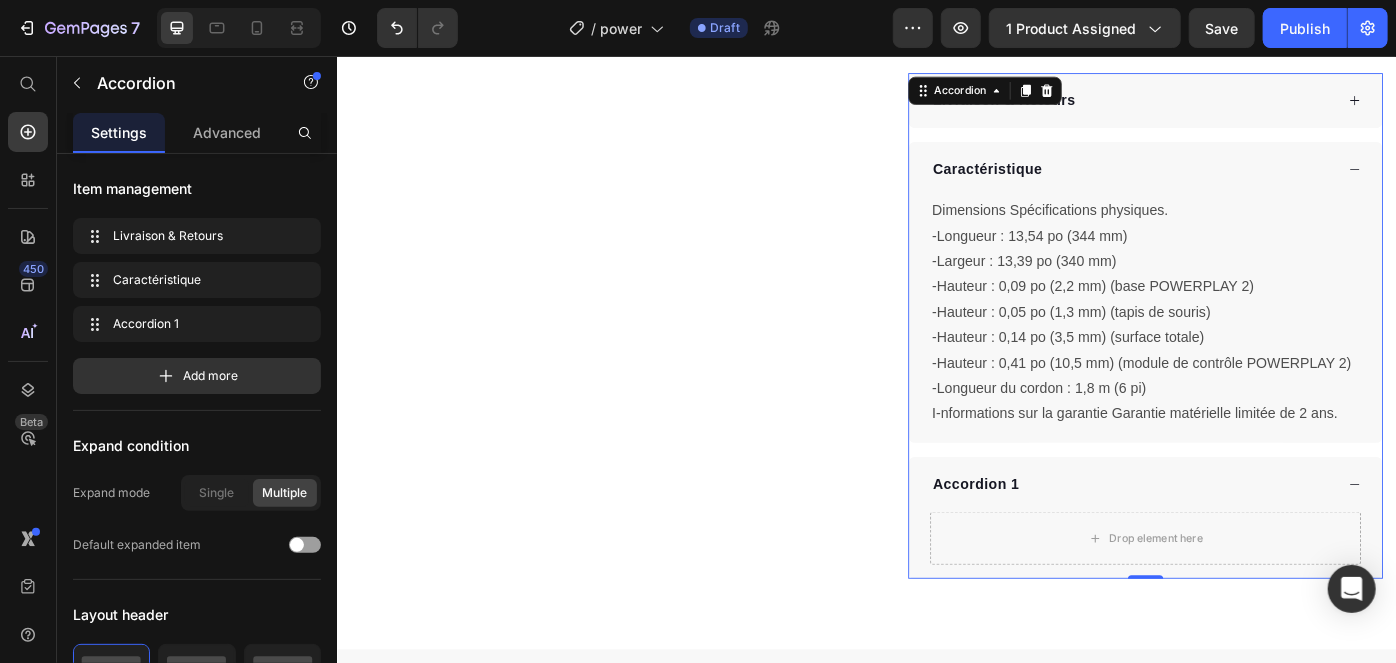 click on "Accordion 1" at bounding box center (1060, 540) 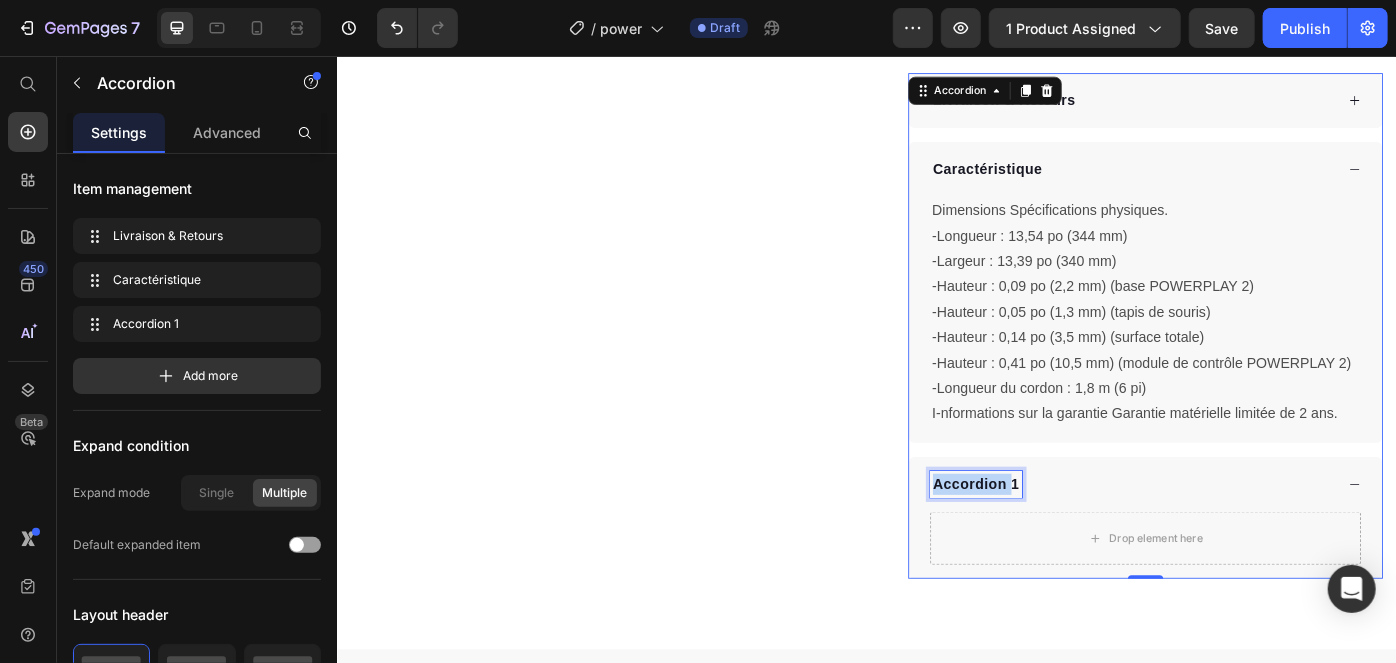 click on "Accordion 1" at bounding box center [1060, 540] 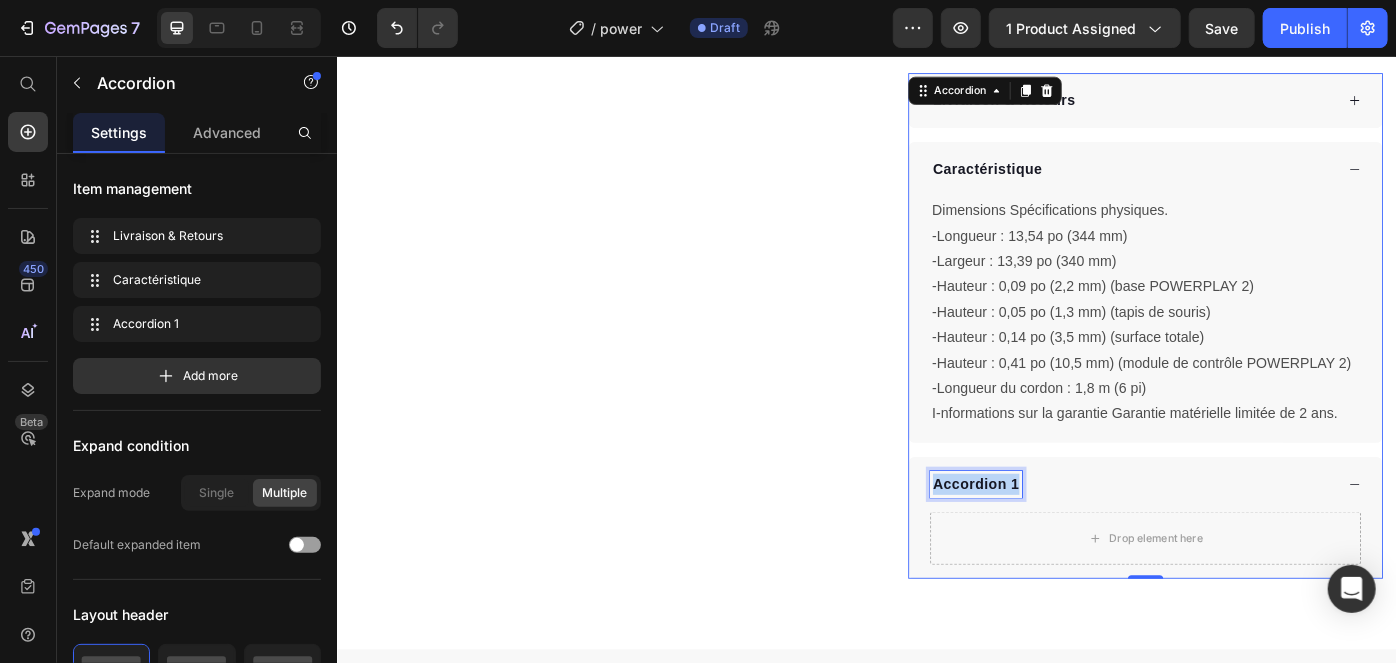 click on "Accordion 1" at bounding box center [1060, 540] 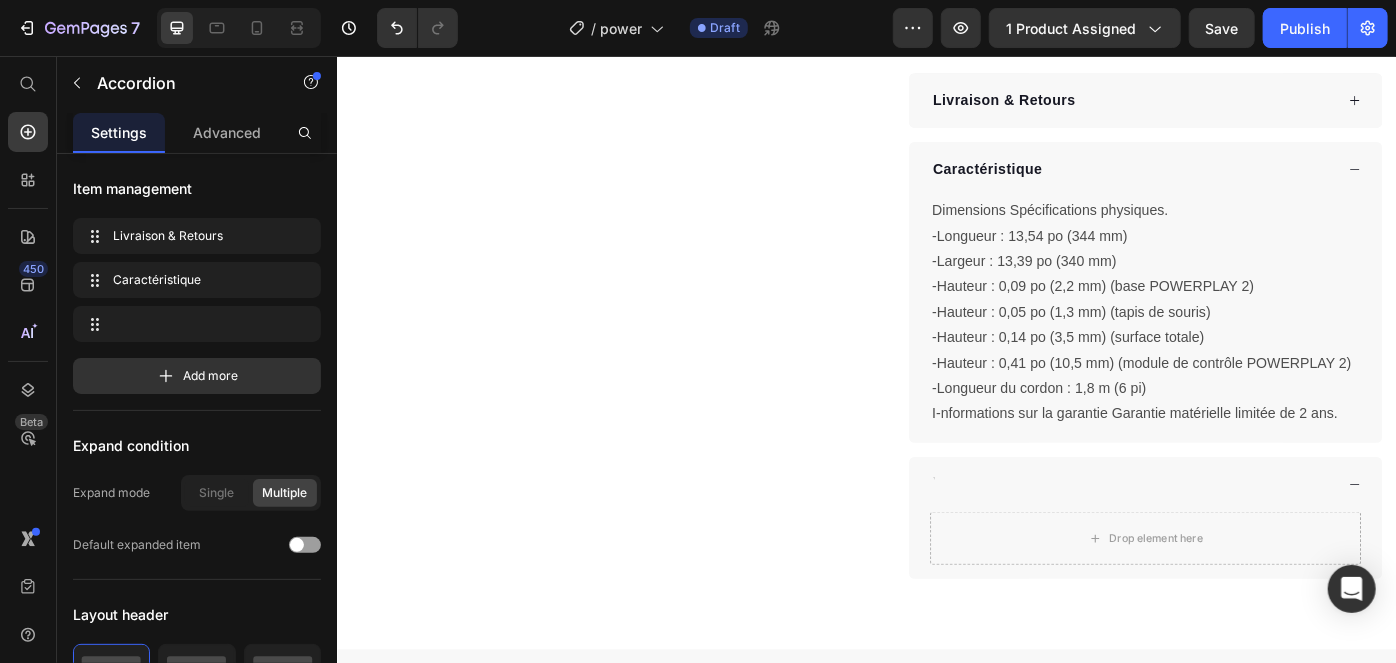 scroll, scrollTop: 717, scrollLeft: 0, axis: vertical 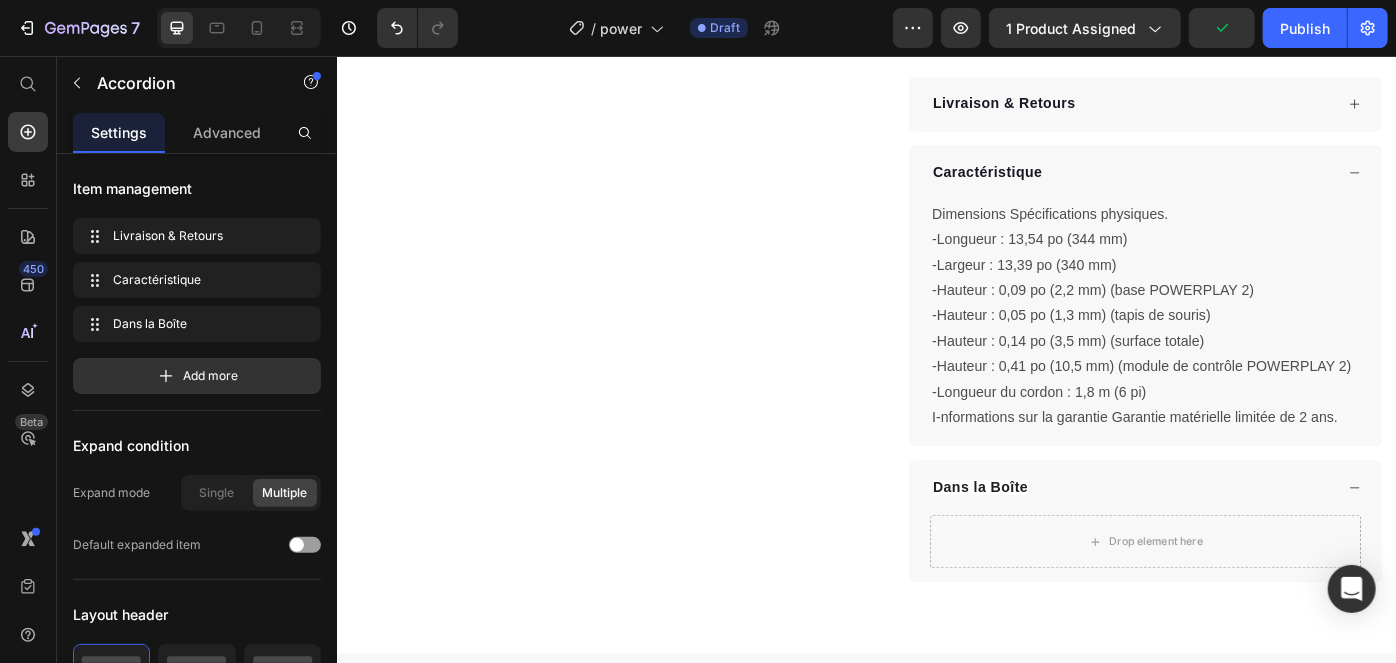 click on "Caractéristique" at bounding box center (1073, 187) 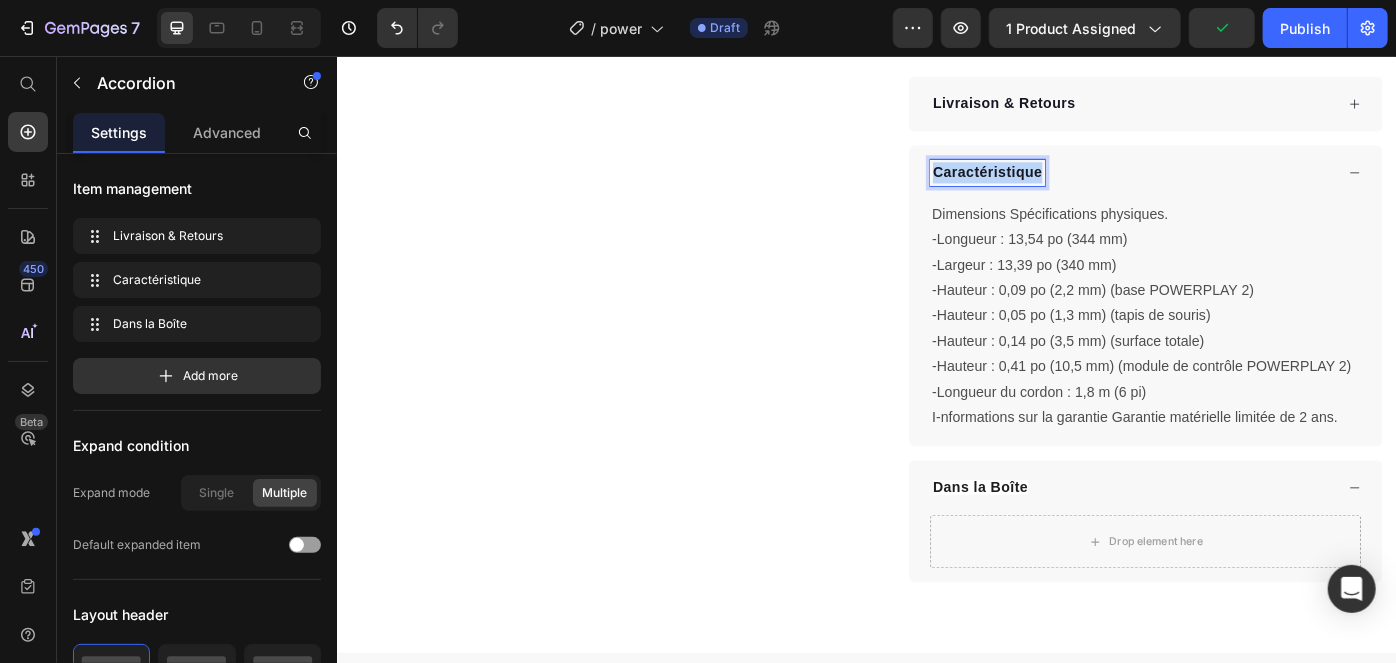 click on "Caractéristique" at bounding box center [1073, 187] 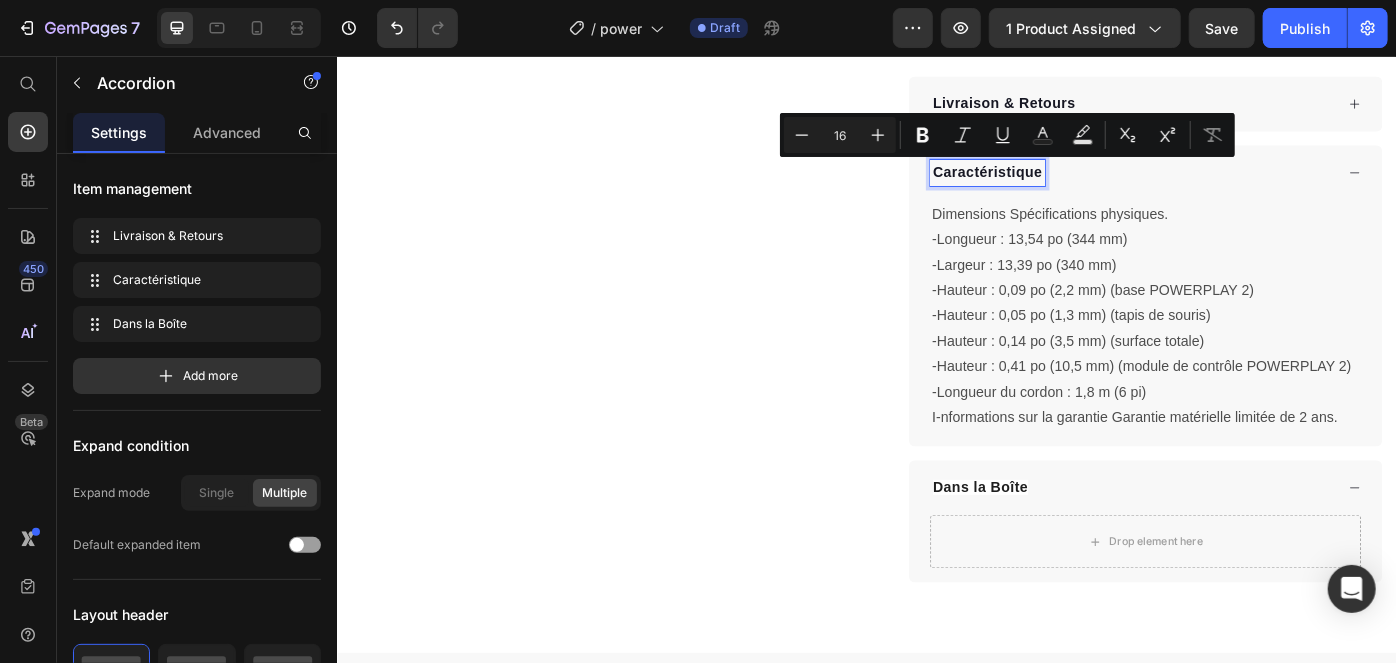 click on "Dans la Boîte" at bounding box center (1065, 543) 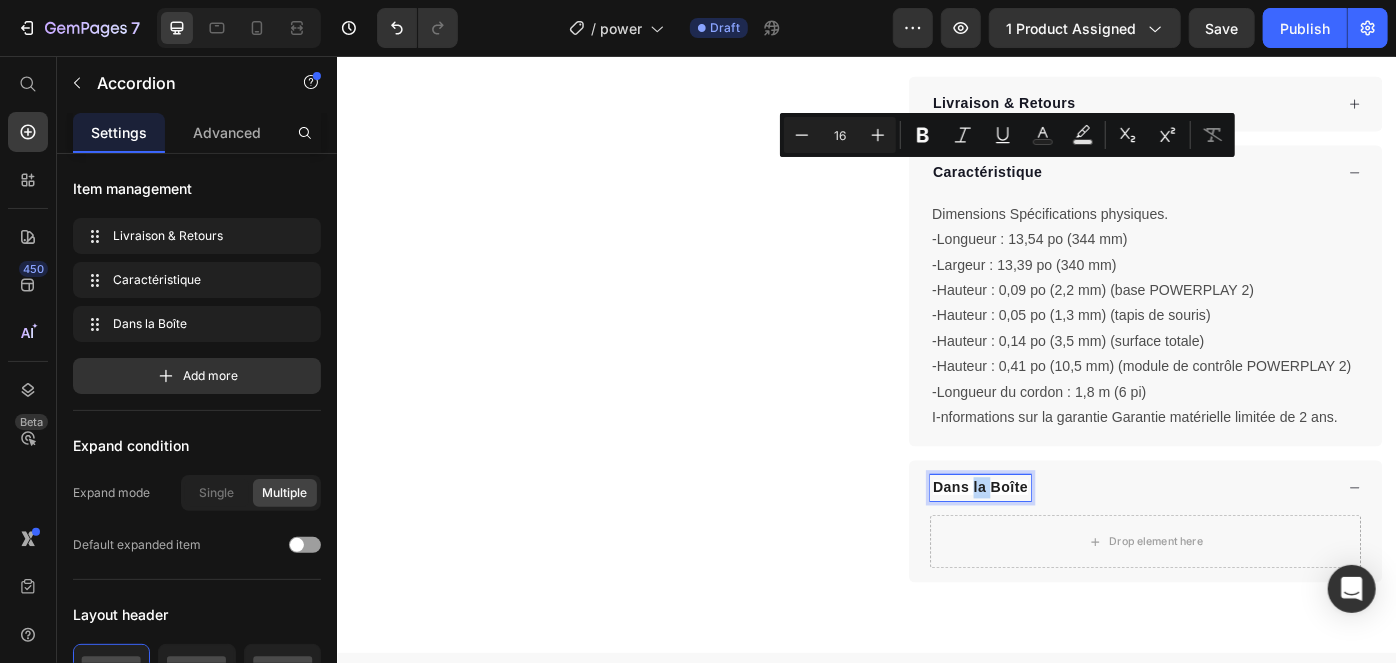 click on "Dans la Boîte" at bounding box center [1065, 543] 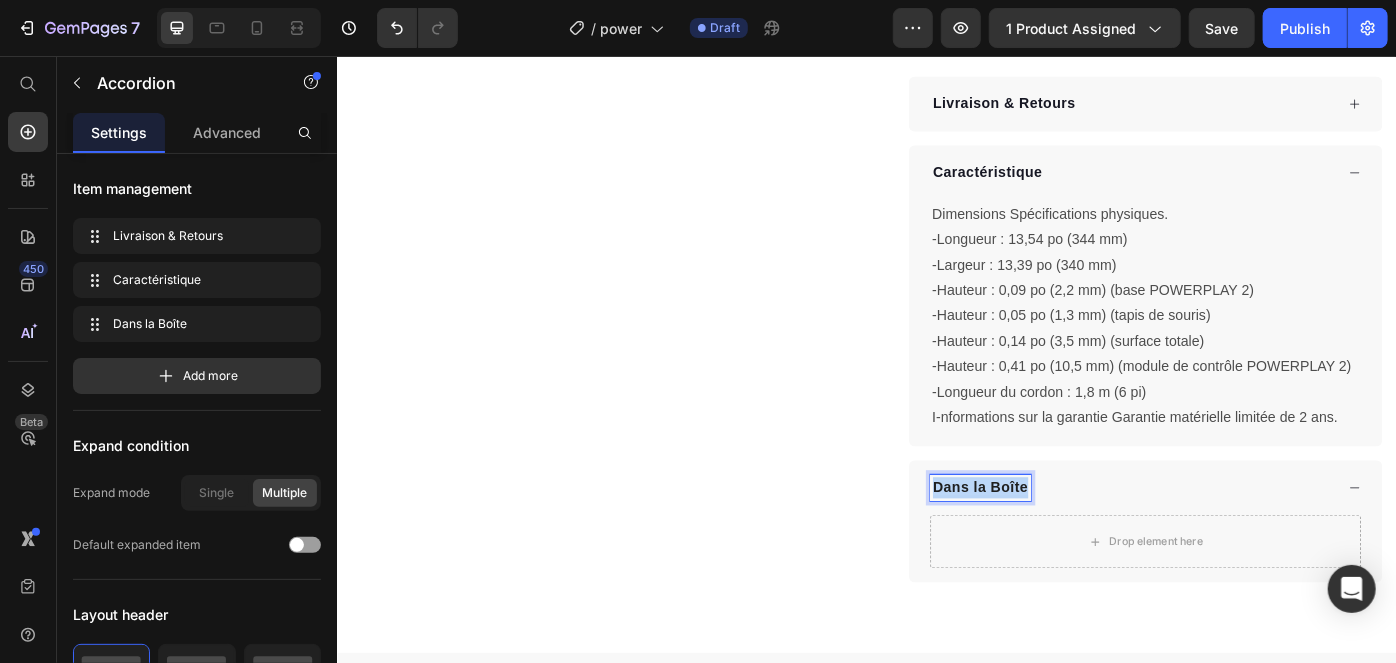 click on "Dans la Boîte" at bounding box center [1065, 543] 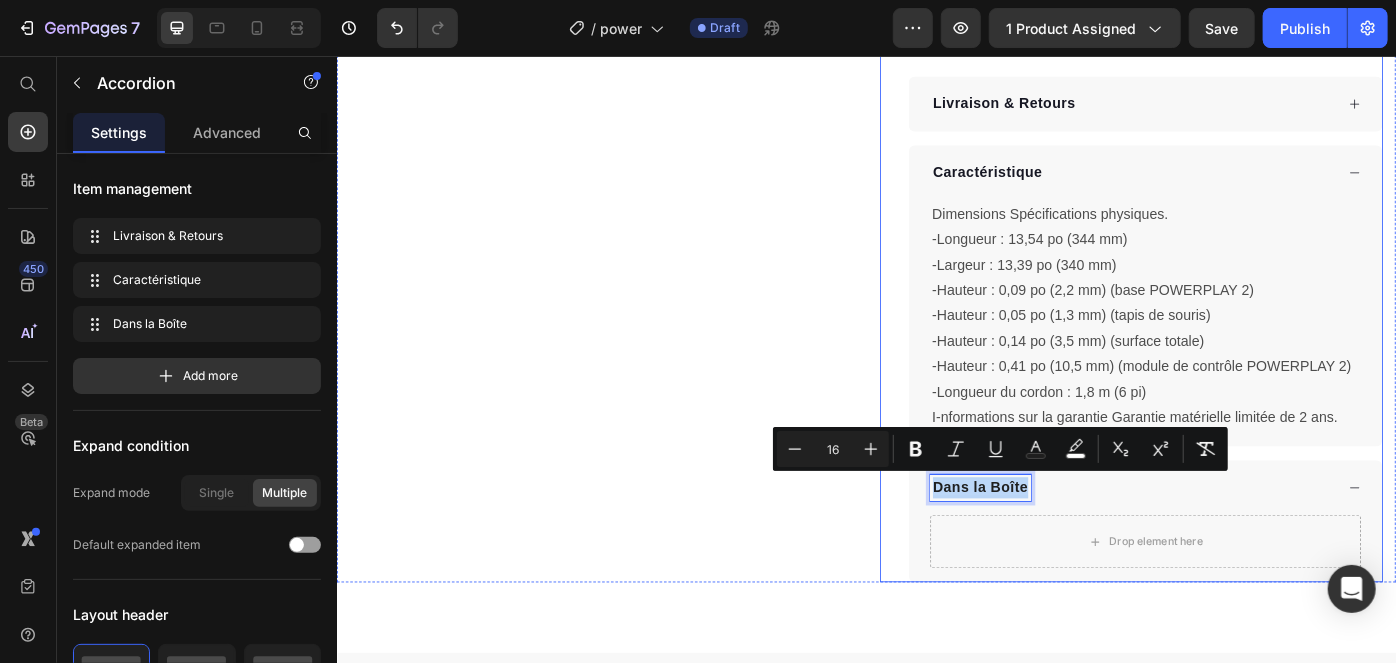 click on "Product Images Row Trustoo Trustoo POWERPLAY 2 Product Title BESTSELLER 2025 Product Badge                Title Line Chargement non-stop 2600+ Clients Satisfaits 100% Satisfait ou remboursé Item List                Title Line Kaching Bundles Kaching Bundles Image Produit encore en stock -  Livraison en 2  à  4 jours Text Block Advanced List AJOUTER AU PANIER Product Cart Button Image Icon Icon Icon Icon Icon Icon List "Depuis qu’on a cette chaise double, c’est devenu notre indispensable pour les sorties ! Super confortable, facile à installer, et le pare-soleil nous sauve quand il fait chaud. On l’emmène partout, que ce soit pique-nique ou camping. Franchement, c’est un achat qu’on aurait dû faire bien avant." Text Block
Icon [PERSON_NAME]  Acheteur Vérifié Text Block Row Row
Livraison & Retours
Caractéristique Dimensions Spécifications physiques. -Longueur : 13,54 po (344 mm)  -Largeur : 13,39 po (340 mm)  Text Block
0" at bounding box center [936, 65] 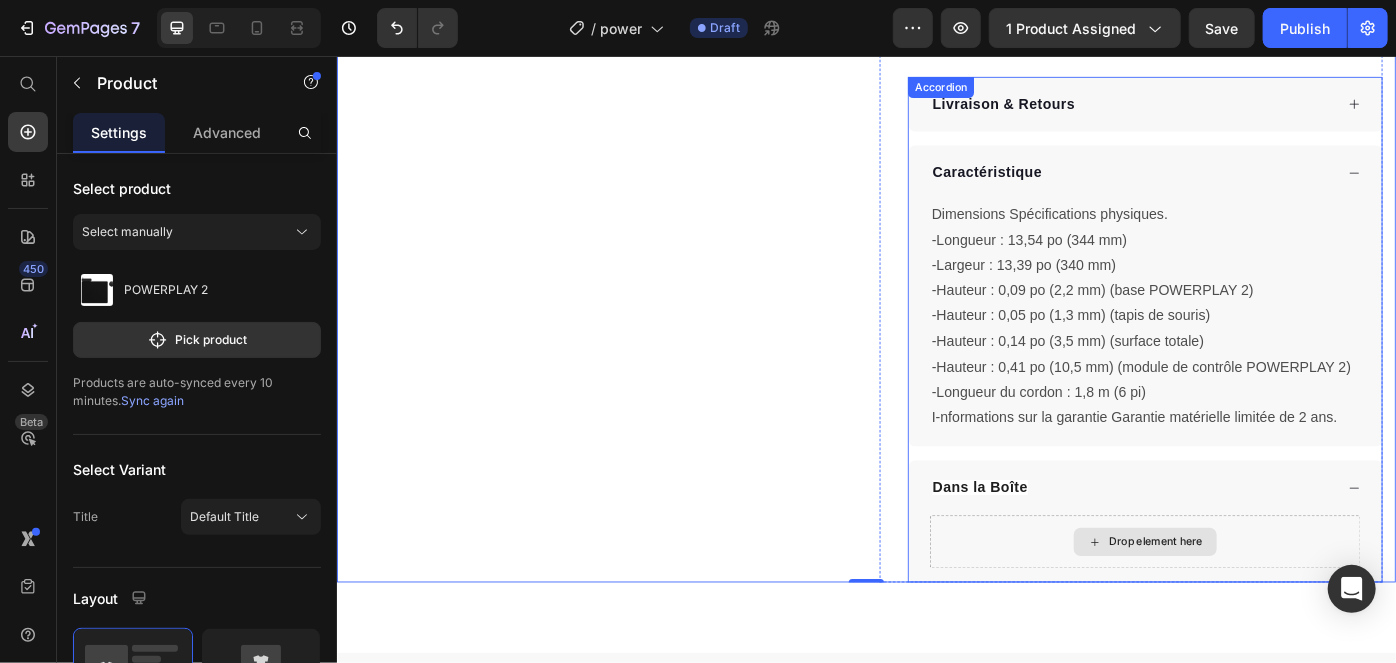 click on "Drop element here" at bounding box center [1252, 605] 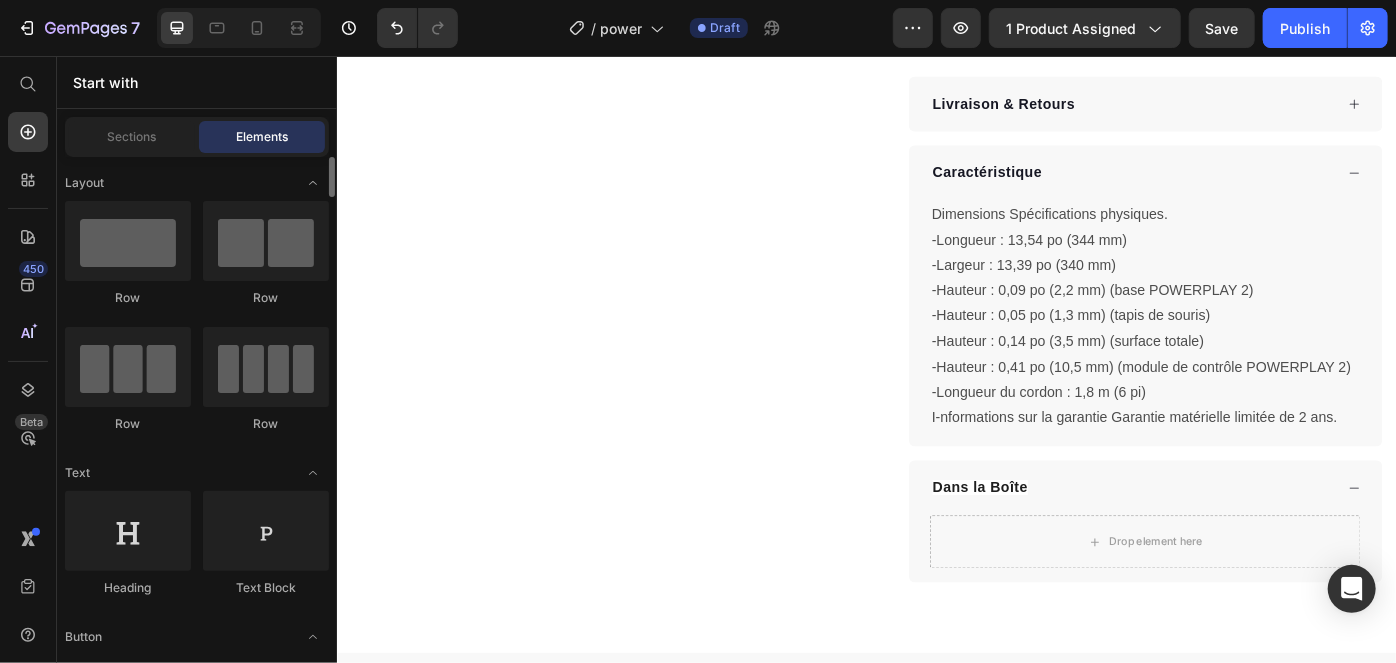 scroll, scrollTop: 172, scrollLeft: 0, axis: vertical 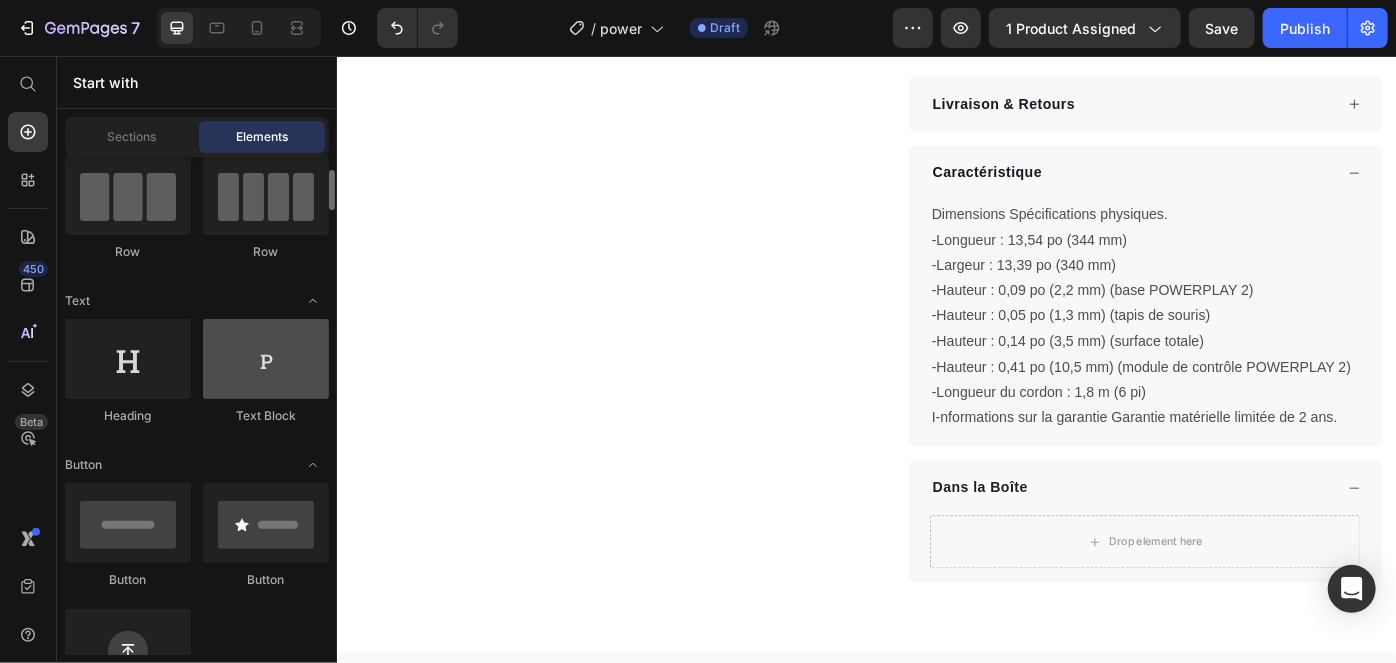 click at bounding box center [266, 359] 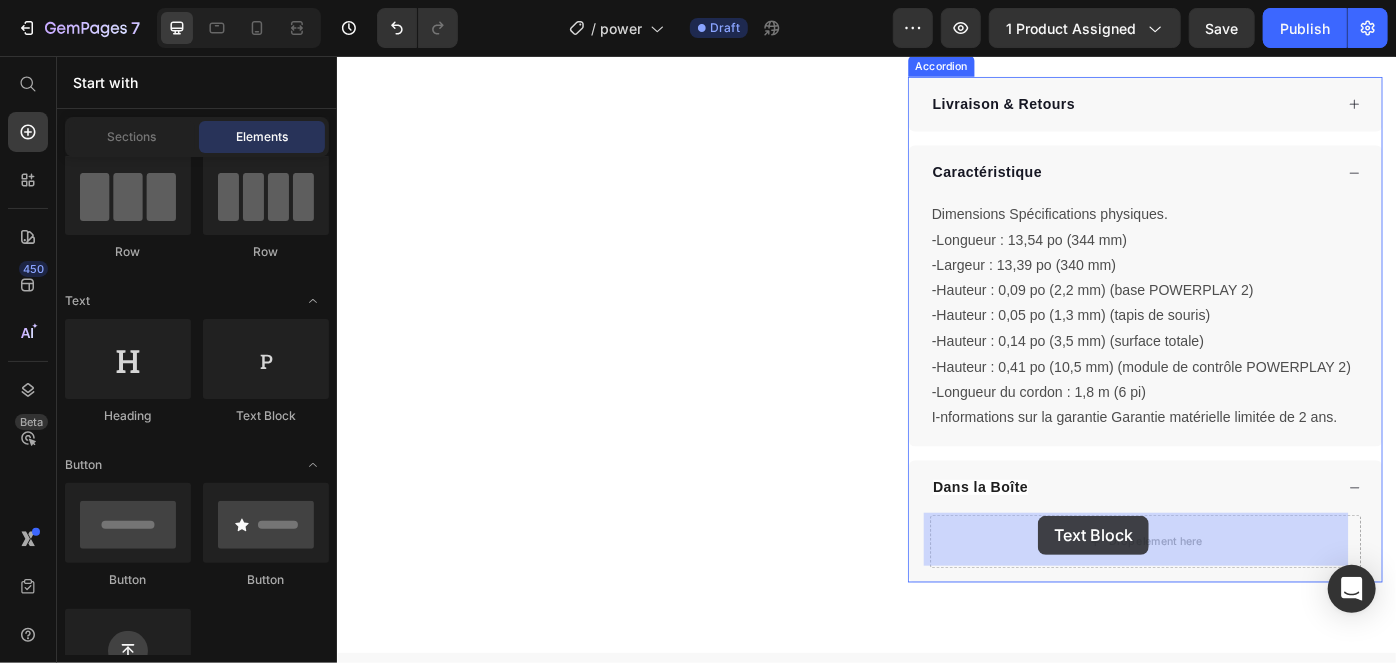 drag, startPoint x: 616, startPoint y: 431, endPoint x: 1132, endPoint y: 584, distance: 538.2053 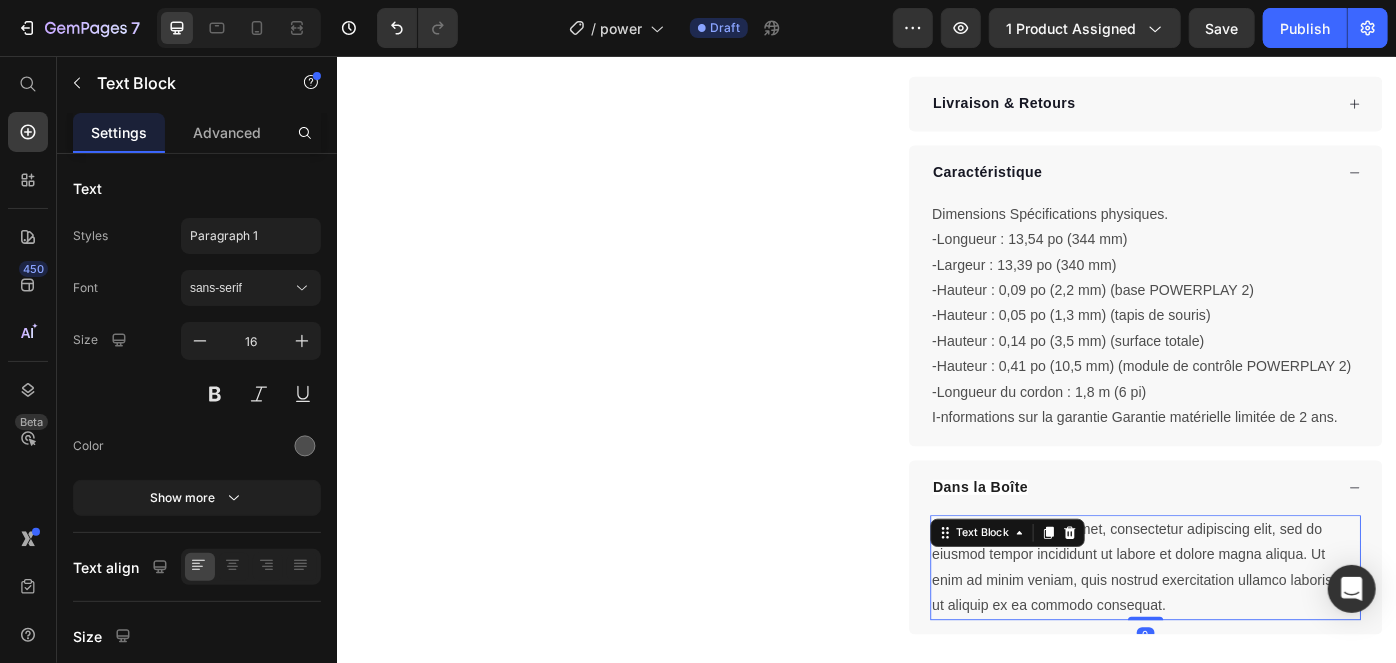 click on "Lorem ipsum dolor sit amet, consectetur adipiscing elit, sed do eiusmod tempor incididunt ut labore et dolore magna aliqua. Ut enim ad minim veniam, quis nostrud exercitation ullamco laboris nisi ut aliquip ex ea commodo consequat." at bounding box center (1252, 634) 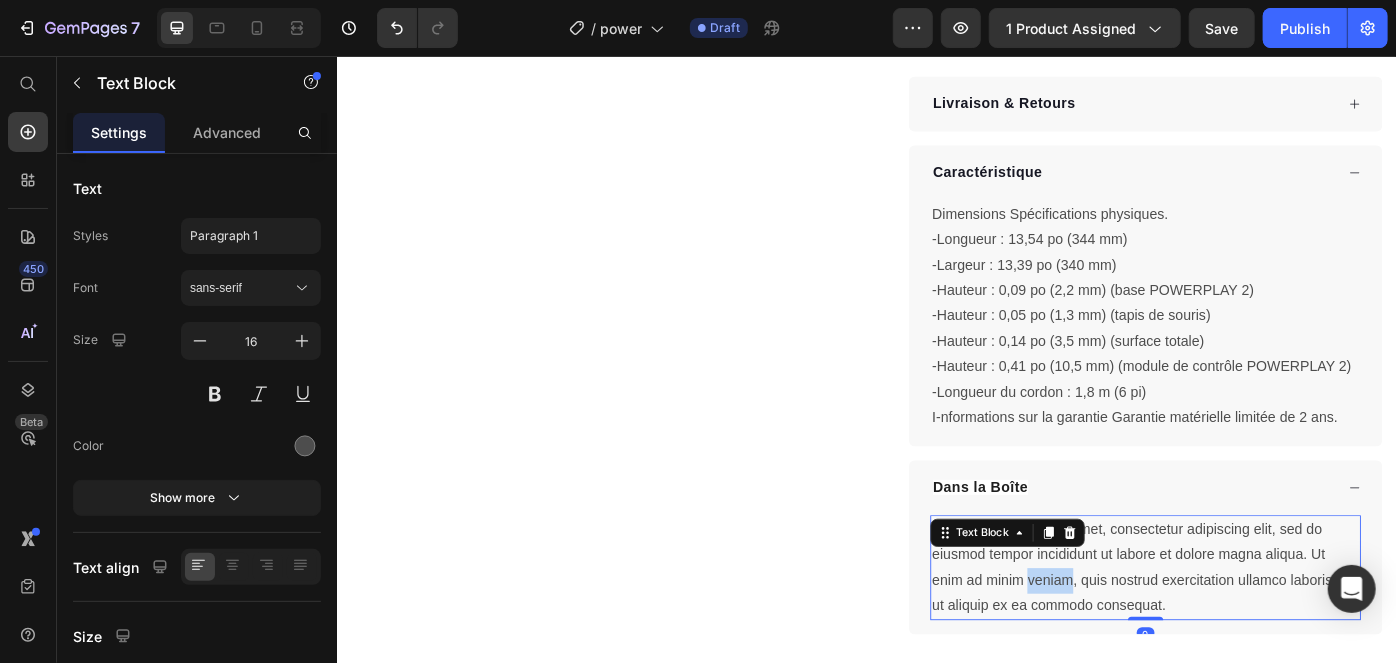 click on "Lorem ipsum dolor sit amet, consectetur adipiscing elit, sed do eiusmod tempor incididunt ut labore et dolore magna aliqua. Ut enim ad minim veniam, quis nostrud exercitation ullamco laboris nisi ut aliquip ex ea commodo consequat." at bounding box center (1252, 634) 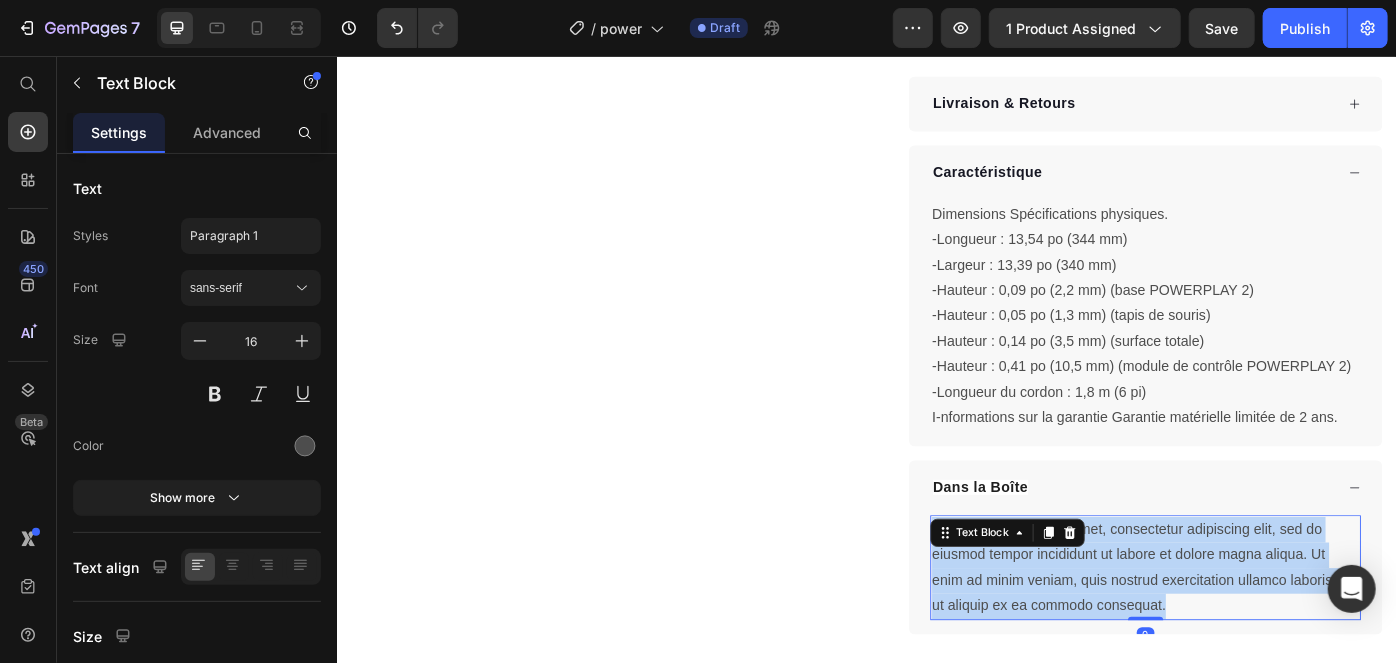 click on "Lorem ipsum dolor sit amet, consectetur adipiscing elit, sed do eiusmod tempor incididunt ut labore et dolore magna aliqua. Ut enim ad minim veniam, quis nostrud exercitation ullamco laboris nisi ut aliquip ex ea commodo consequat." at bounding box center (1252, 634) 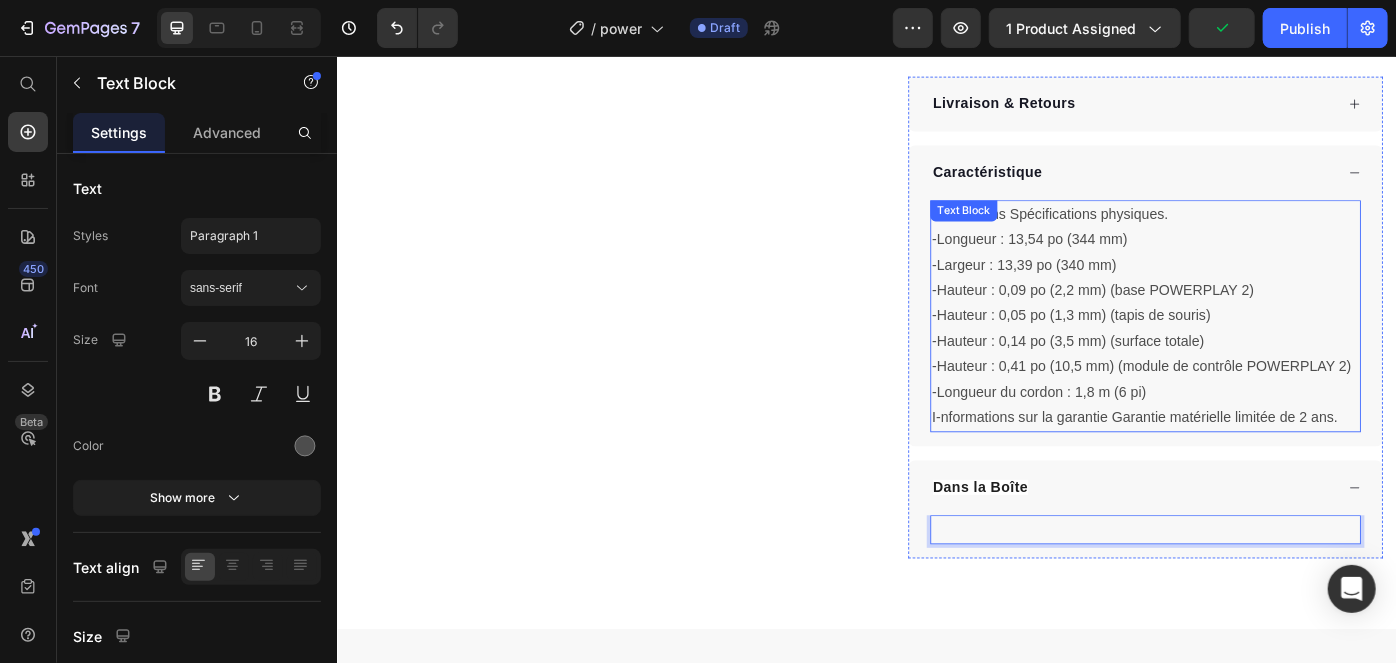 scroll, scrollTop: 13, scrollLeft: 0, axis: vertical 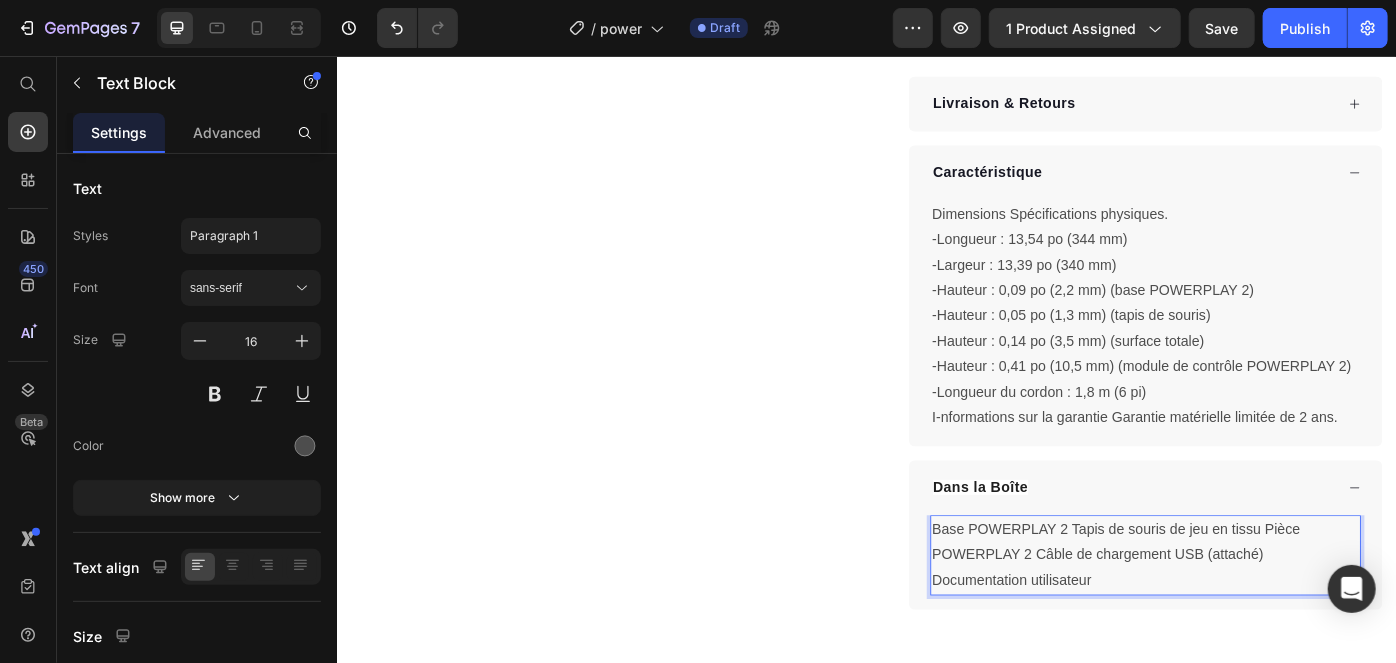 click on "Base POWERPLAY 2 Tapis de souris de jeu en tissu Pièce POWERPLAY 2 Câble de chargement USB (attaché) Documentation utilisateur" at bounding box center [1252, 620] 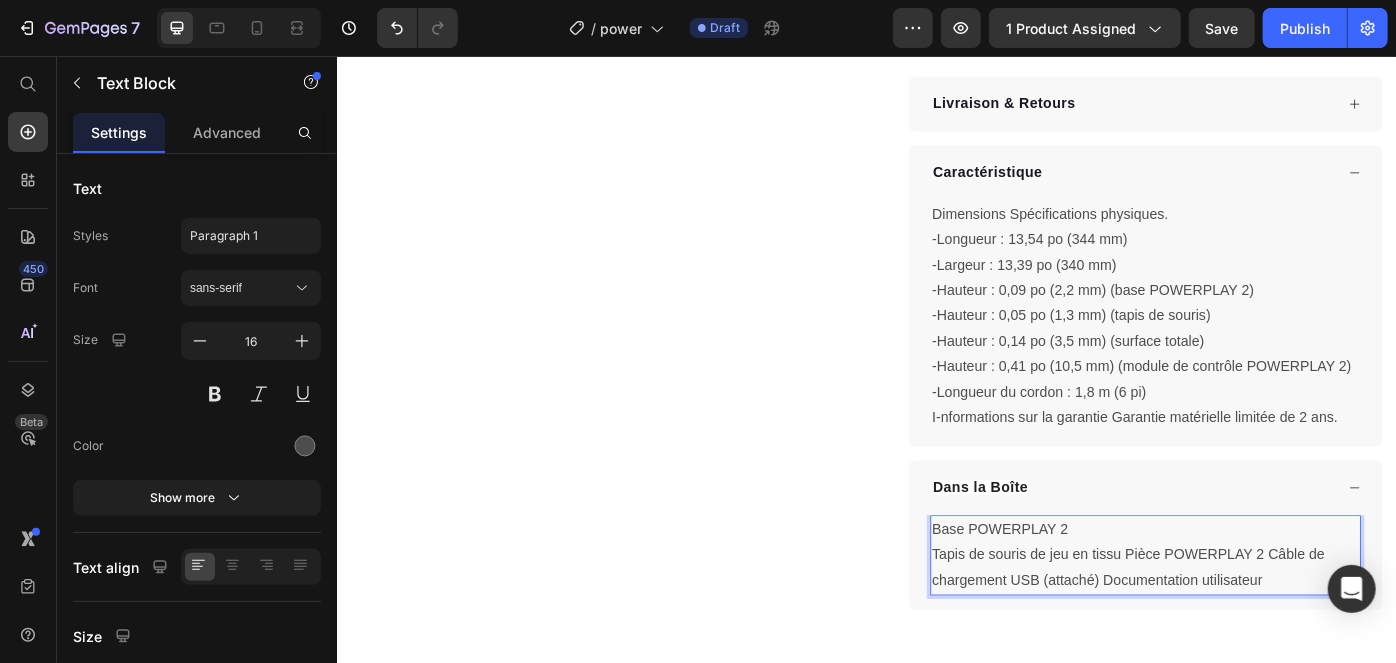 click on "Tapis de souris de jeu en tissu Pièce POWERPLAY 2 Câble de chargement USB (attaché) Documentation utilisateur" at bounding box center [1252, 635] 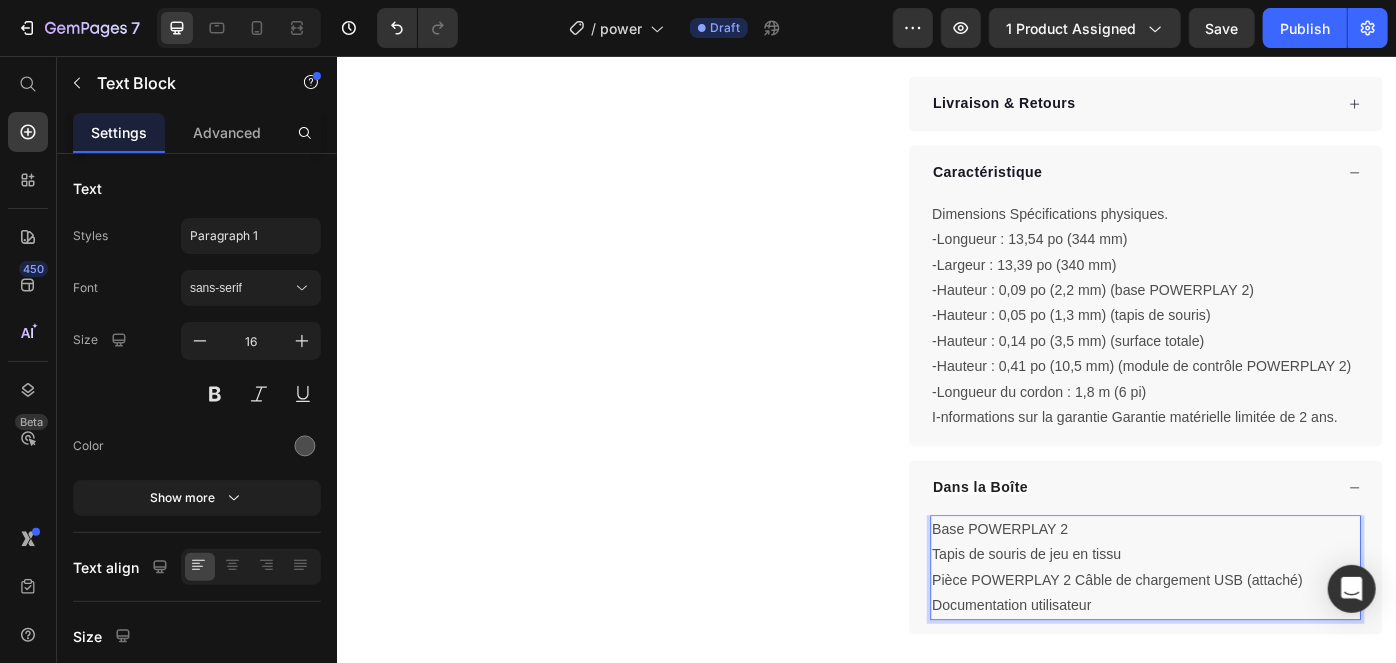 click on "Pièce POWERPLAY 2 Câble de chargement USB (attaché) Documentation utilisateur" at bounding box center (1252, 664) 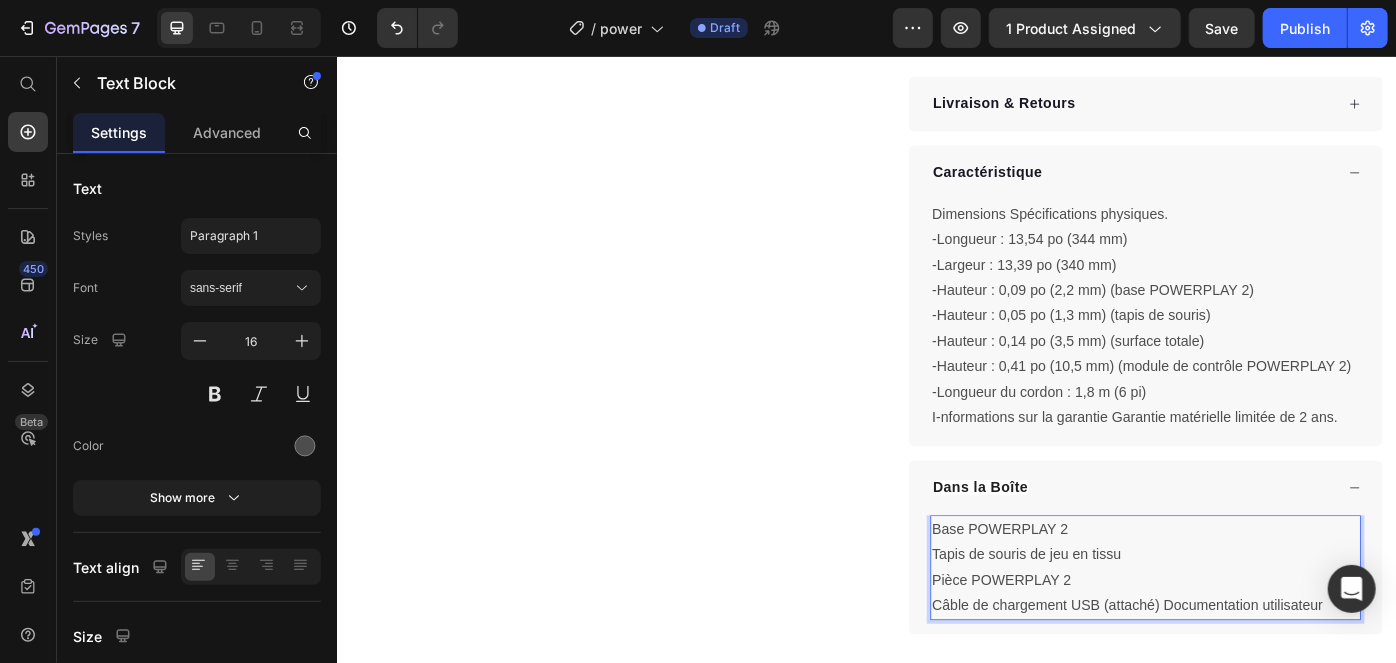 scroll, scrollTop: 109, scrollLeft: 0, axis: vertical 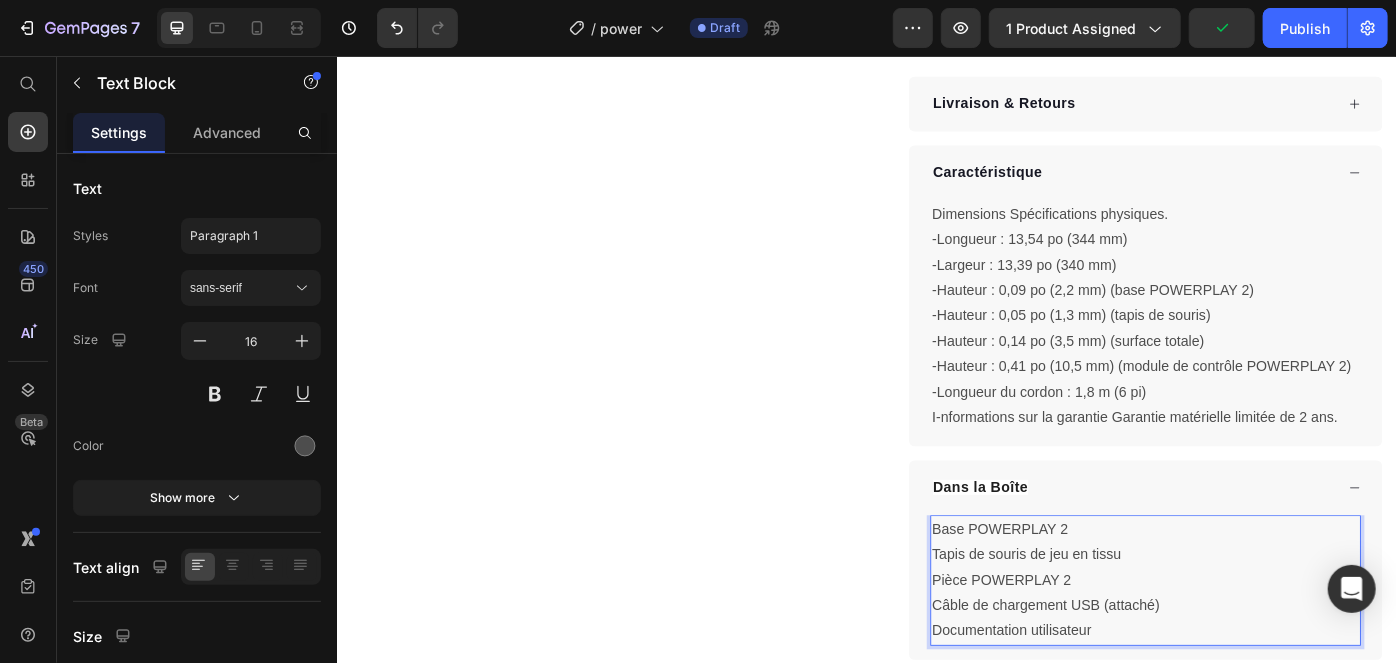 click on "Base POWERPLAY 2" at bounding box center (1252, 591) 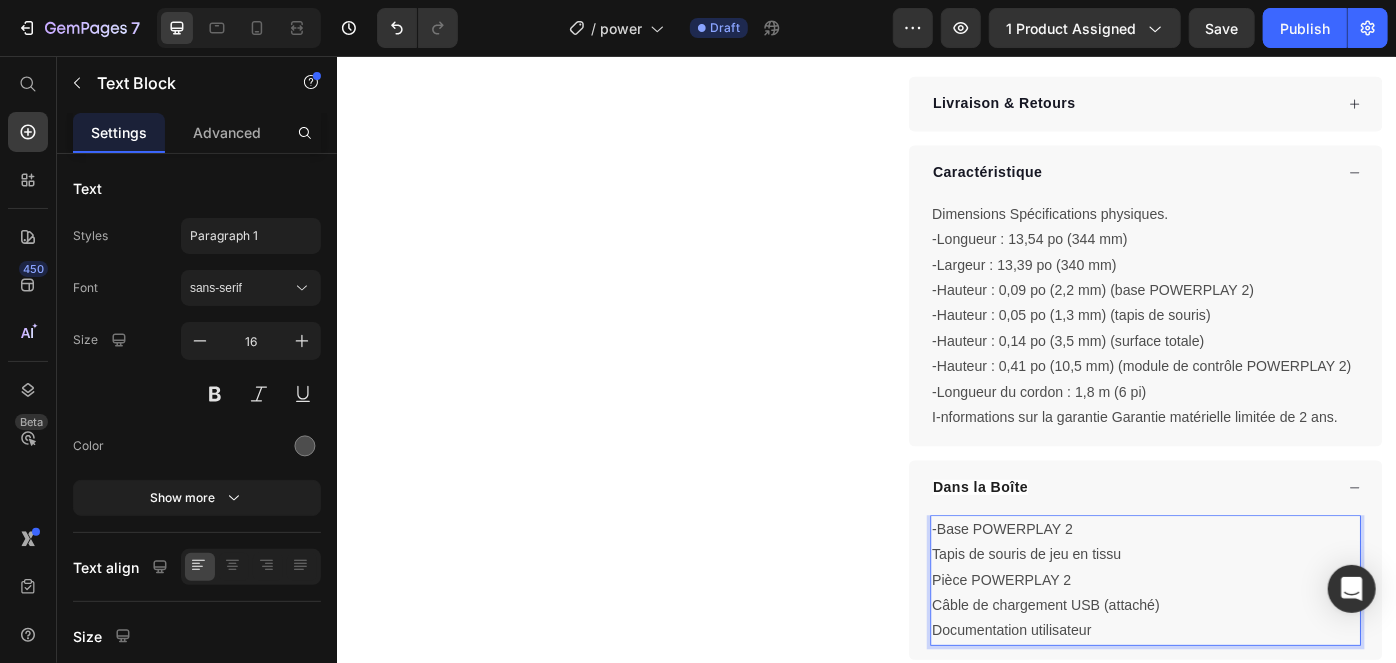 click on "Tapis de souris de jeu en tissu" at bounding box center (1252, 620) 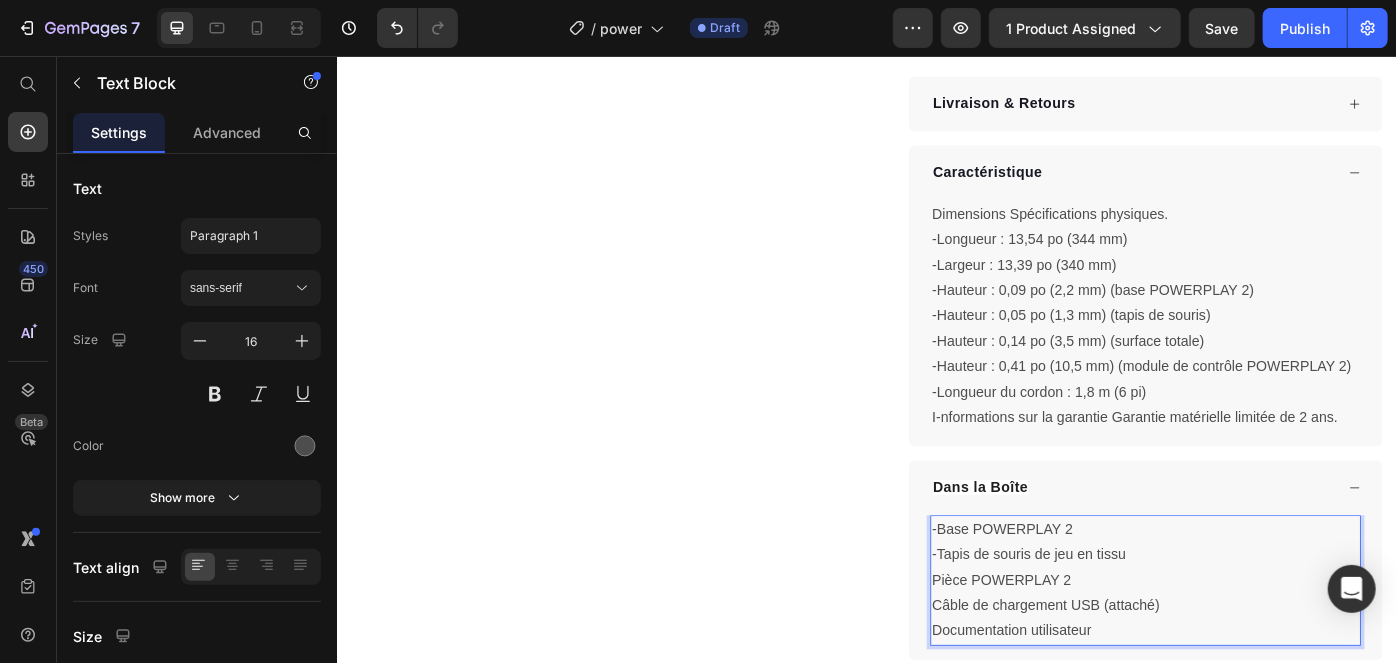 click on "Pièce POWERPLAY 2" at bounding box center [1252, 649] 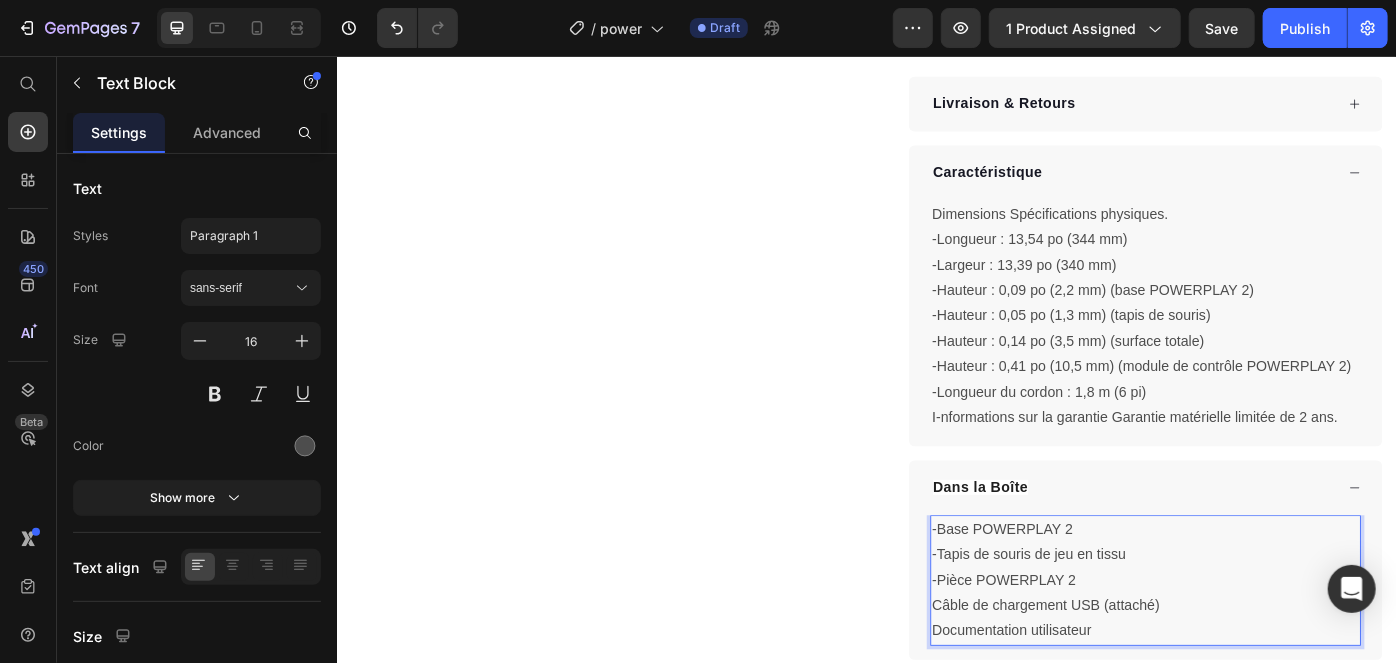 click on "-Pièce POWERPLAY 2" at bounding box center [1252, 649] 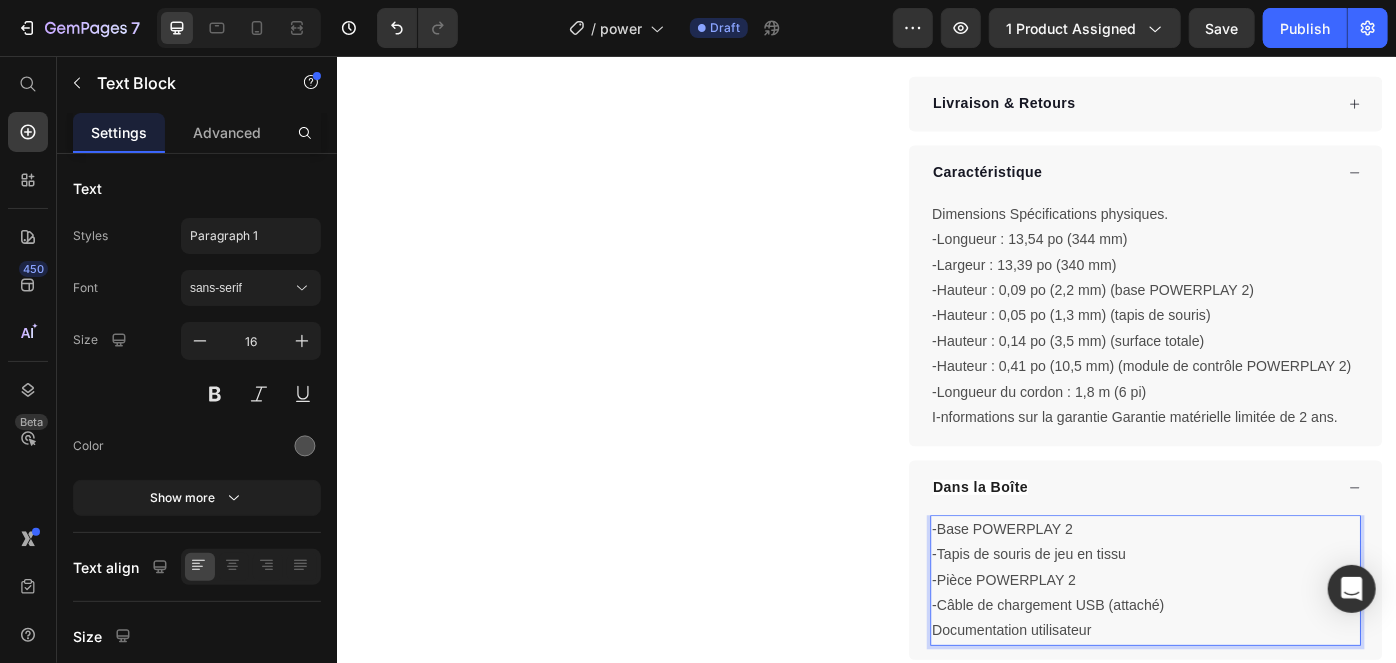 click on "Documentation utilisateur" at bounding box center (1252, 706) 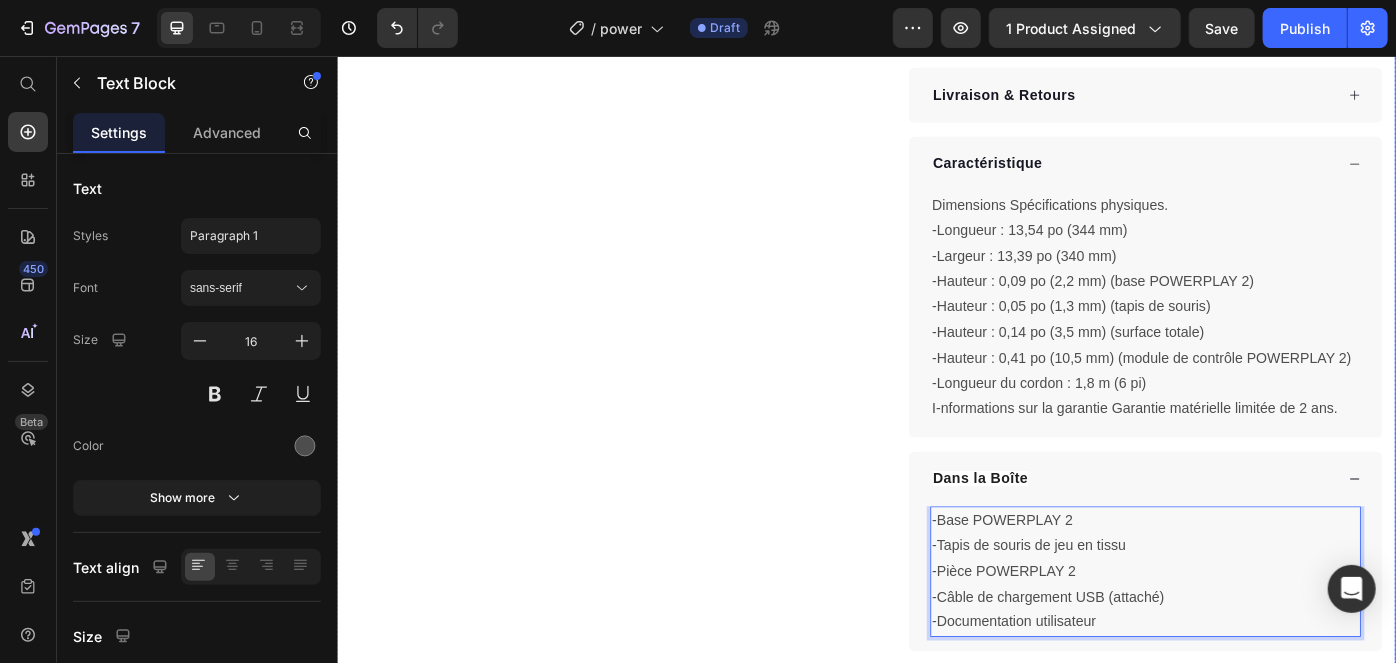scroll, scrollTop: 614, scrollLeft: 0, axis: vertical 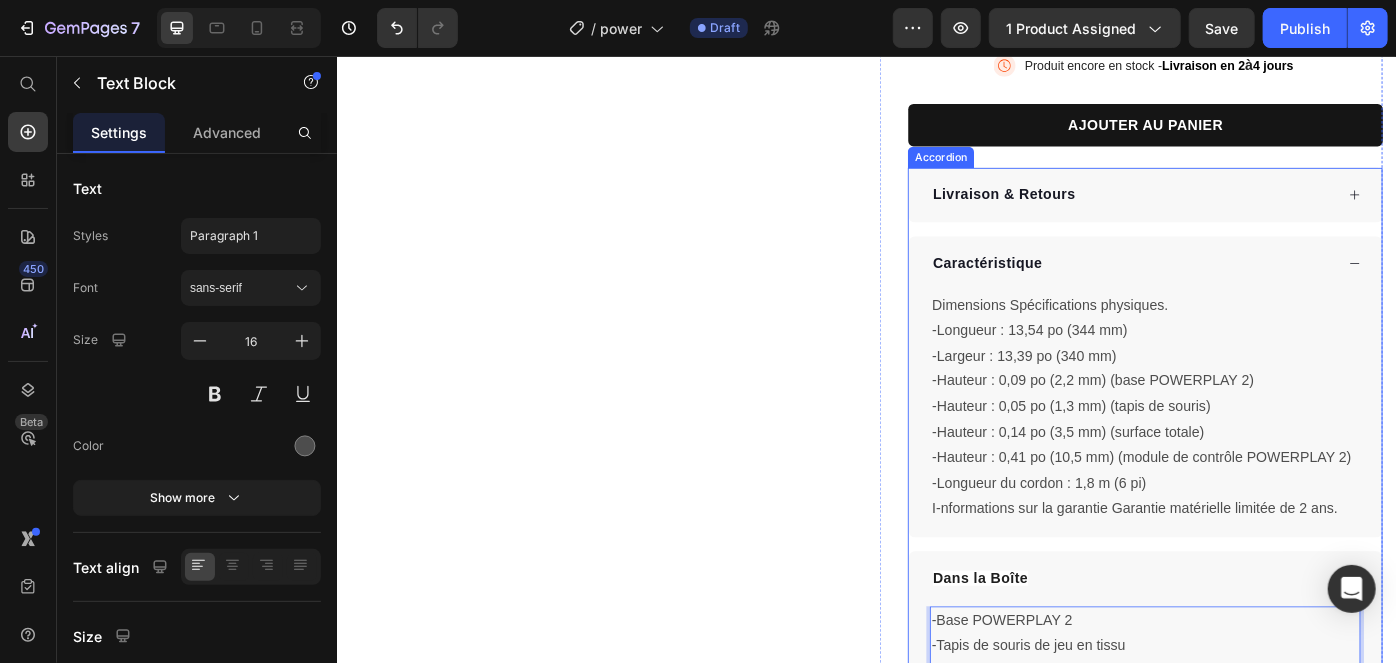 click on "Caractéristique" at bounding box center (1237, 290) 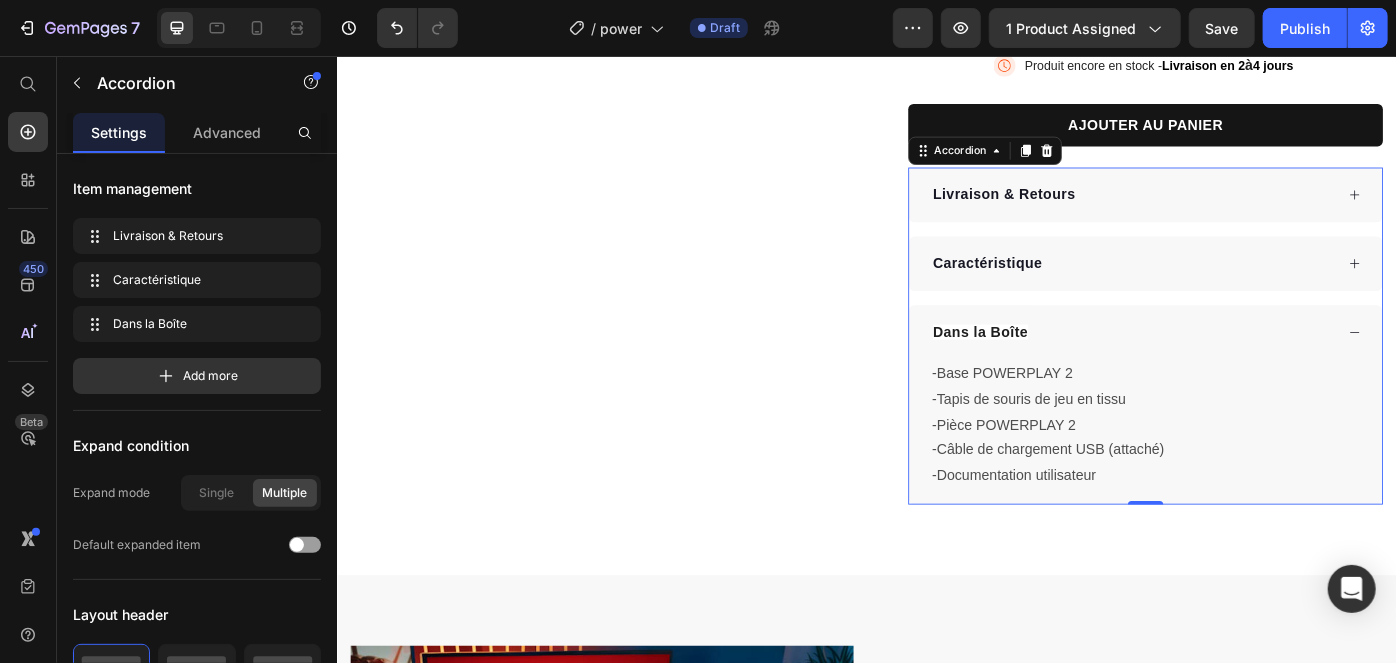 scroll, scrollTop: 0, scrollLeft: 0, axis: both 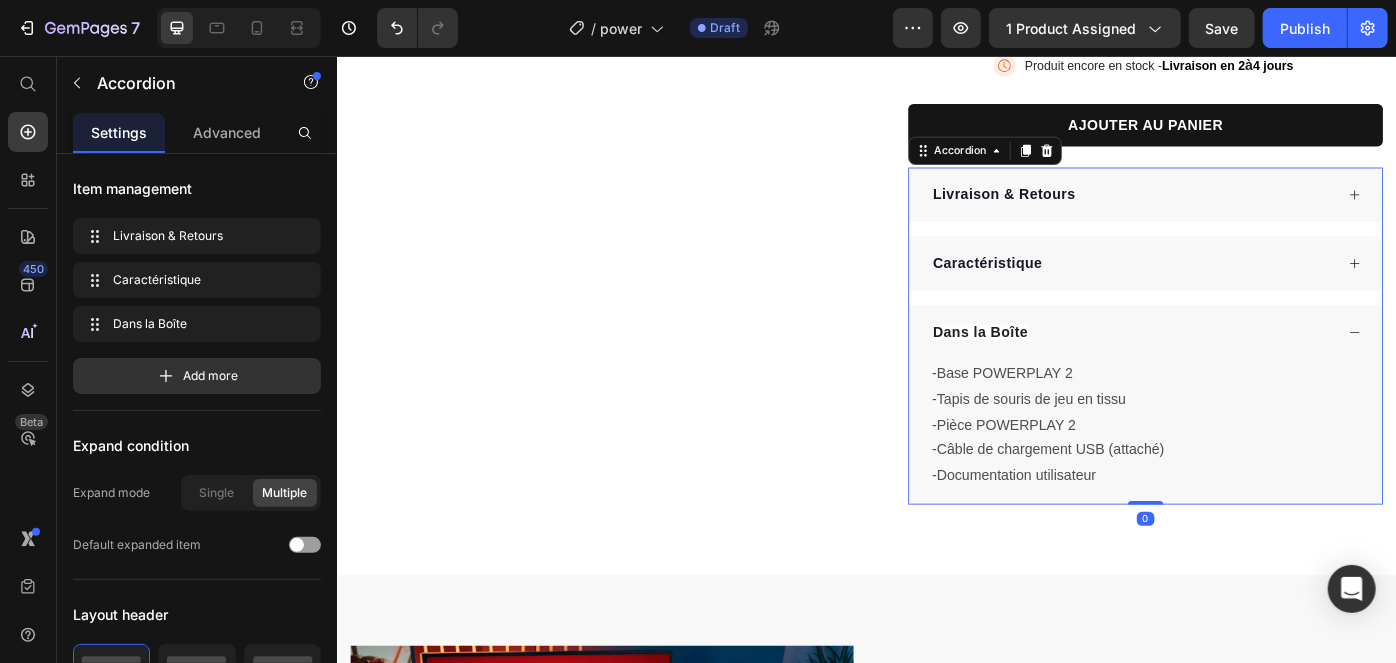 click on "Dans la Boîte" at bounding box center [1237, 368] 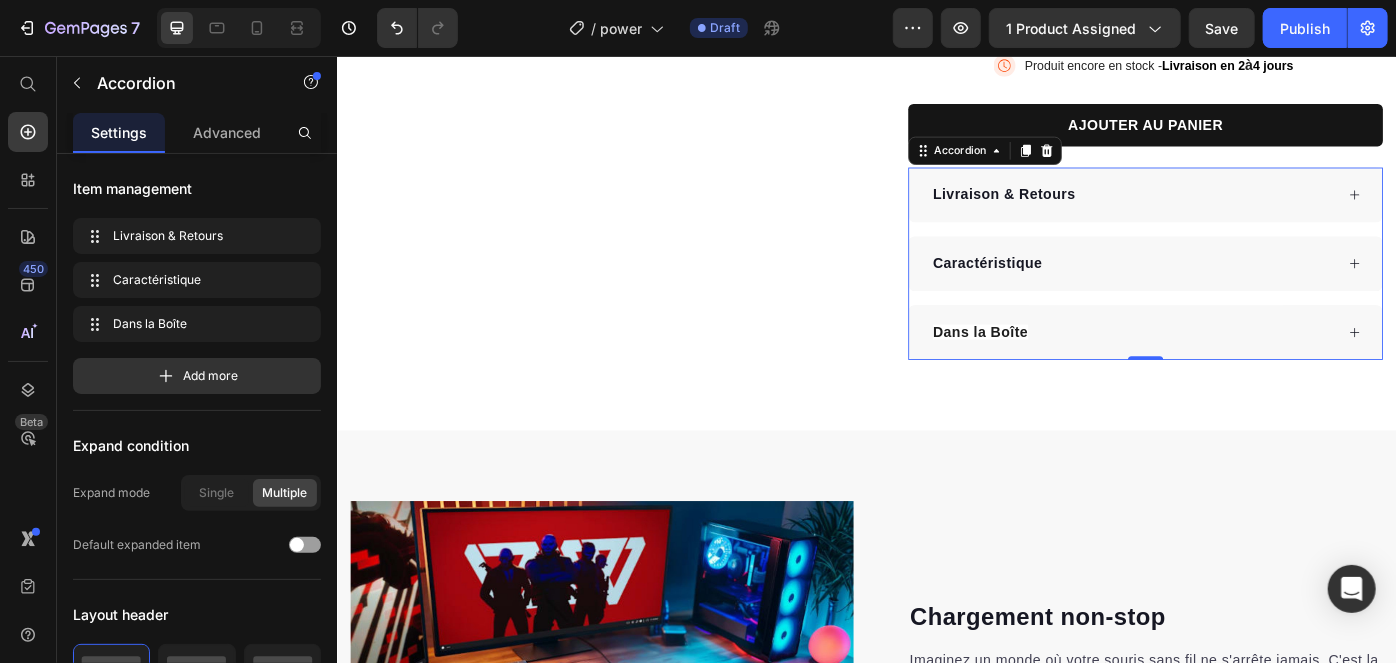 click on "Livraison & Retours" at bounding box center (1237, 212) 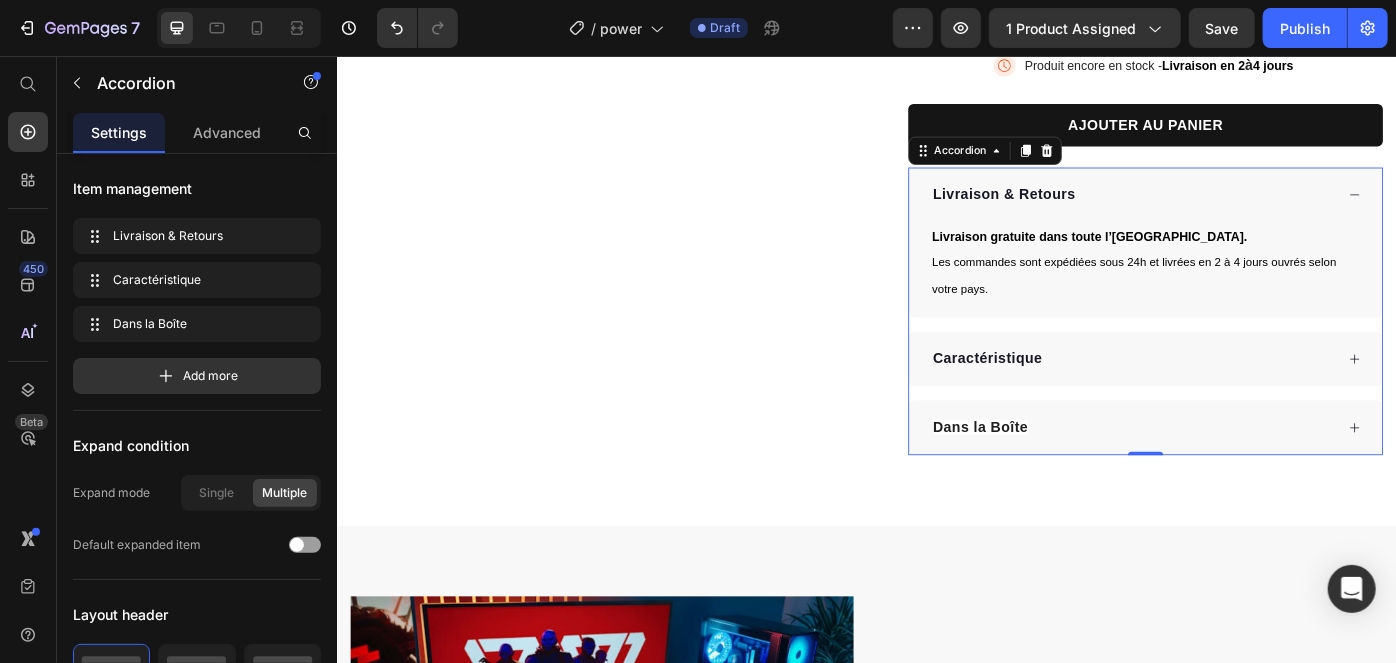 click on "Livraison & Retours" at bounding box center (1237, 212) 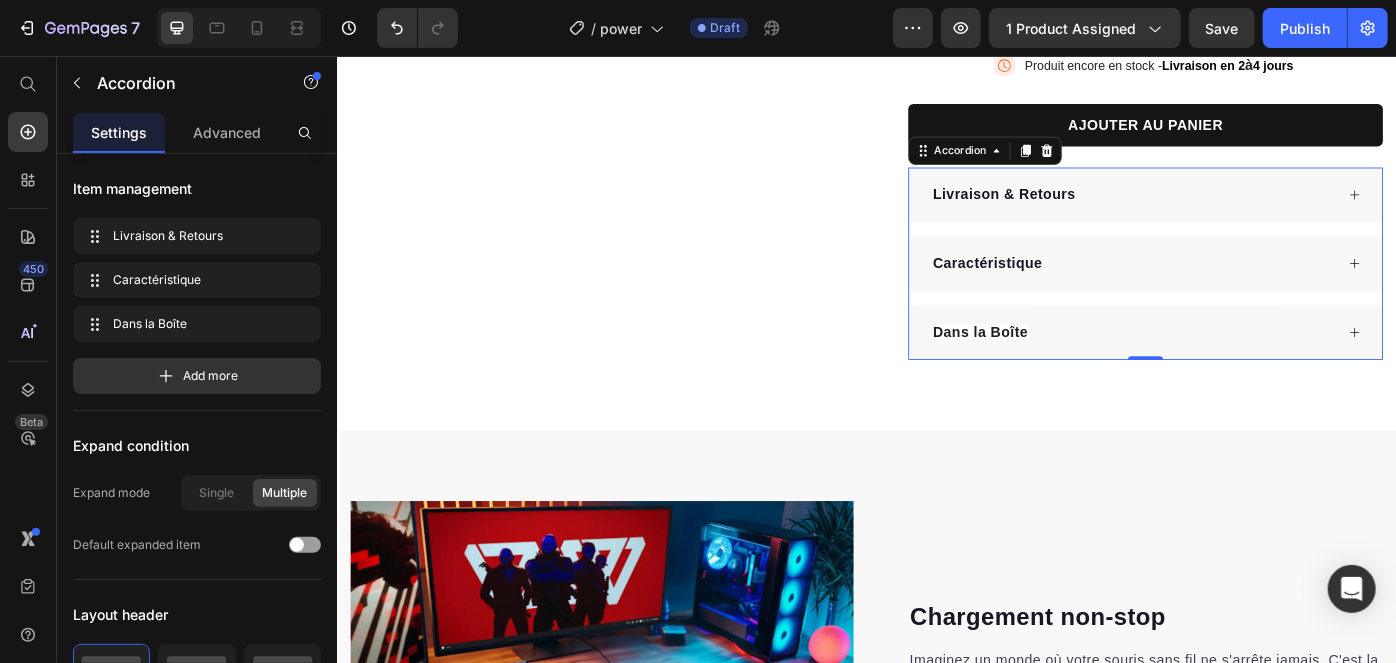 click on "Dans la Boîte" at bounding box center (1237, 368) 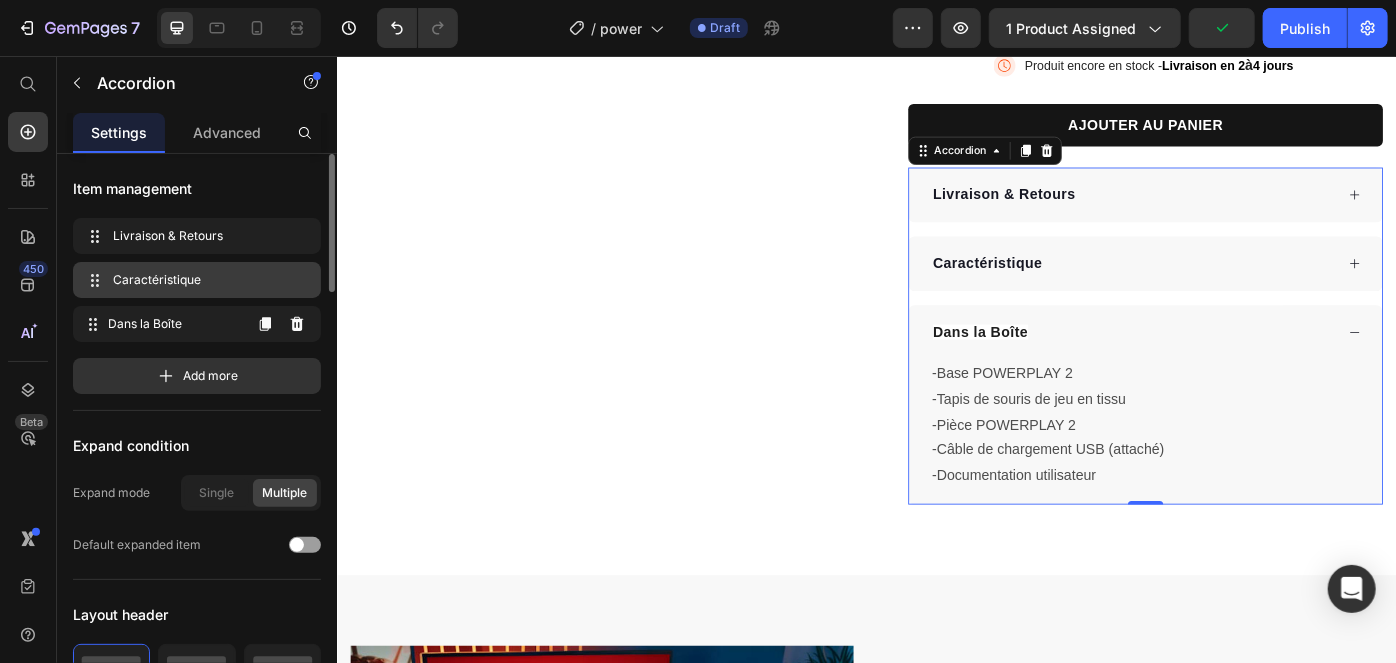 type 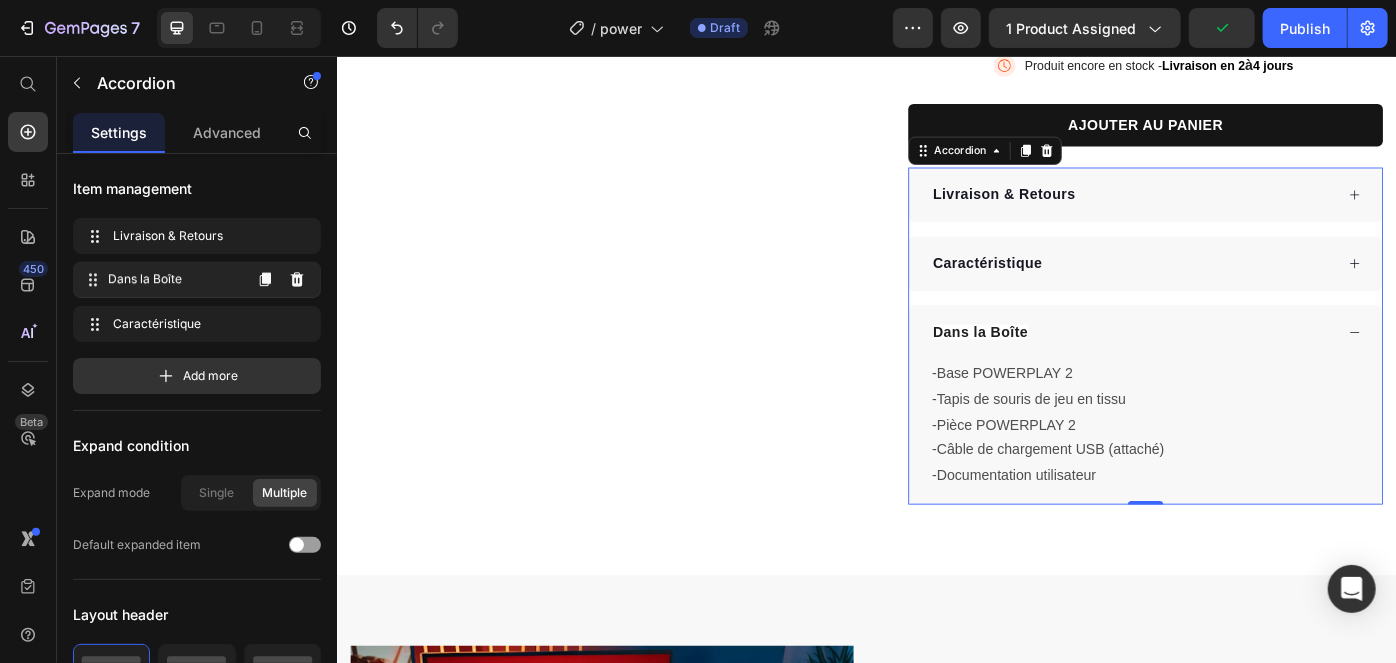 drag, startPoint x: 188, startPoint y: 325, endPoint x: 188, endPoint y: 281, distance: 44 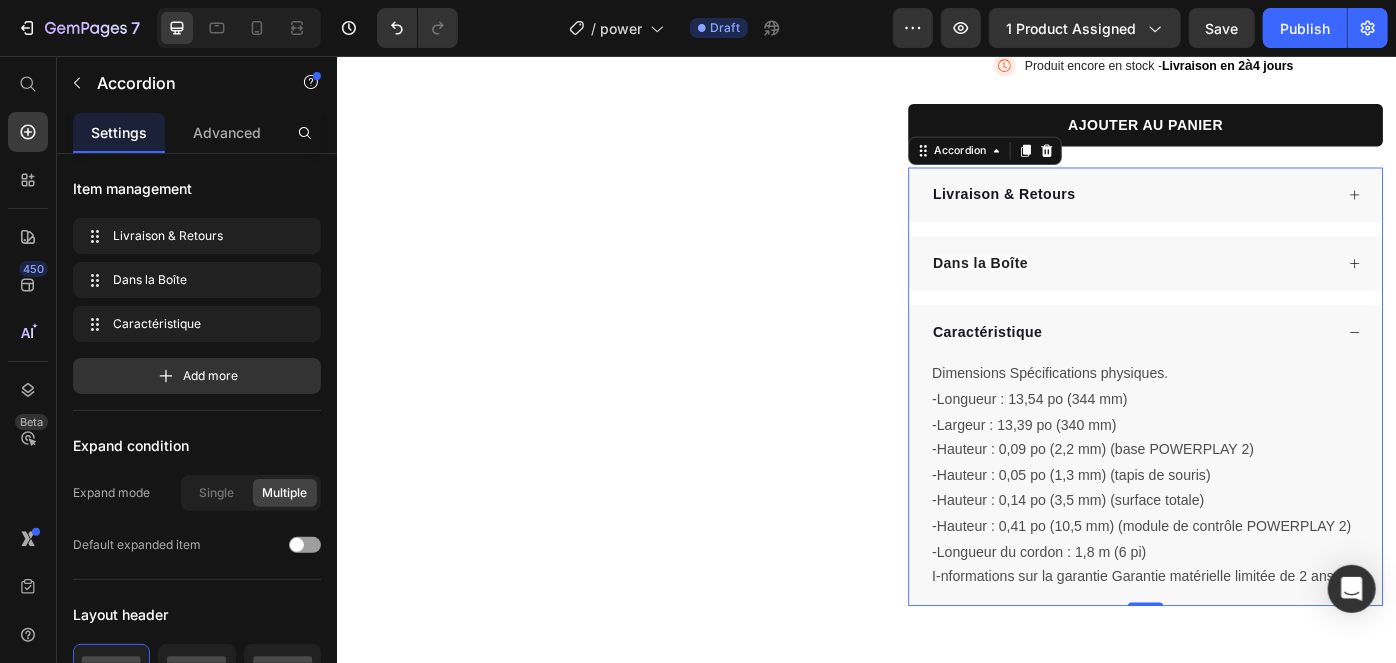click on "Caractéristique" at bounding box center (1237, 368) 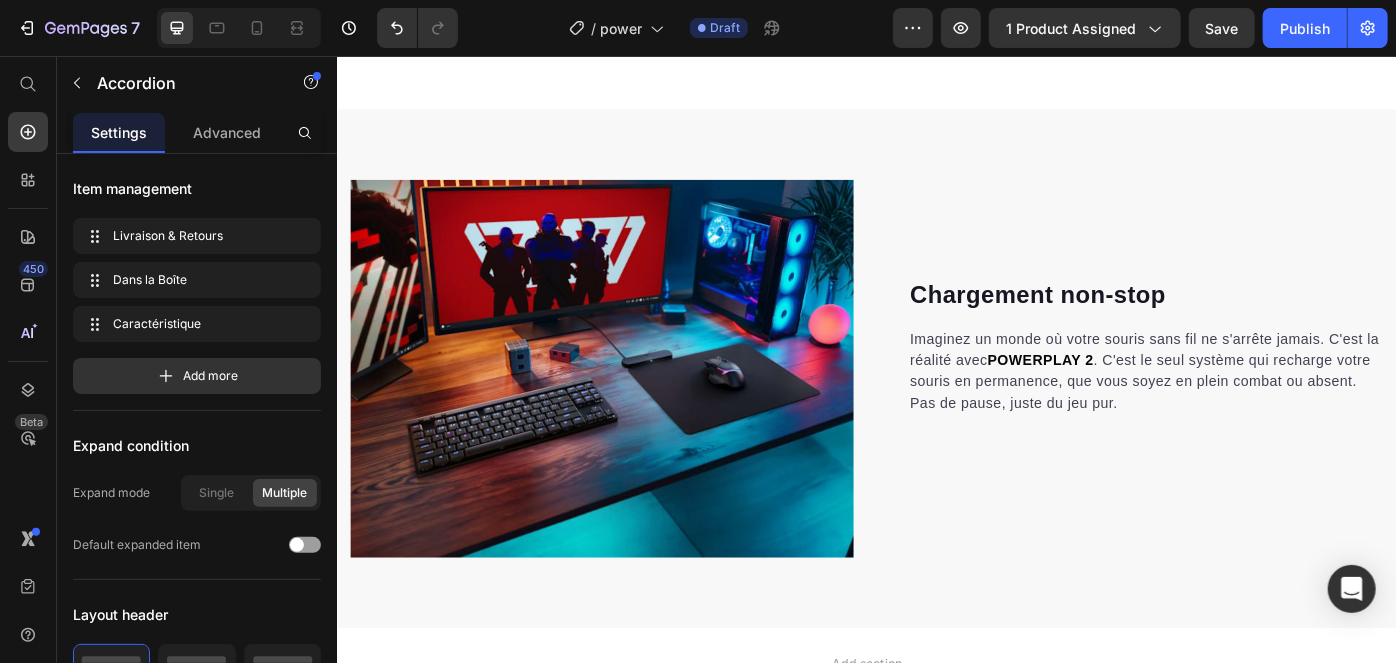 scroll, scrollTop: 0, scrollLeft: 0, axis: both 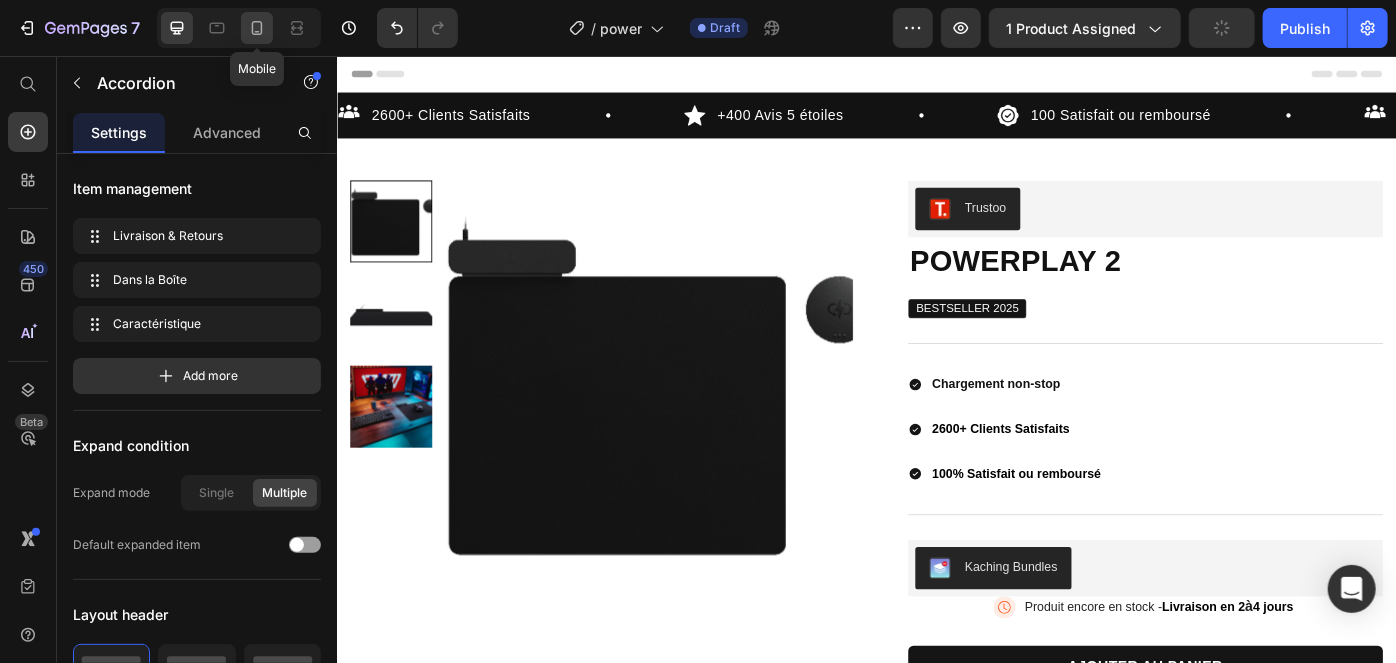 click 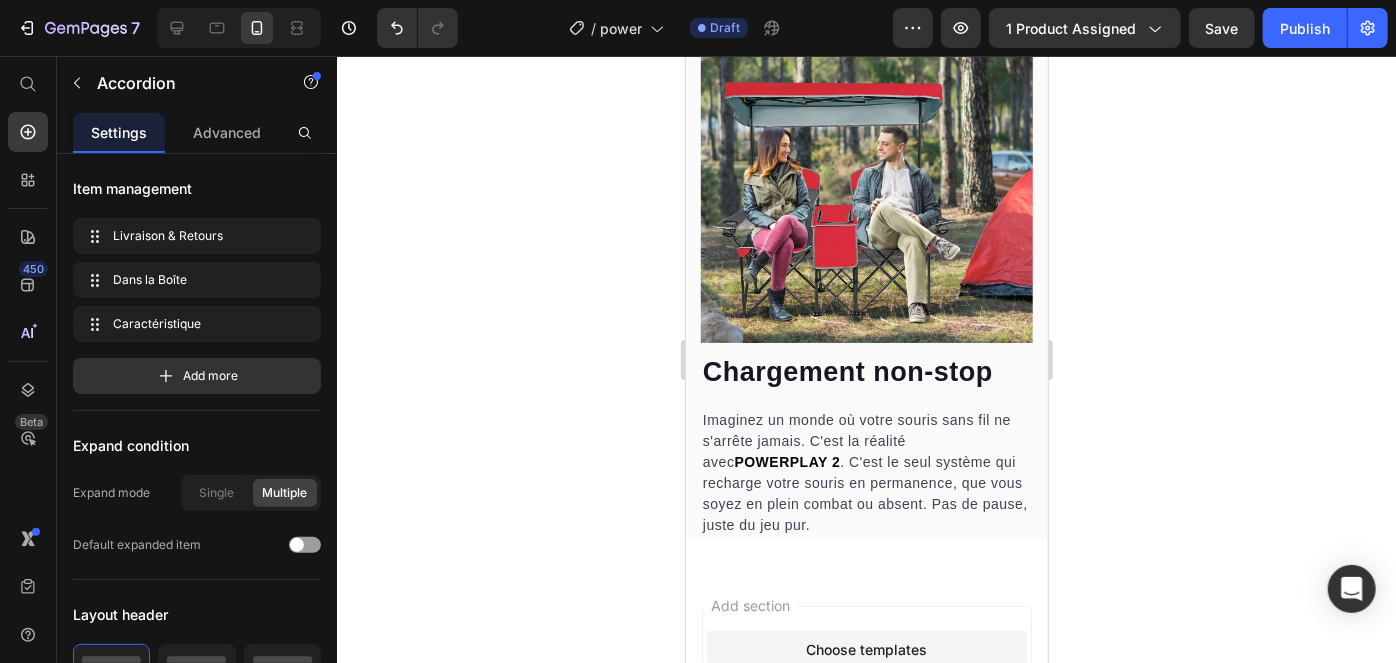 scroll, scrollTop: 1535, scrollLeft: 0, axis: vertical 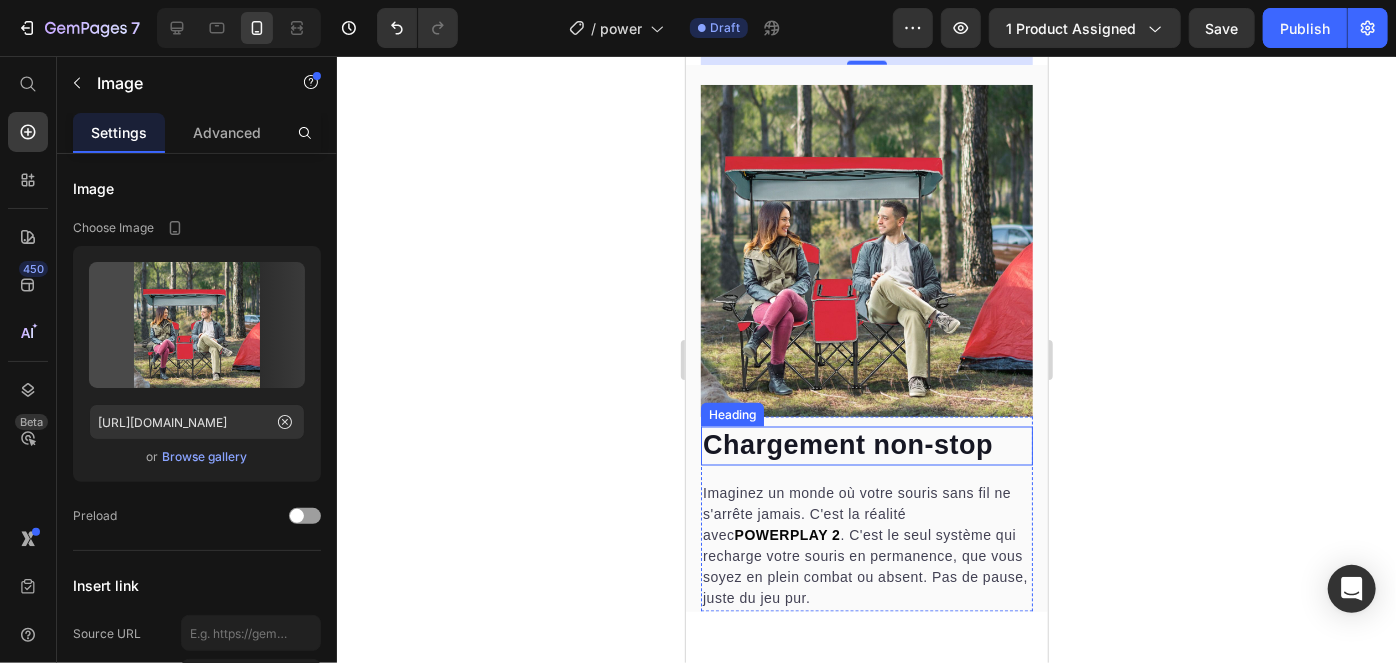 click at bounding box center (866, 250) 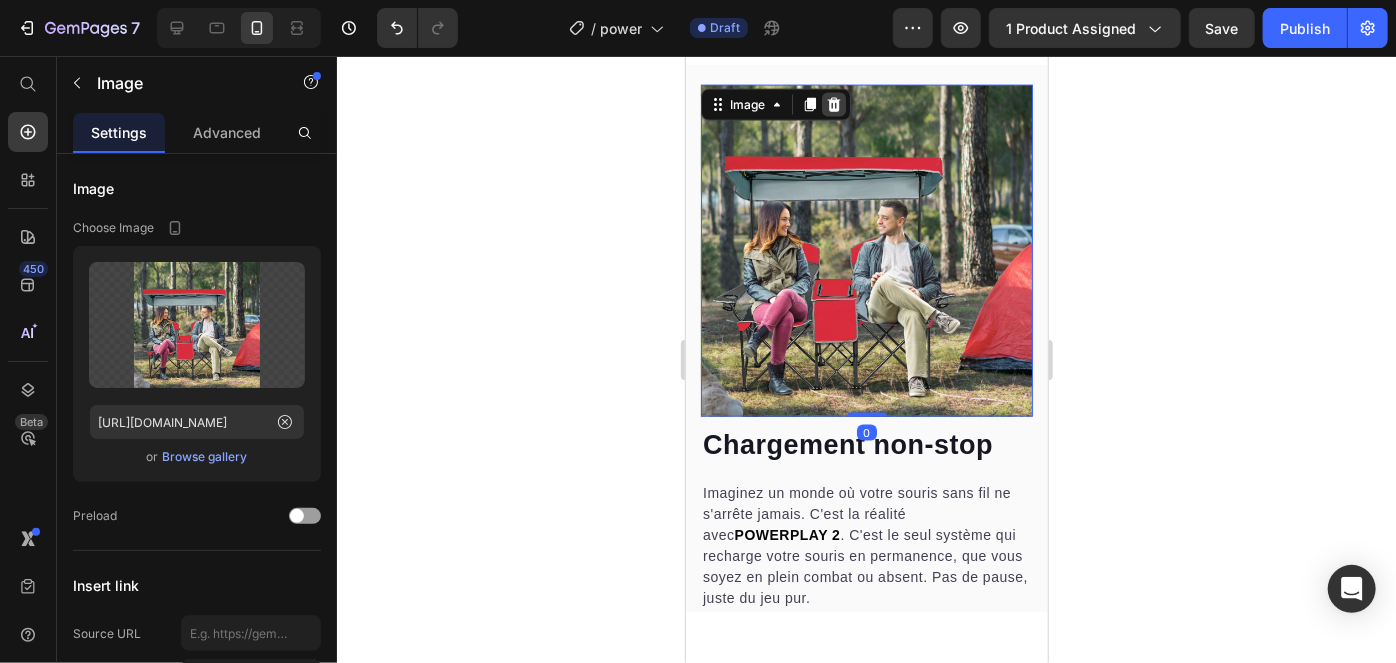 click 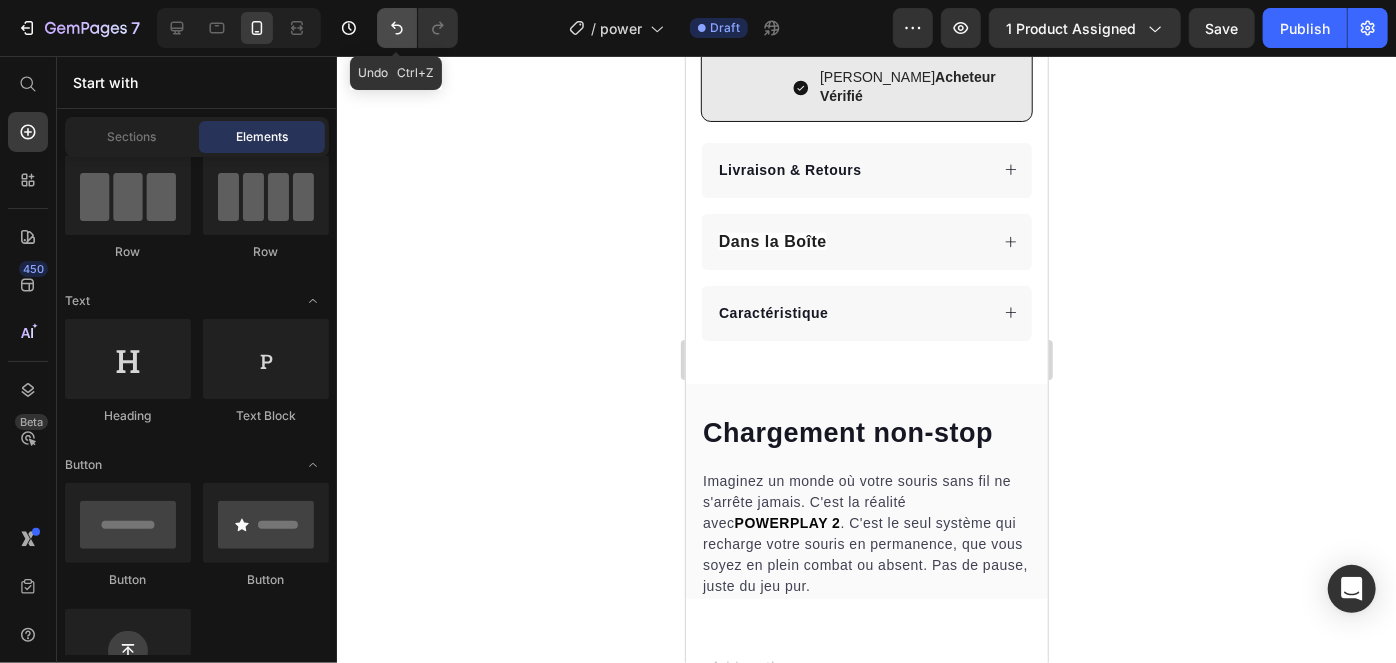 click 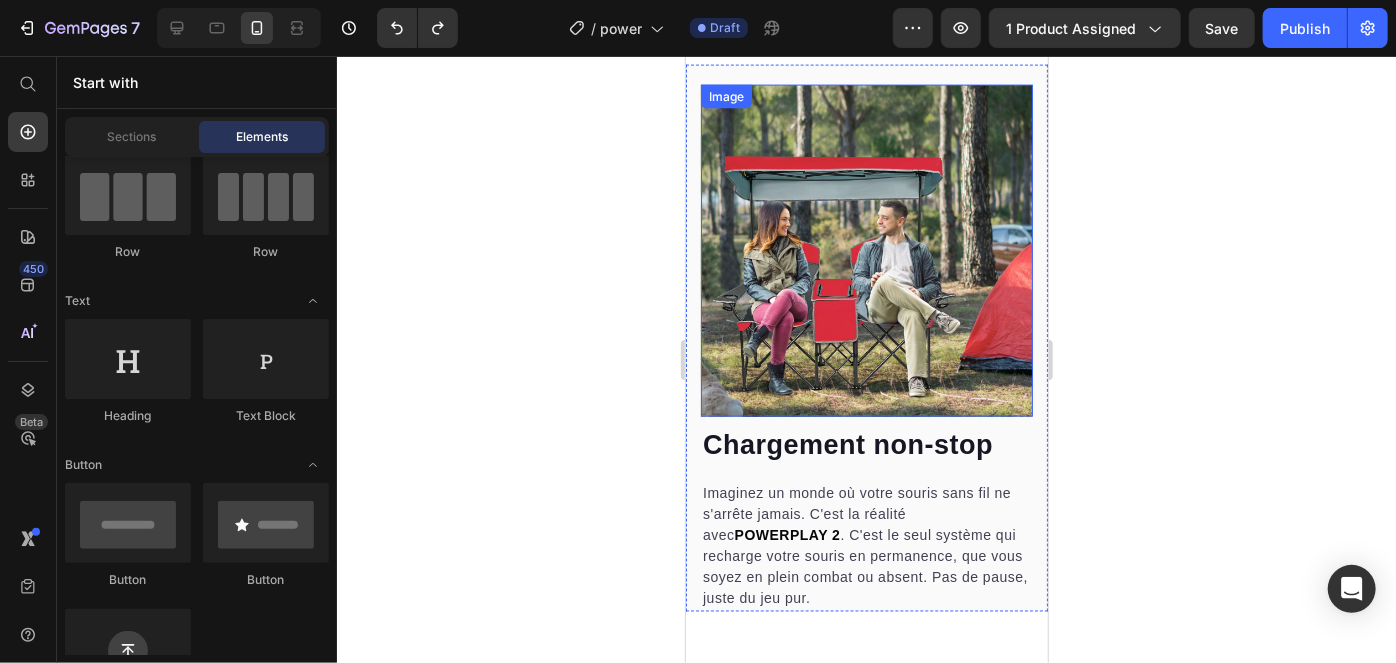 click at bounding box center (866, 250) 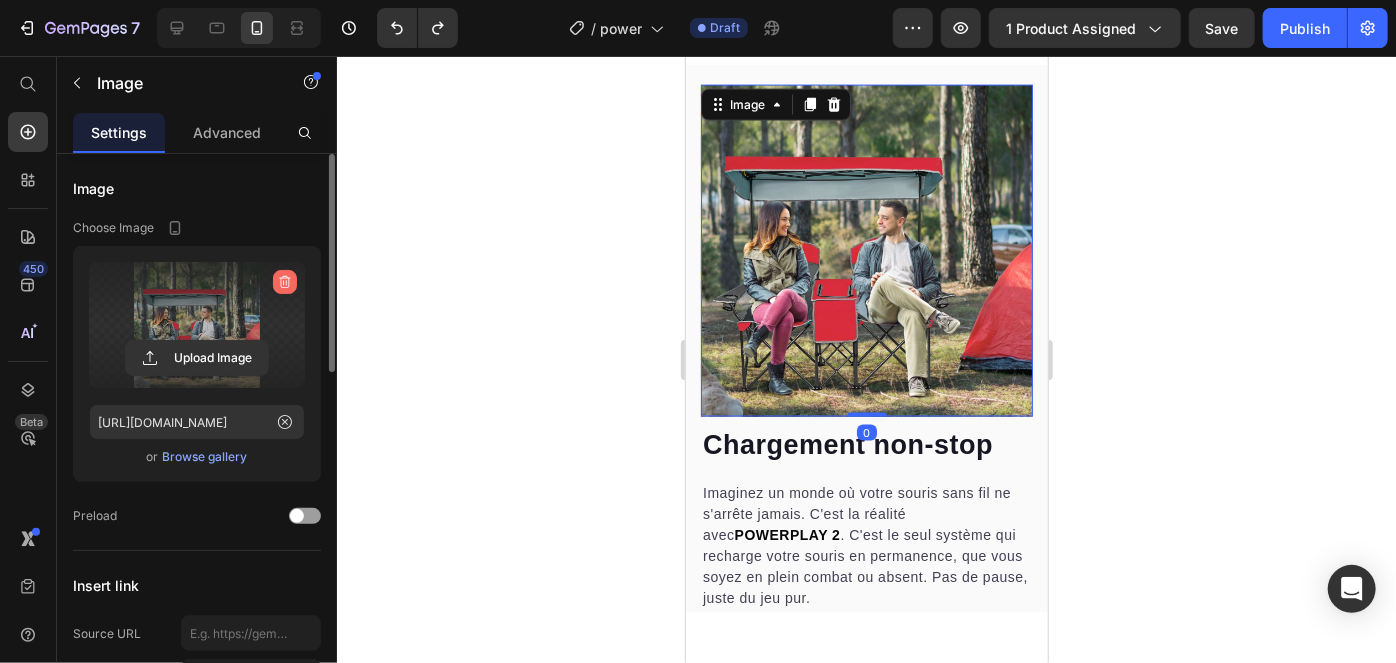 click at bounding box center (285, 282) 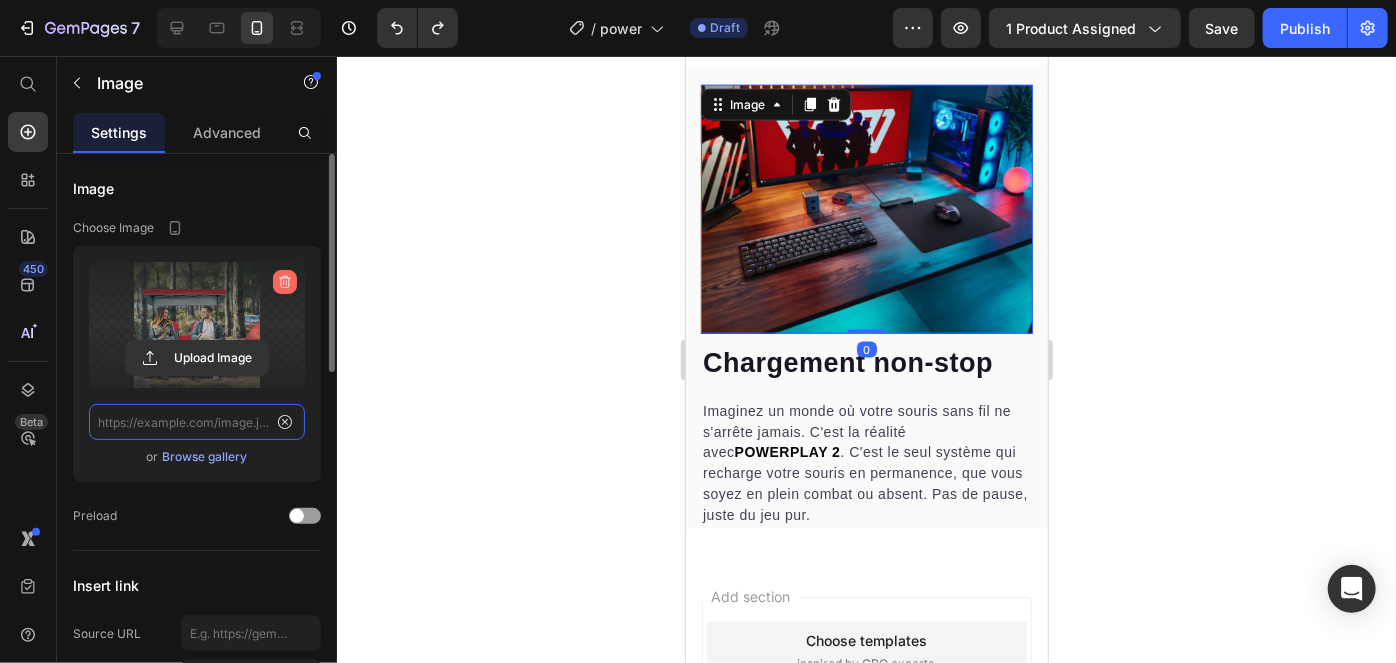 scroll, scrollTop: 1456, scrollLeft: 0, axis: vertical 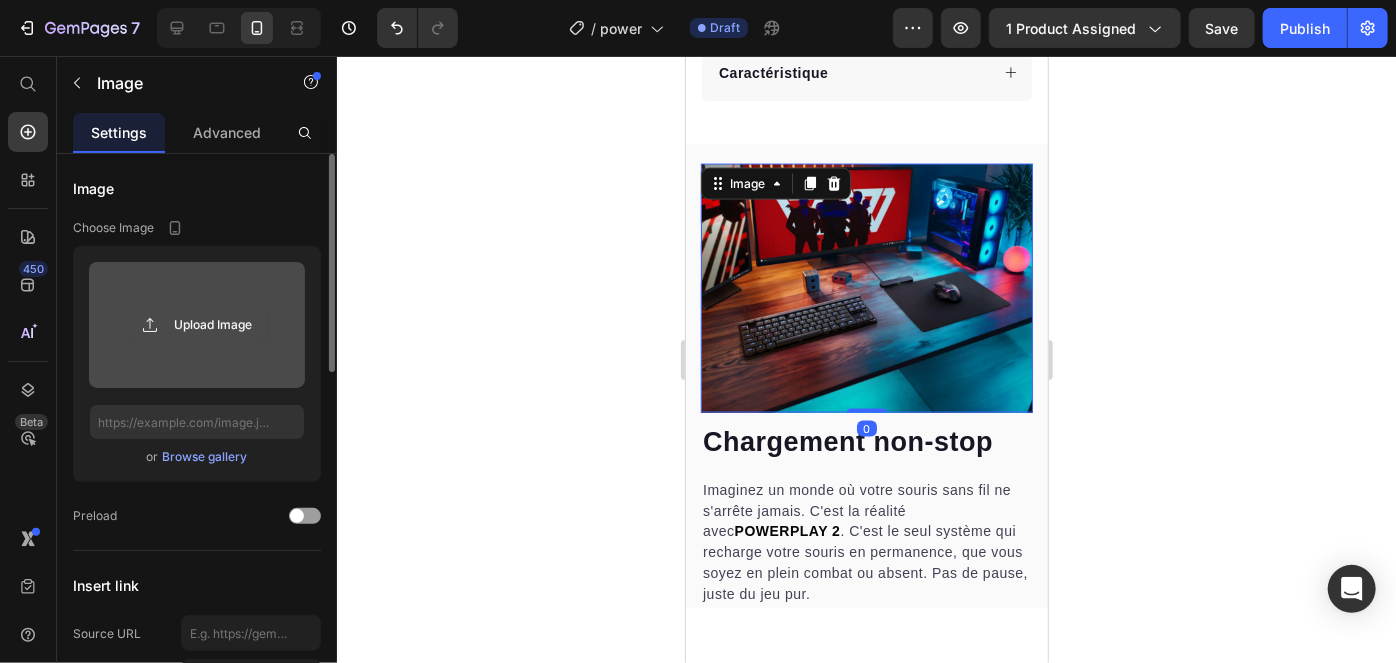 click 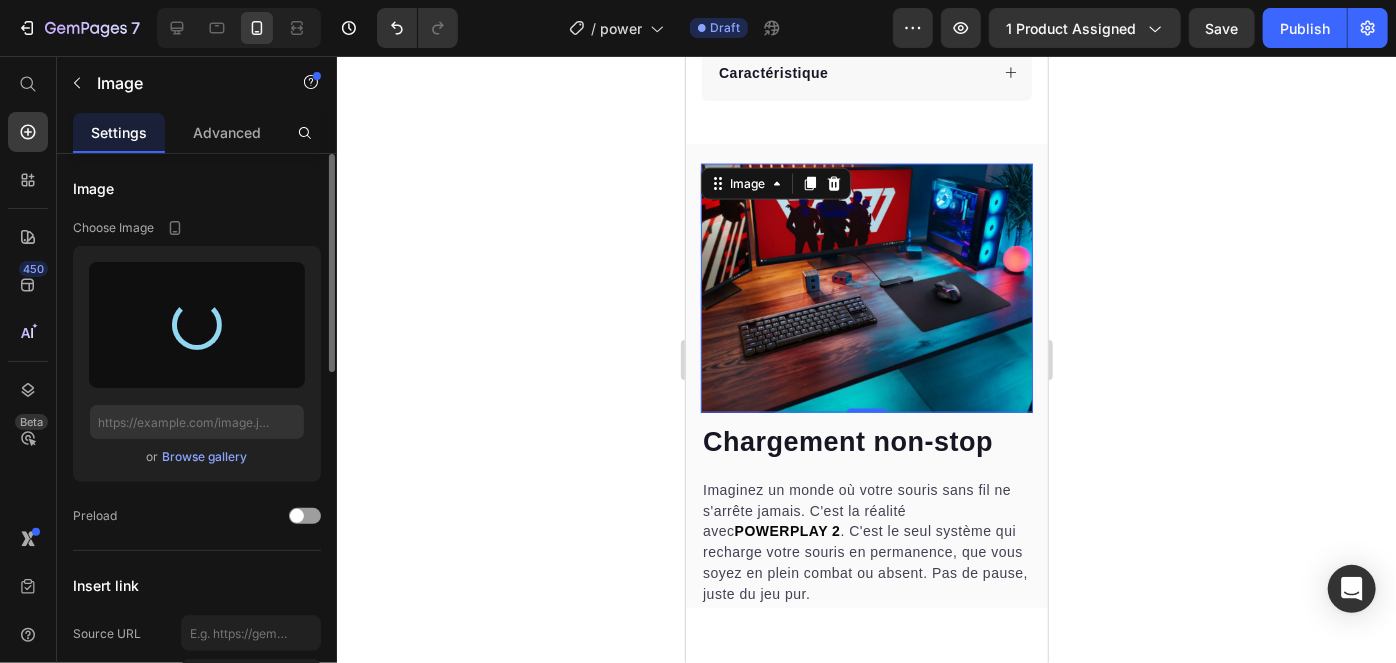 type on "[URL][DOMAIN_NAME]" 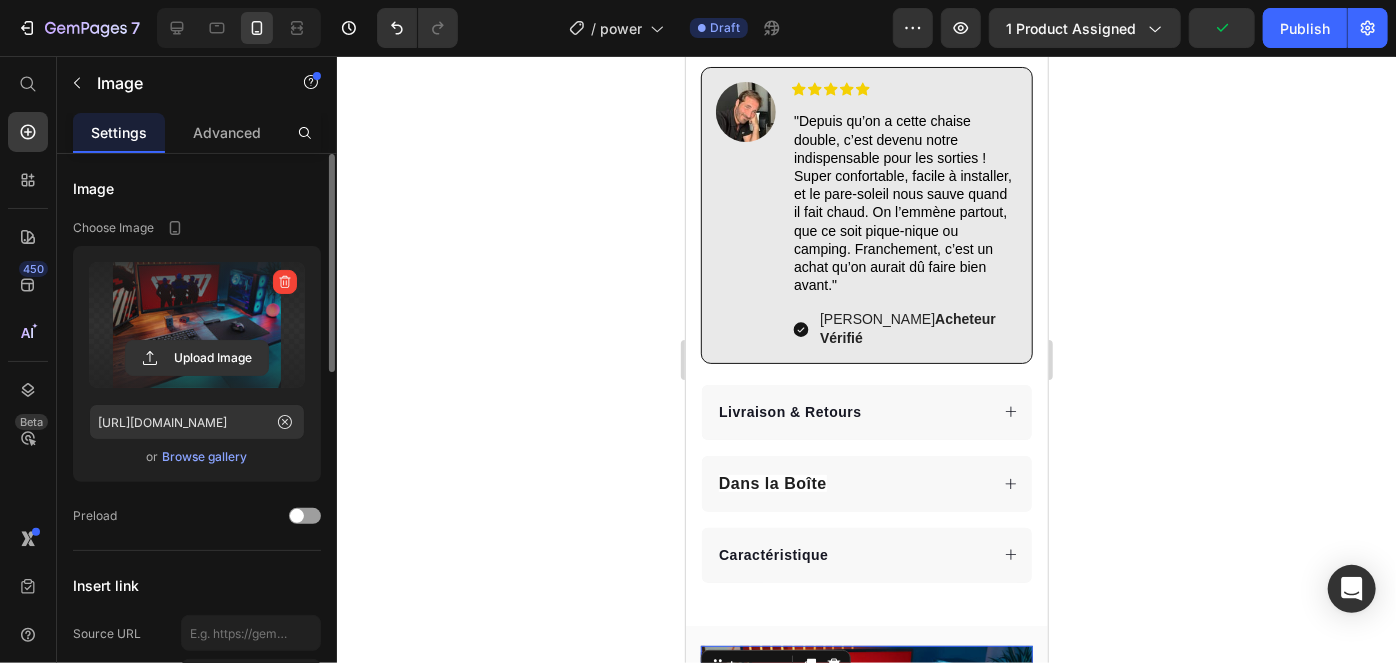 scroll, scrollTop: 967, scrollLeft: 0, axis: vertical 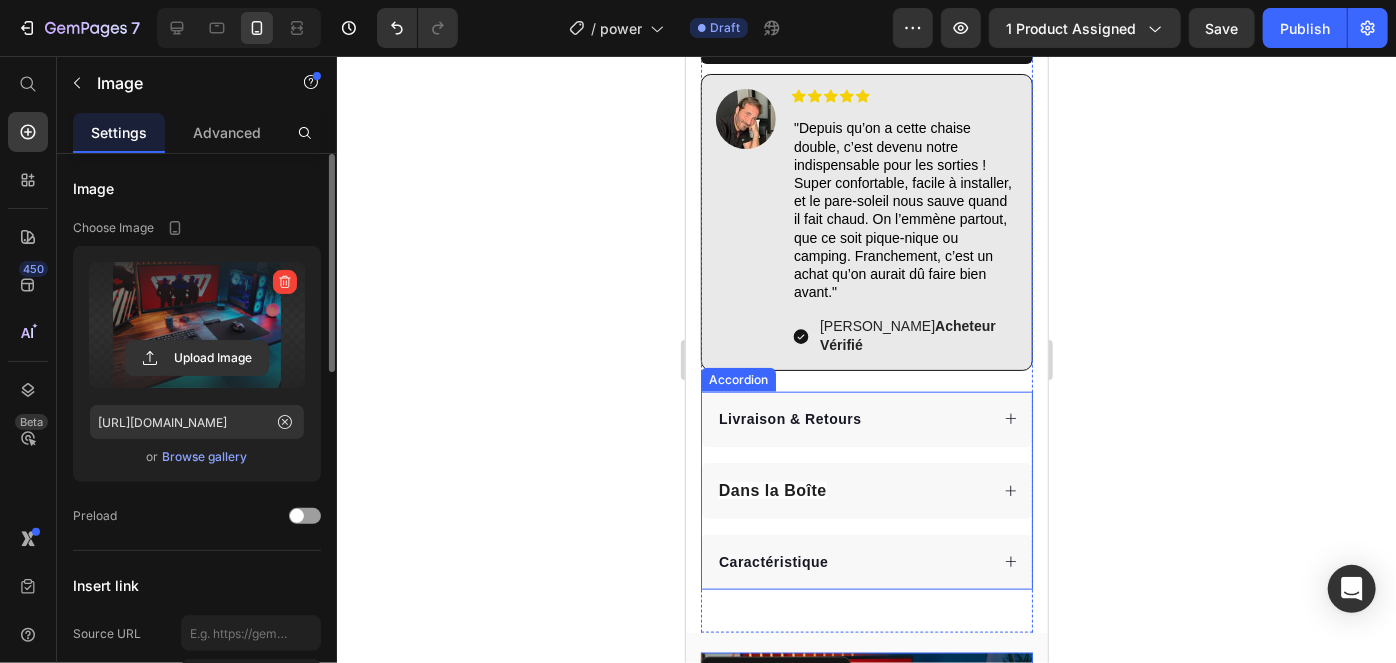 click on "Dans la Boîte" at bounding box center [851, 490] 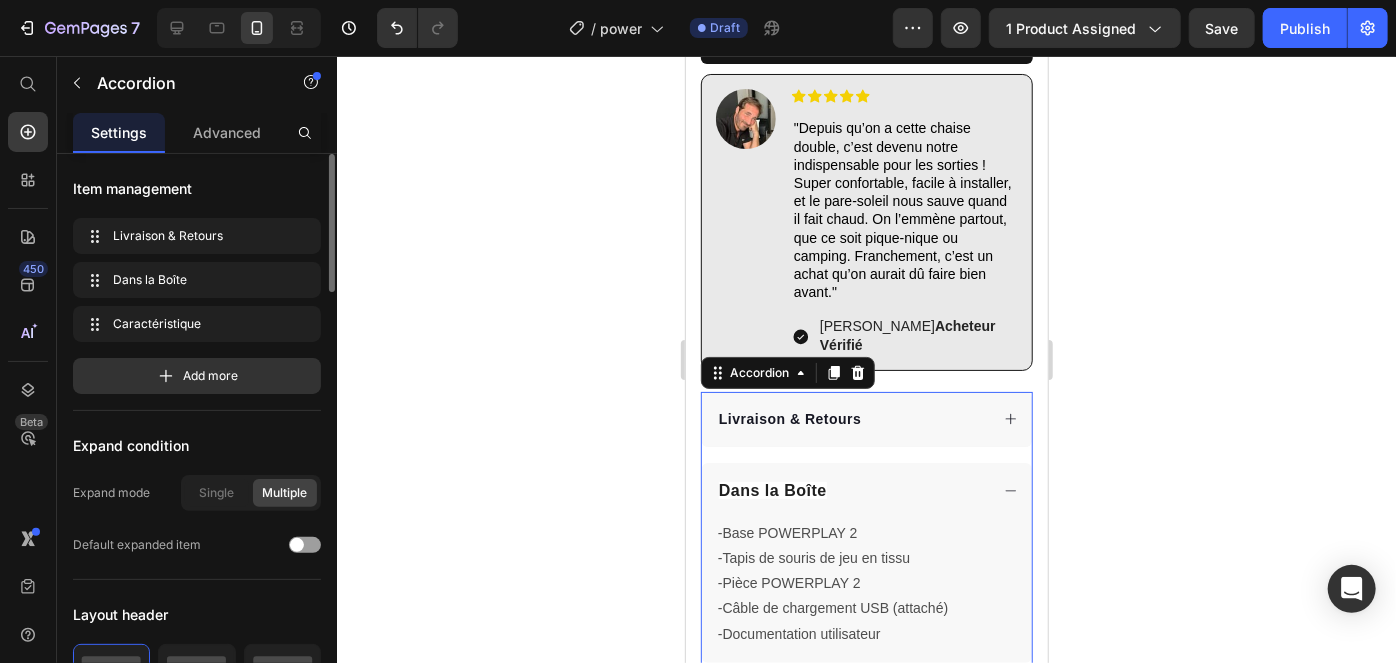 click on "Dans la Boîte" at bounding box center (851, 490) 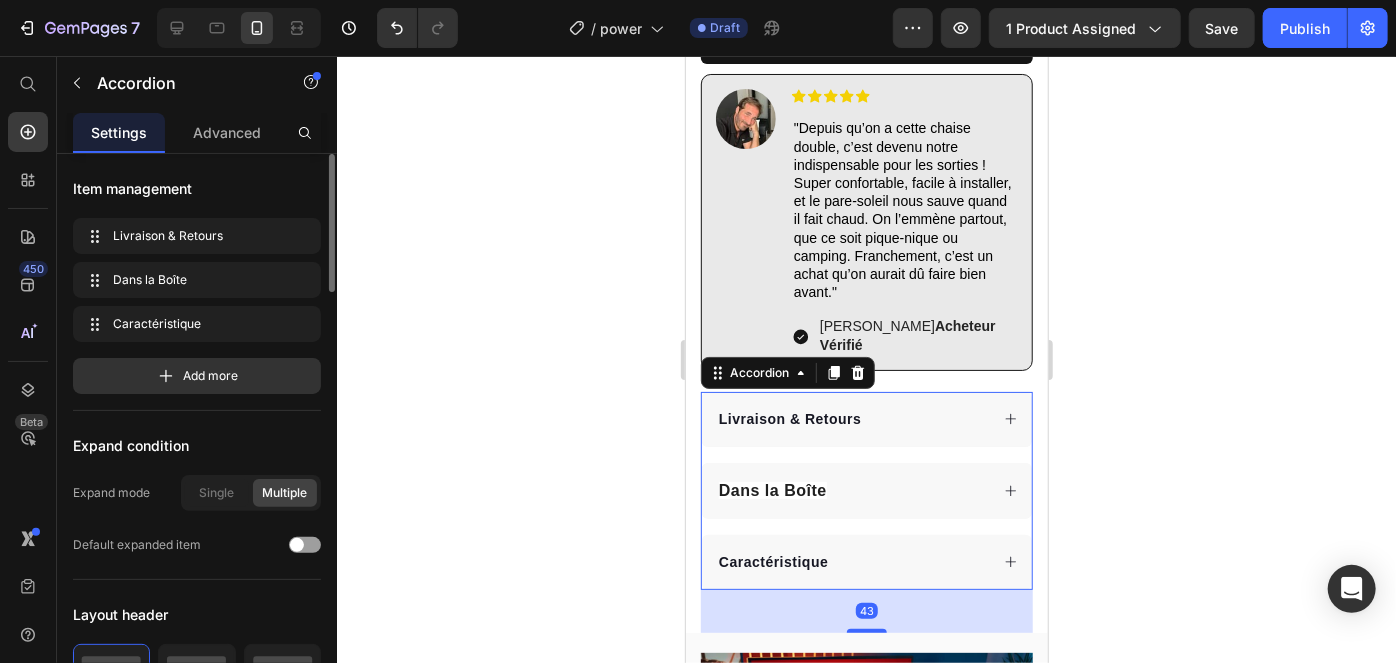 click on "Caractéristique" at bounding box center [851, 561] 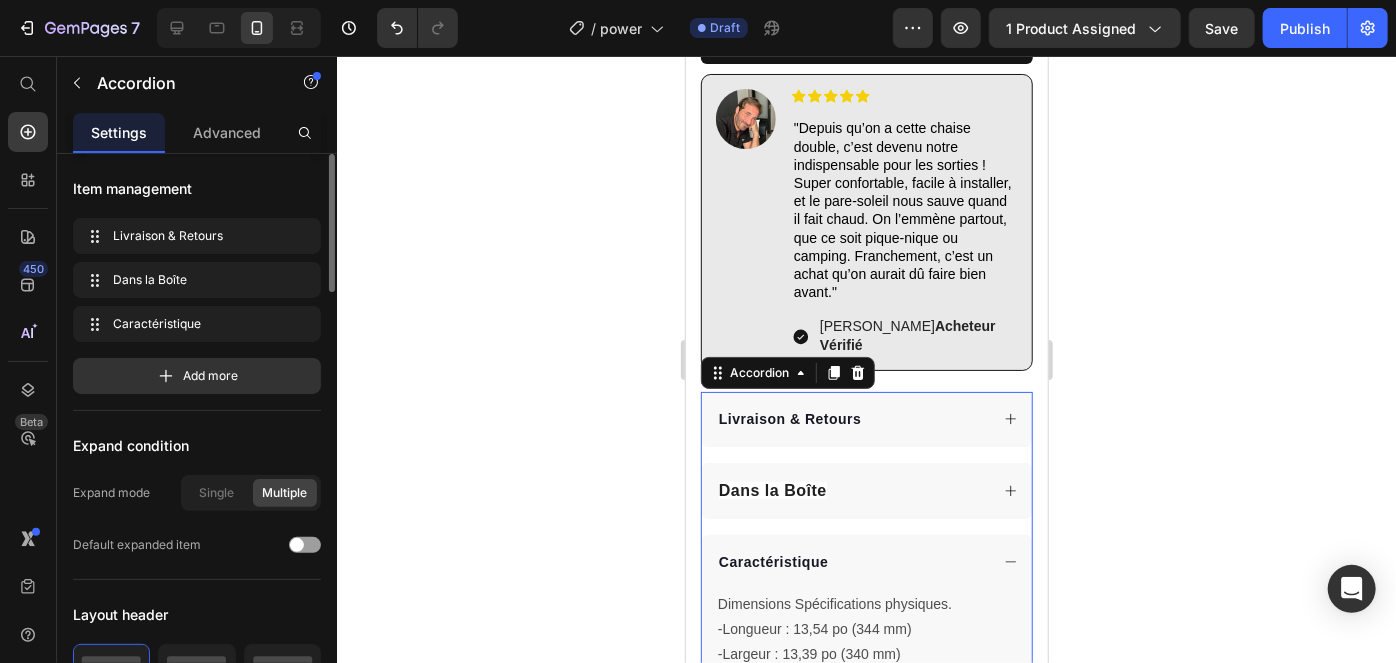 click on "Caractéristique" at bounding box center (851, 561) 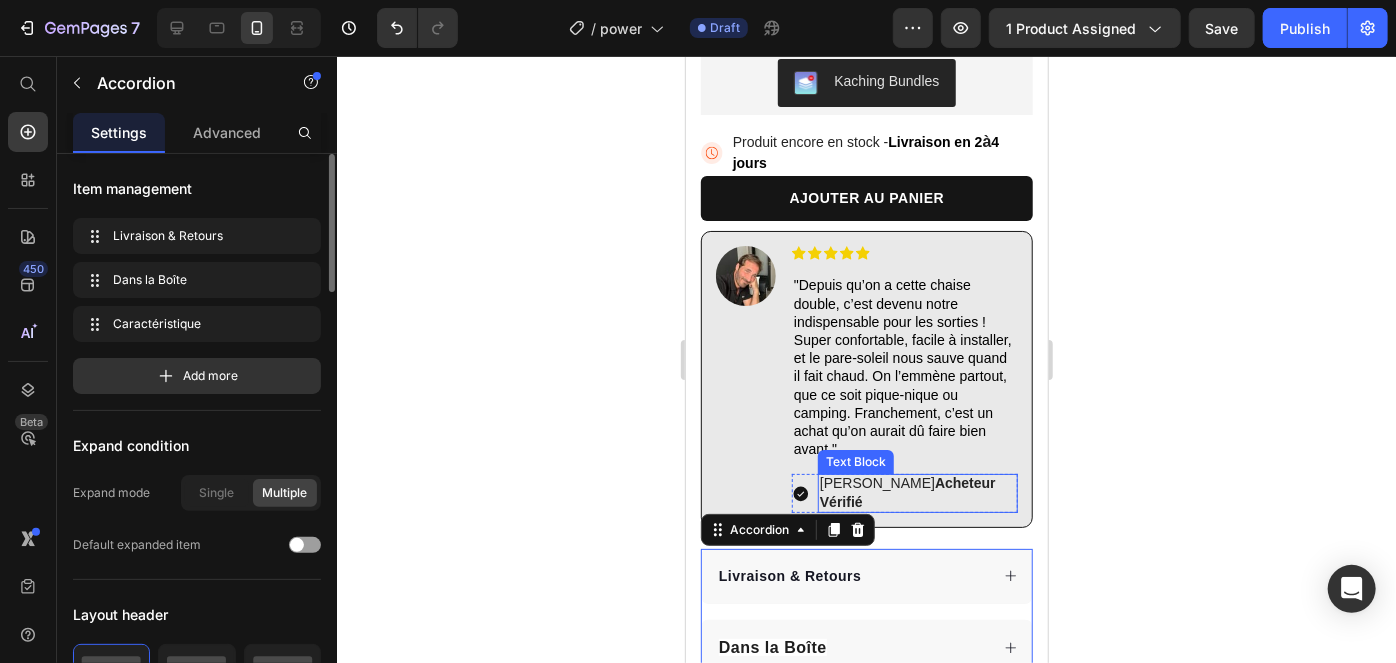 scroll, scrollTop: 793, scrollLeft: 0, axis: vertical 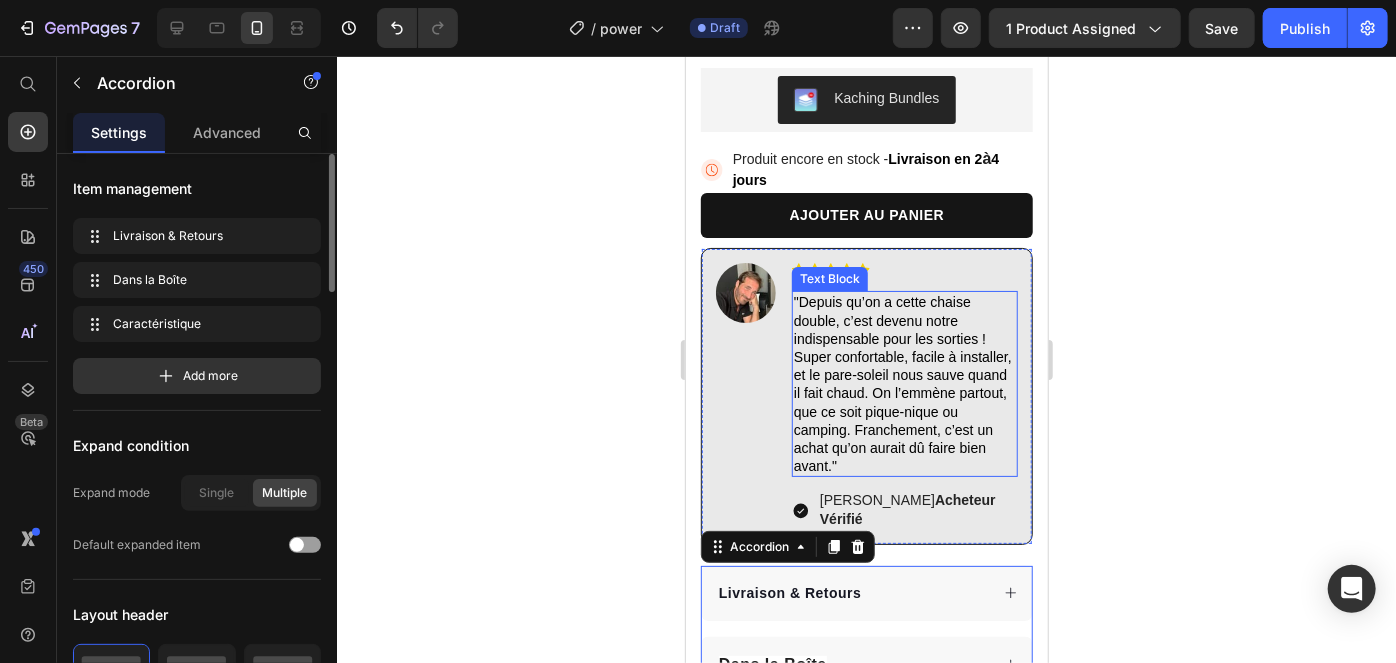 click on ""Depuis qu’on a cette chaise double, c’est devenu notre indispensable pour les sorties ! Super confortable, facile à installer, et le pare-soleil nous sauve quand il fait chaud. On l’emmène partout, que ce soit pique-nique ou camping. Franchement, c’est un achat qu’on aurait dû faire bien avant."" at bounding box center [902, 383] 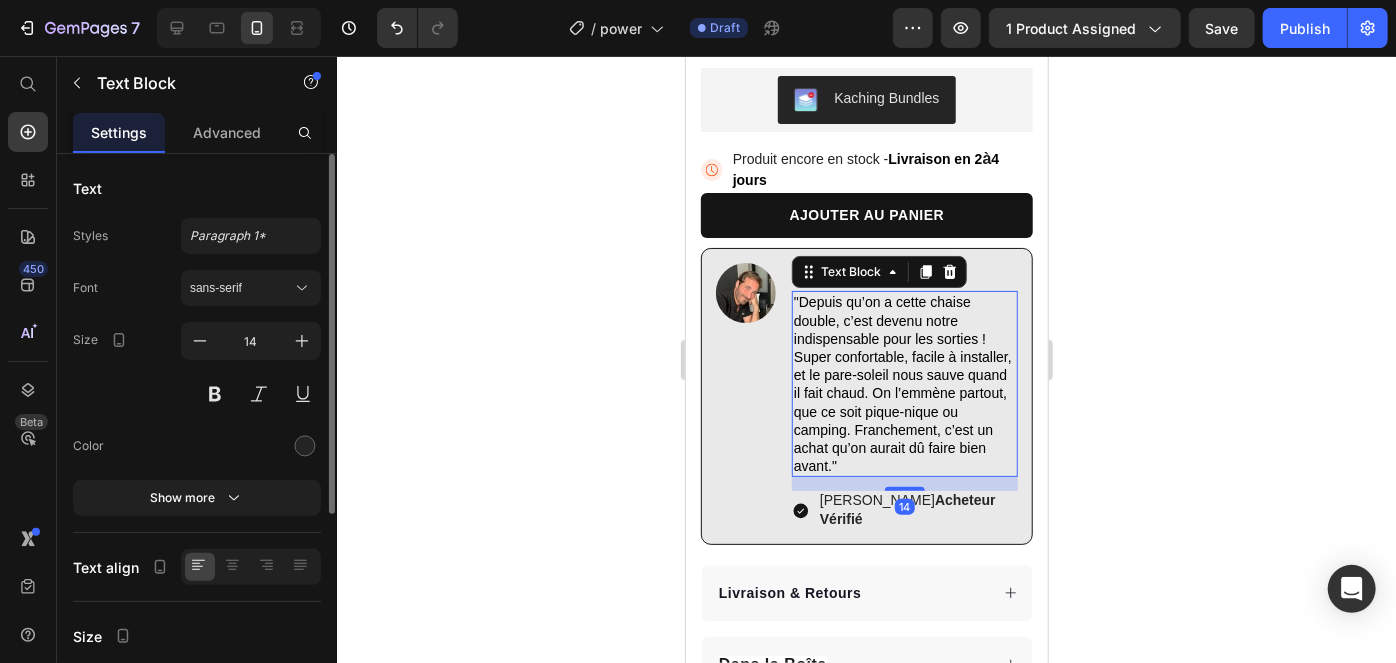 click on ""Depuis qu’on a cette chaise double, c’est devenu notre indispensable pour les sorties ! Super confortable, facile à installer, et le pare-soleil nous sauve quand il fait chaud. On l’emmène partout, que ce soit pique-nique ou camping. Franchement, c’est un achat qu’on aurait dû faire bien avant."" at bounding box center [902, 383] 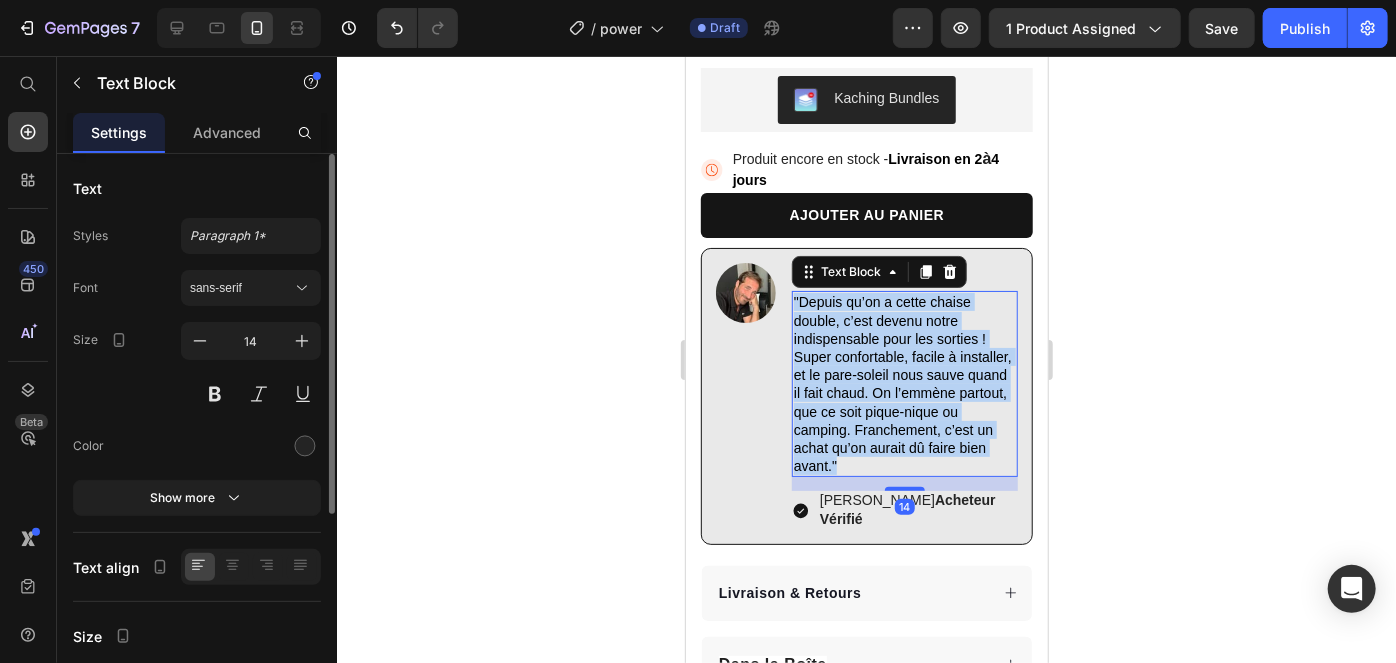 click on ""Depuis qu’on a cette chaise double, c’est devenu notre indispensable pour les sorties ! Super confortable, facile à installer, et le pare-soleil nous sauve quand il fait chaud. On l’emmène partout, que ce soit pique-nique ou camping. Franchement, c’est un achat qu’on aurait dû faire bien avant."" at bounding box center (902, 383) 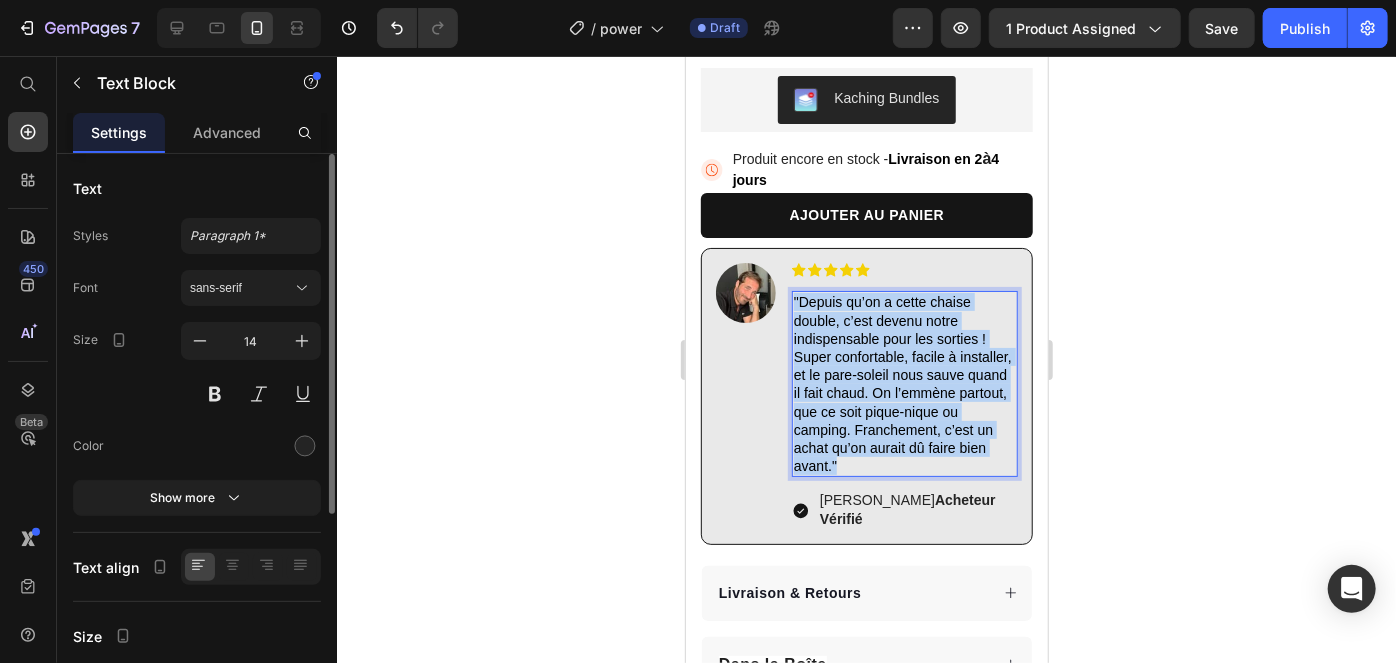 click on ""Depuis qu’on a cette chaise double, c’est devenu notre indispensable pour les sorties ! Super confortable, facile à installer, et le pare-soleil nous sauve quand il fait chaud. On l’emmène partout, que ce soit pique-nique ou camping. Franchement, c’est un achat qu’on aurait dû faire bien avant."" at bounding box center [902, 383] 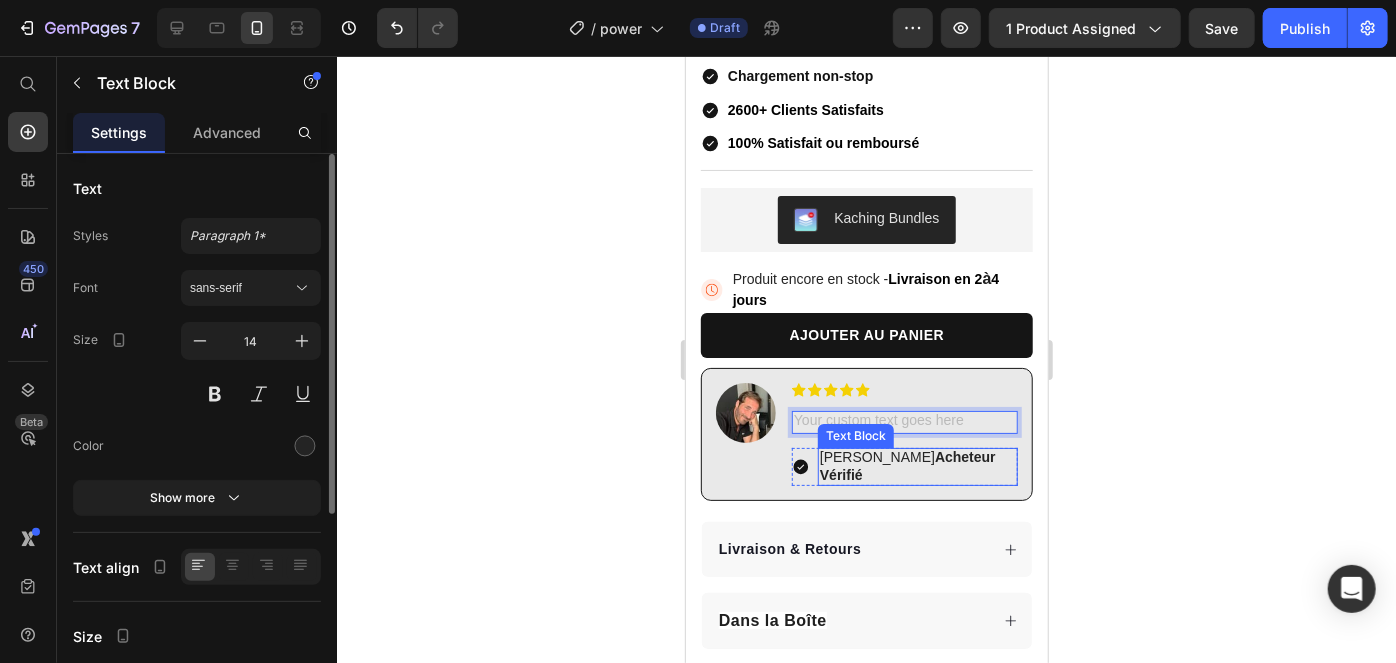 scroll, scrollTop: 678, scrollLeft: 0, axis: vertical 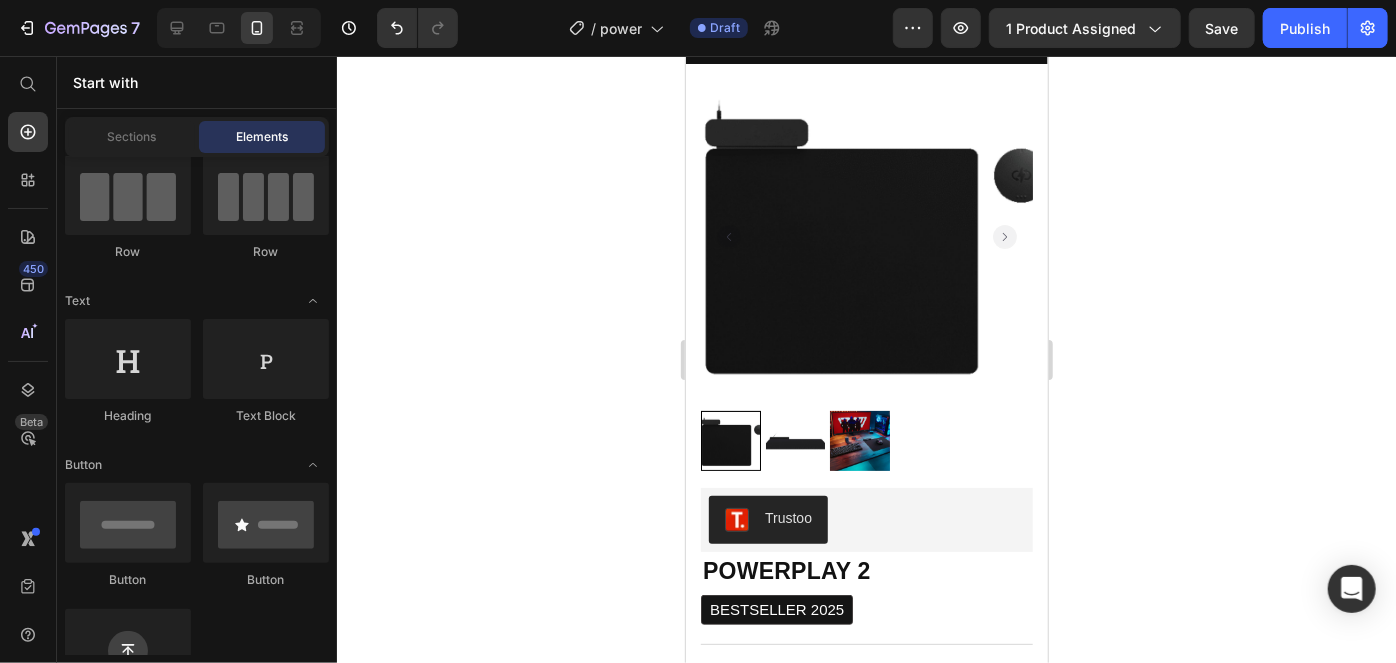 drag, startPoint x: 1042, startPoint y: 332, endPoint x: 1835, endPoint y: 244, distance: 797.8678 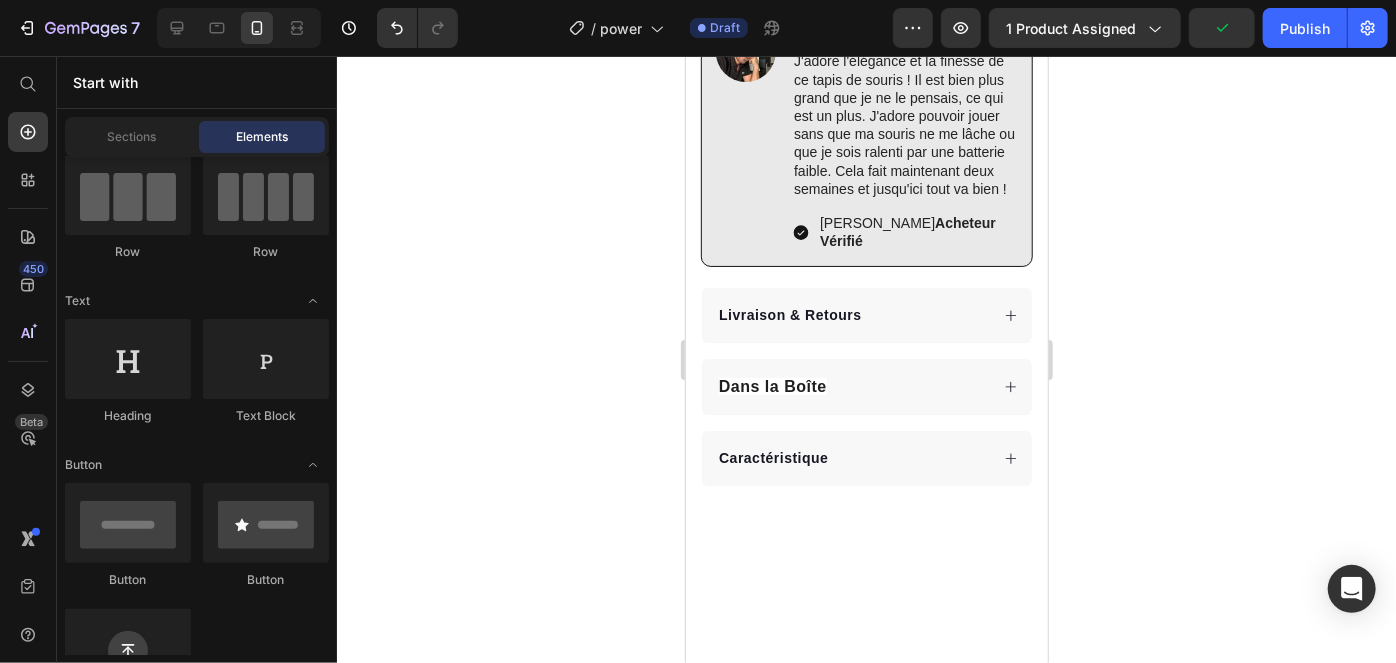 scroll, scrollTop: 0, scrollLeft: 0, axis: both 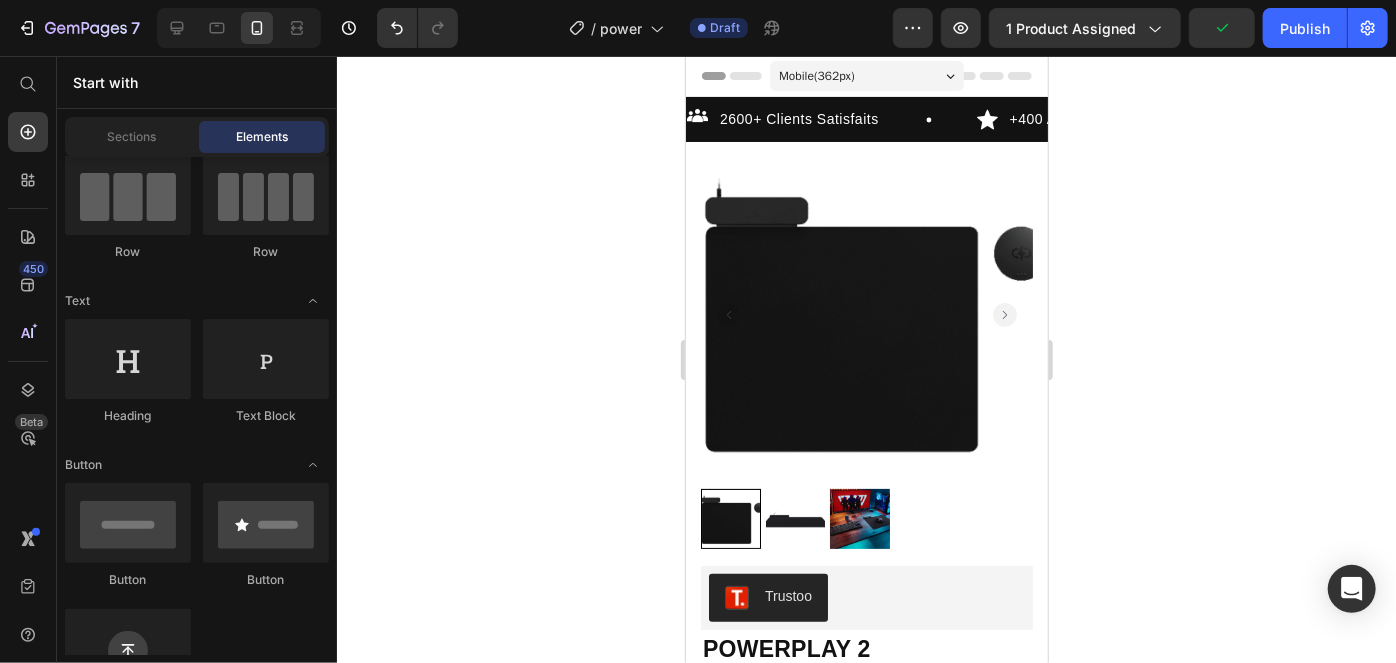 drag, startPoint x: 1044, startPoint y: 173, endPoint x: 1765, endPoint y: 145, distance: 721.54346 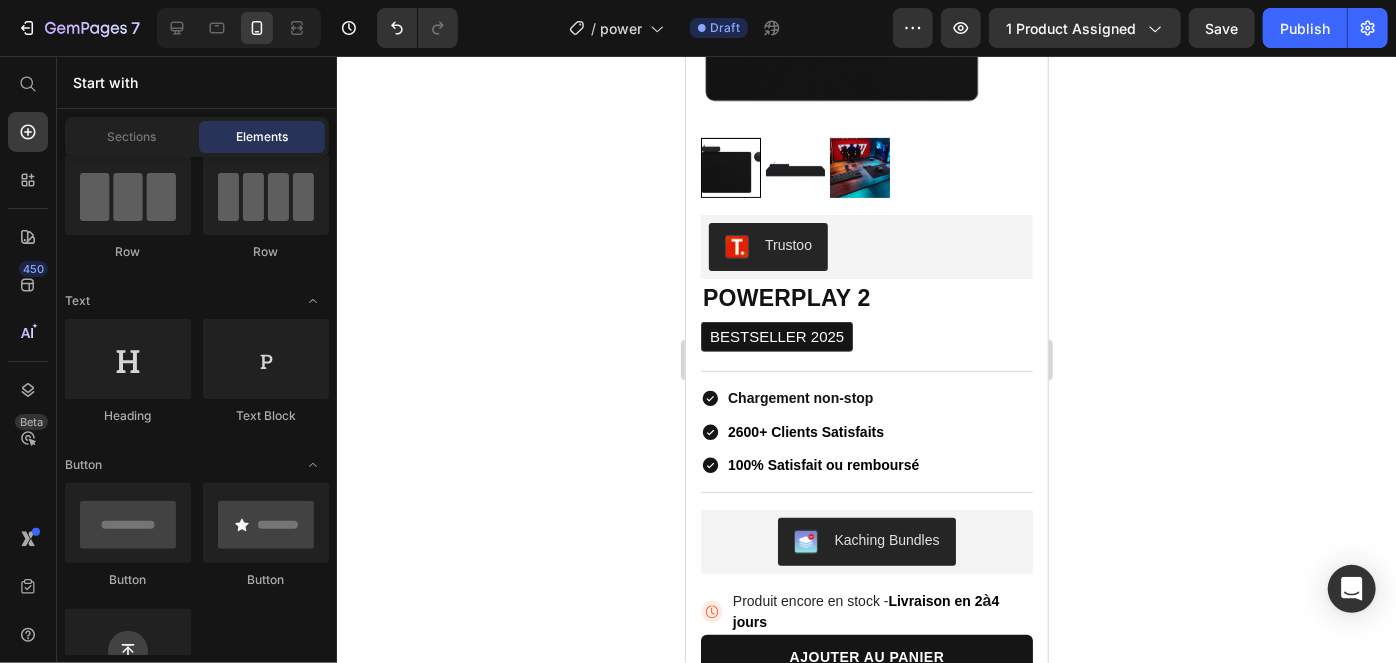scroll, scrollTop: 0, scrollLeft: 0, axis: both 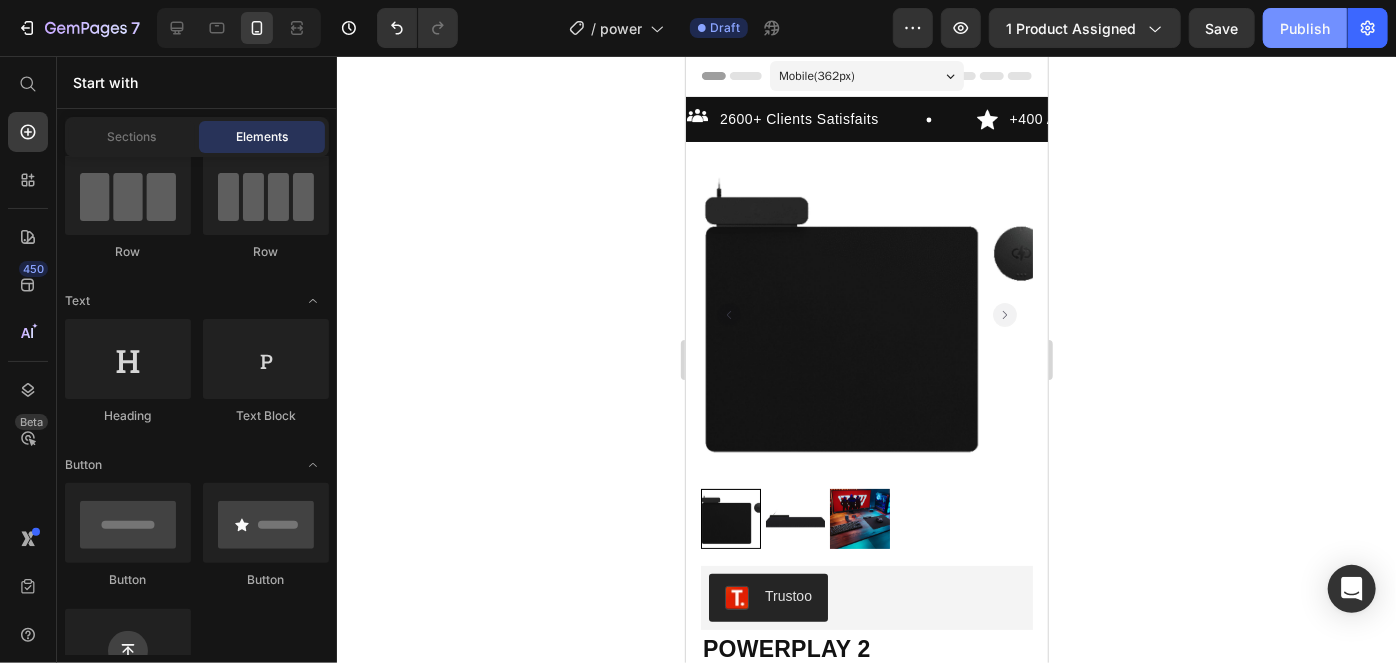 click on "Publish" at bounding box center [1305, 28] 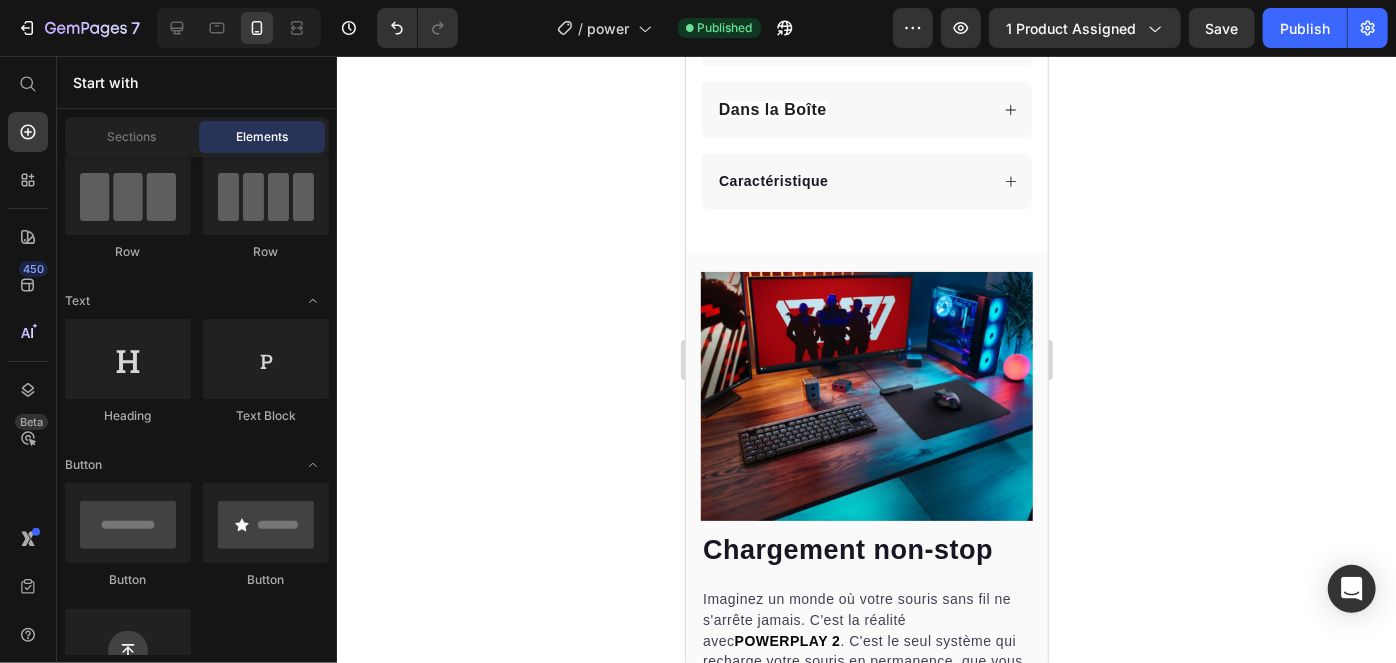 scroll, scrollTop: 1435, scrollLeft: 0, axis: vertical 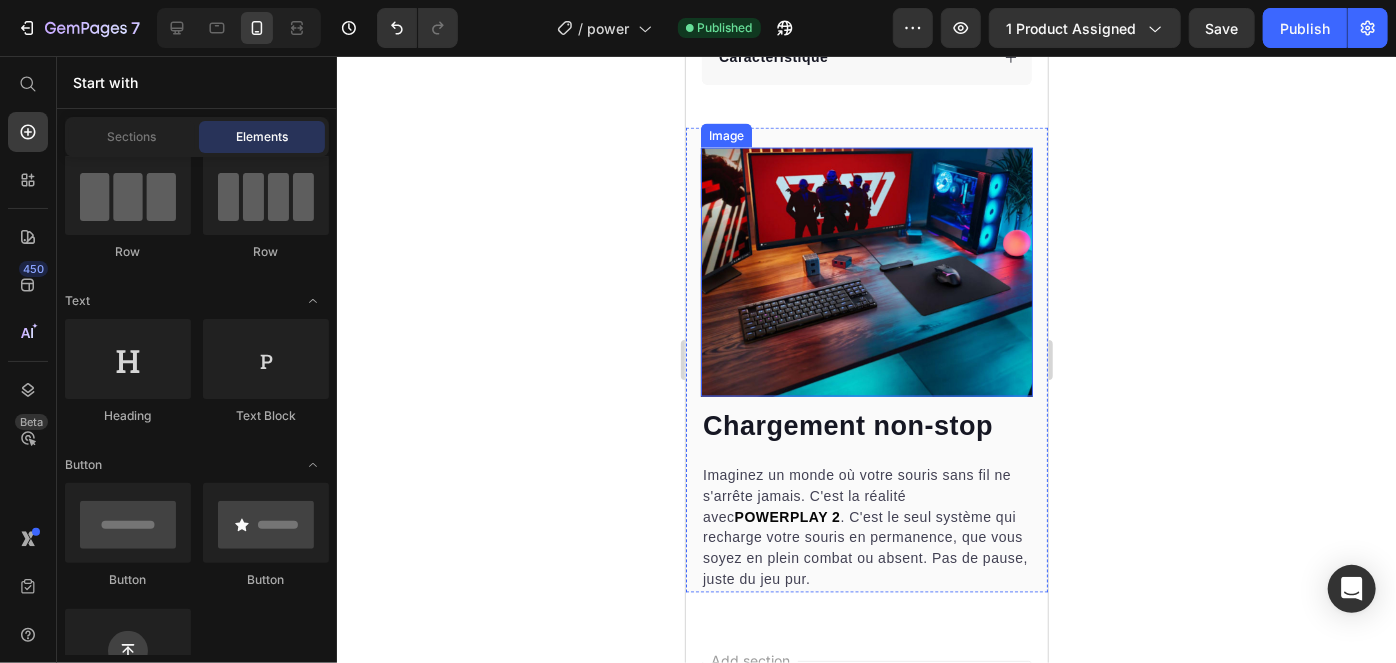 click at bounding box center [866, 271] 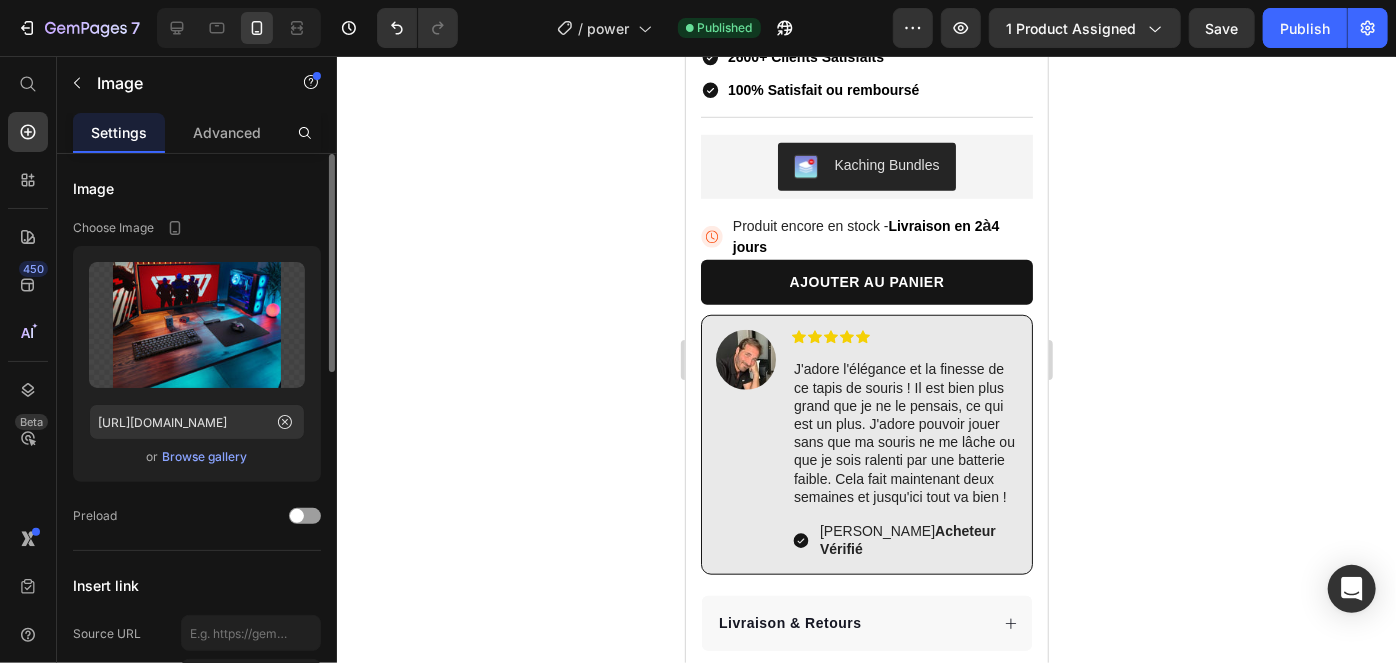 scroll, scrollTop: 0, scrollLeft: 0, axis: both 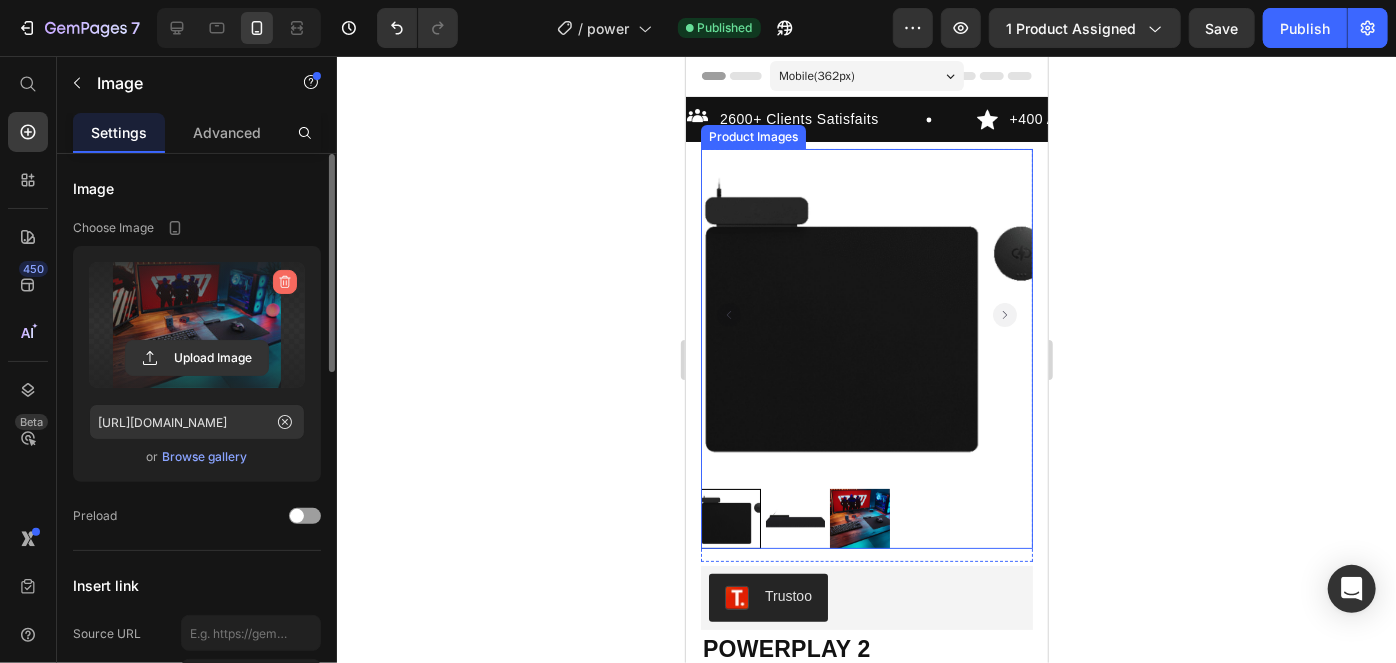click 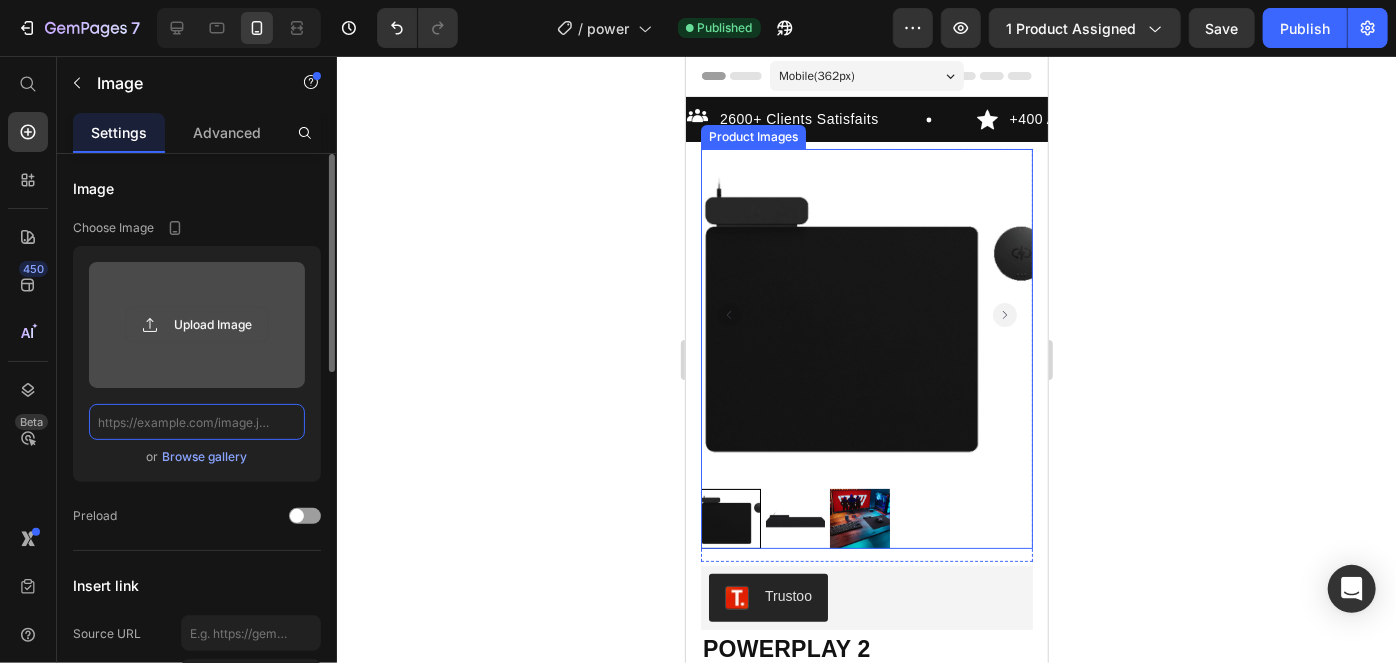 scroll, scrollTop: 0, scrollLeft: 0, axis: both 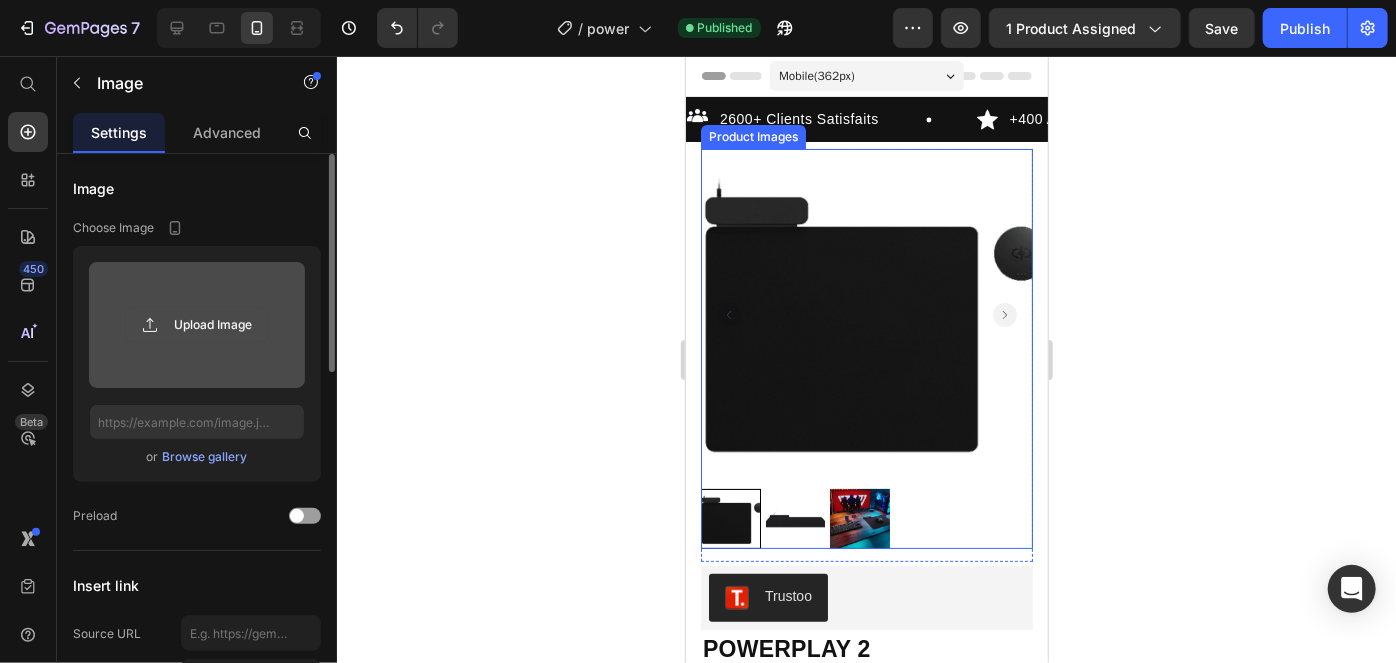 click 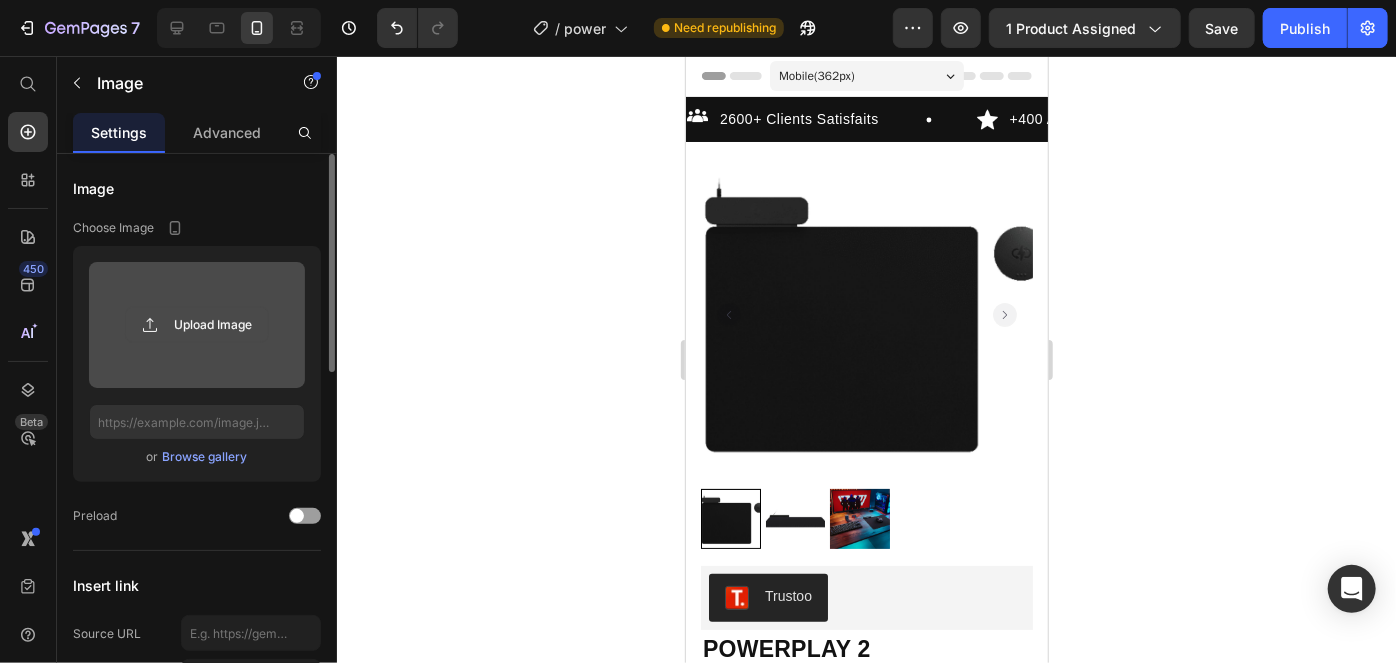 click 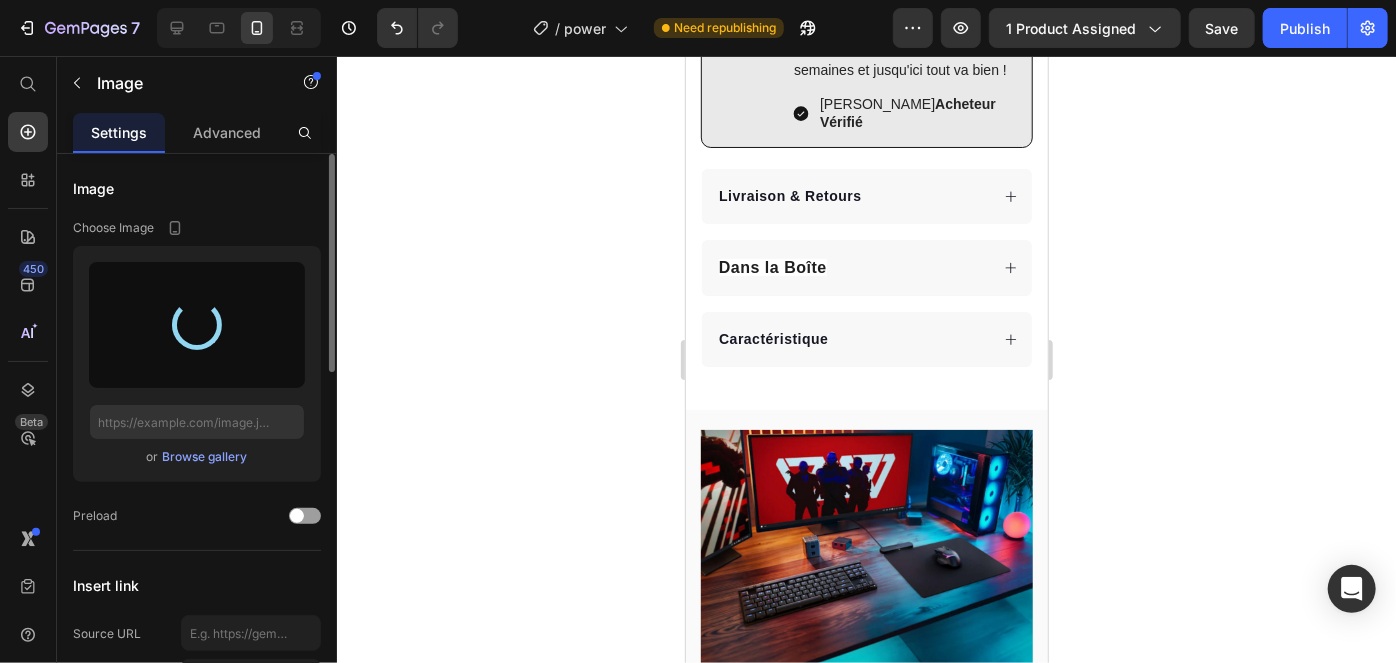 scroll, scrollTop: 1141, scrollLeft: 0, axis: vertical 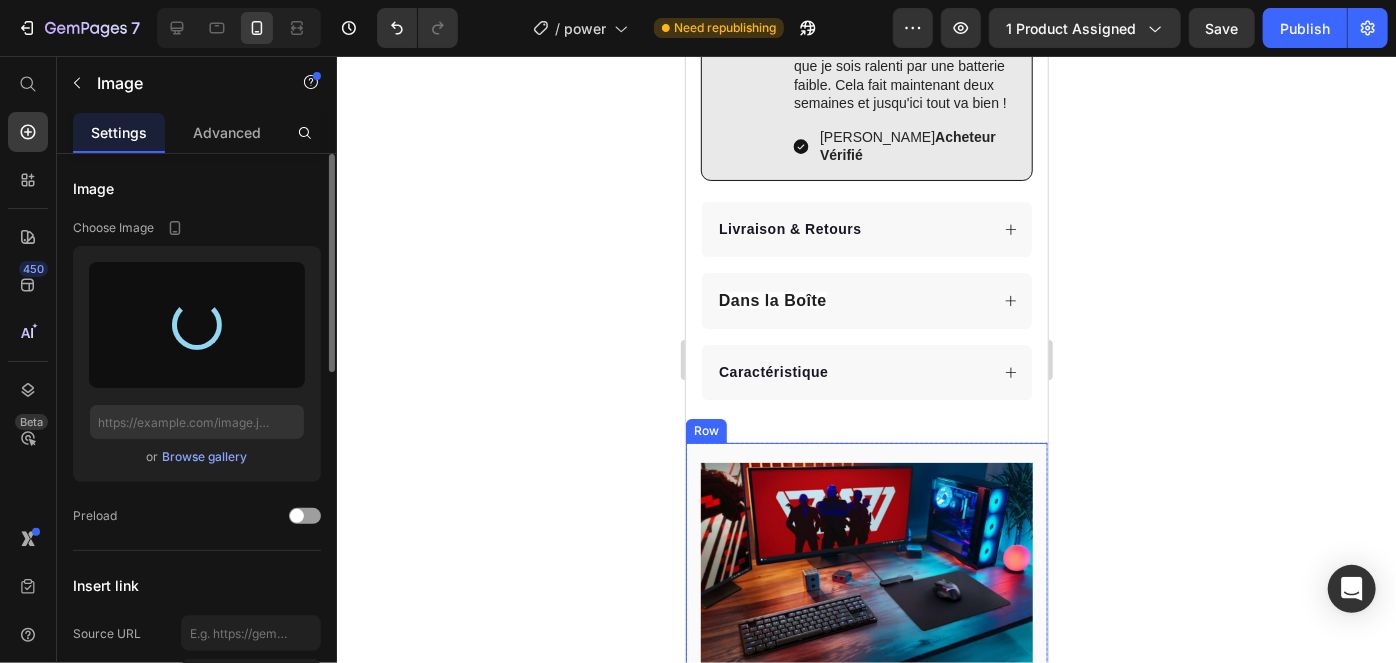 type on "[URL][DOMAIN_NAME]" 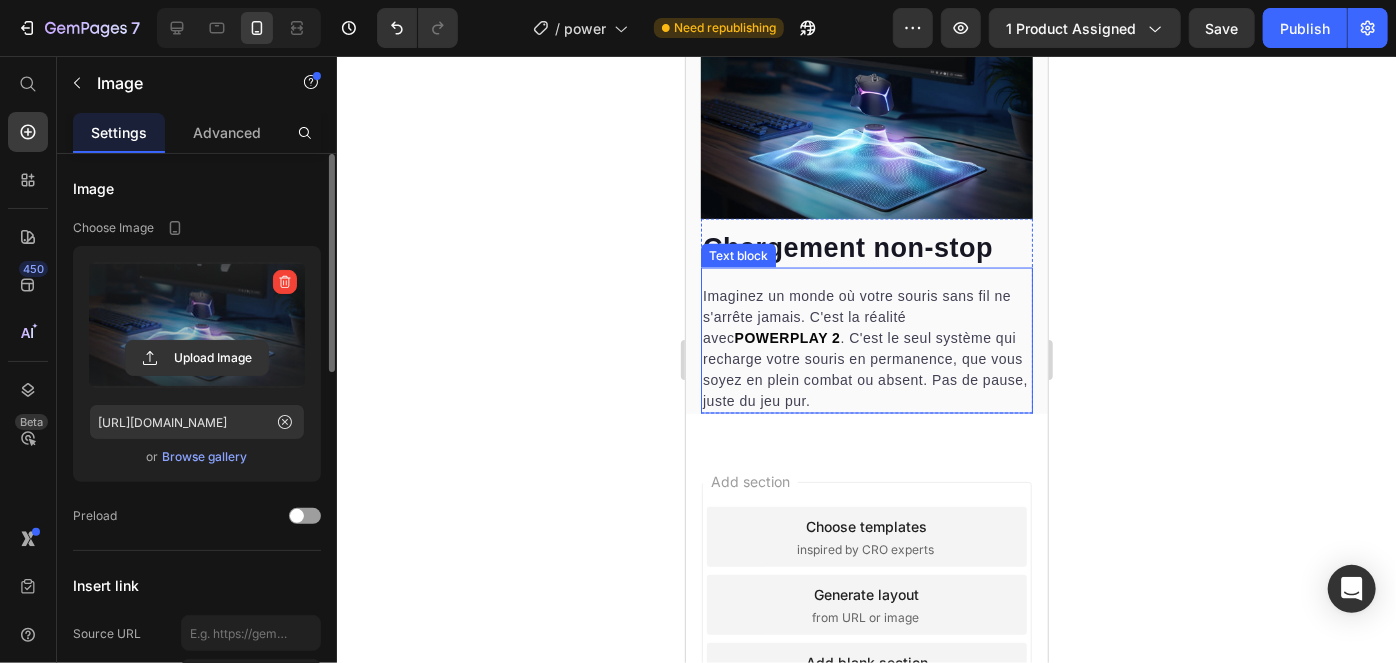scroll, scrollTop: 1562, scrollLeft: 0, axis: vertical 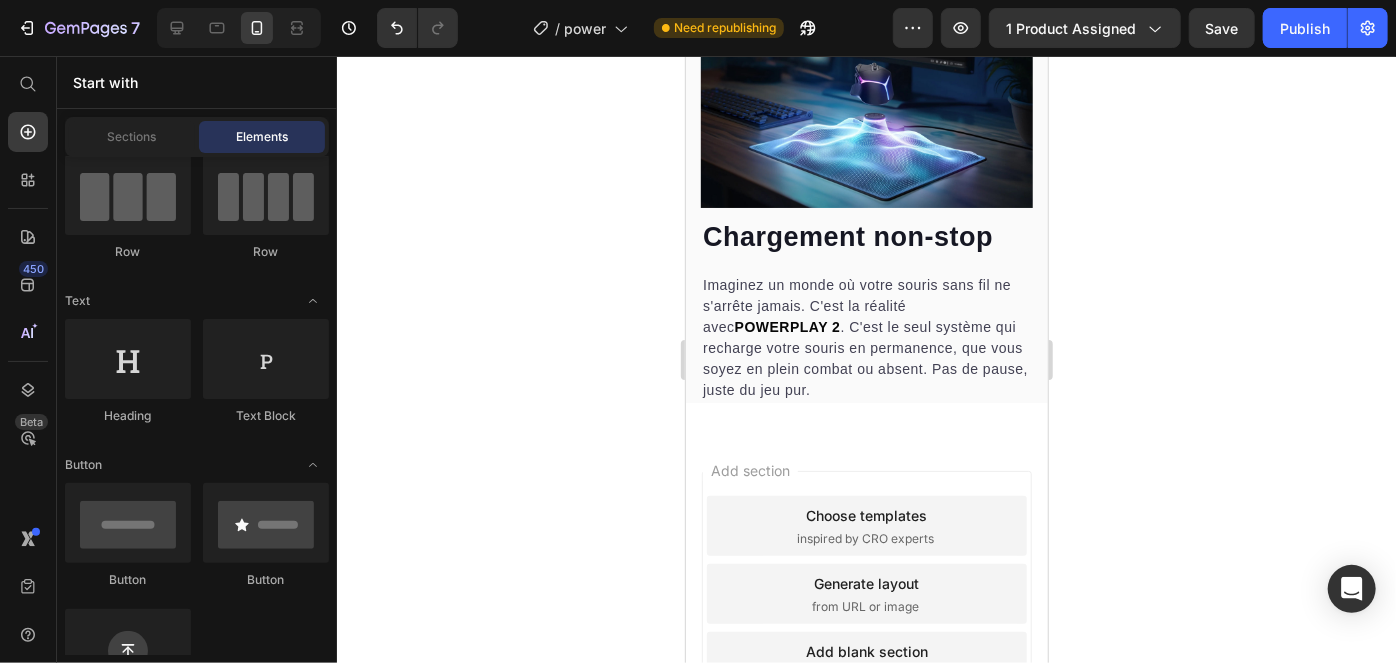 click on "Add section Choose templates inspired by CRO experts Generate layout from URL or image Add blank section then drag & drop elements" at bounding box center (866, 621) 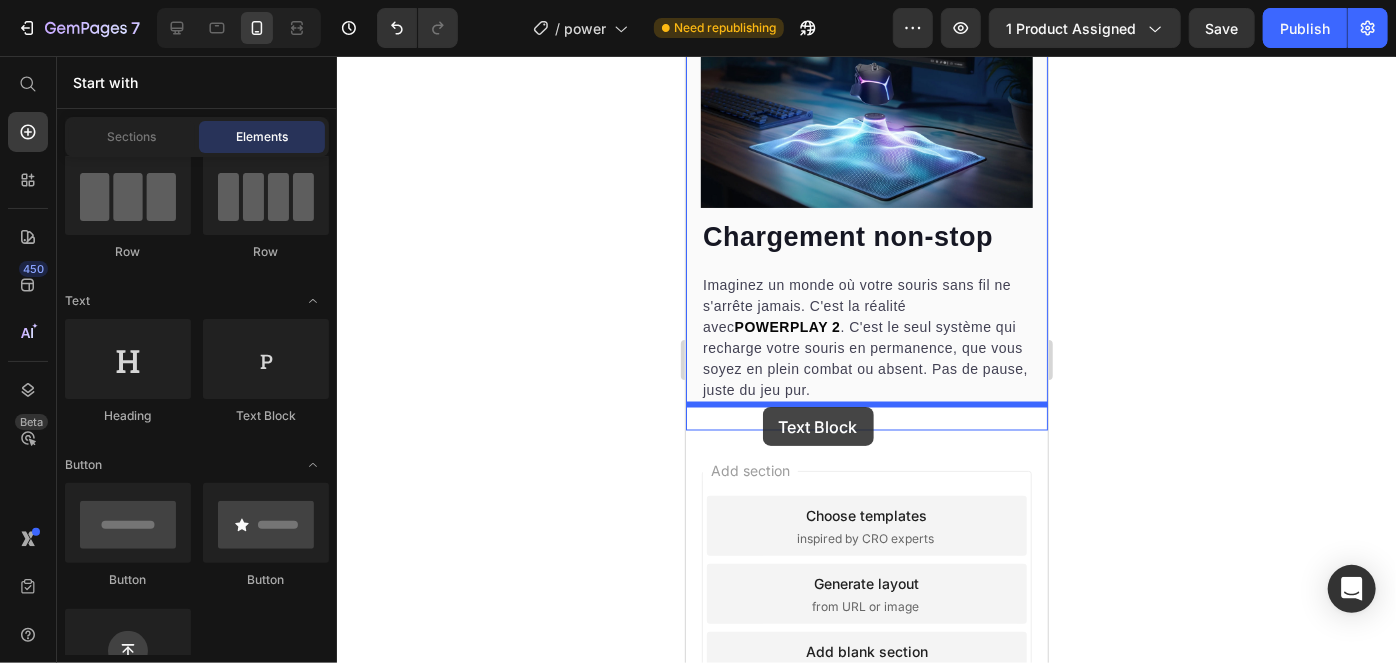 drag, startPoint x: 938, startPoint y: 433, endPoint x: 762, endPoint y: 406, distance: 178.05898 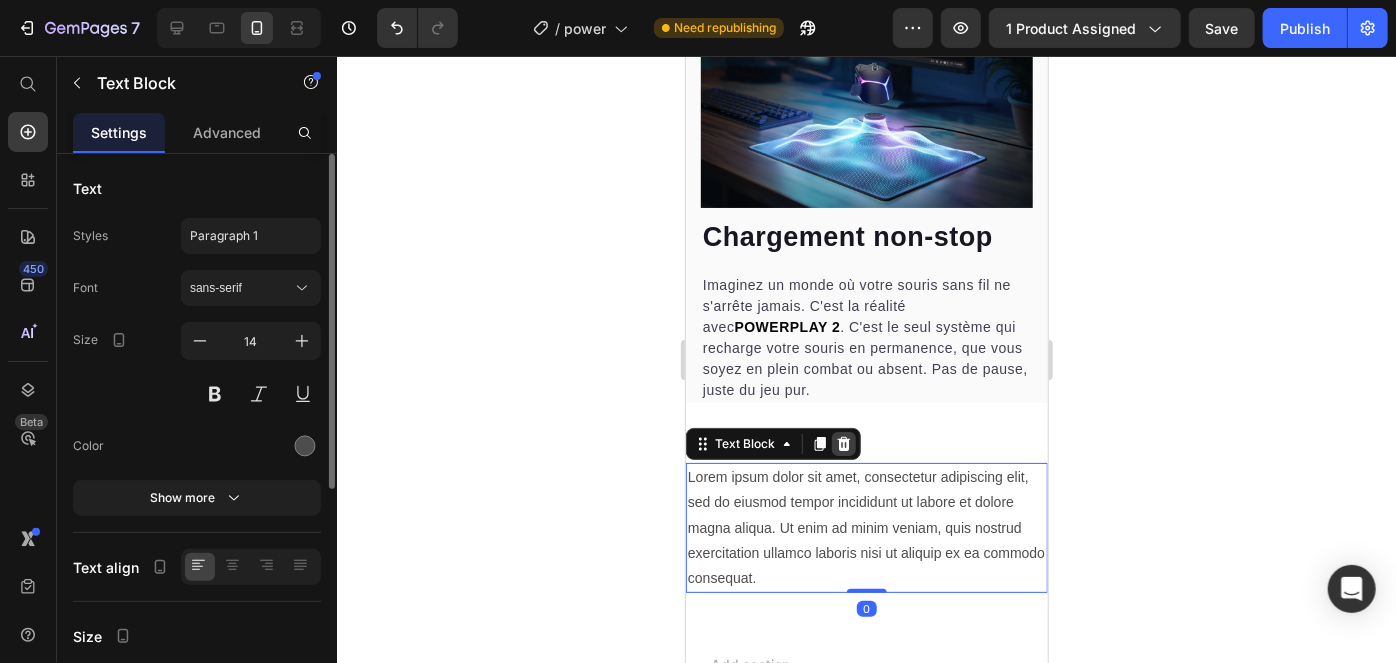 click 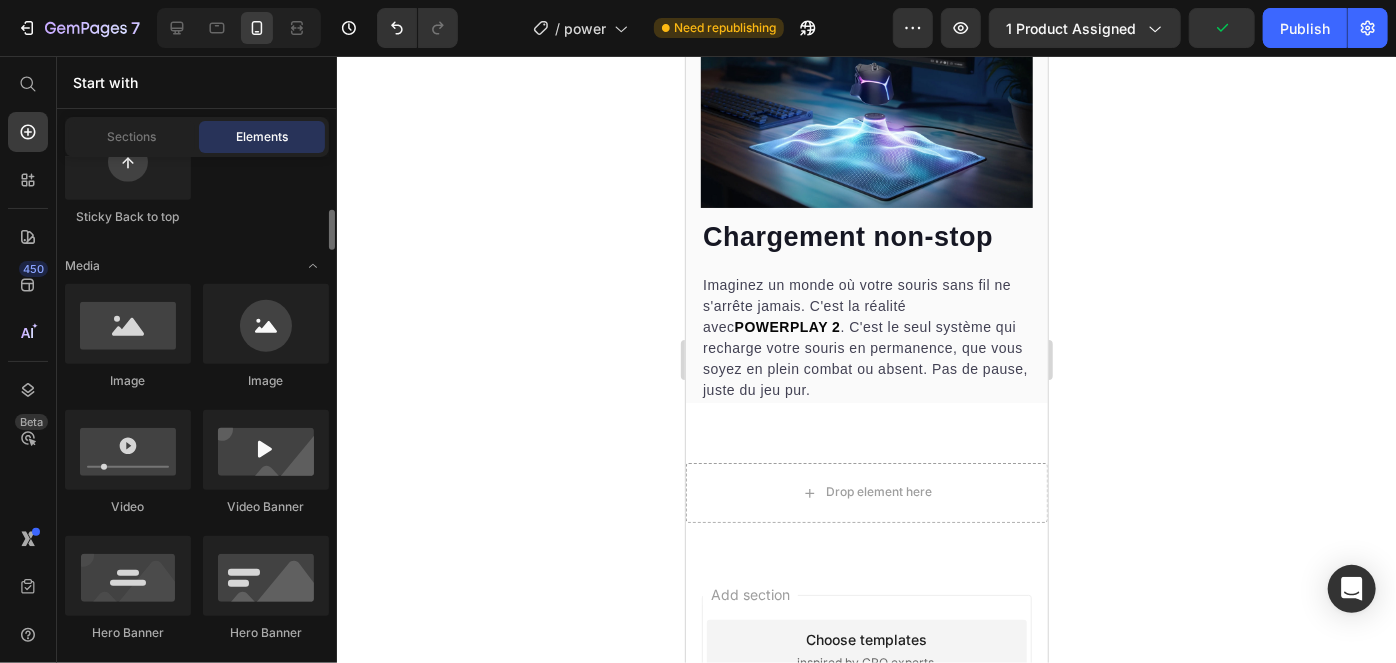 scroll, scrollTop: 660, scrollLeft: 0, axis: vertical 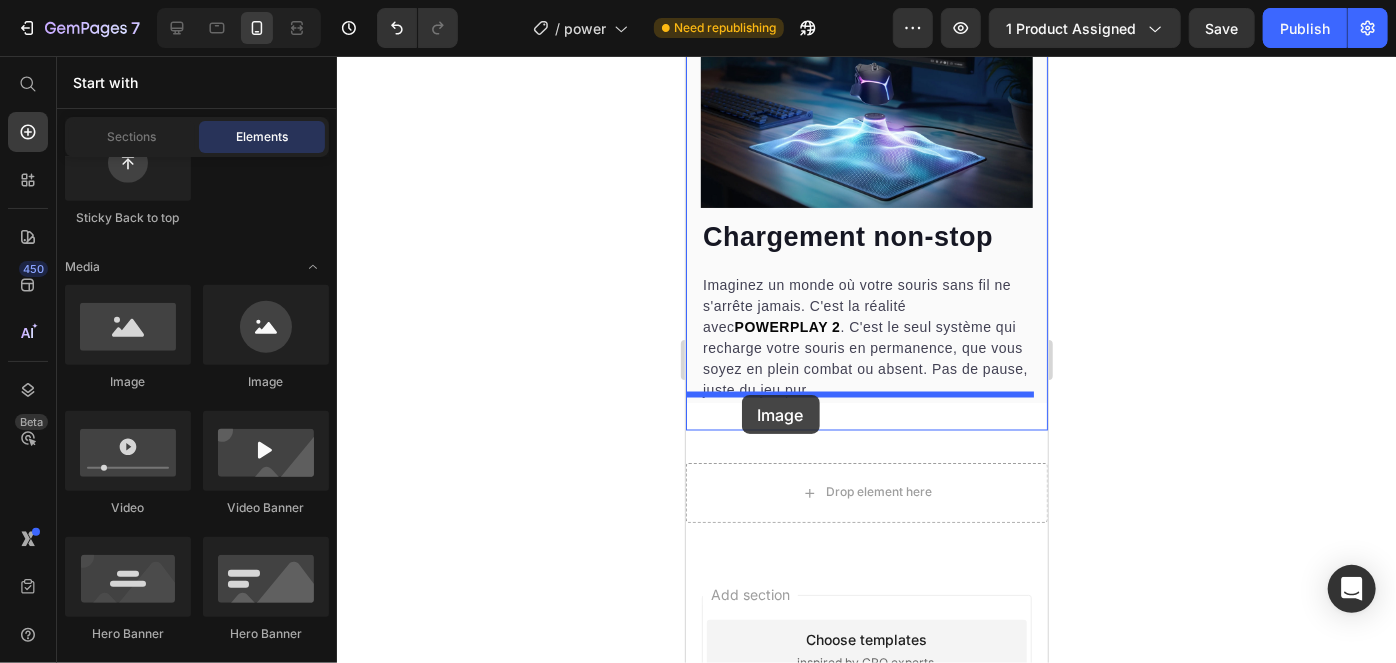 drag, startPoint x: 1078, startPoint y: 399, endPoint x: 741, endPoint y: 394, distance: 337.03708 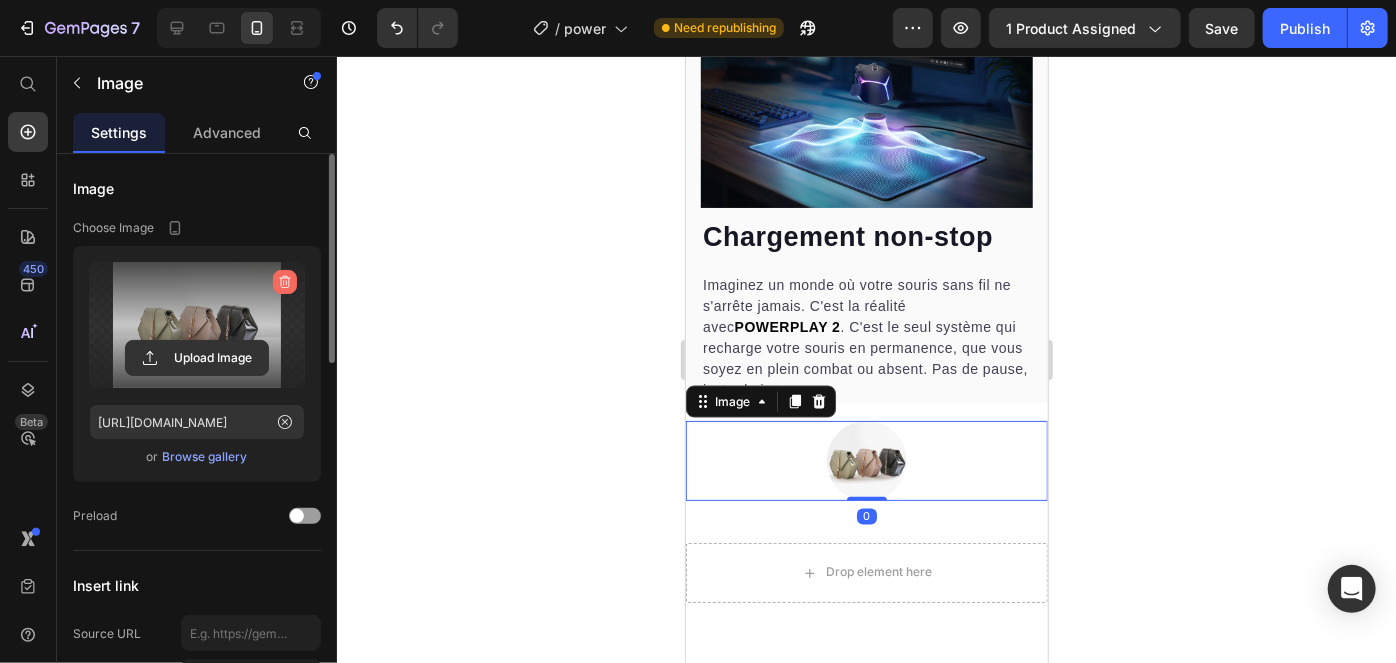click 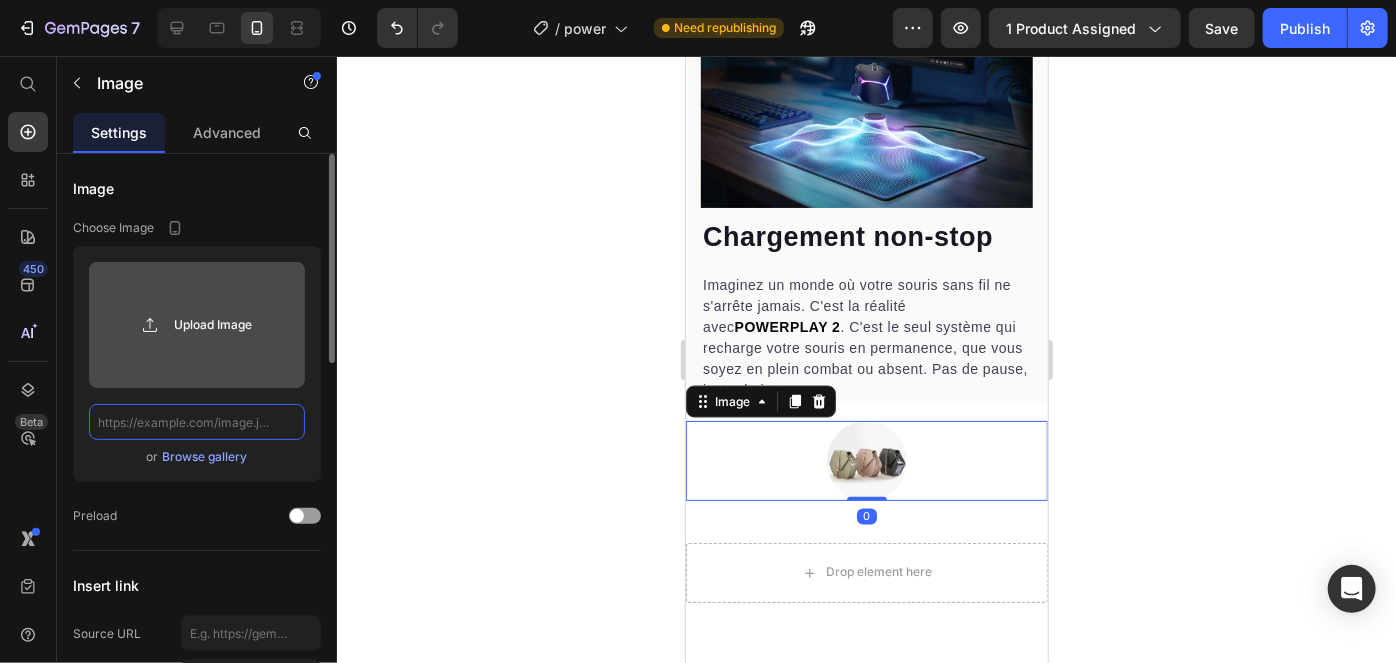 scroll, scrollTop: 0, scrollLeft: 0, axis: both 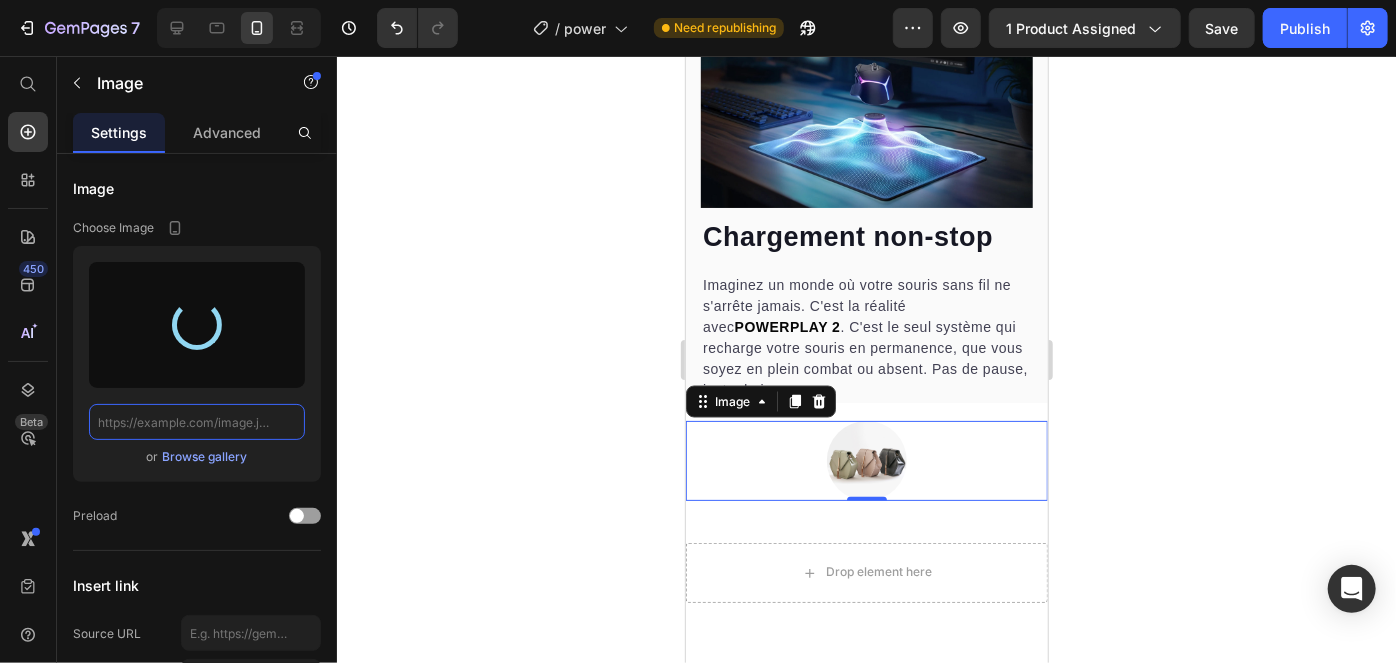 type on "[URL][DOMAIN_NAME]" 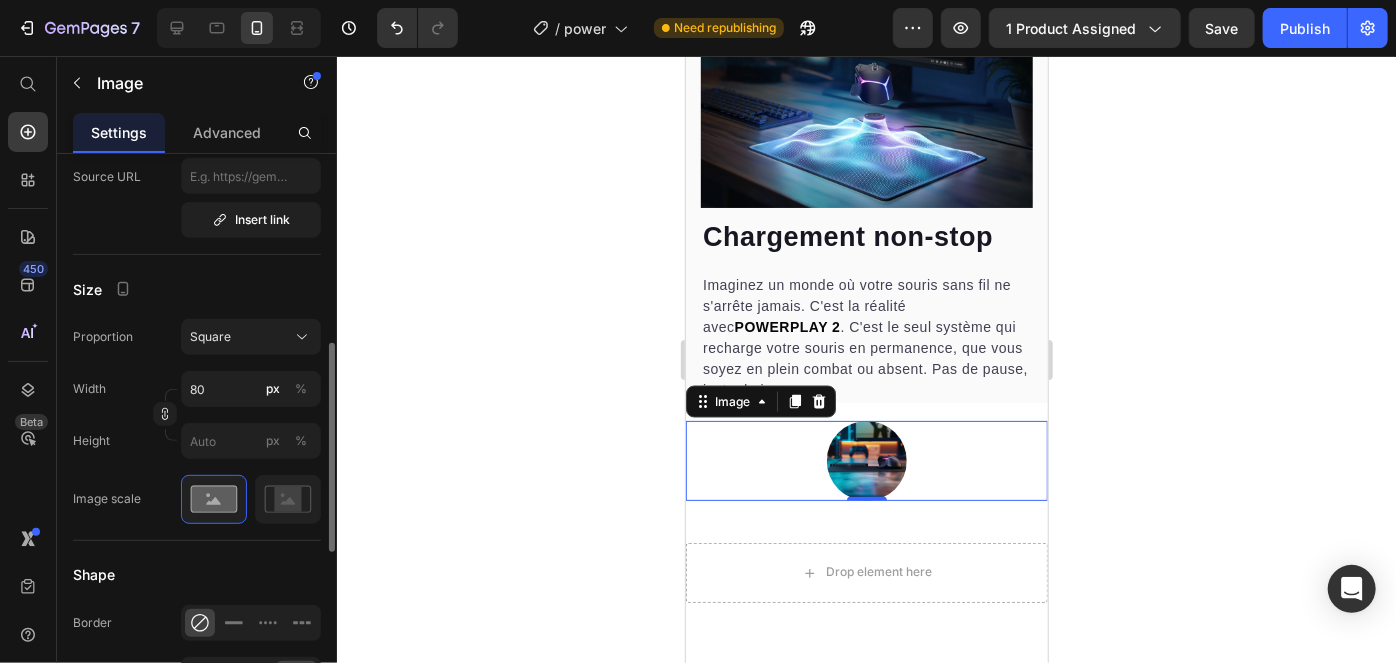 scroll, scrollTop: 472, scrollLeft: 0, axis: vertical 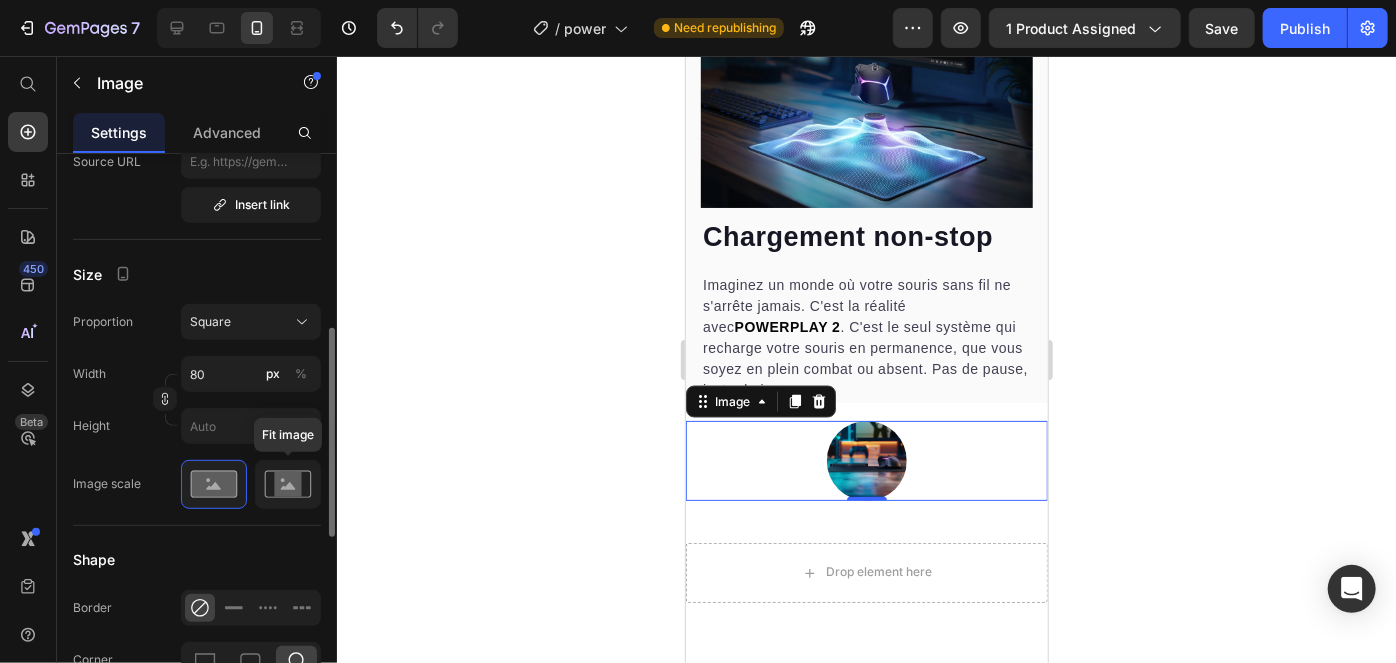 click 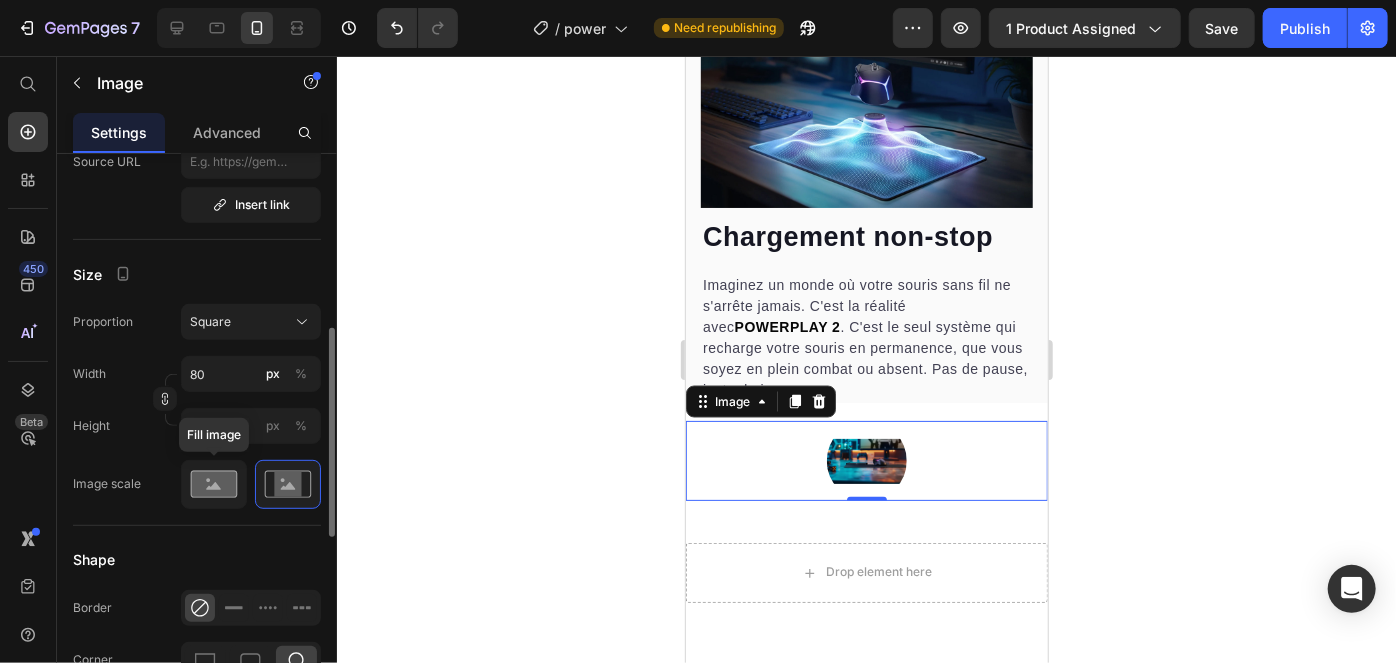 click 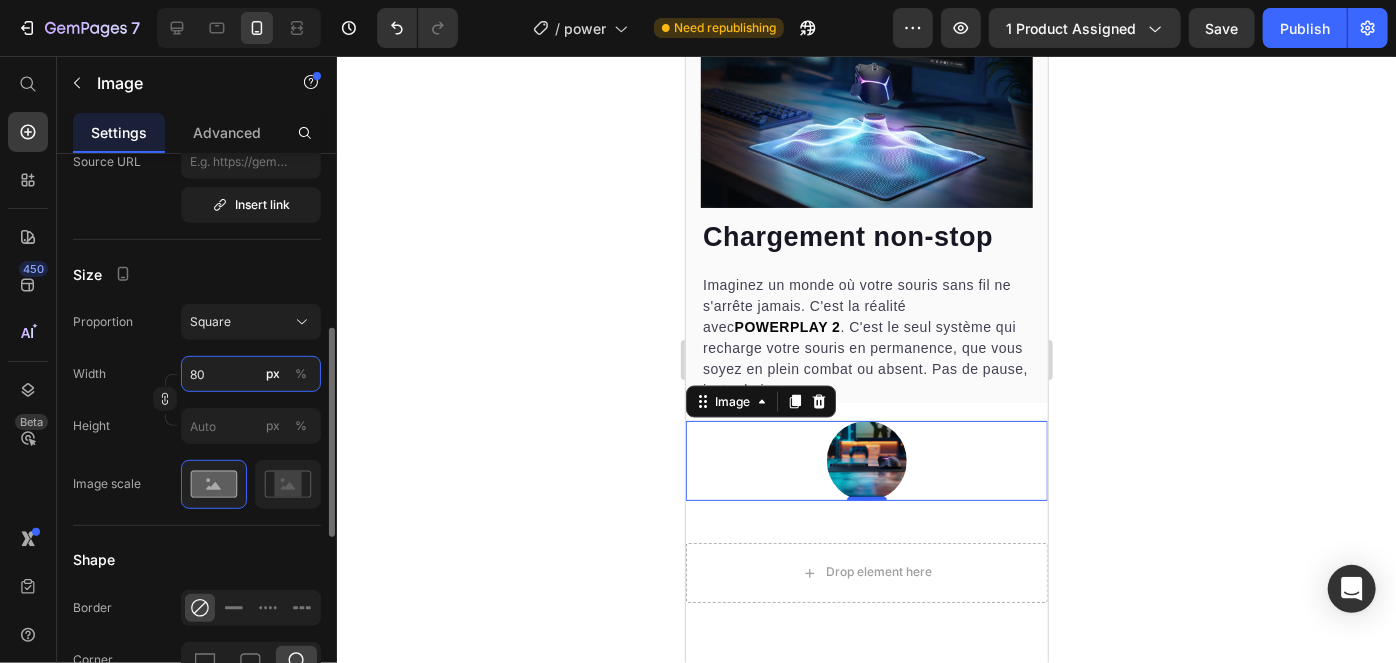 click on "80" at bounding box center [251, 374] 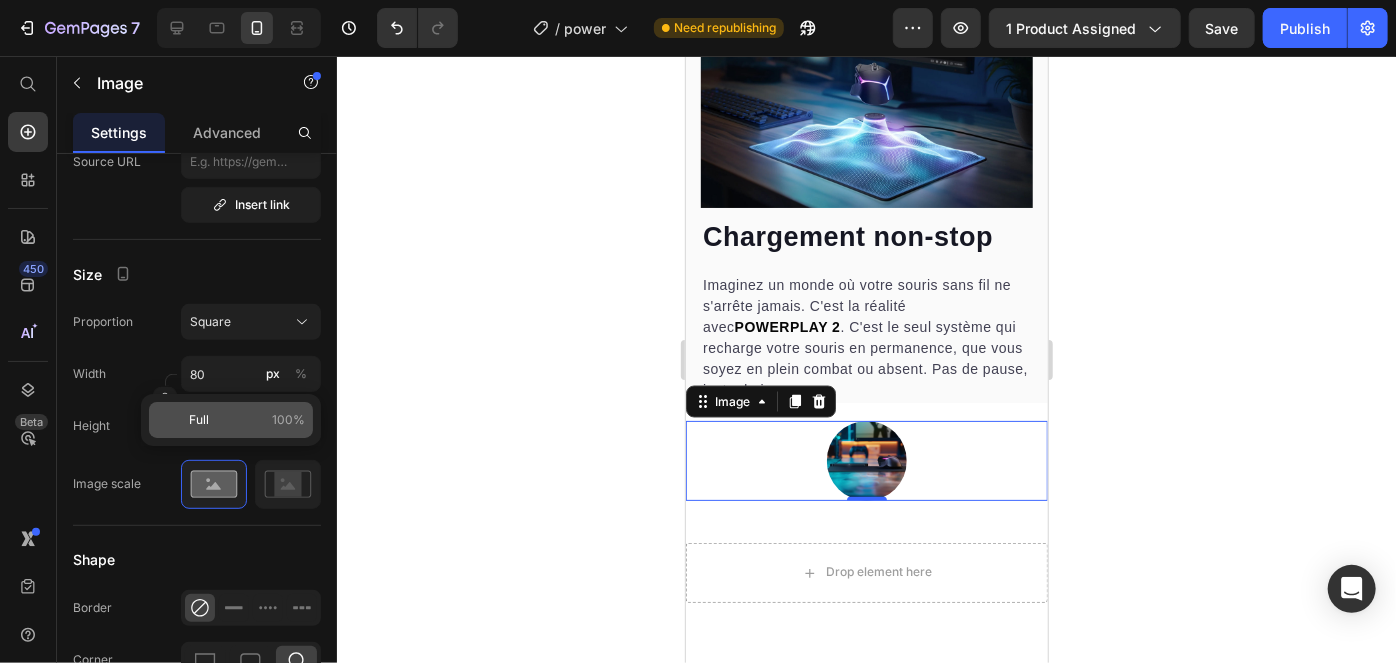 type on "80" 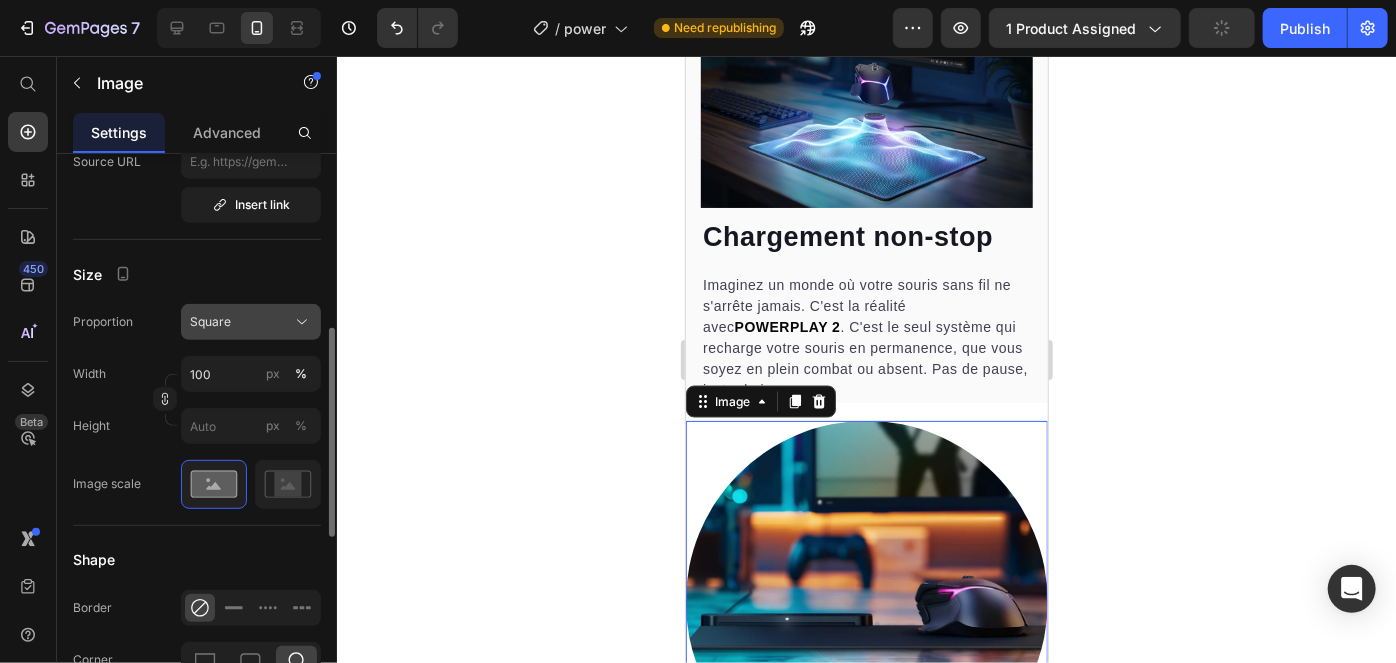 click on "Square" 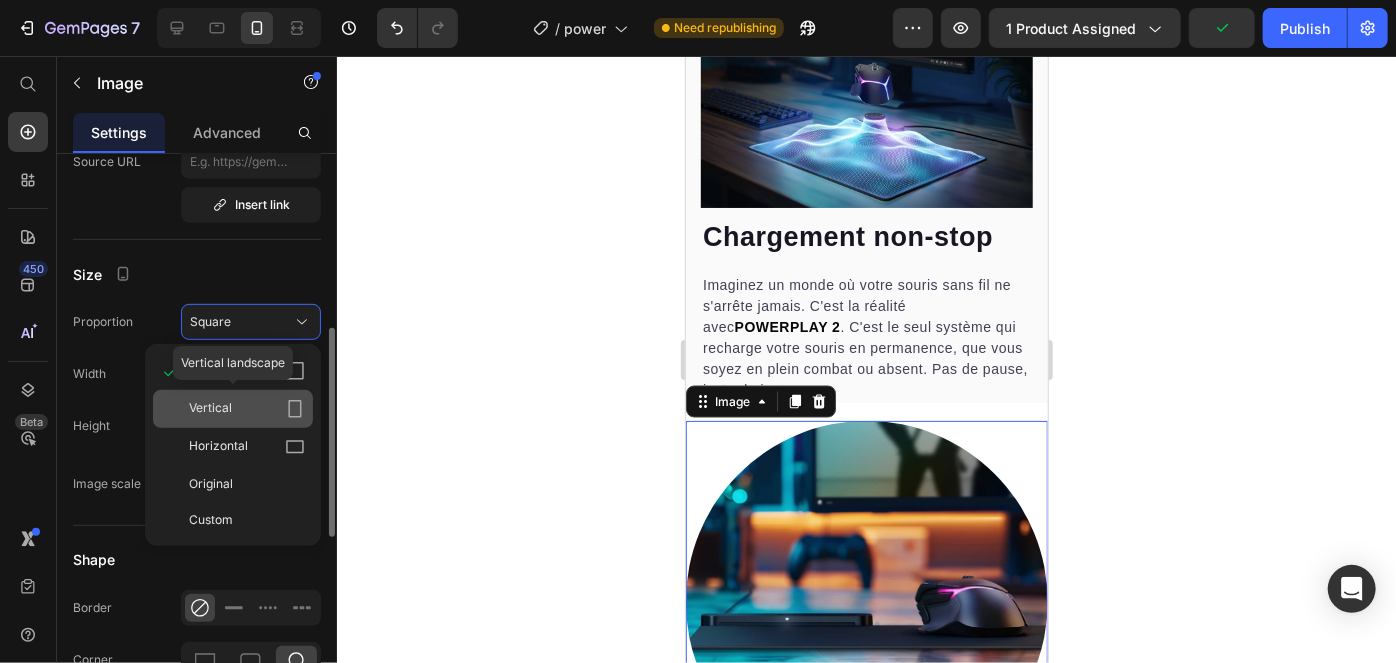 click on "Vertical" at bounding box center (247, 409) 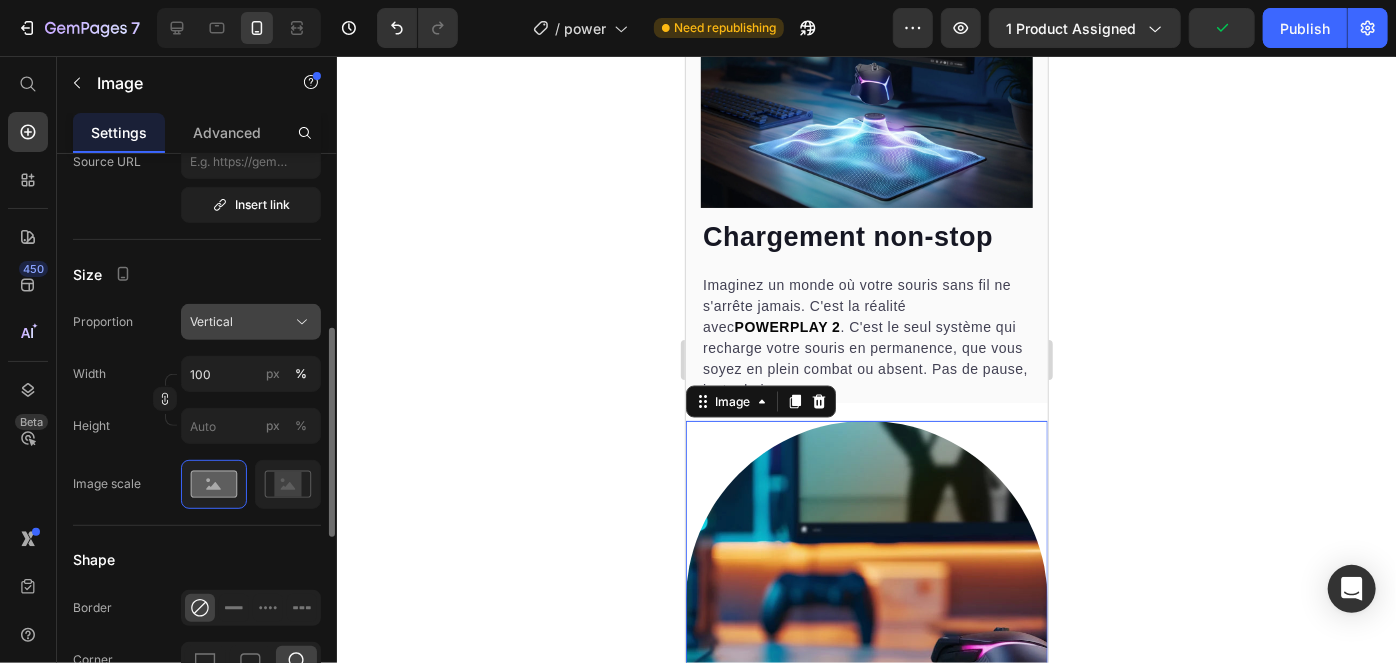 click on "Vertical" at bounding box center (251, 322) 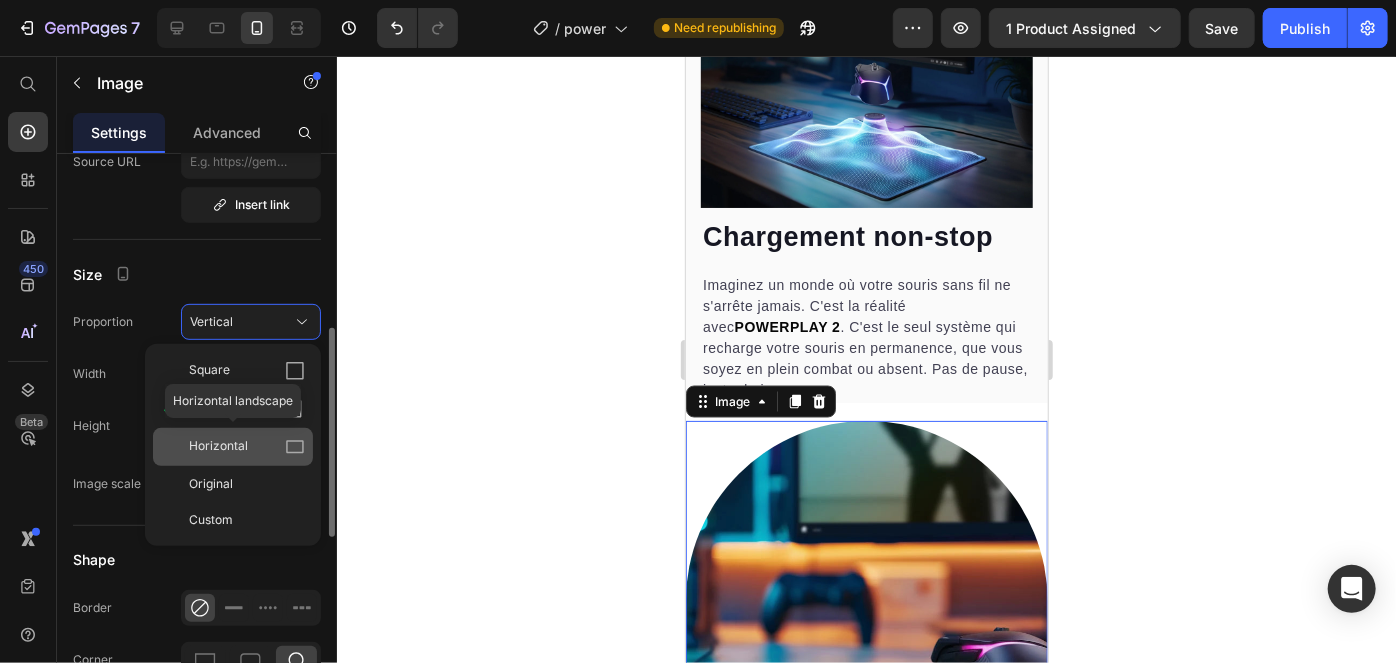 click on "Horizontal" at bounding box center (247, 447) 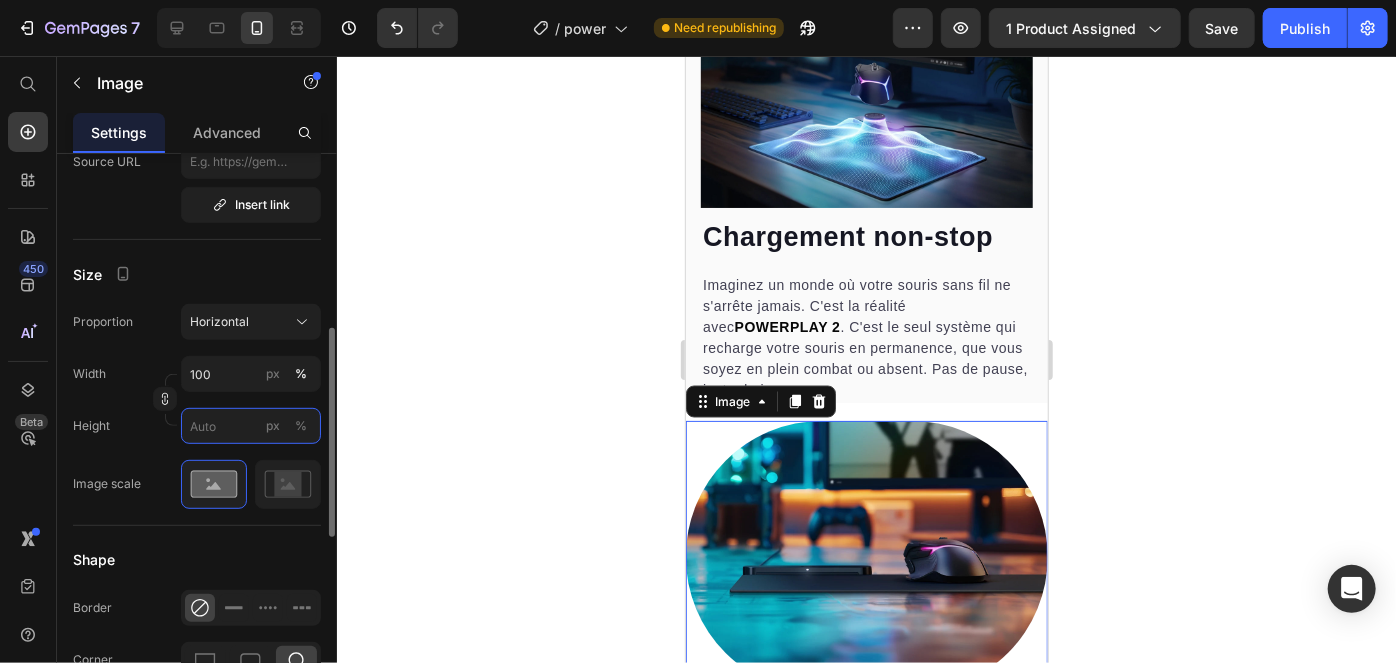 click on "px %" at bounding box center [251, 426] 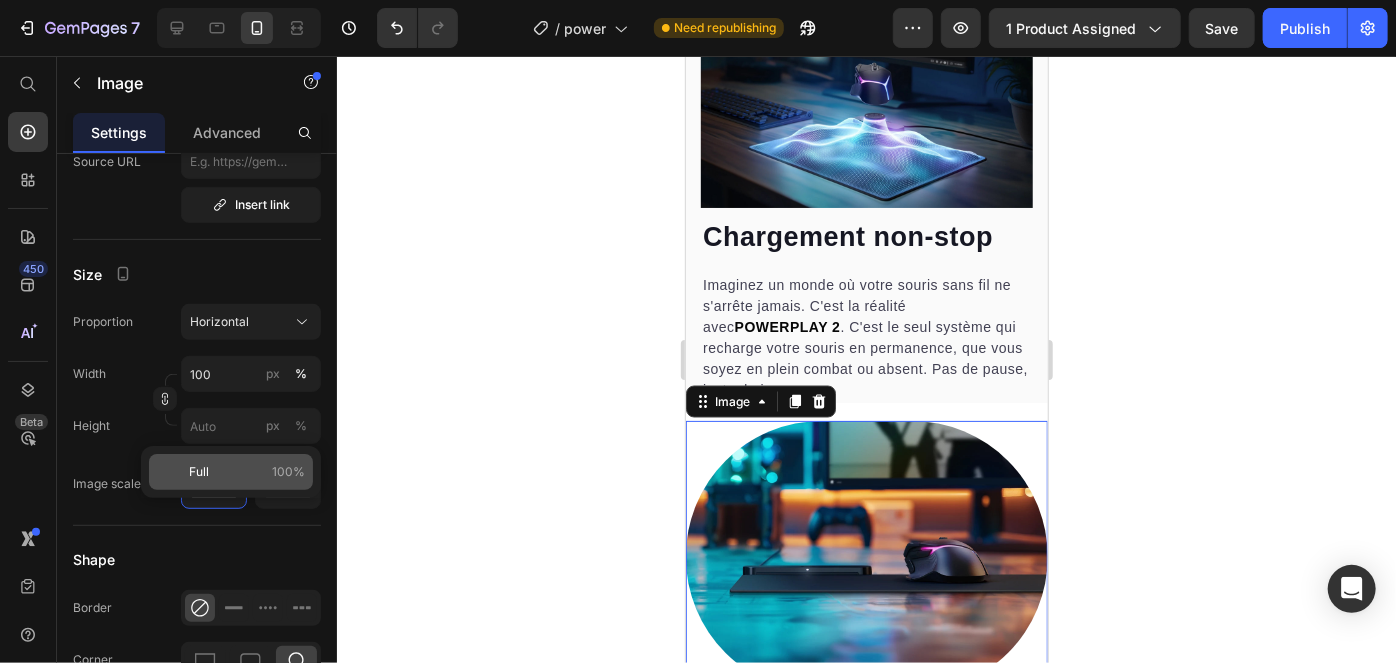 click on "100%" at bounding box center [288, 472] 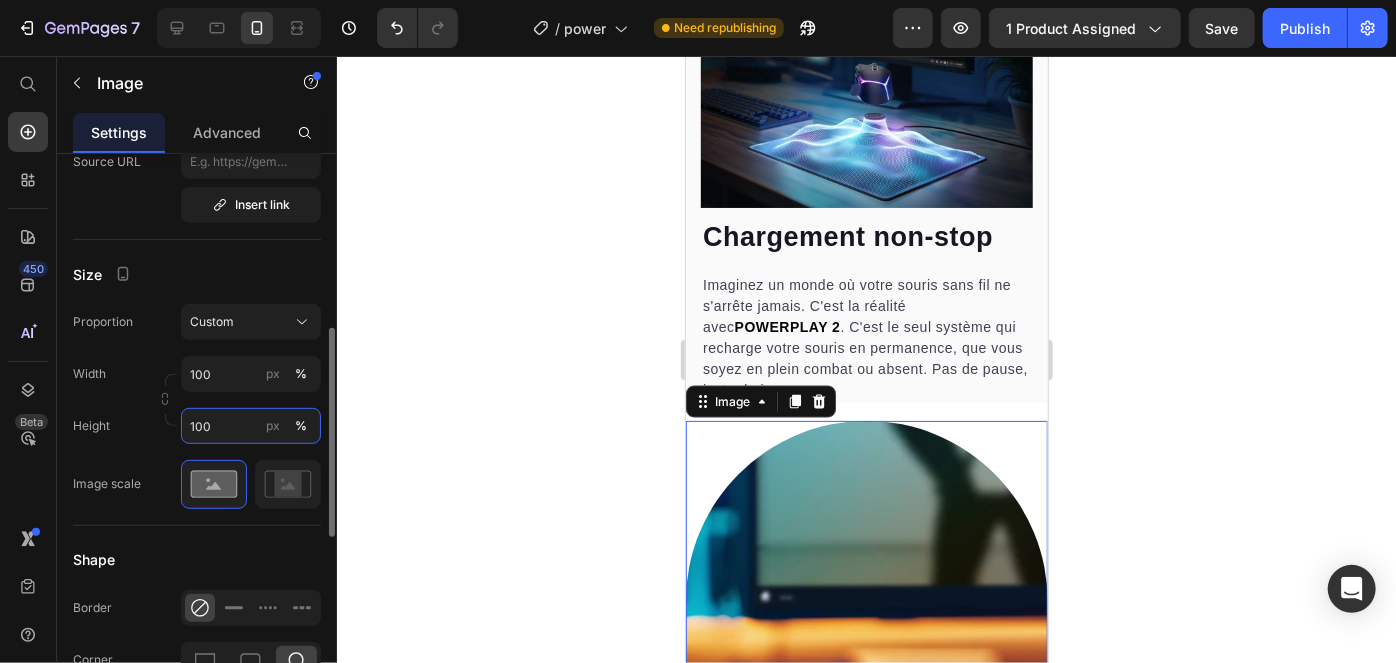 click on "100" at bounding box center [251, 426] 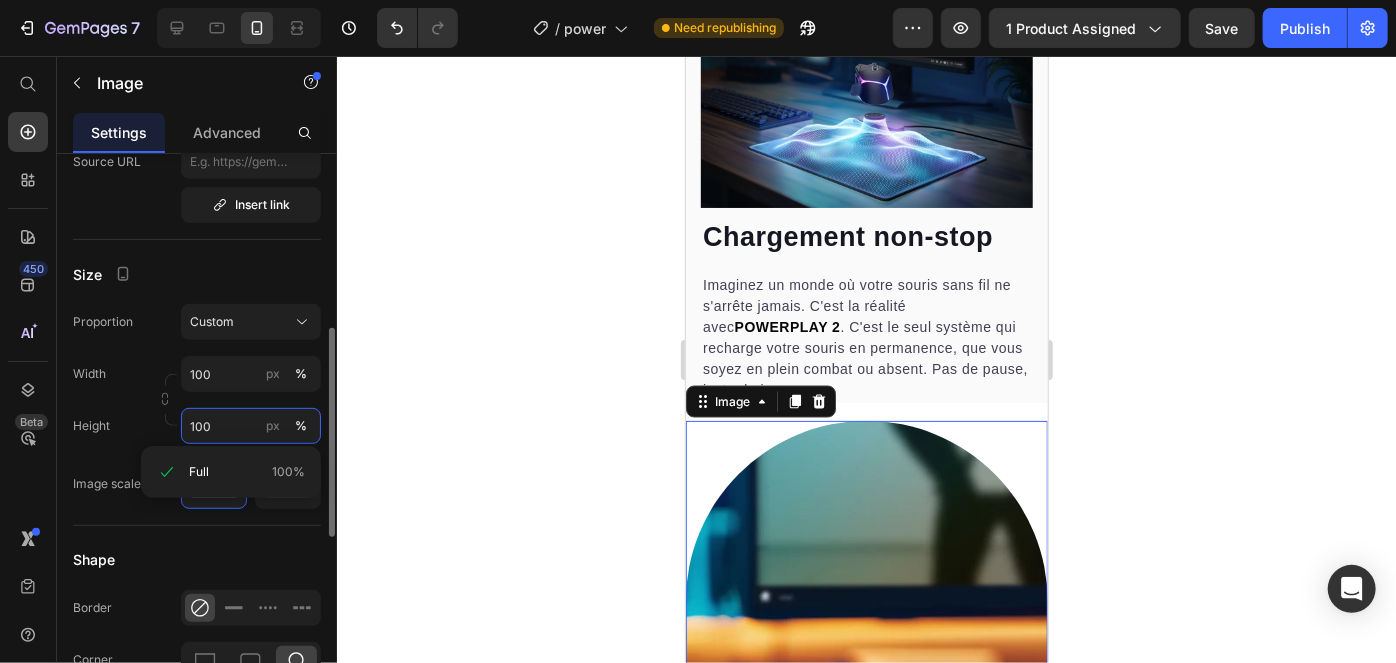 type 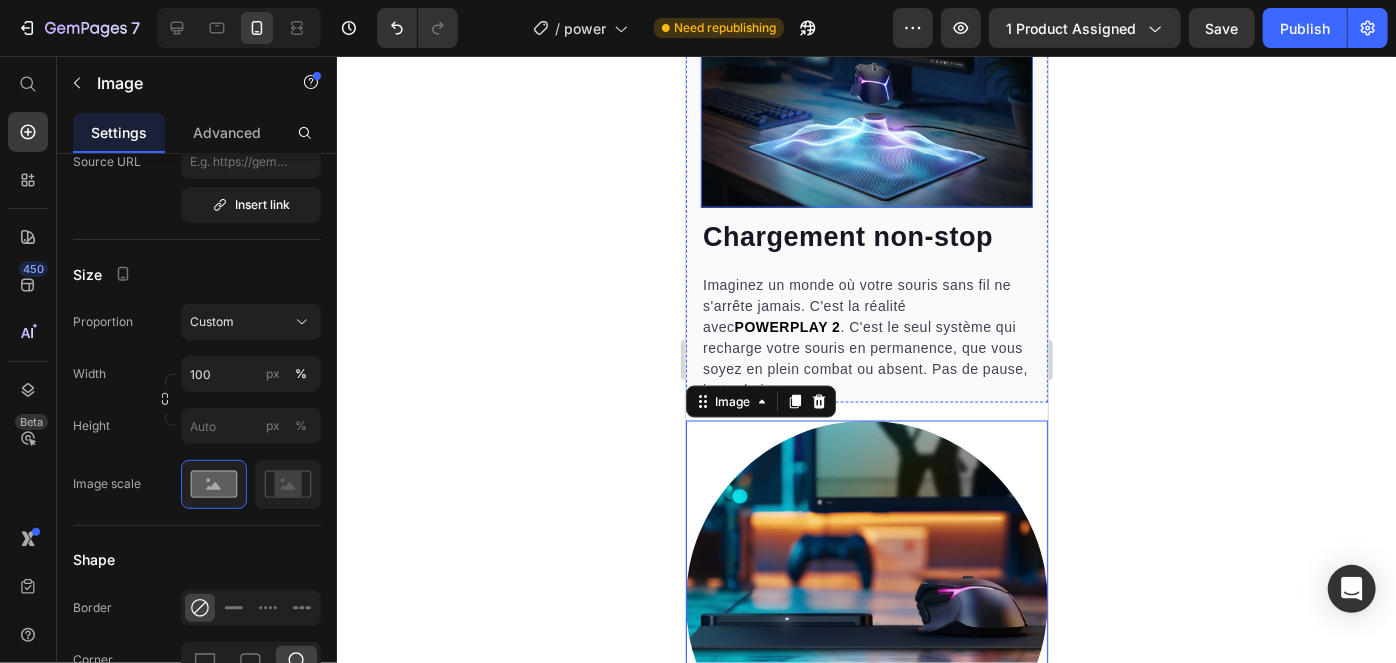 click at bounding box center (866, 113) 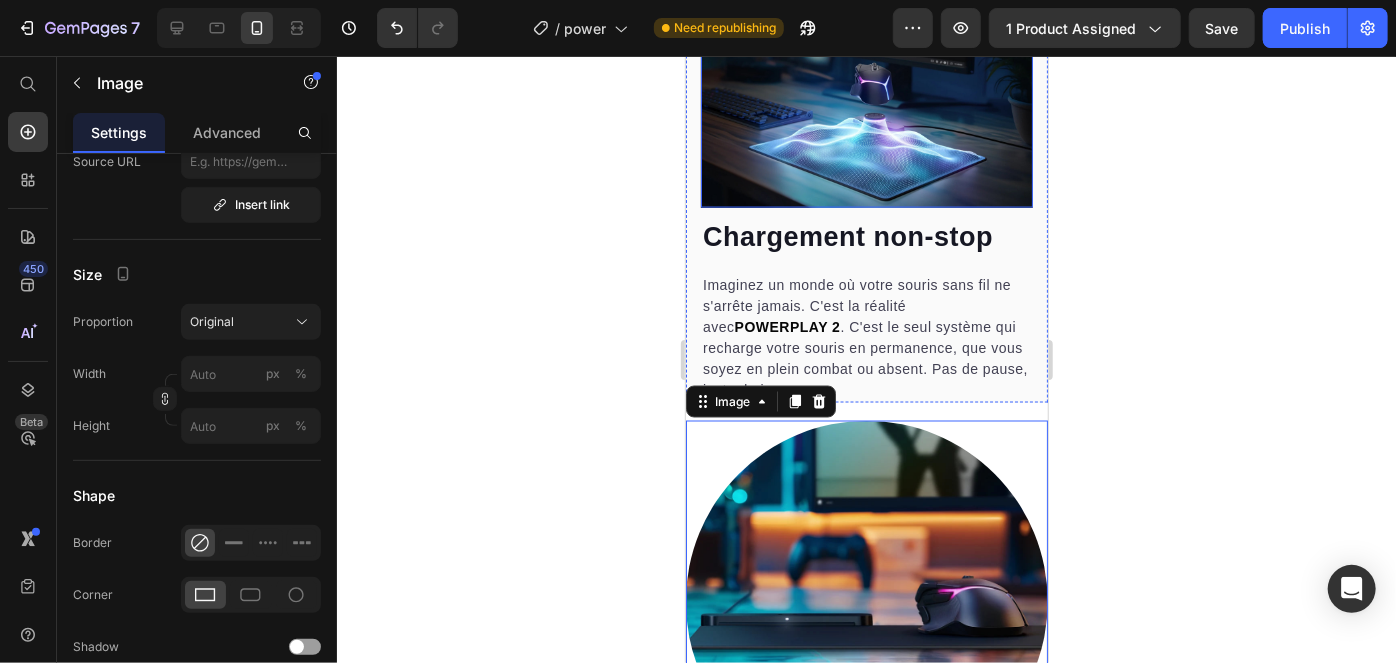 scroll, scrollTop: 472, scrollLeft: 0, axis: vertical 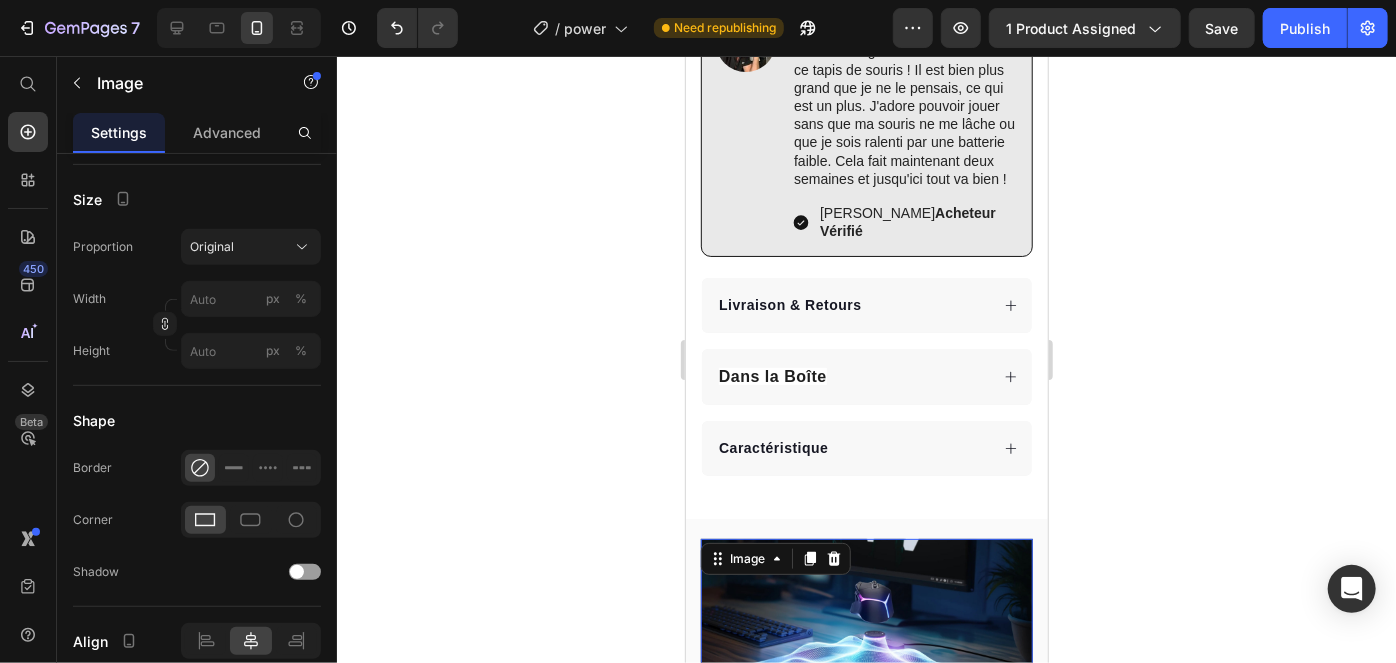 click at bounding box center (866, 631) 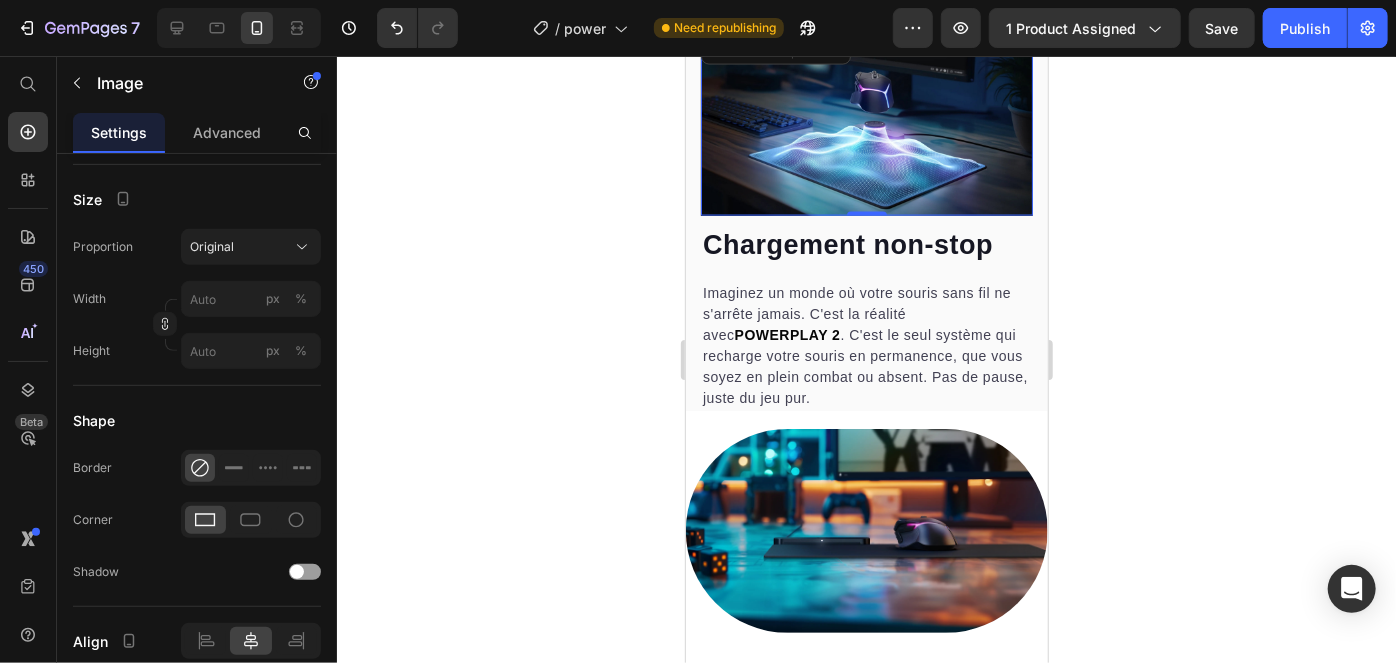 scroll, scrollTop: 1560, scrollLeft: 0, axis: vertical 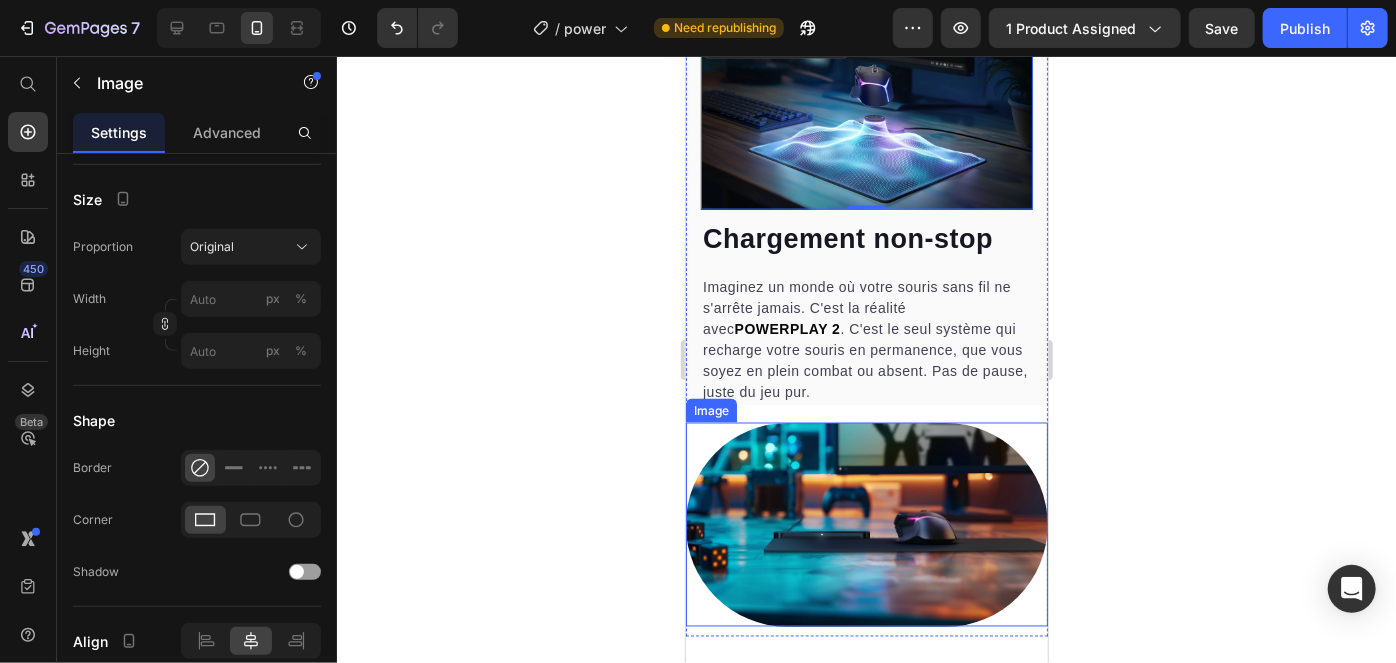 click at bounding box center [866, 523] 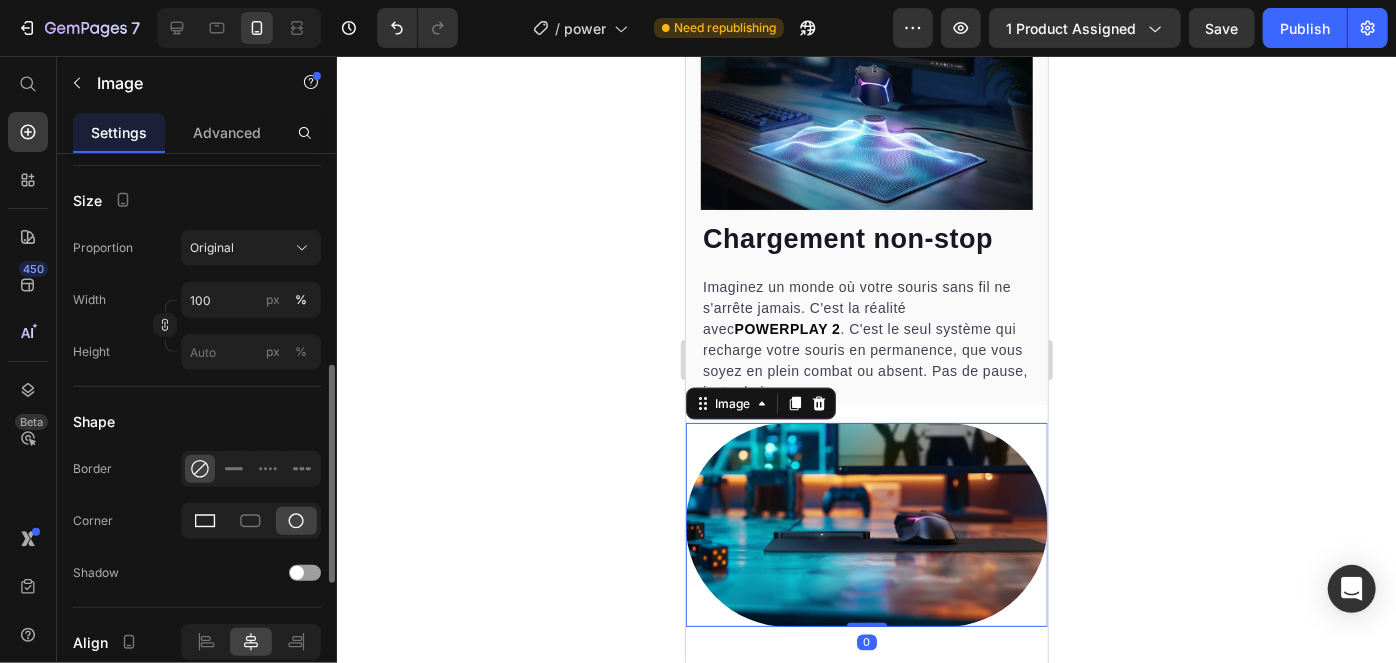 click 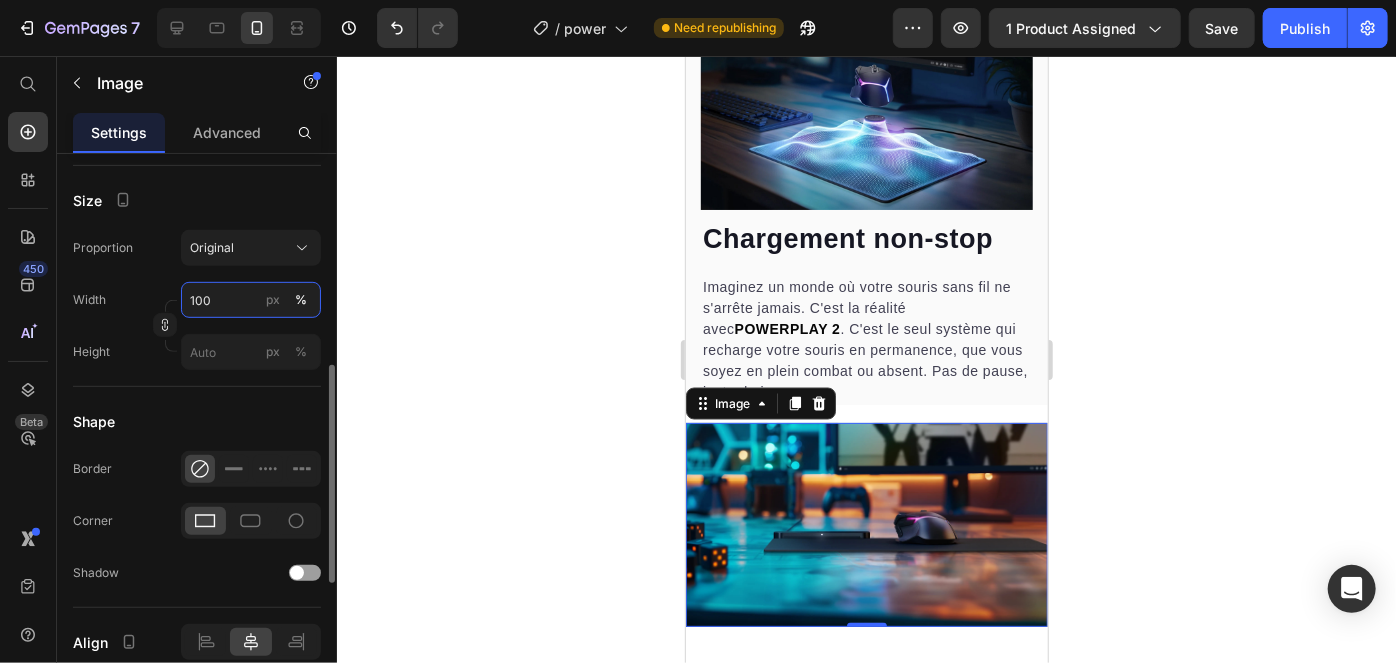click on "100" at bounding box center [251, 300] 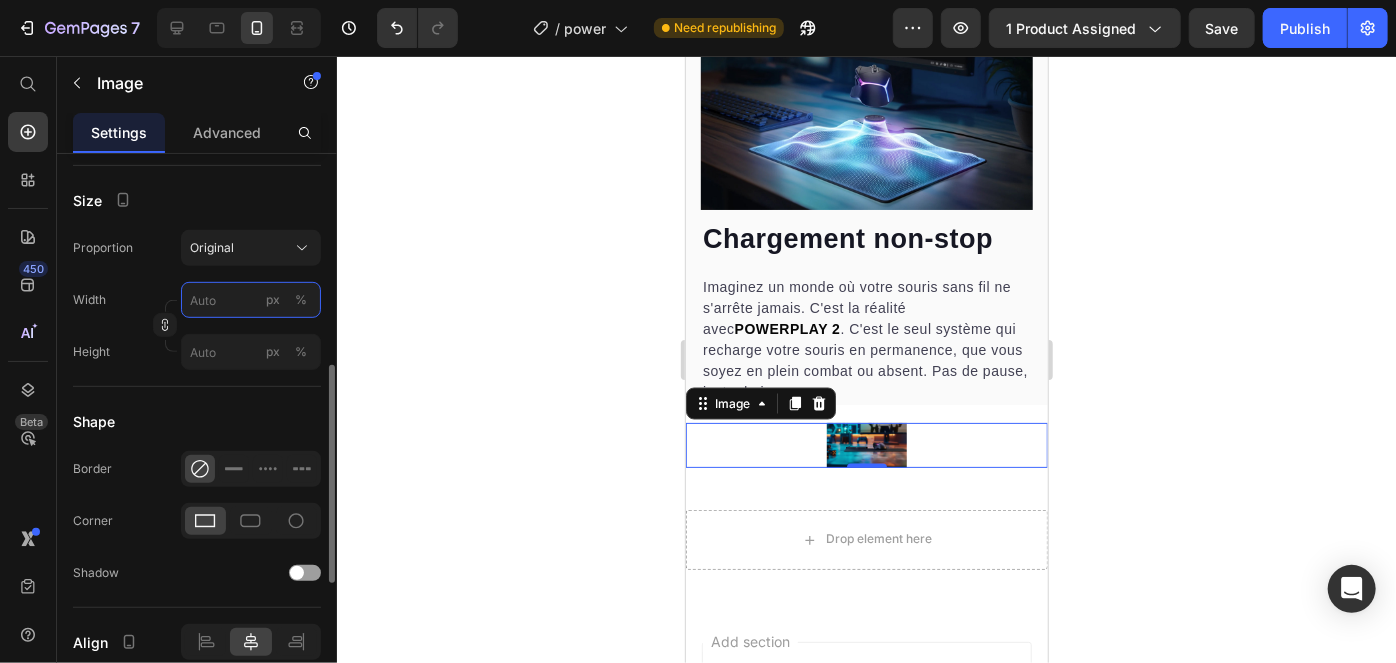 click on "px %" at bounding box center [251, 300] 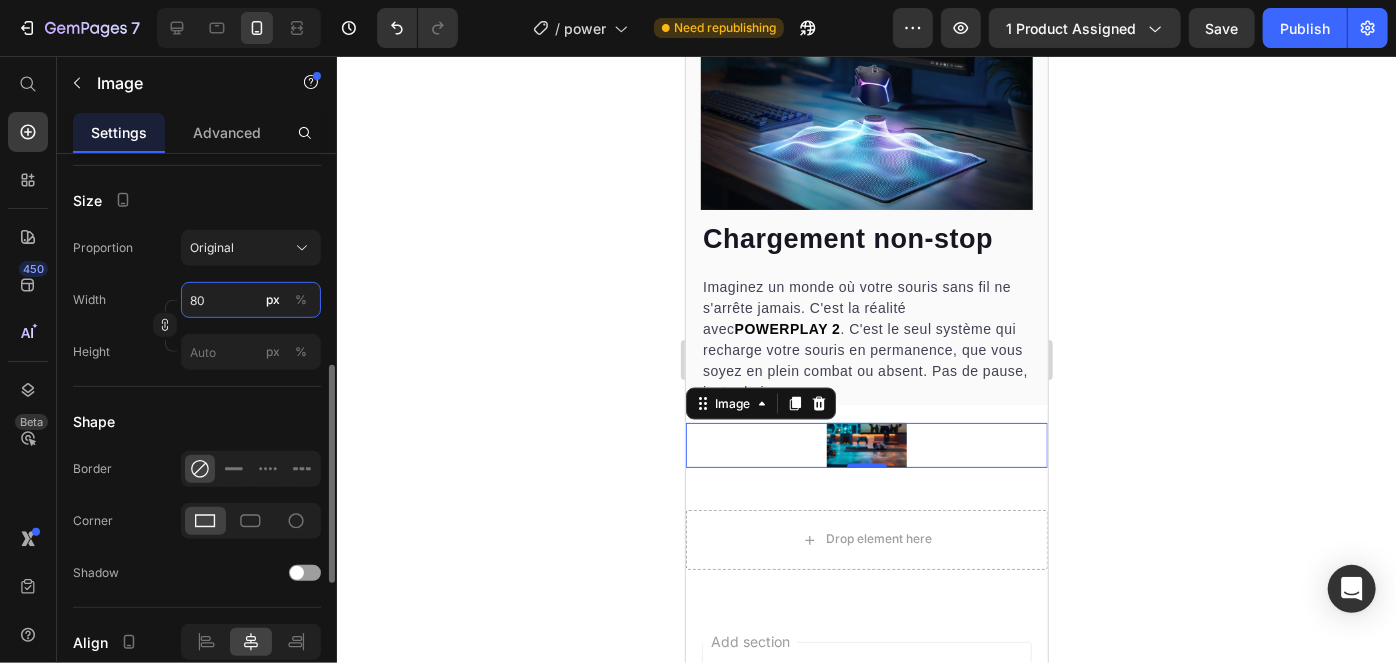type on "8" 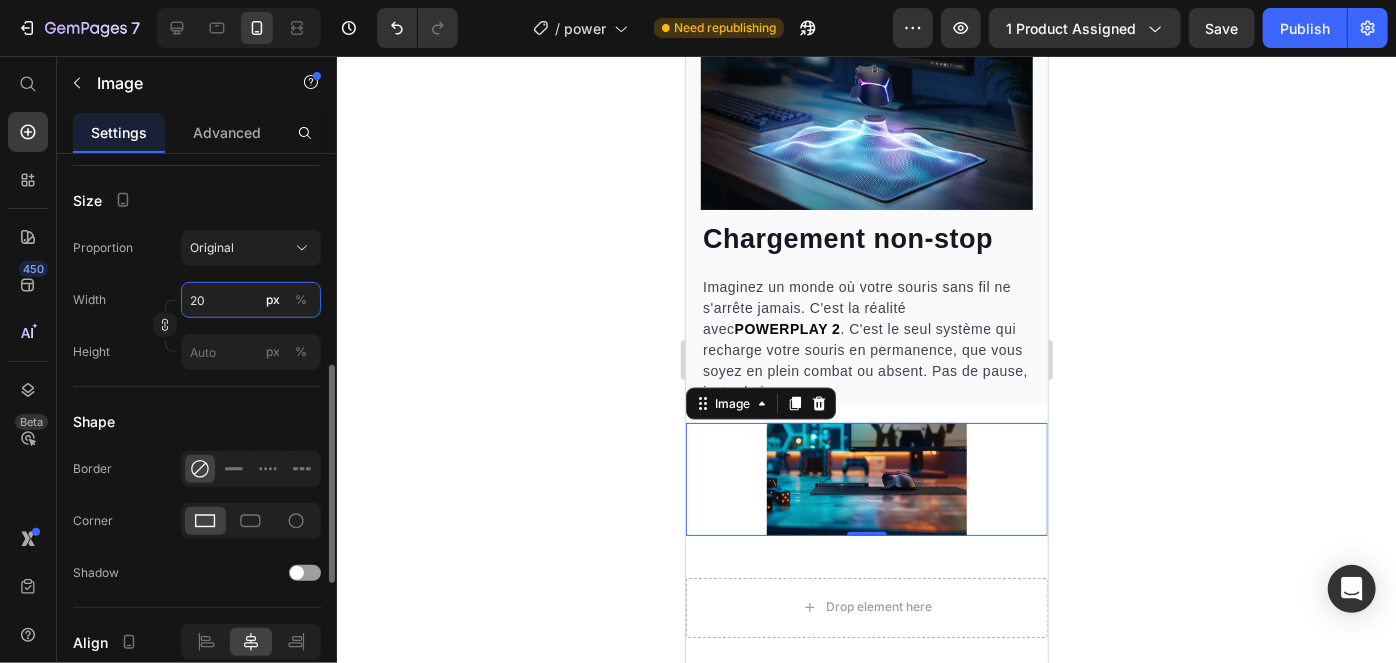 type on "2" 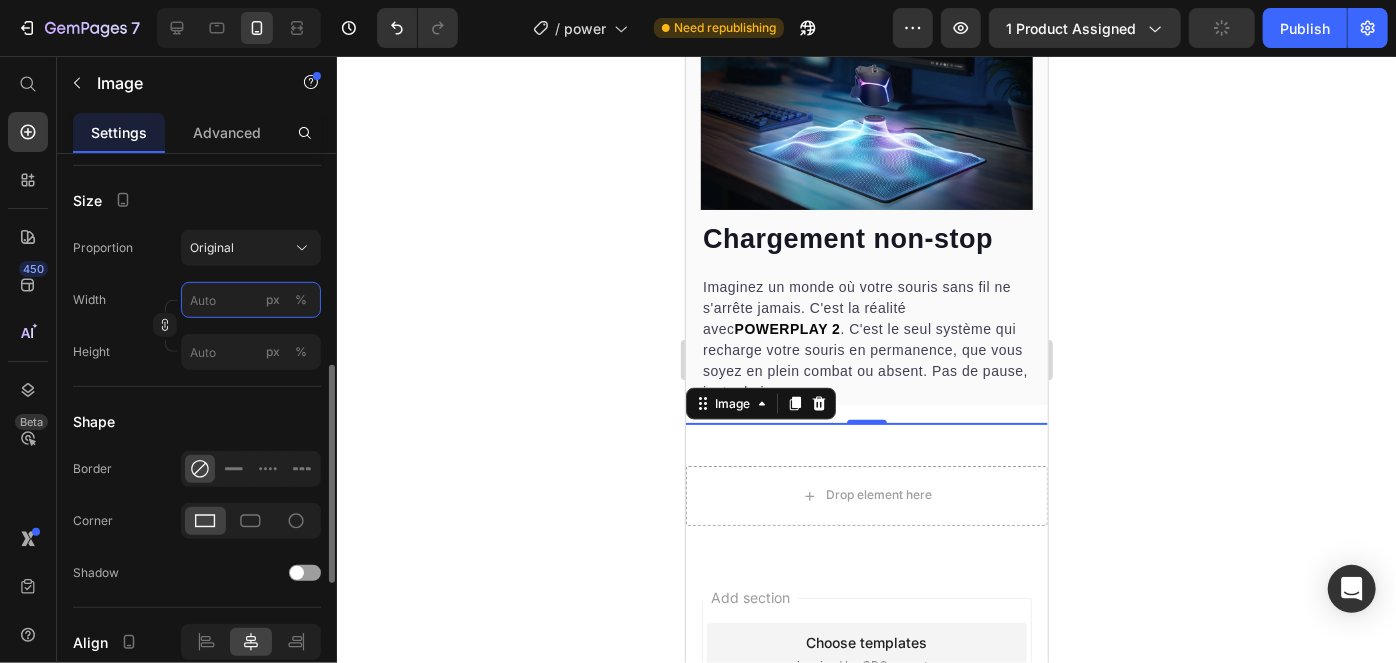 type on "2" 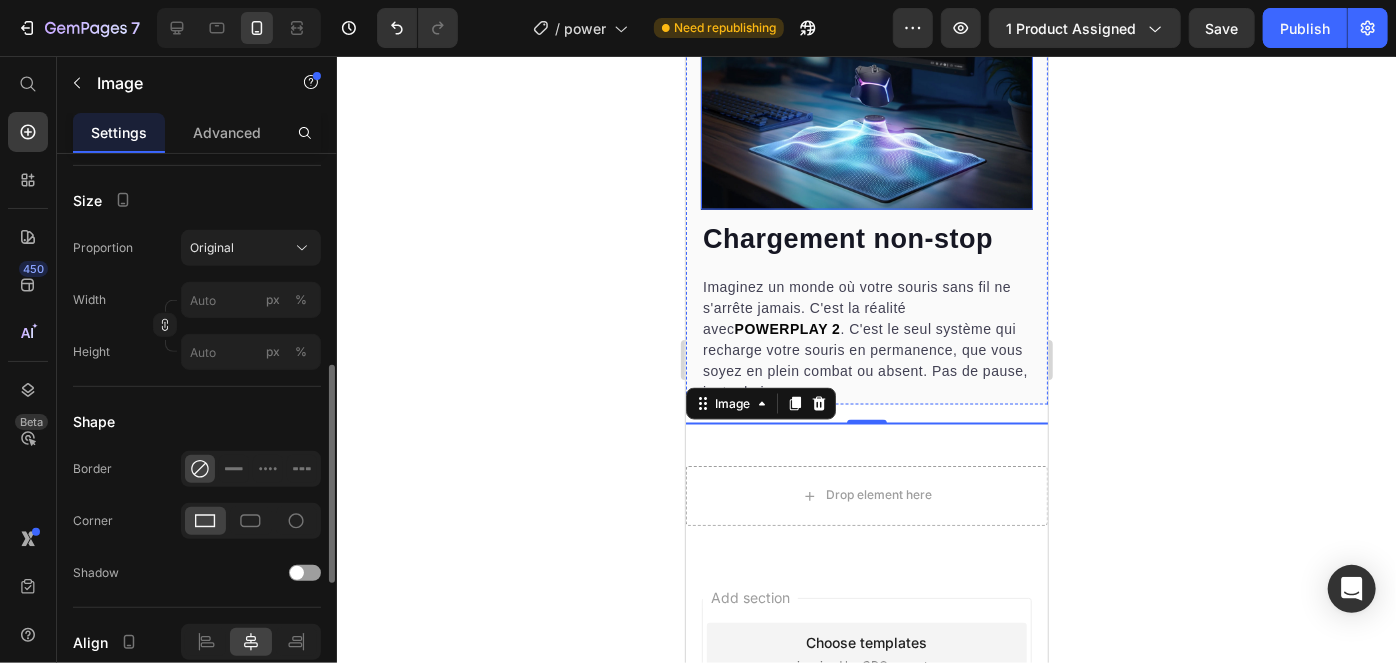 click at bounding box center (866, 115) 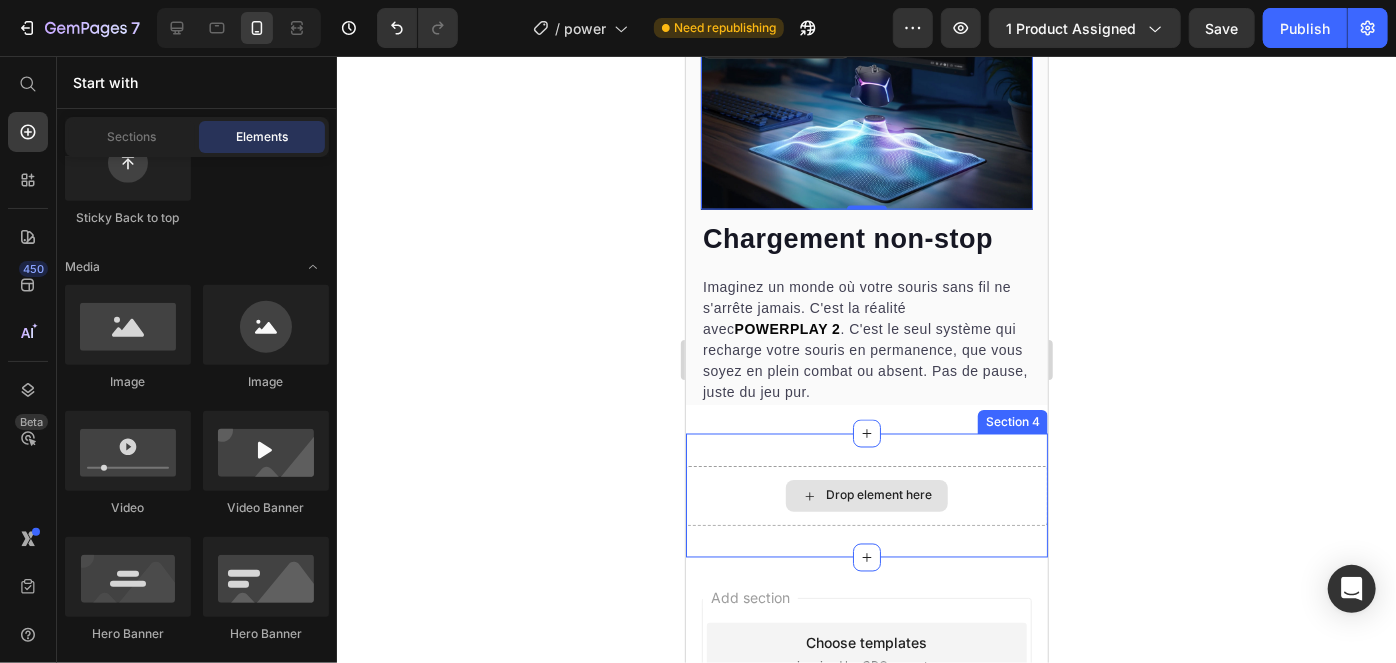 click on "Drop element here" at bounding box center [878, 495] 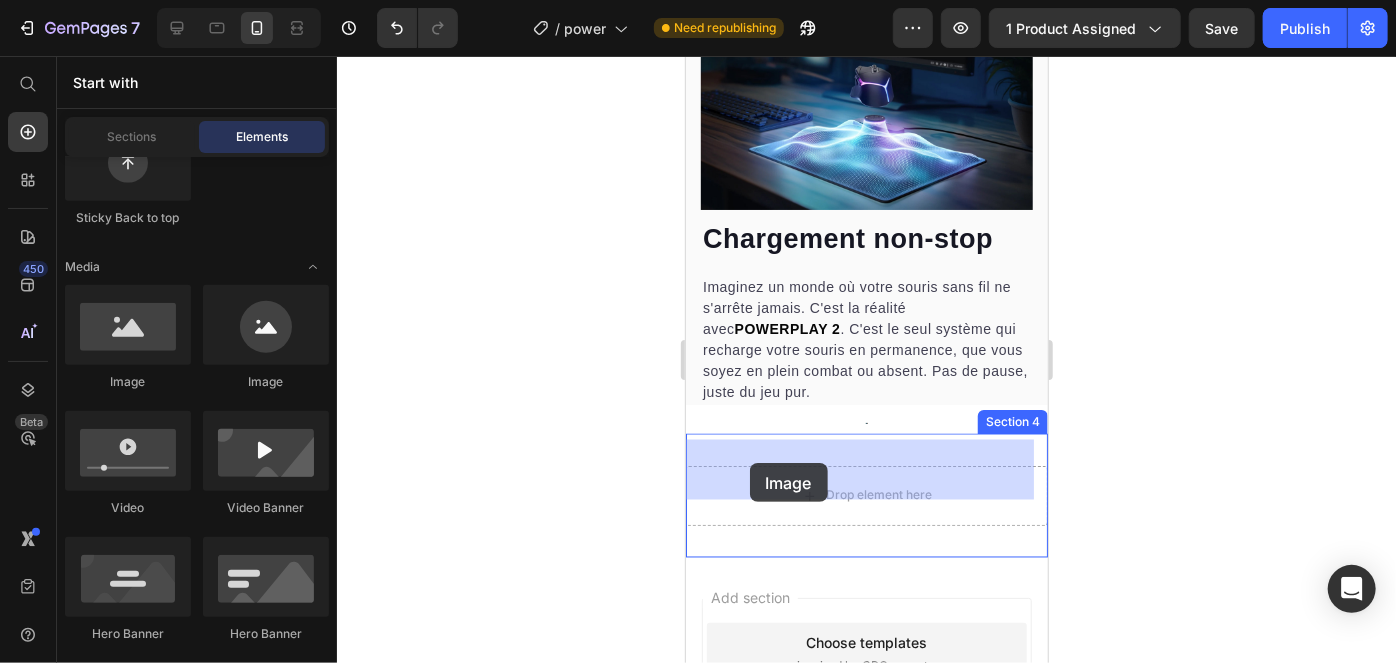 drag, startPoint x: 801, startPoint y: 376, endPoint x: 708, endPoint y: 453, distance: 120.73939 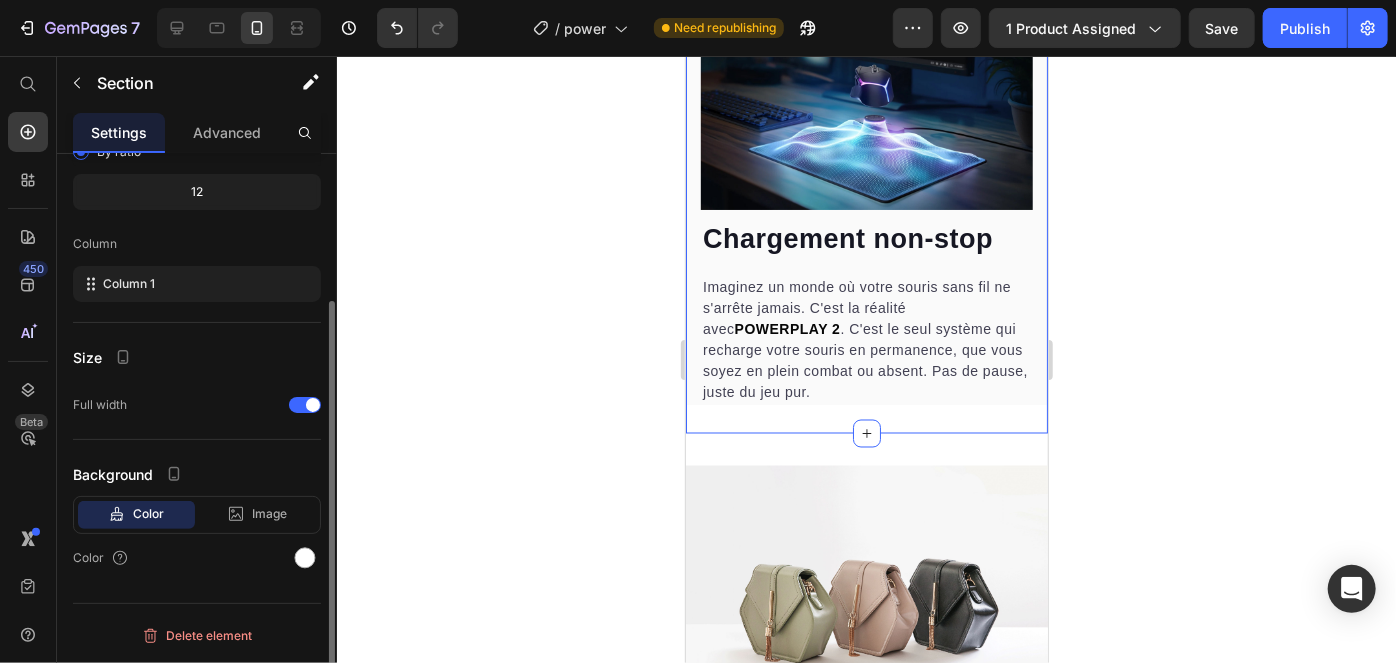 scroll, scrollTop: 0, scrollLeft: 0, axis: both 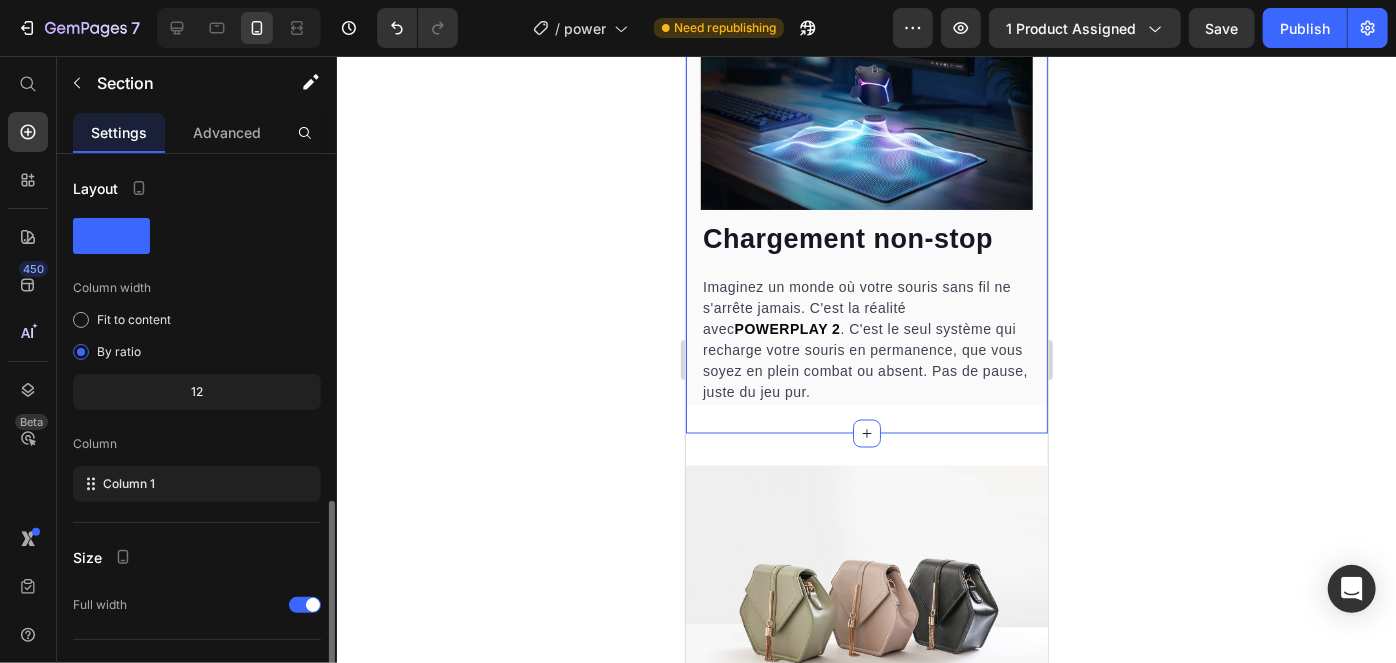 click on "Chargement non-stop Heading Imaginez un monde où votre souris sans fil ne s'arrête jamais. C'est la réalité avec  POWERPLAY 2 . C'est le seul système qui recharge votre souris en permanence, que vous soyez en plein combat ou absent. Pas de pause, juste du jeu pur. Text block Row Image Image Row Image" at bounding box center [866, 212] 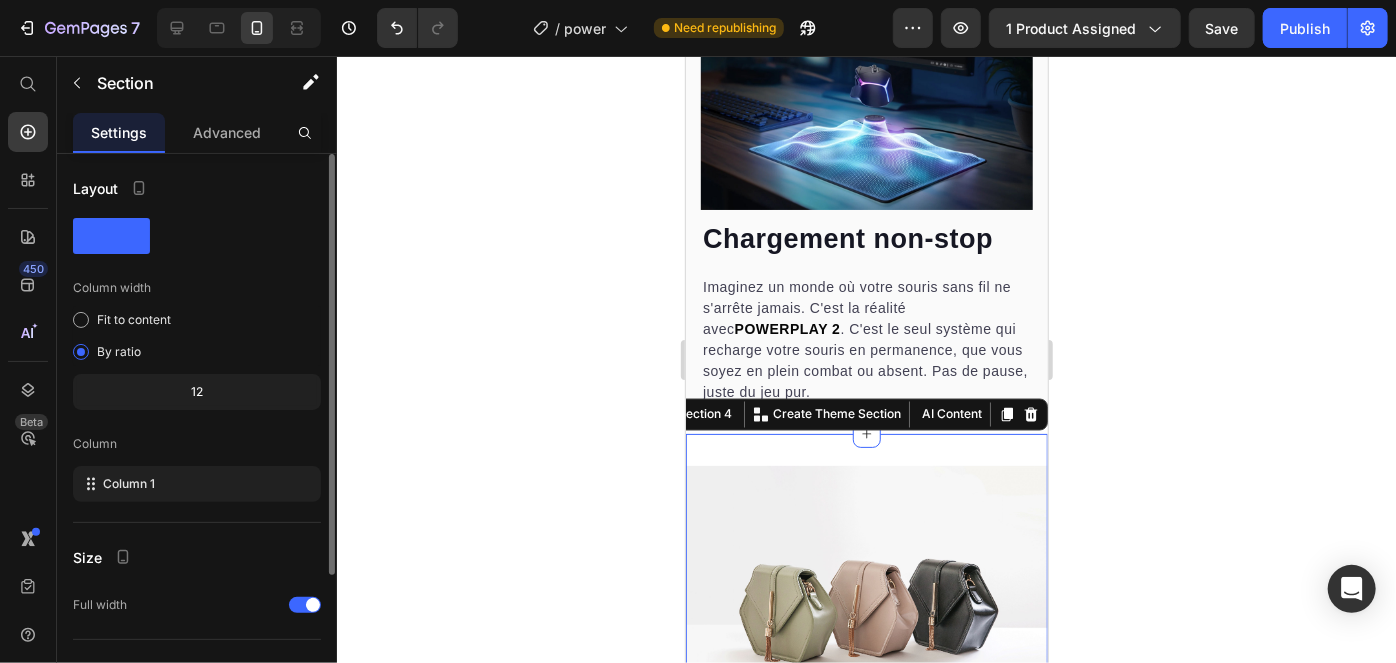click on "Image Section 4   Create Theme Section AI Content Write with GemAI What would you like to describe here? Tone and Voice Persuasive Product Getting products... Show more Generate" at bounding box center [866, 601] 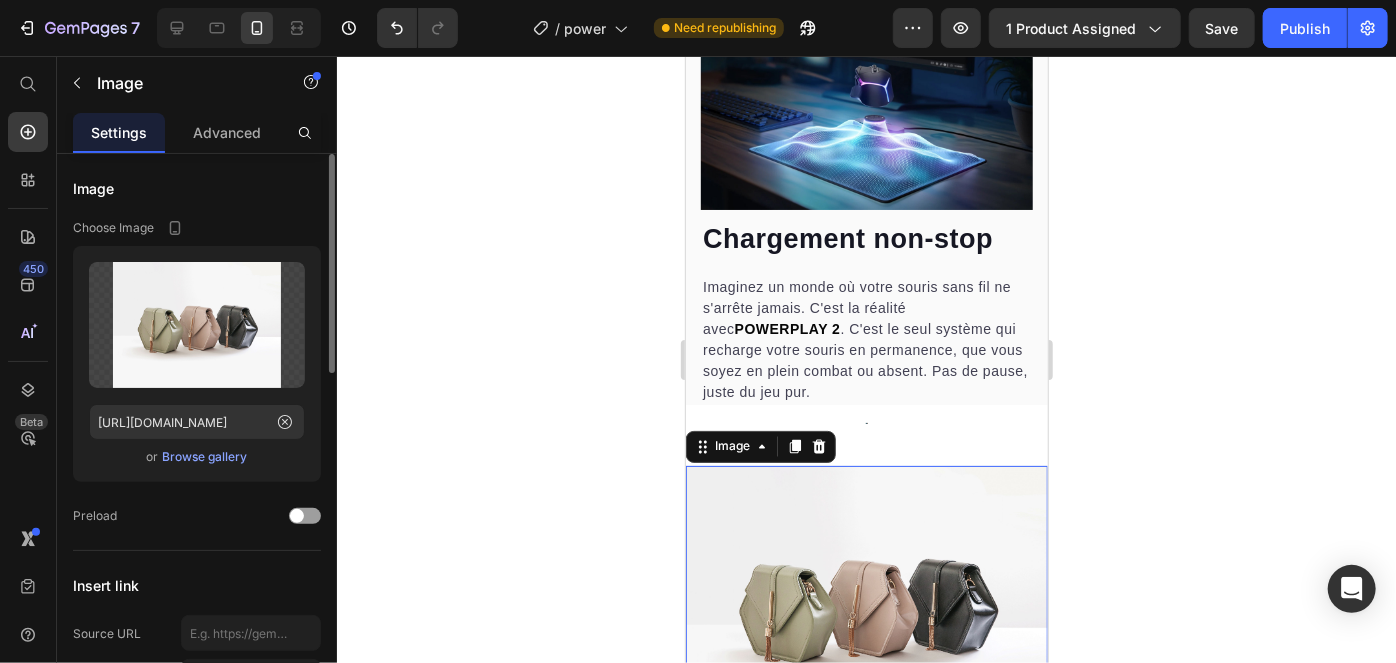 click at bounding box center (866, 601) 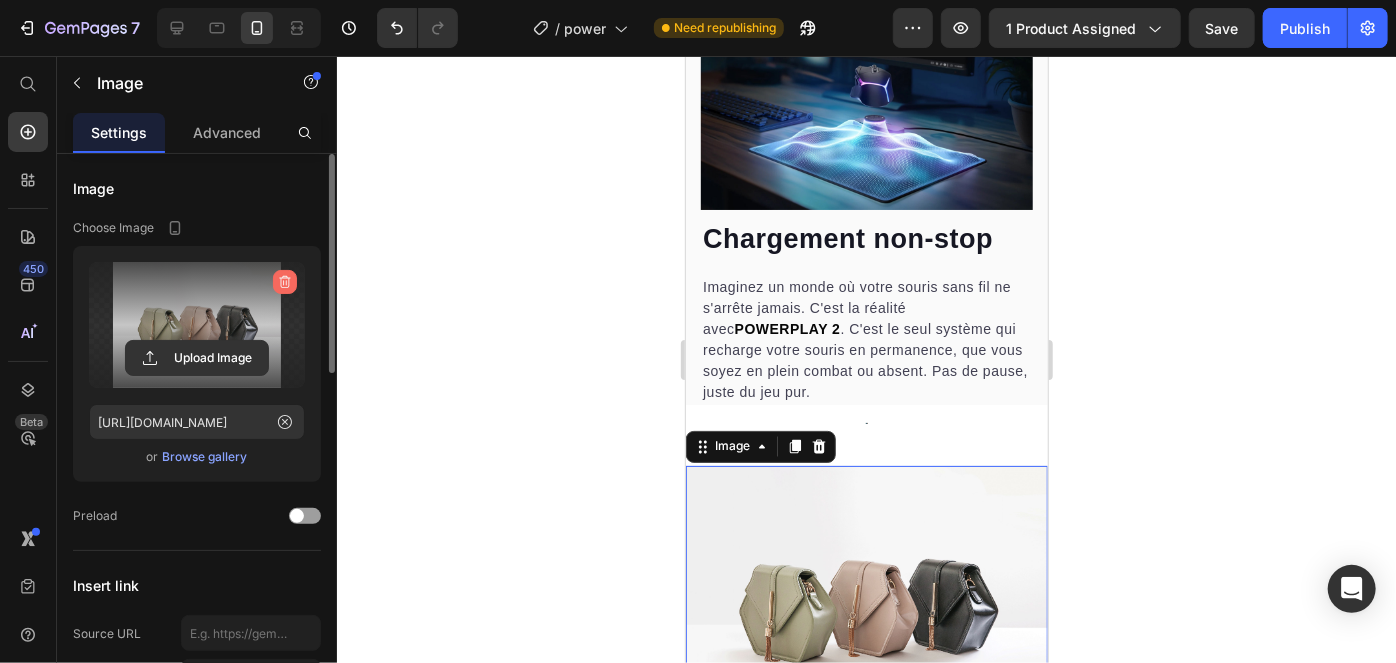 click 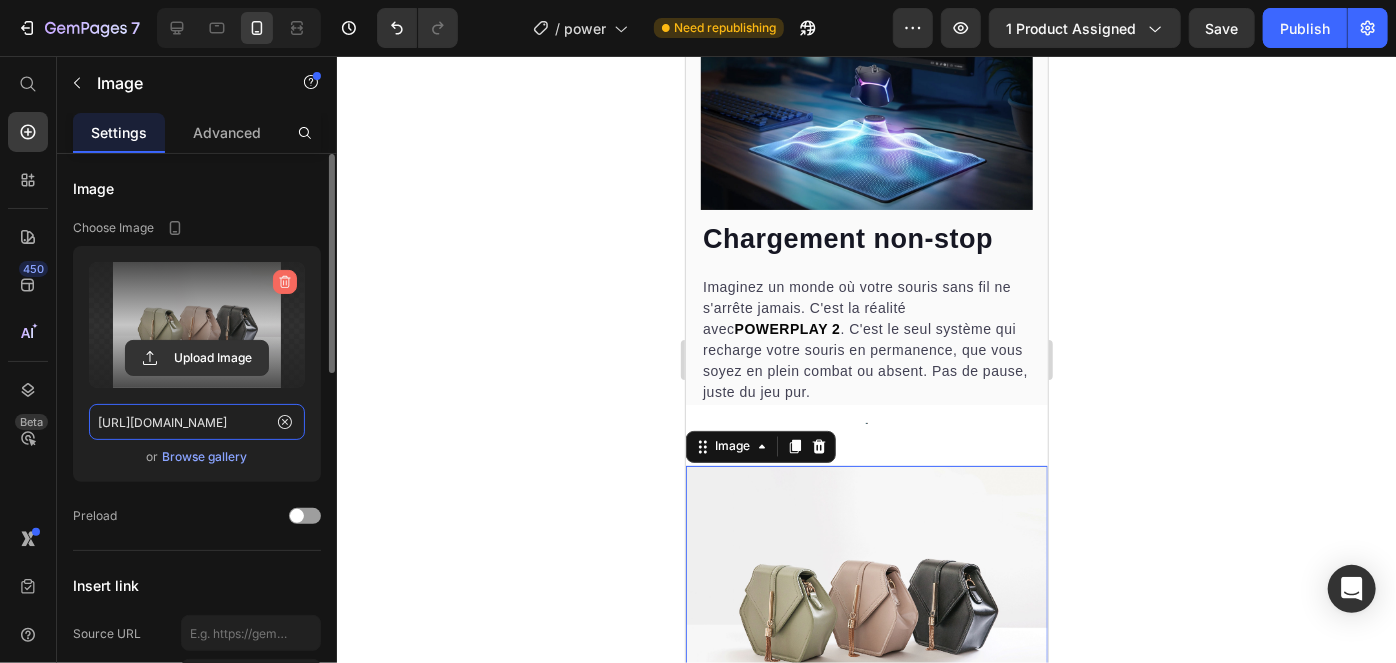 type 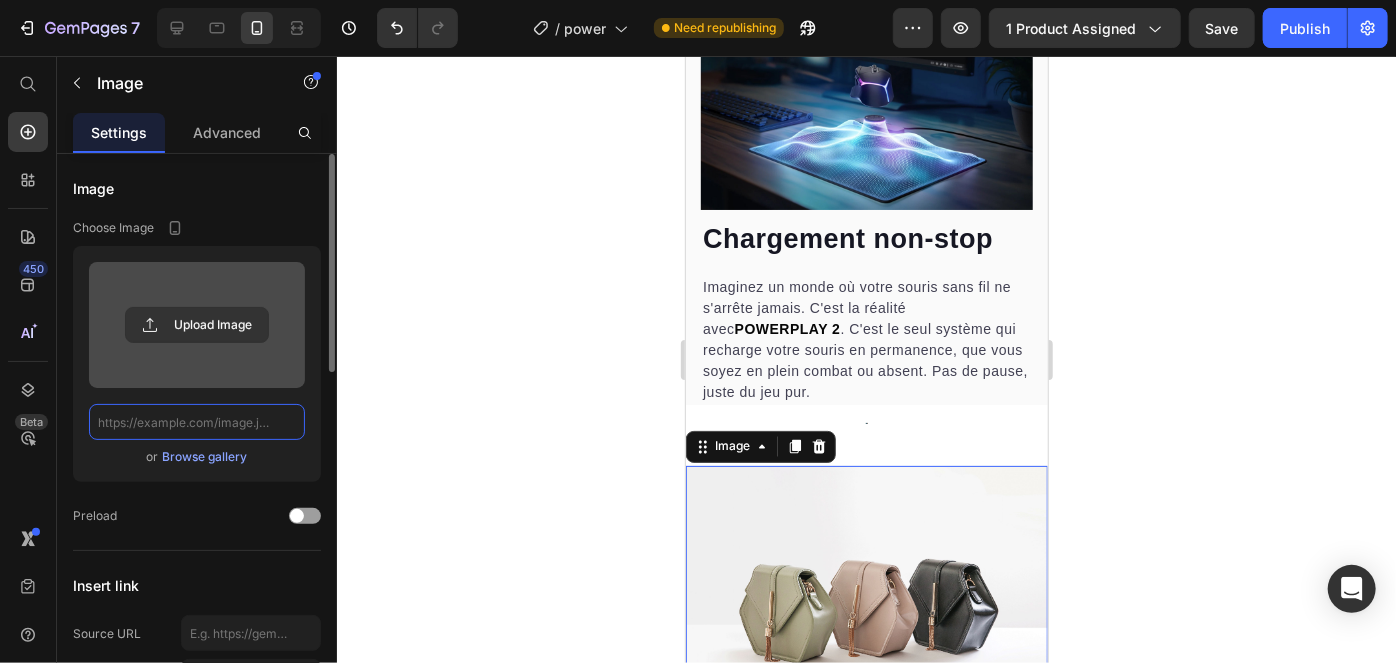 scroll, scrollTop: 0, scrollLeft: 0, axis: both 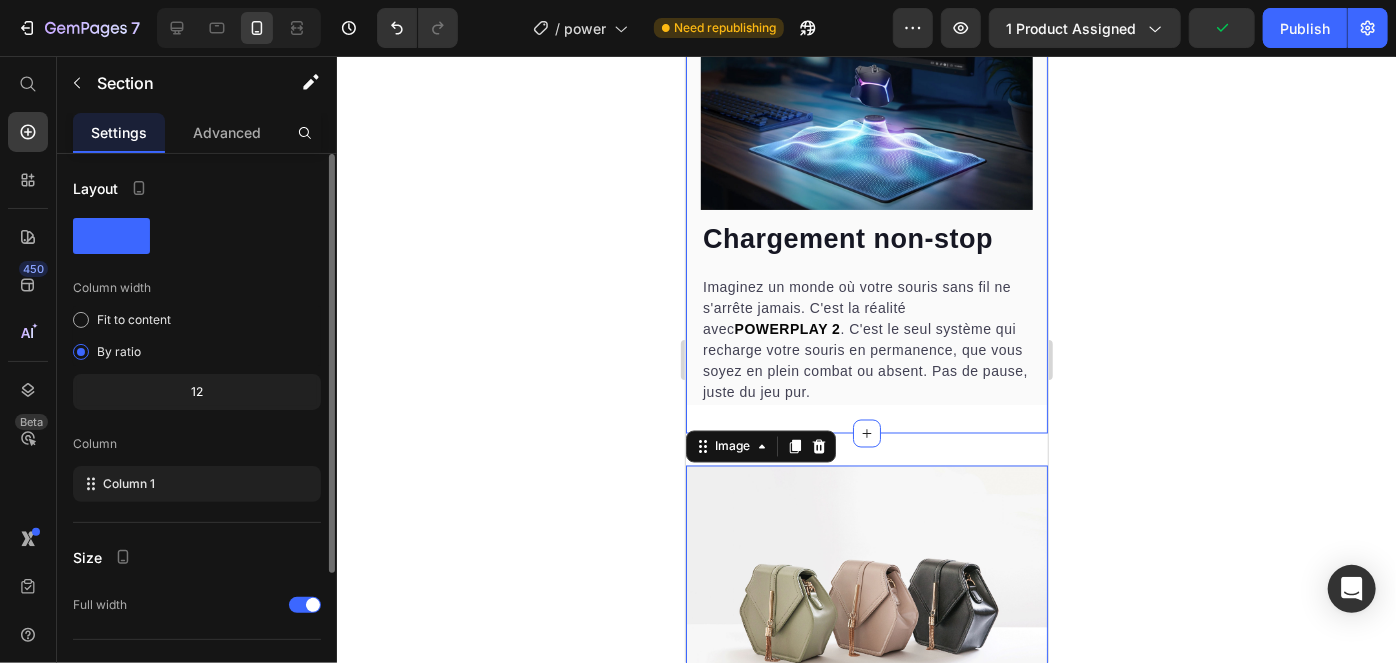 click on "Chargement non-stop Heading Imaginez un monde où votre souris sans fil ne s'arrête jamais. C'est la réalité avec  POWERPLAY 2 . C'est le seul système qui recharge votre souris en permanence, que vous soyez en plein combat ou absent. Pas de pause, juste du jeu pur. Text block Row Image Image Row Image" at bounding box center [866, 212] 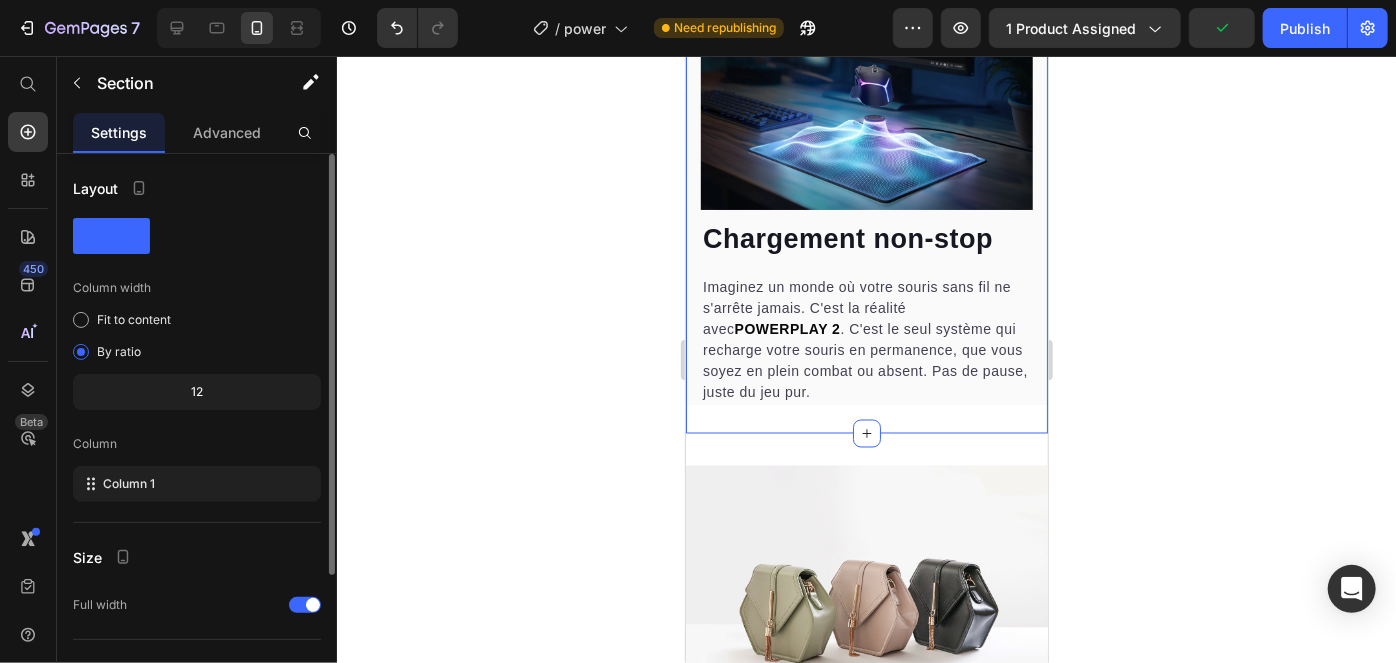 click on "Chargement non-stop Heading Imaginez un monde où votre souris sans fil ne s'arrête jamais. C'est la réalité avec  POWERPLAY 2 . C'est le seul système qui recharge votre souris en permanence, que vous soyez en plein combat ou absent. Pas de pause, juste du jeu pur. Text block Row Image Image Row Image Section 3   Create Theme Section AI Content Write with GemAI What would you like to describe here? Tone and Voice Persuasive Product POWERPLAY 2 Show more Generate" at bounding box center (866, 217) 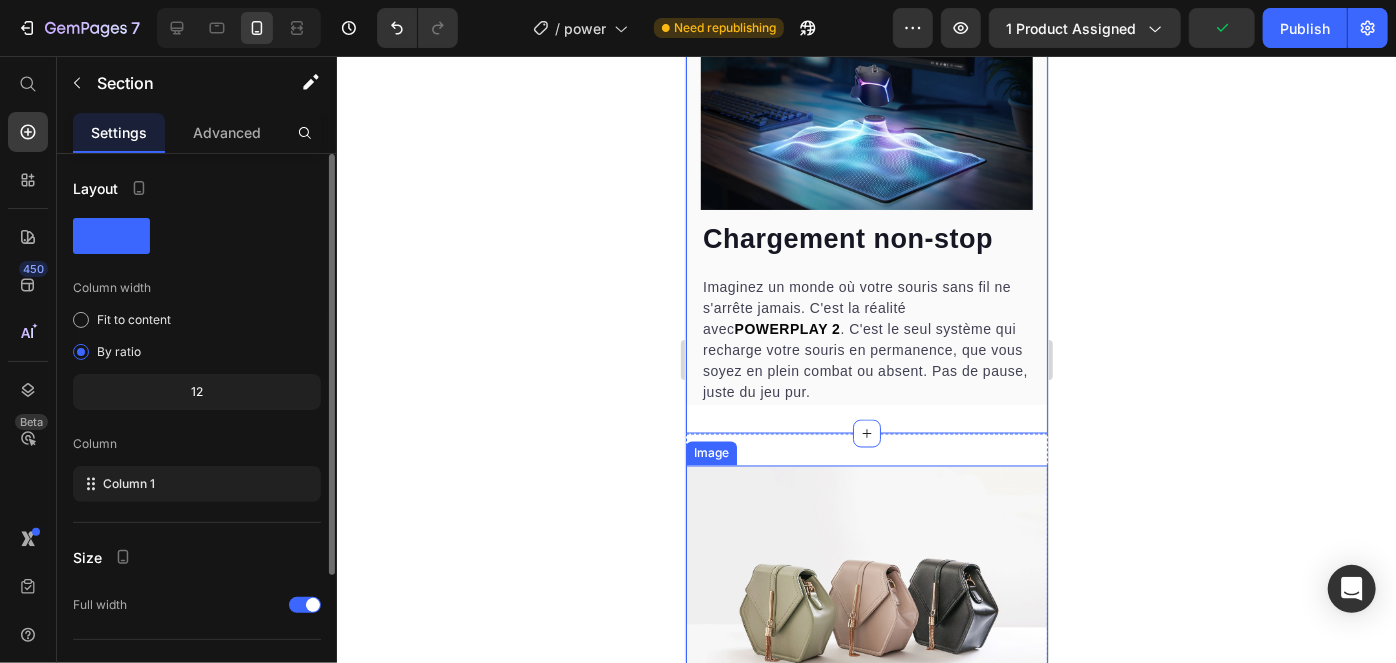 click at bounding box center [866, 601] 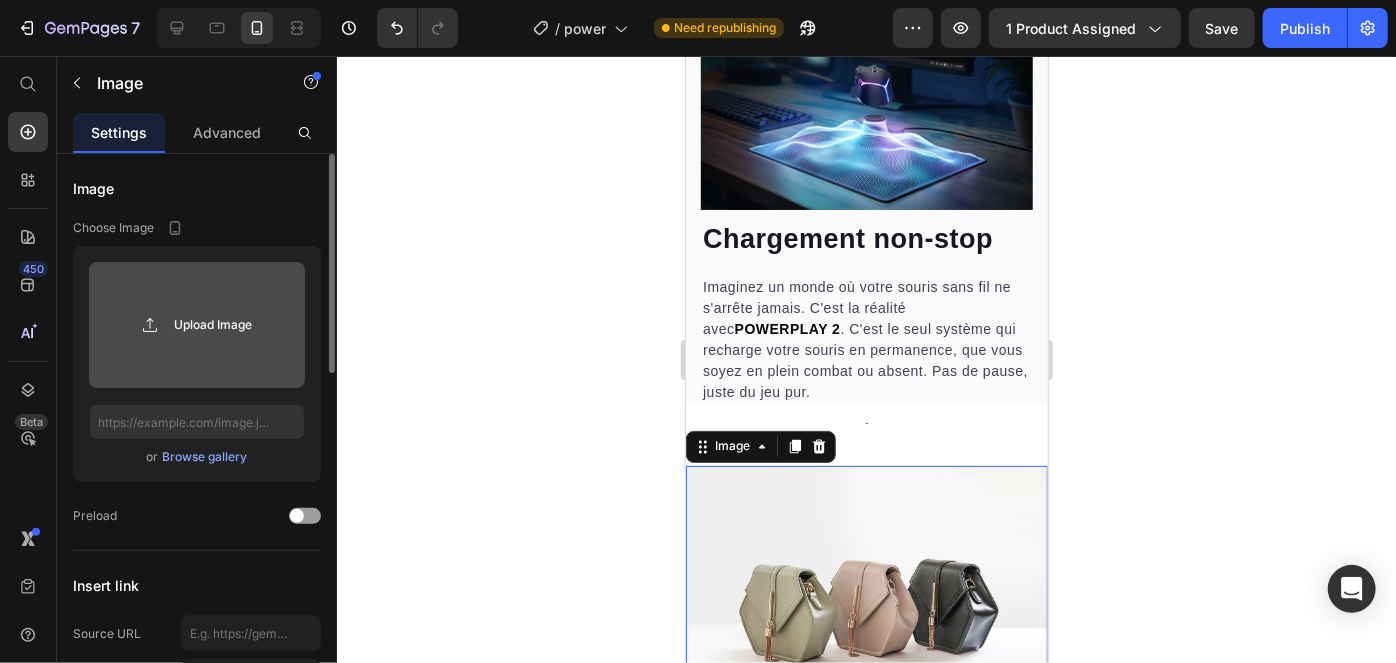 click 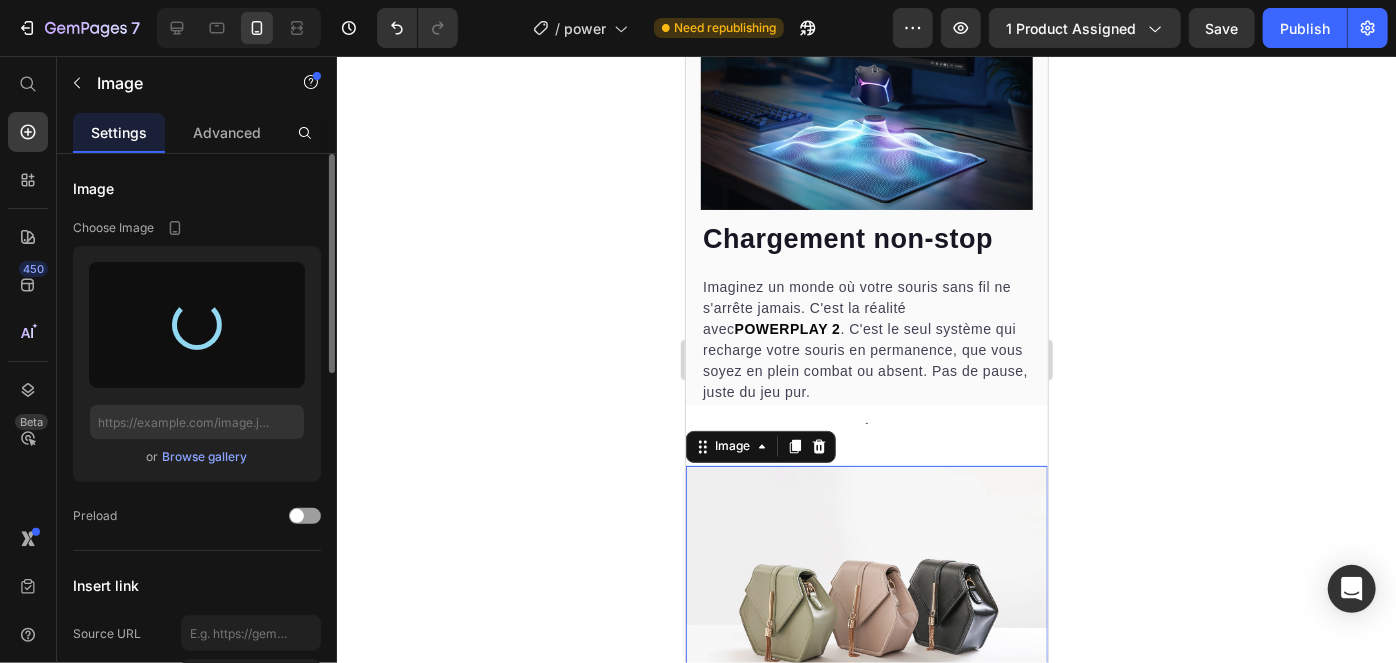 type on "[URL][DOMAIN_NAME]" 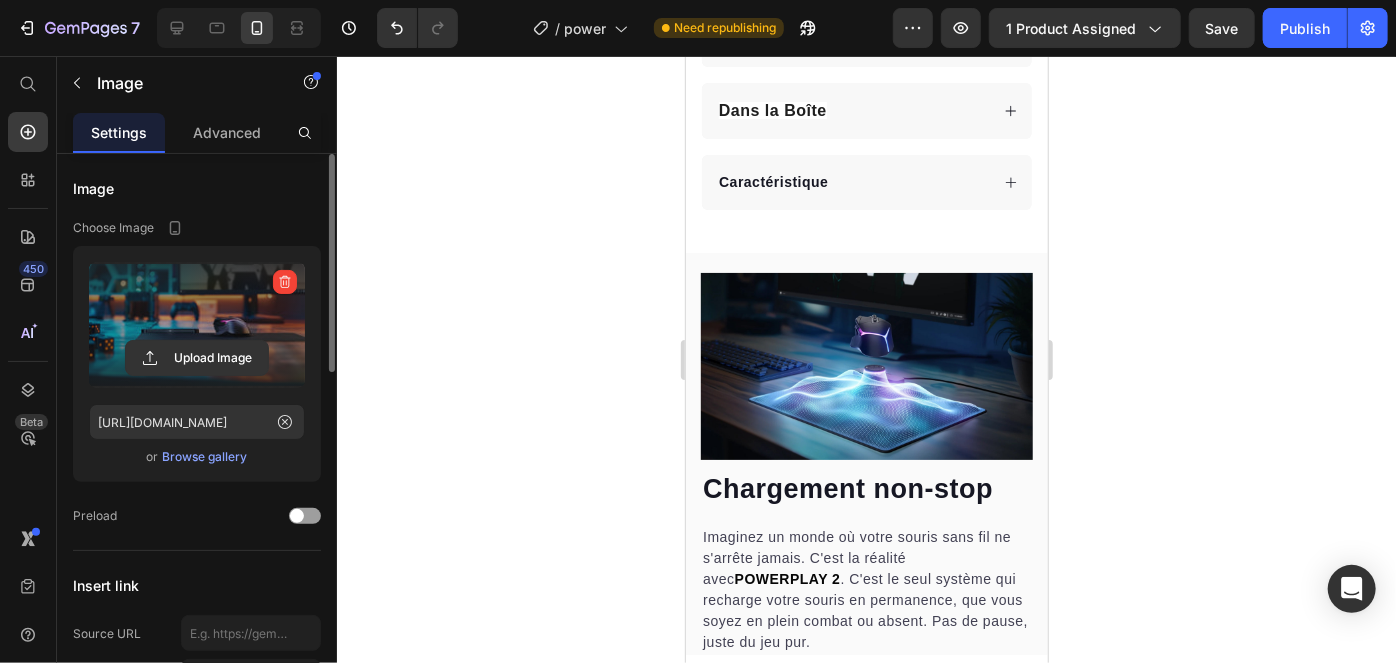 scroll, scrollTop: 1312, scrollLeft: 0, axis: vertical 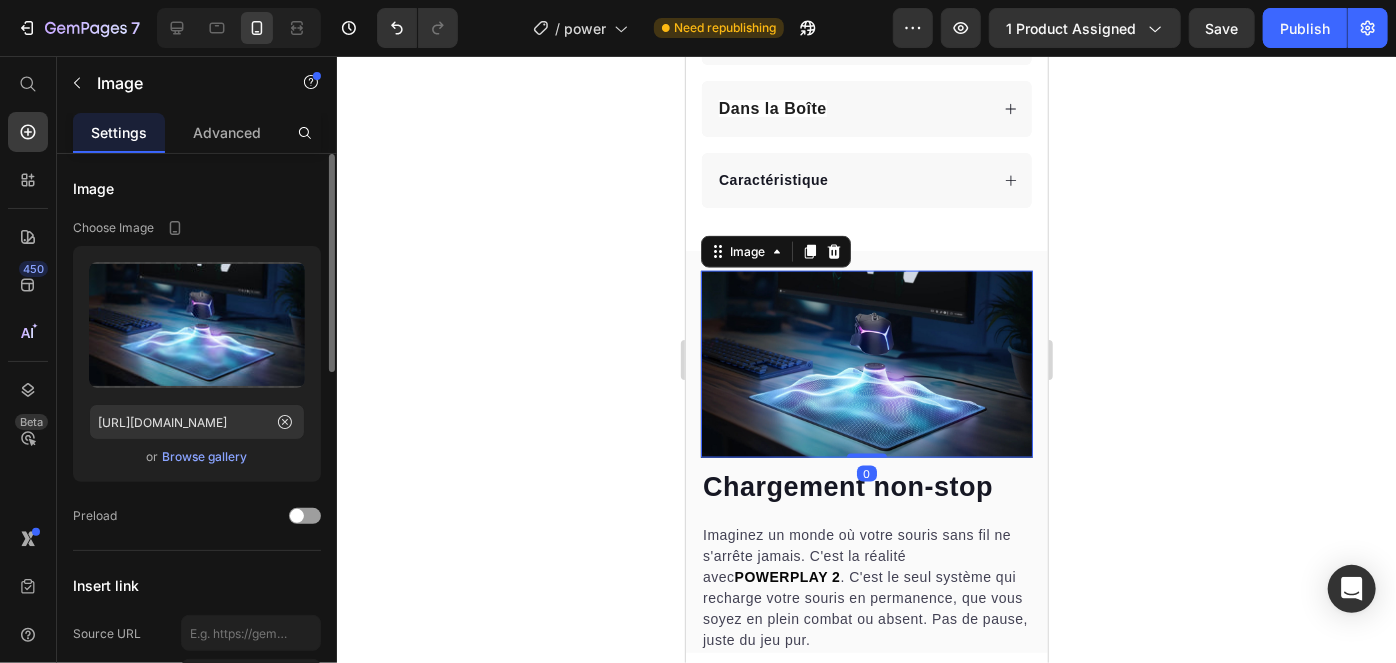 click at bounding box center (866, 363) 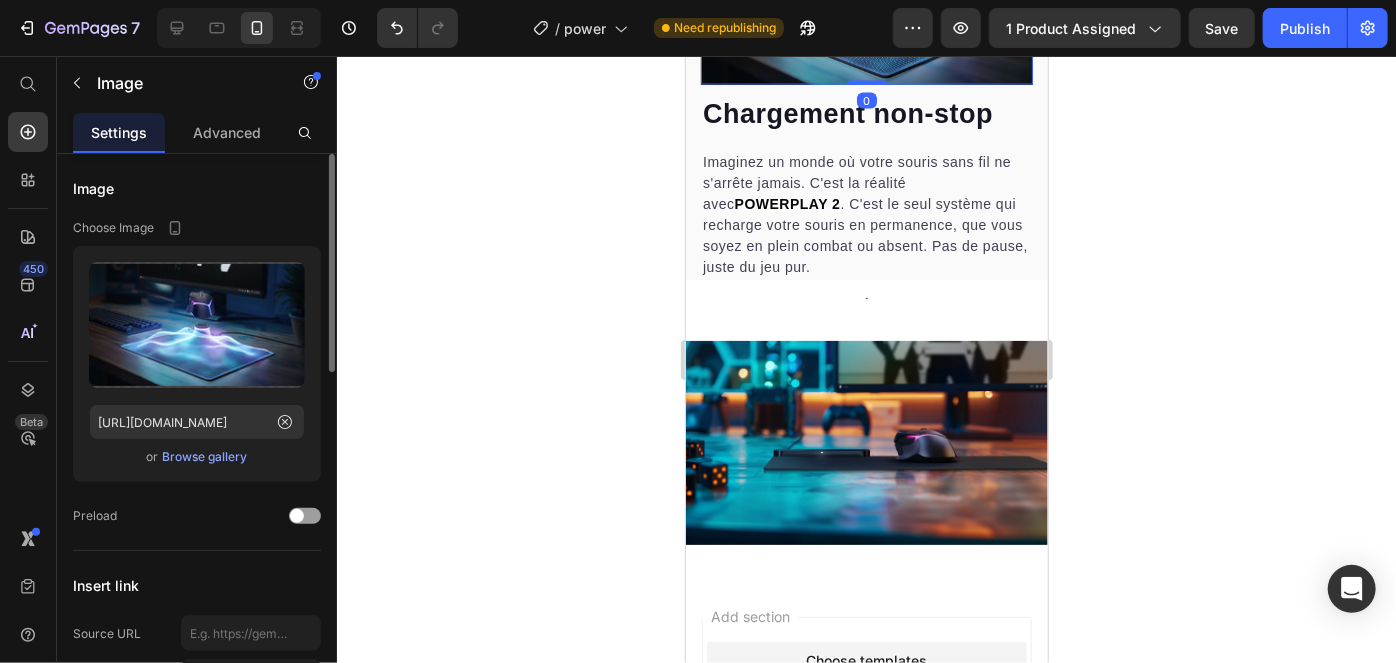 scroll, scrollTop: 1728, scrollLeft: 0, axis: vertical 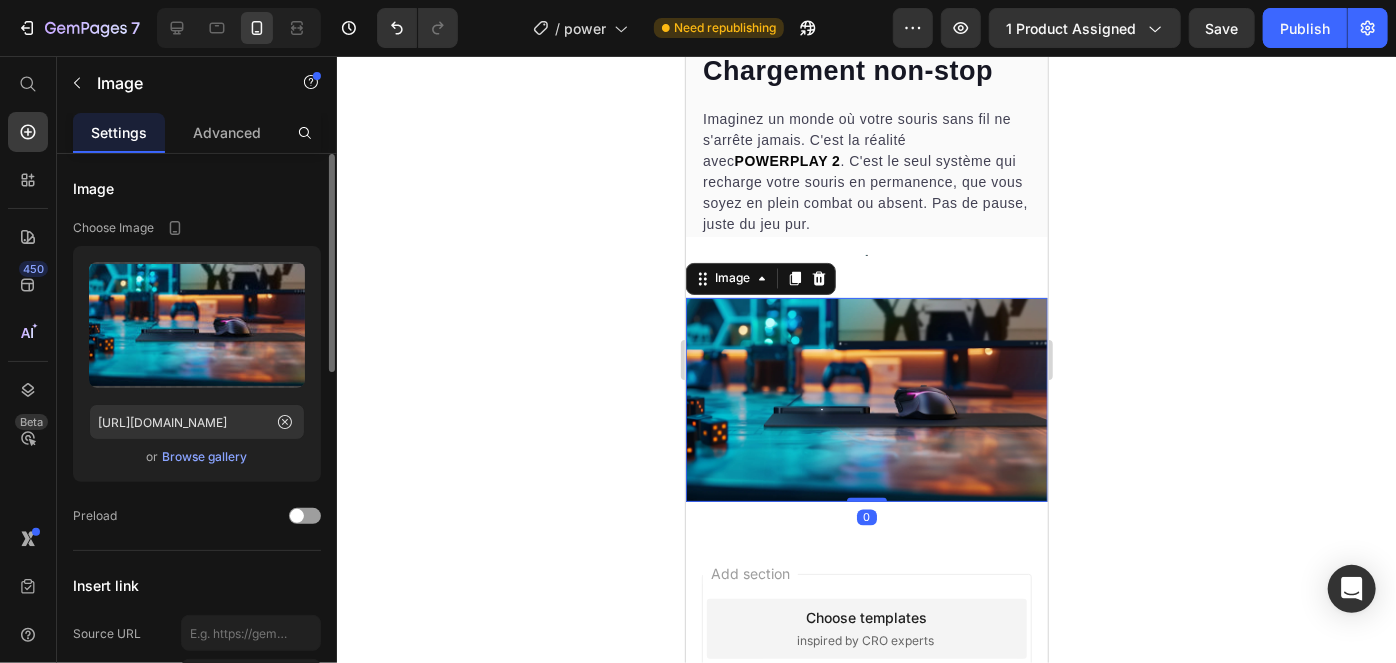 click at bounding box center [866, 398] 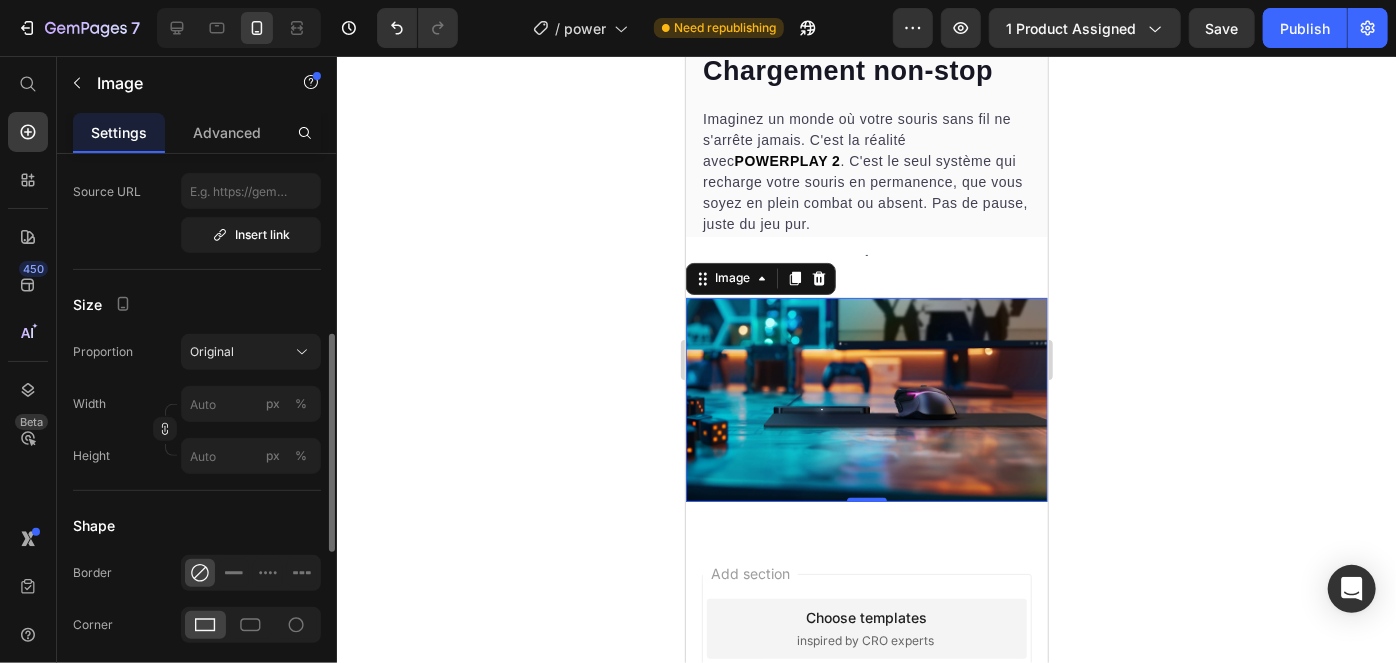 scroll, scrollTop: 449, scrollLeft: 0, axis: vertical 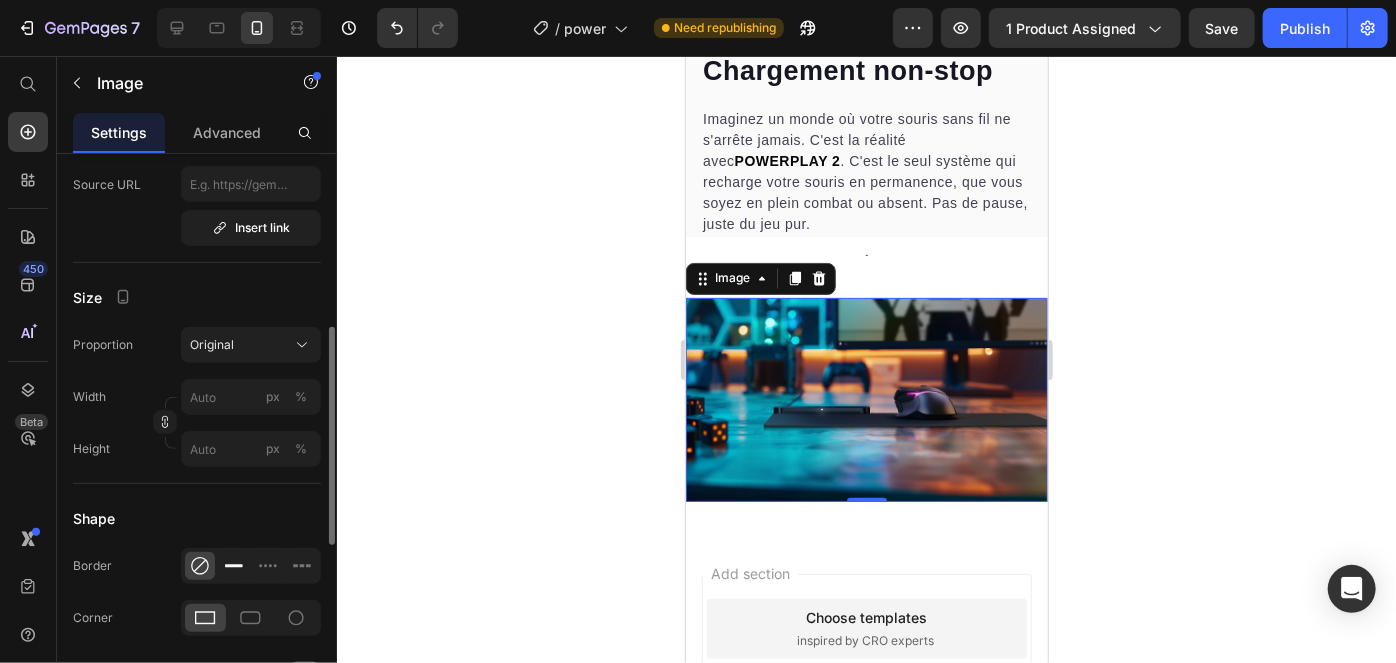 click 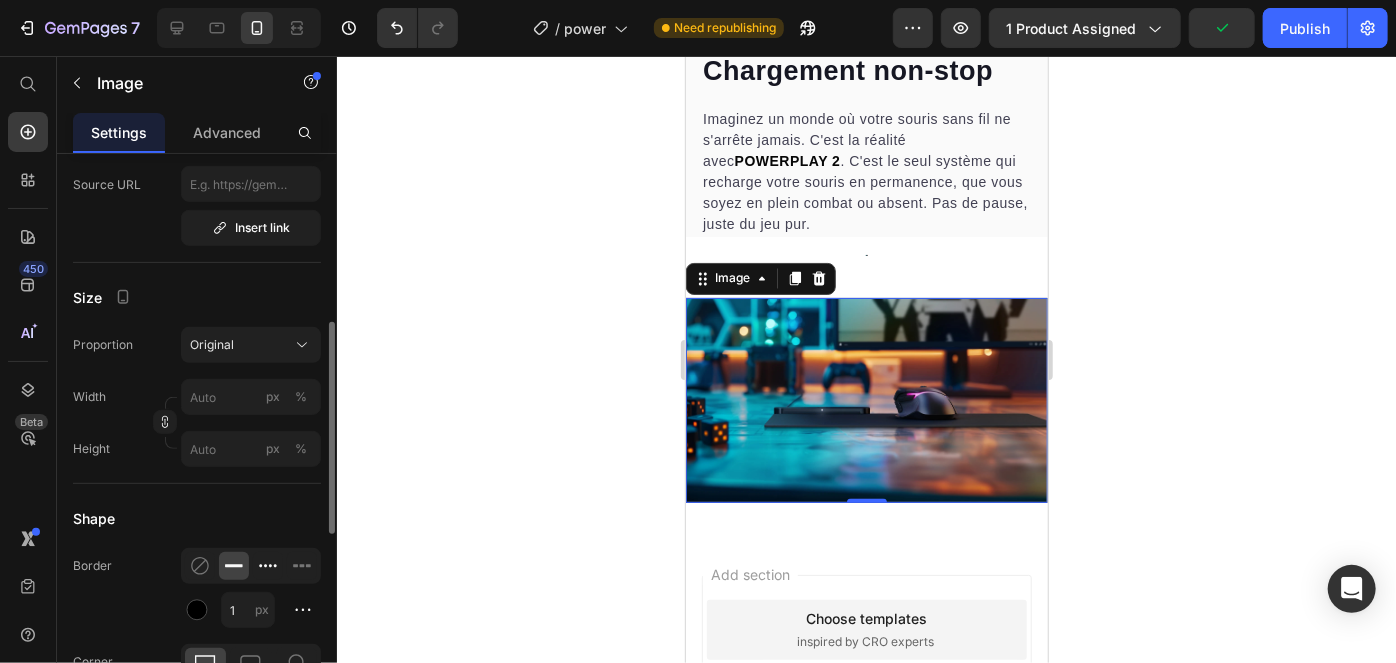 click 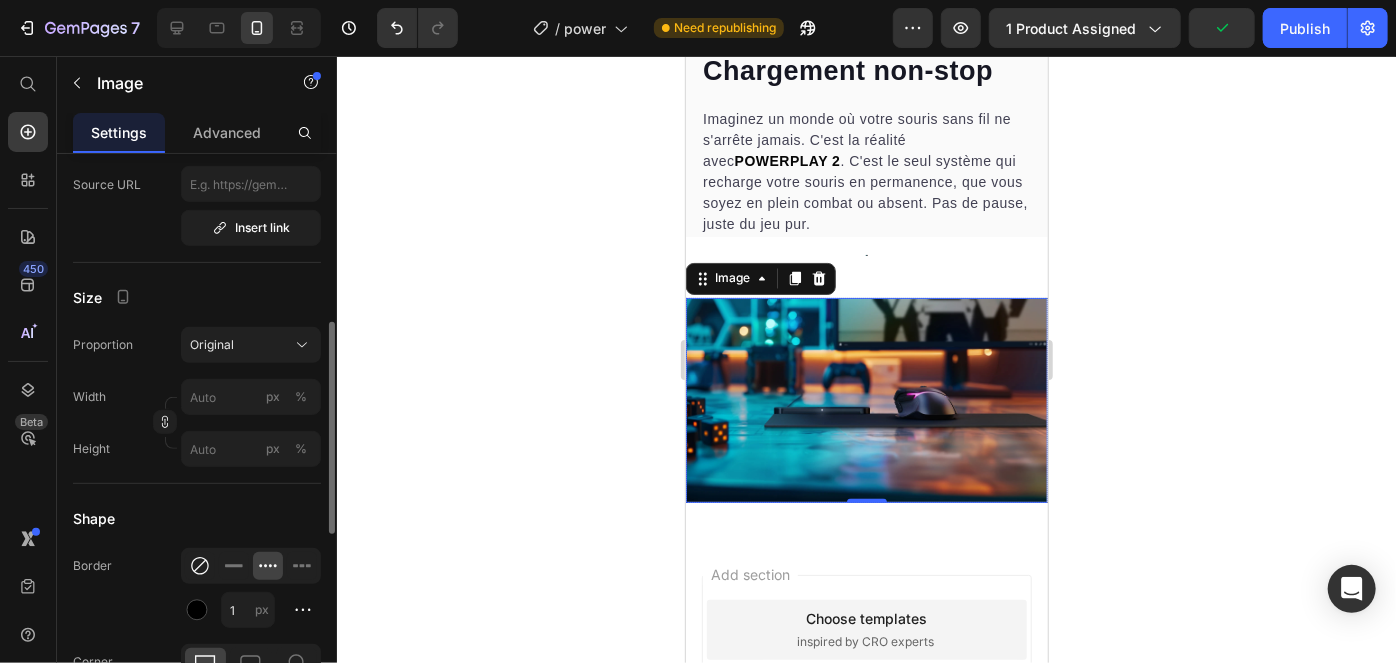 click 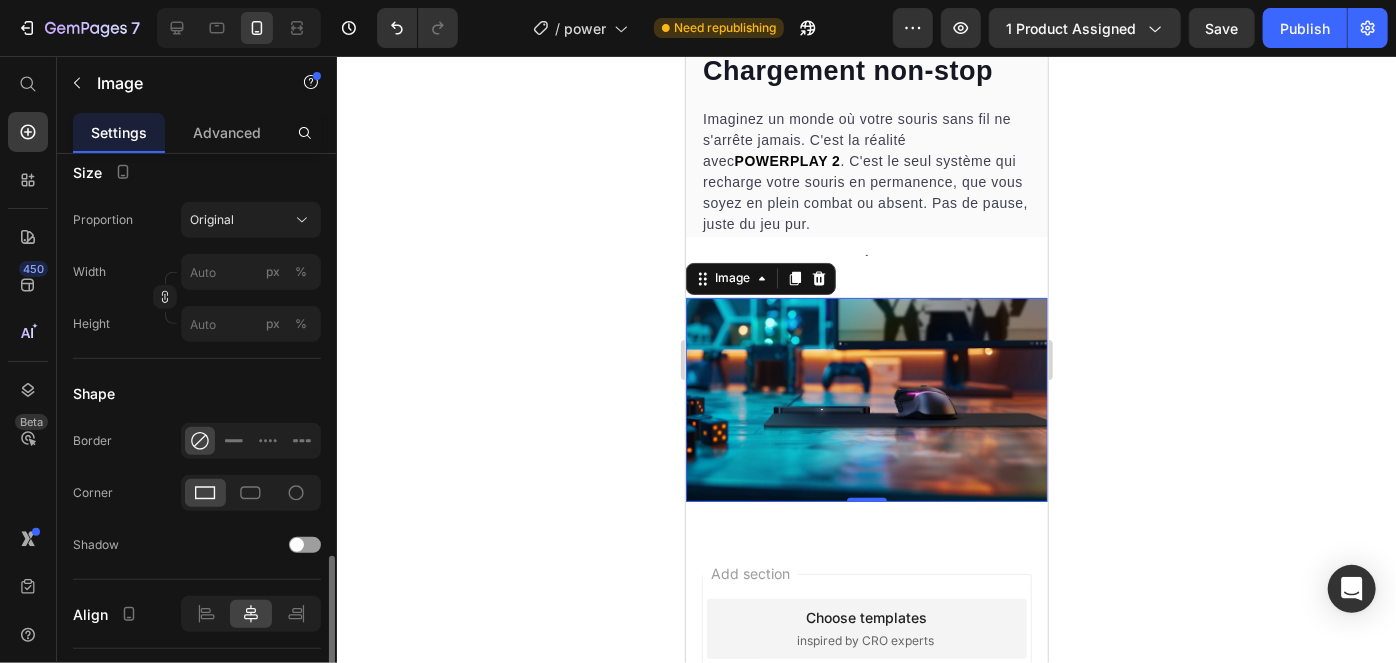 scroll, scrollTop: 718, scrollLeft: 0, axis: vertical 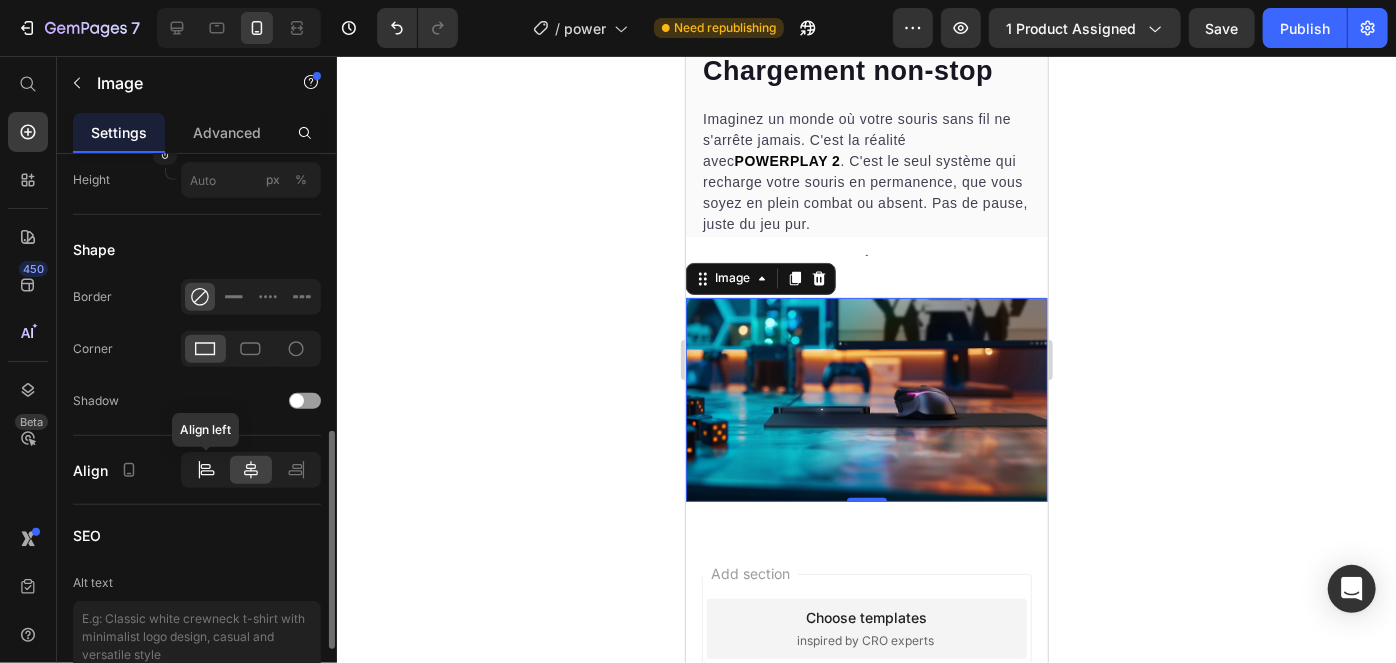 click 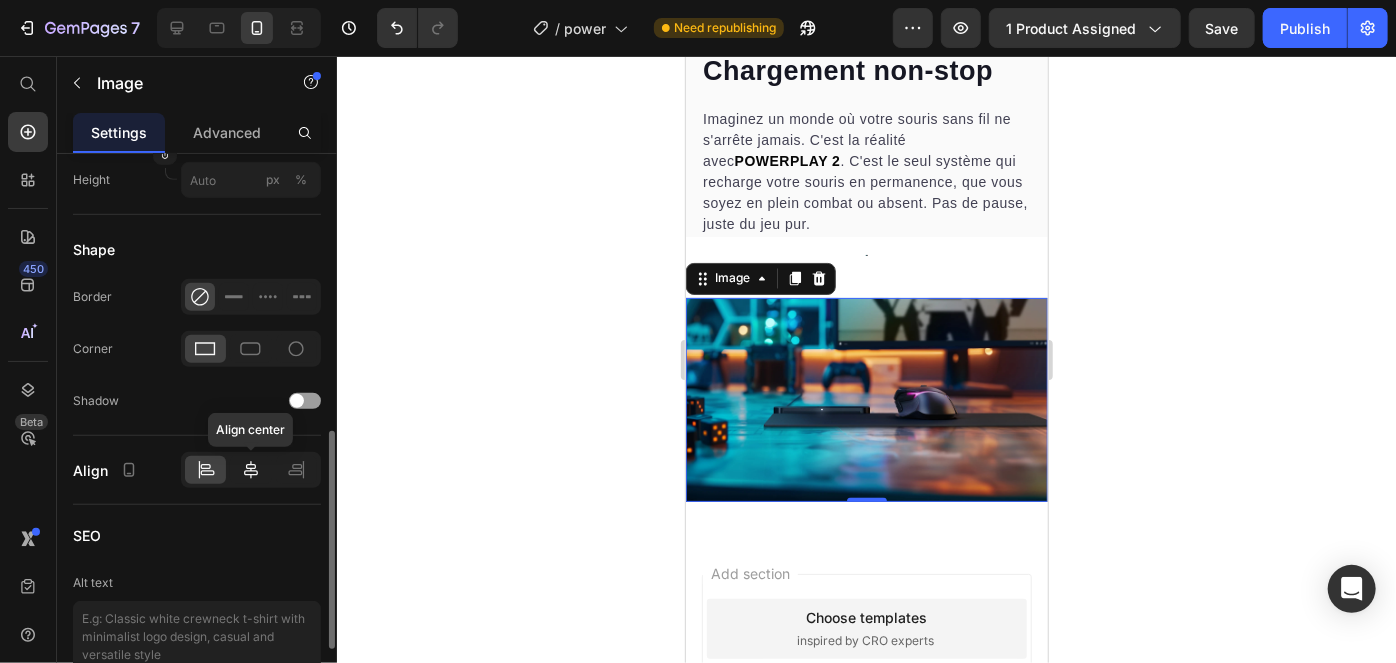 click 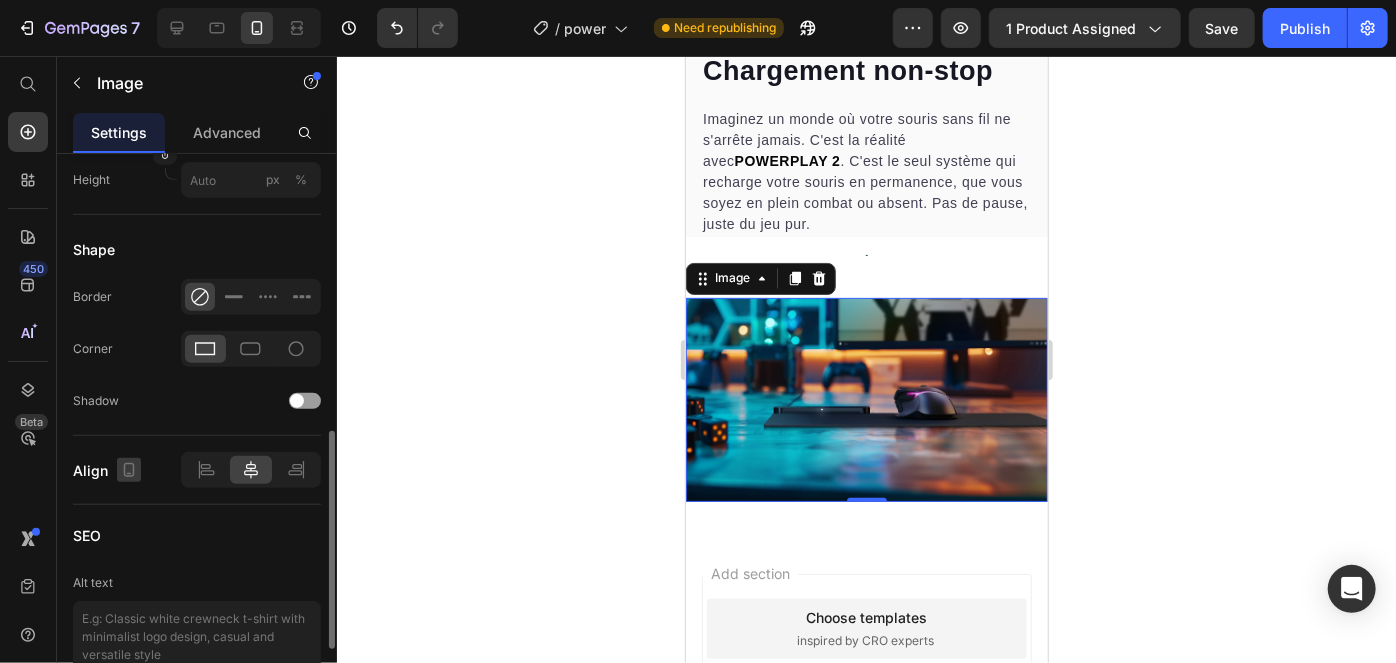 click 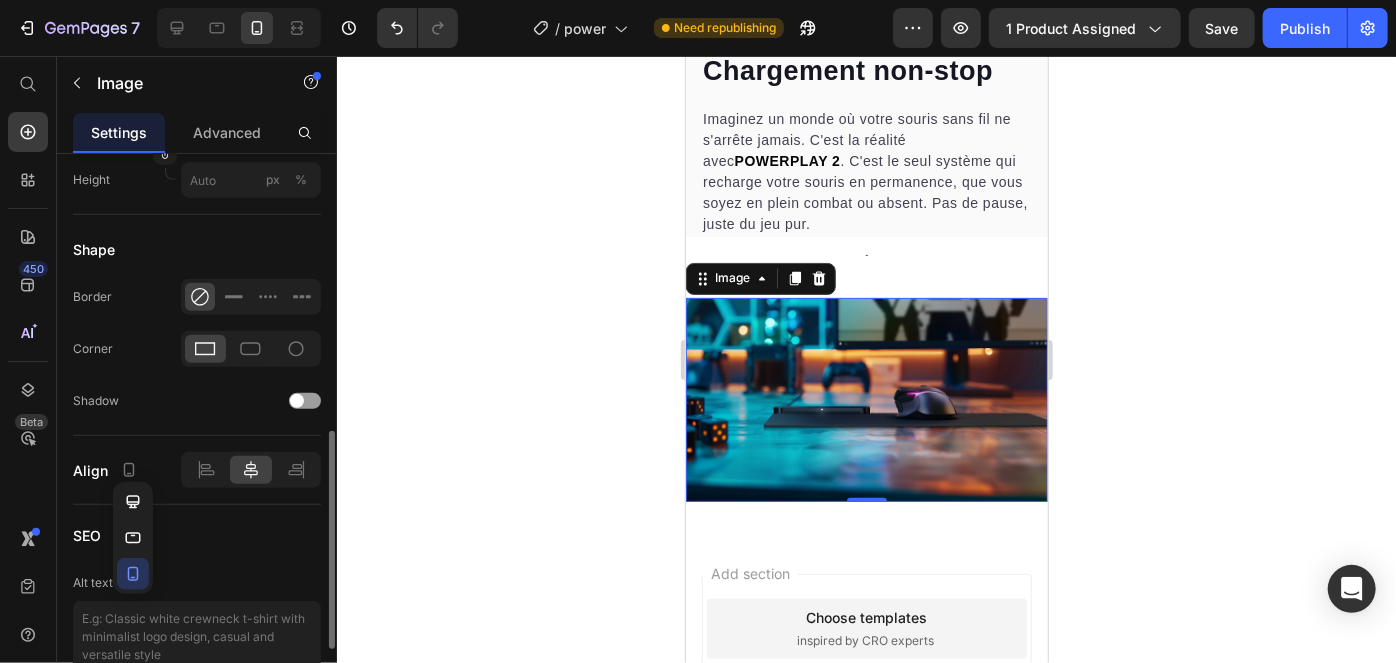 click on "SEO" at bounding box center (197, 535) 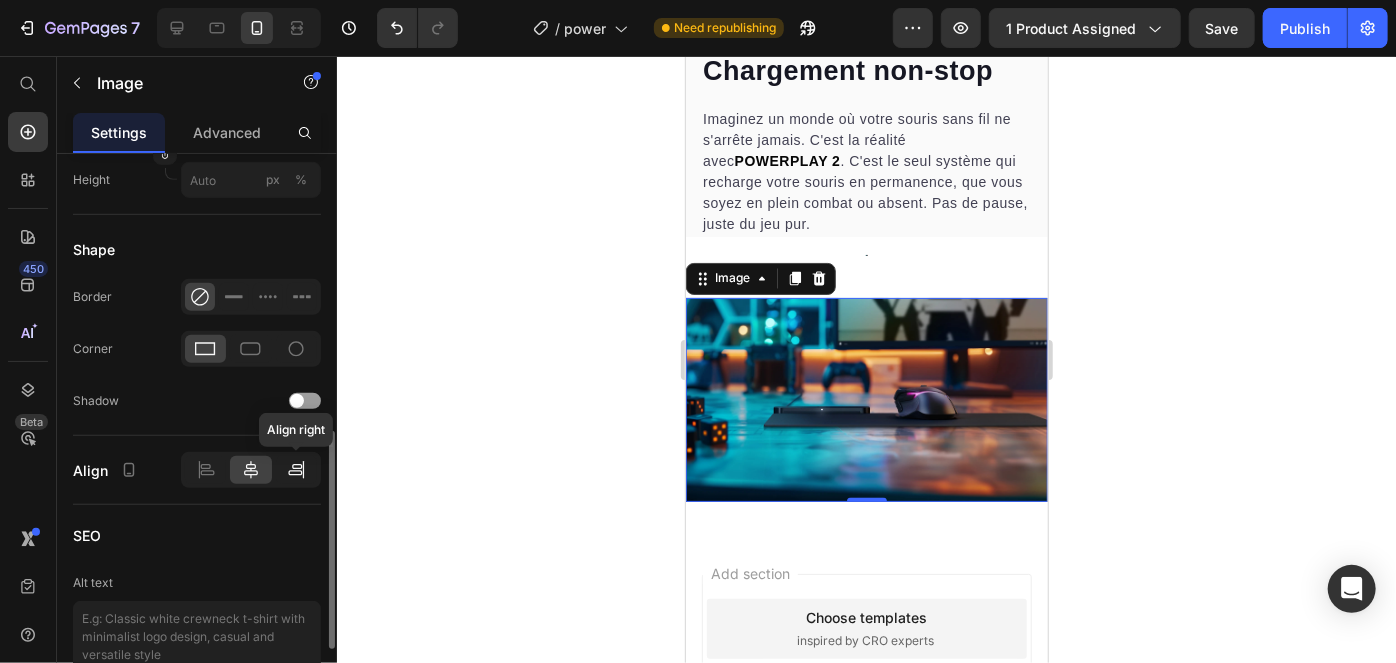 click 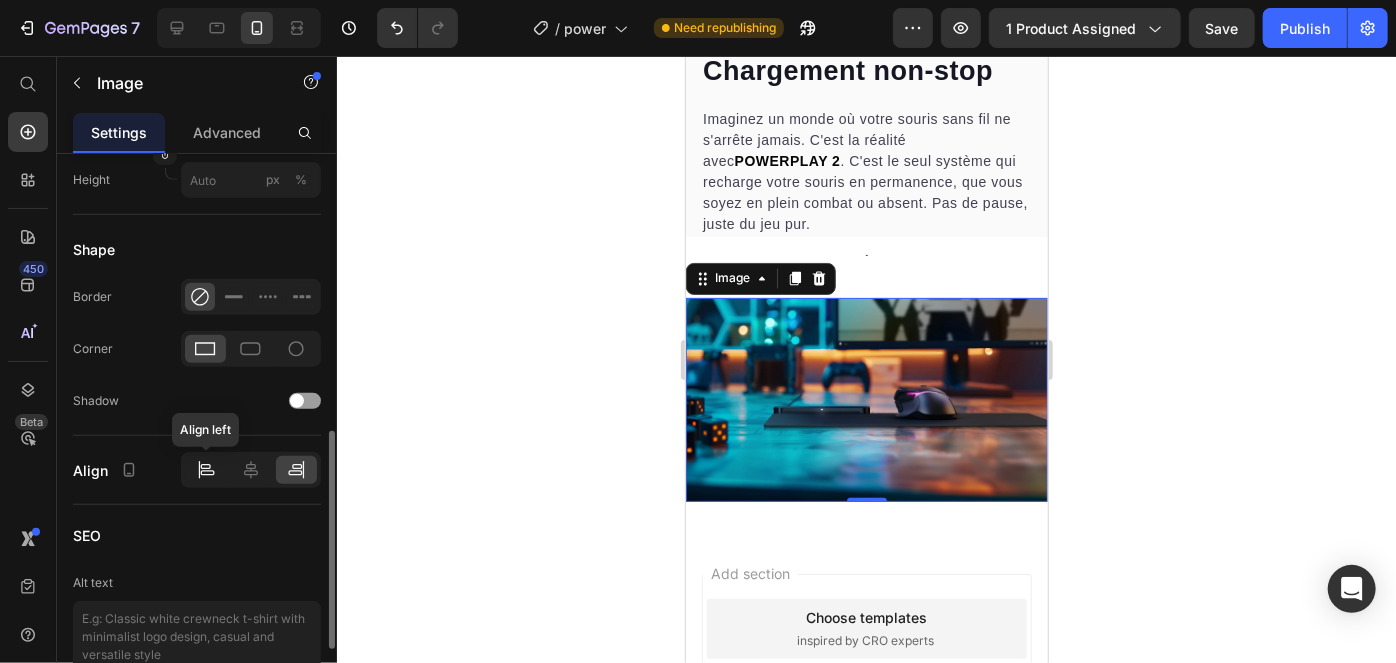 click 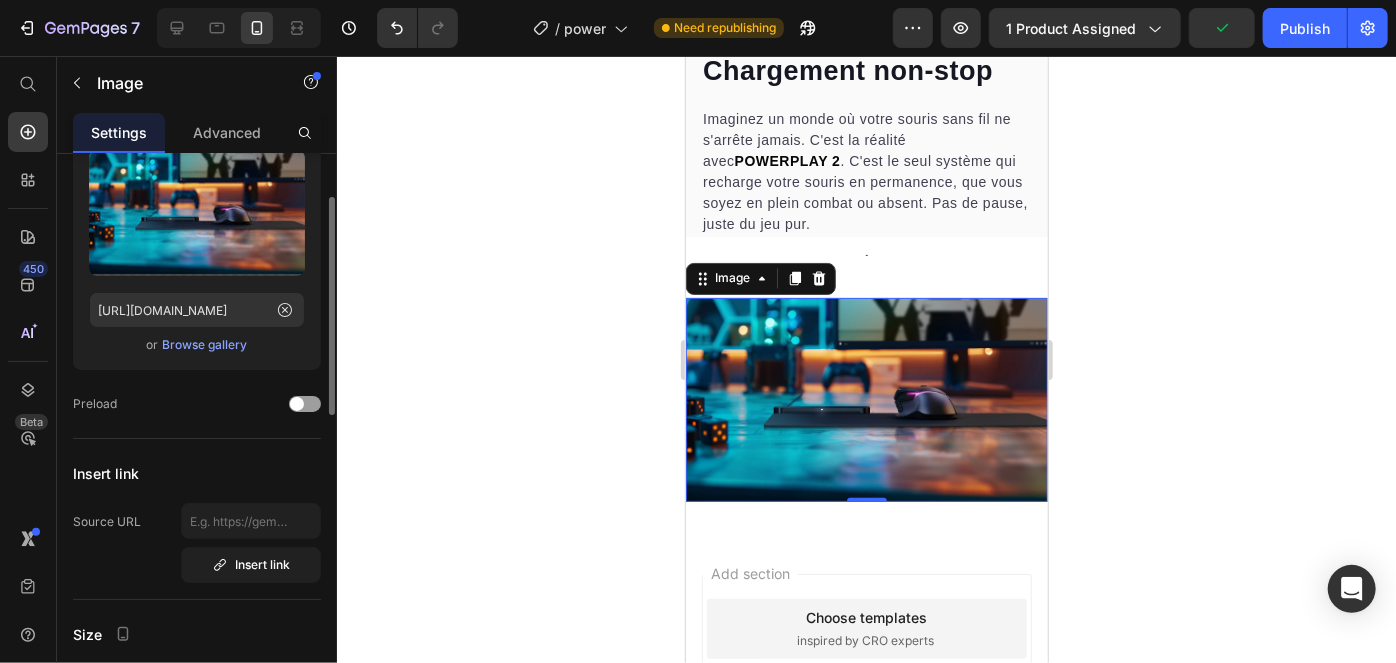 scroll, scrollTop: 0, scrollLeft: 0, axis: both 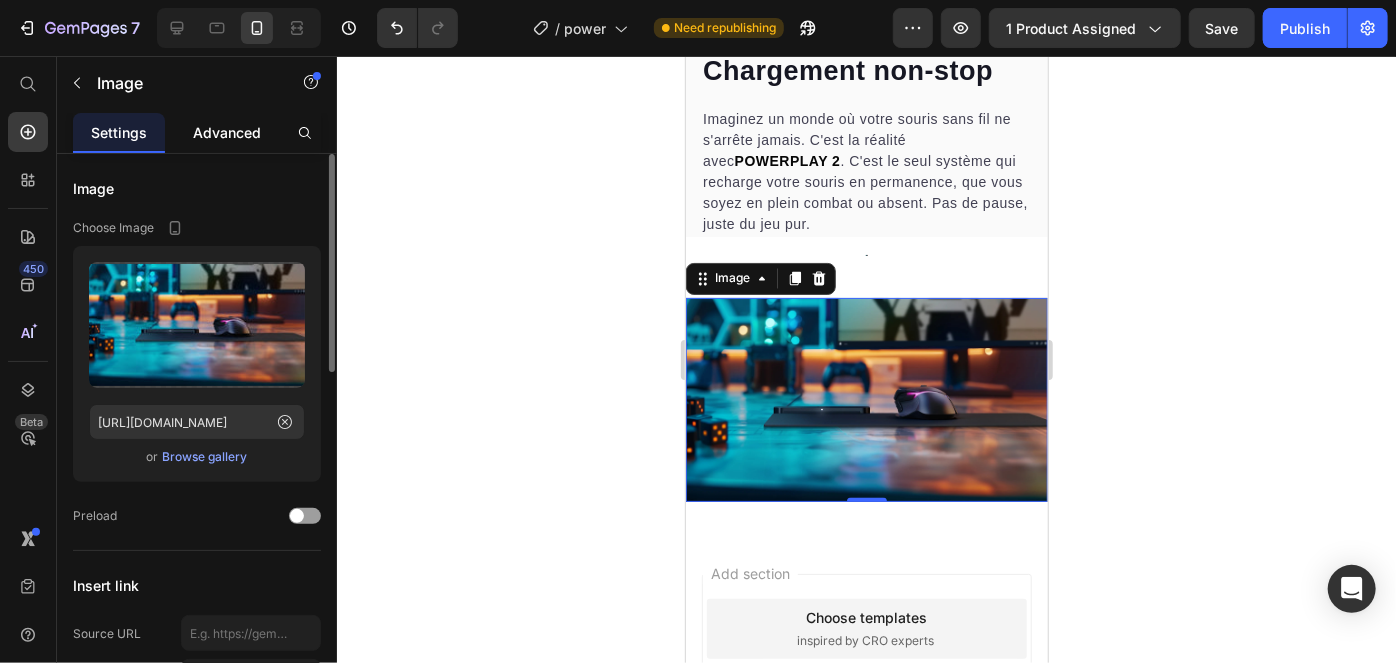 click on "Advanced" at bounding box center (227, 132) 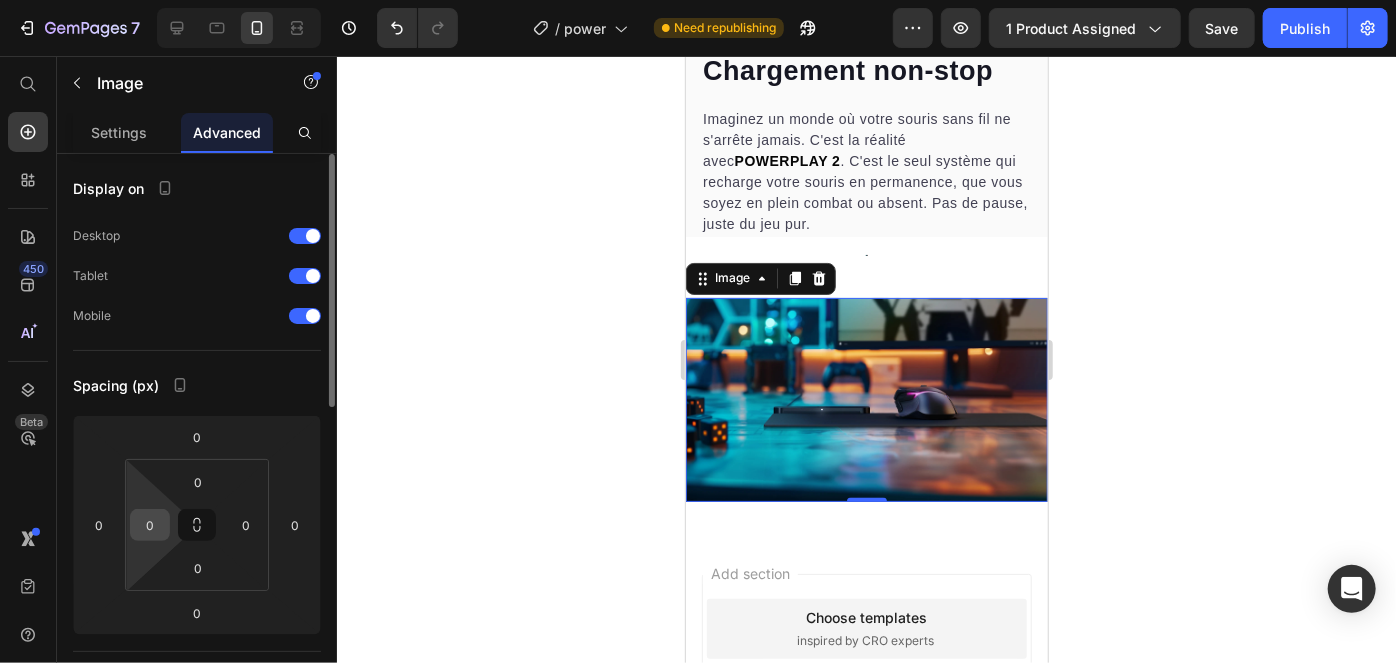 click on "0" at bounding box center (150, 525) 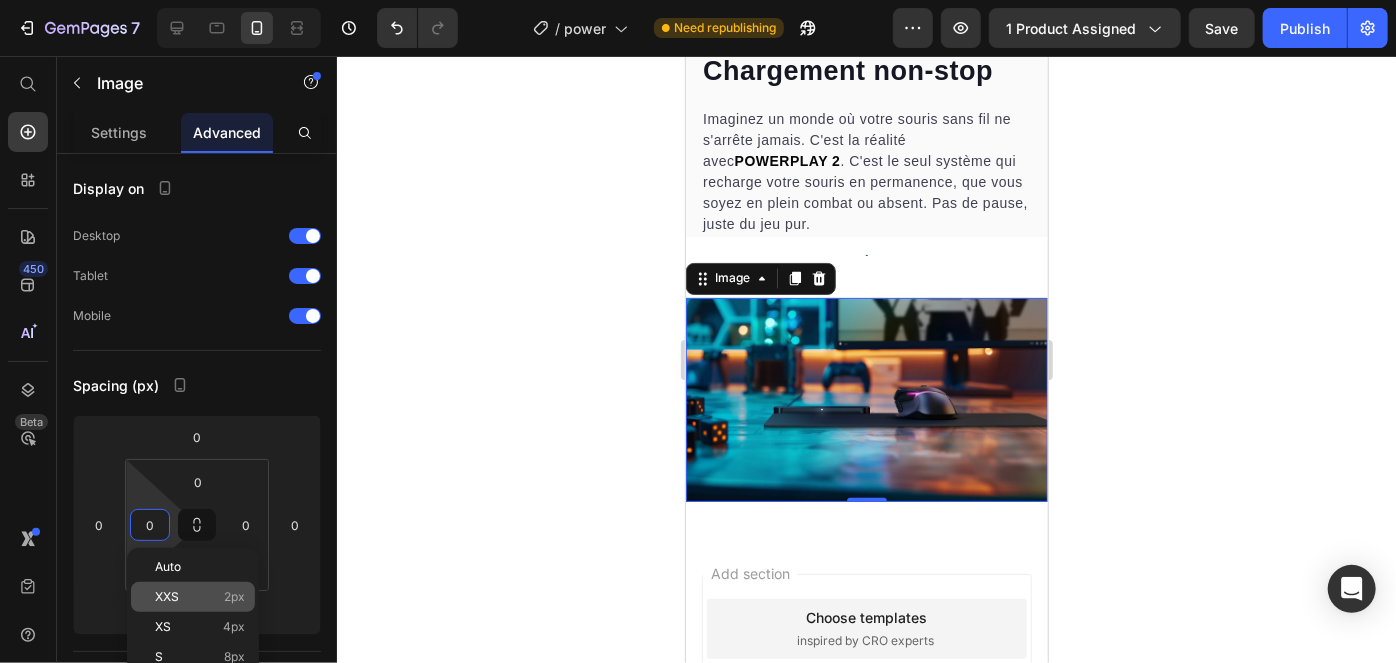 click on "XXS" at bounding box center (167, 597) 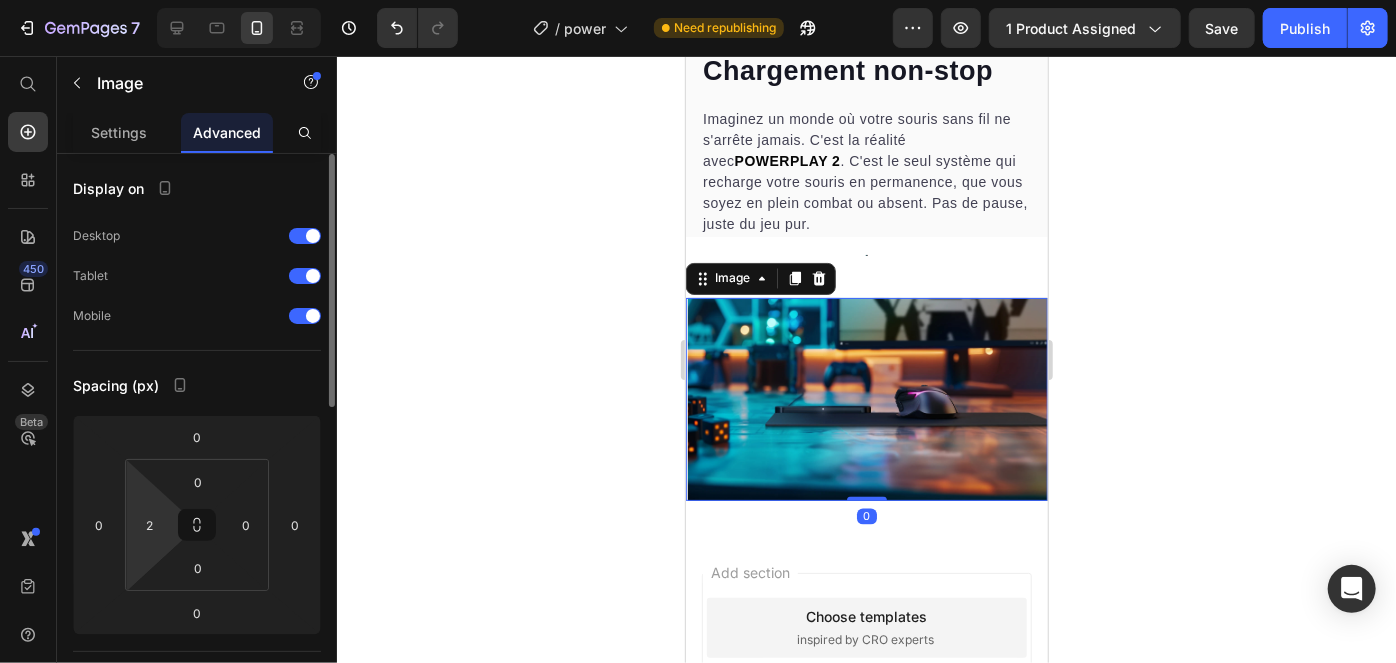 click on "7  Version history  /  power Need republishing Preview 1 product assigned  Save   Publish  450 Beta Start with Sections Elements Hero Section Product Detail Brands Trusted Badges Guarantee Product Breakdown How to use Testimonials Compare Bundle FAQs Social Proof Brand Story Product List Collection Blog List Contact Sticky Add to Cart Custom Footer Browse Library 450 Layout
Row
Row
Row
Row Text
Heading
Text Block Button
Button
Button
Sticky Back to top Media
Image" at bounding box center (698, 0) 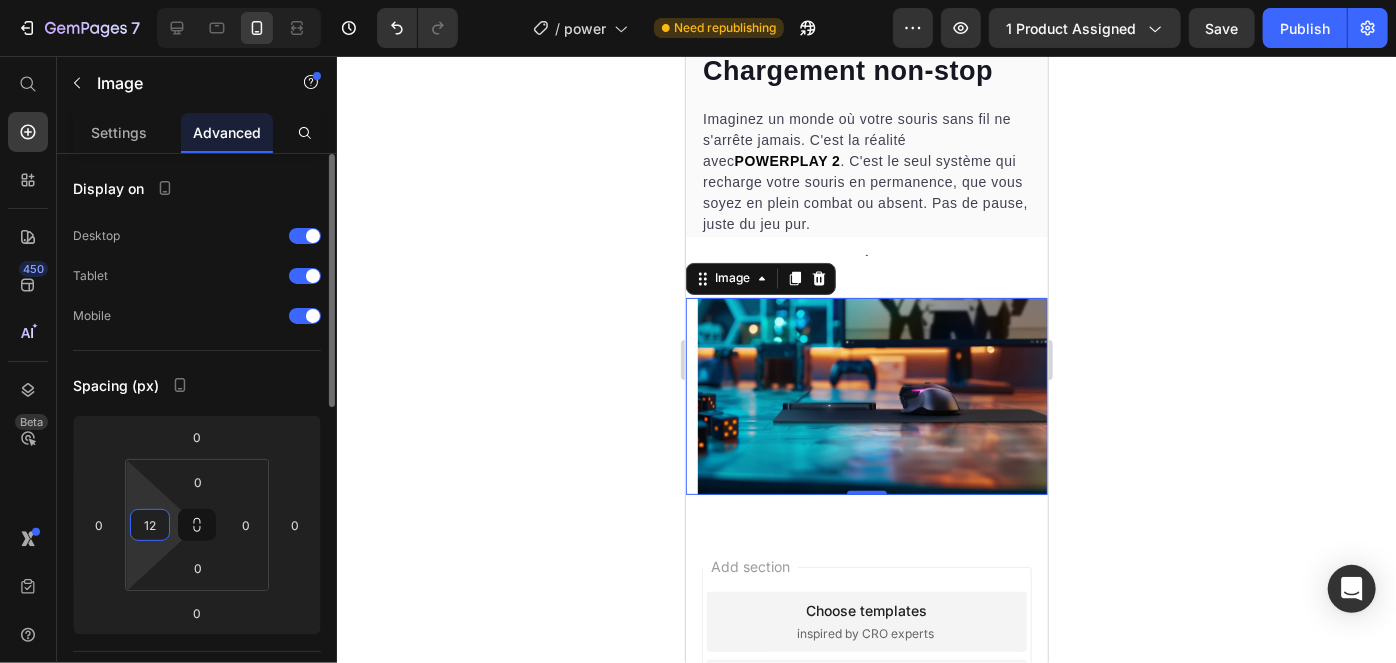 type on "1" 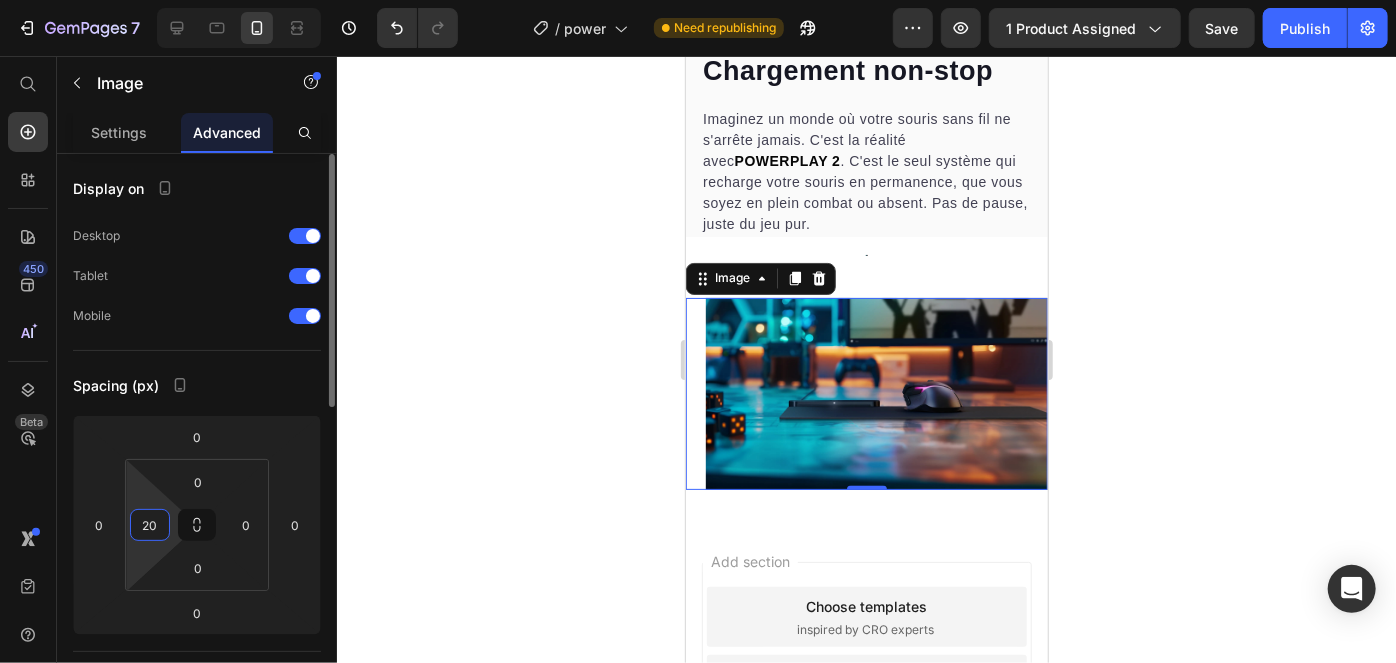 type on "2" 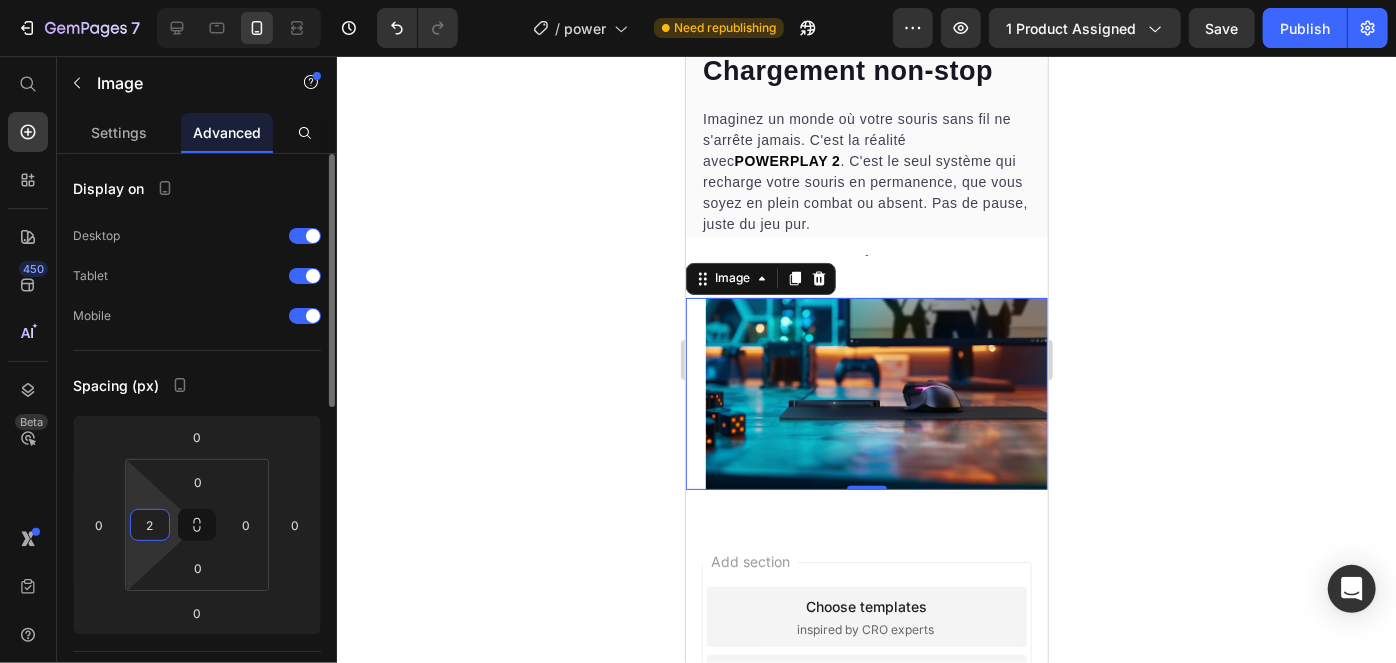 type 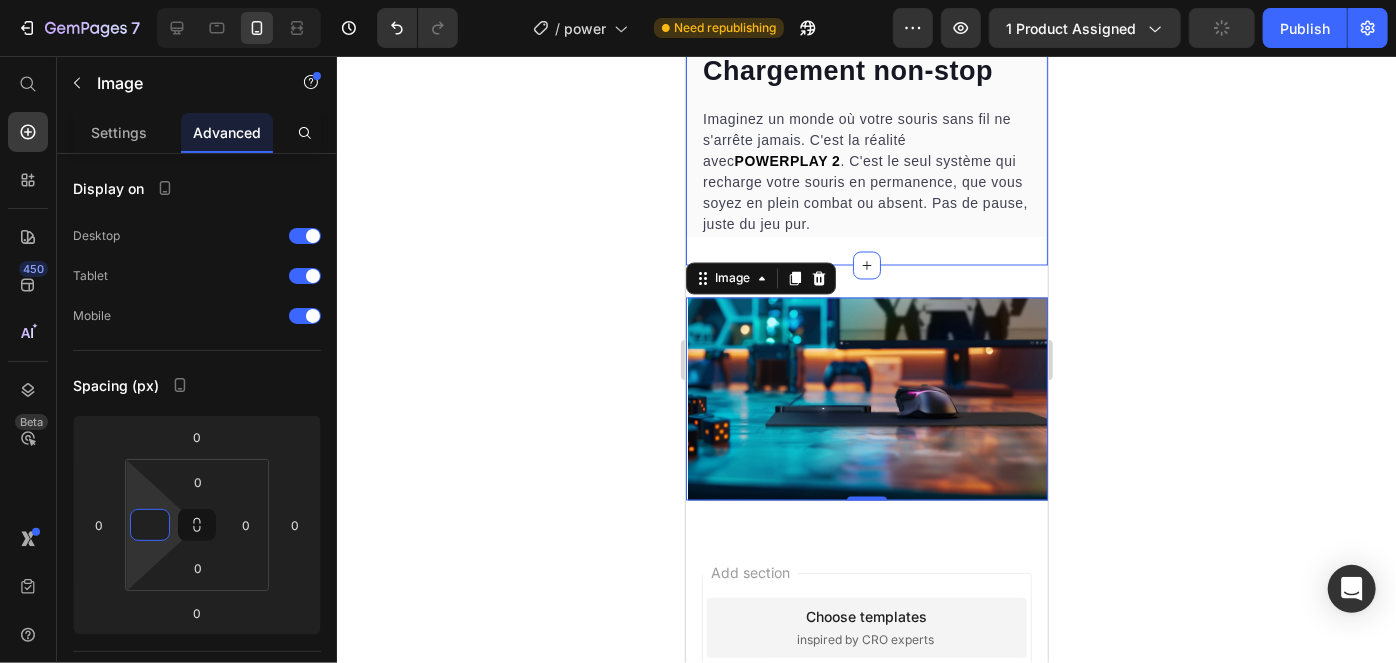 scroll, scrollTop: 1222, scrollLeft: 0, axis: vertical 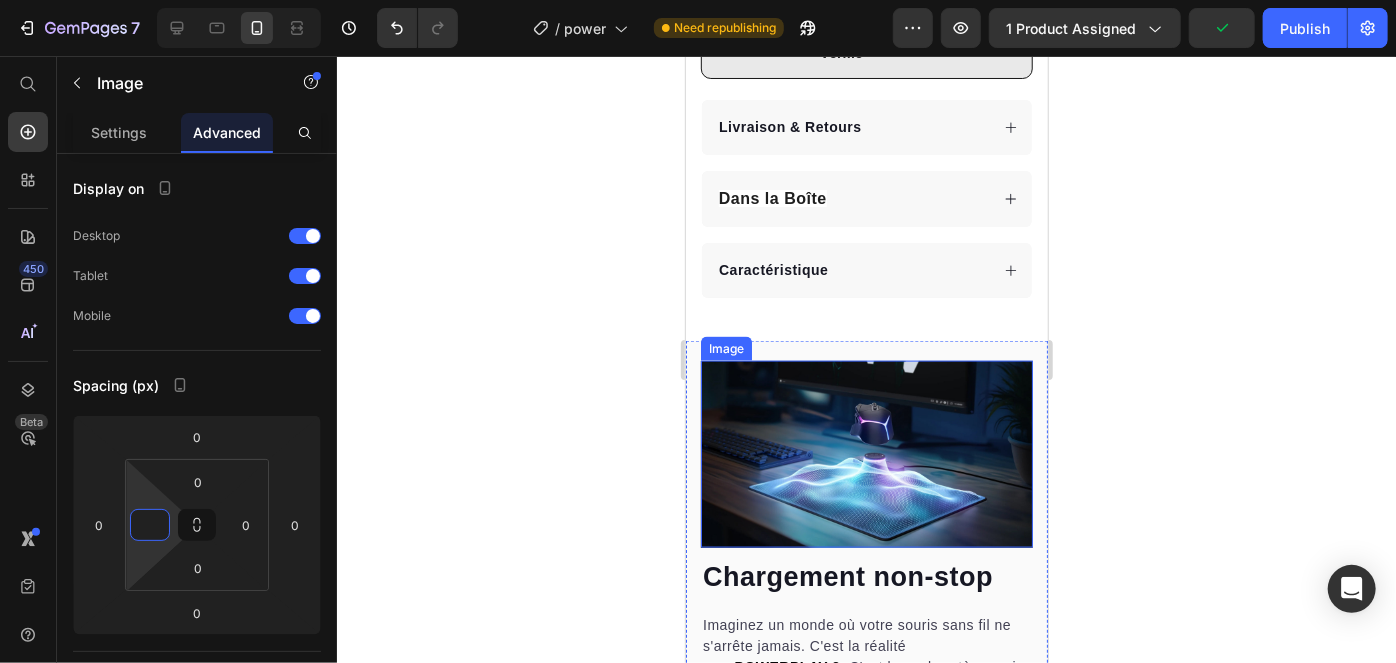 click at bounding box center (866, 453) 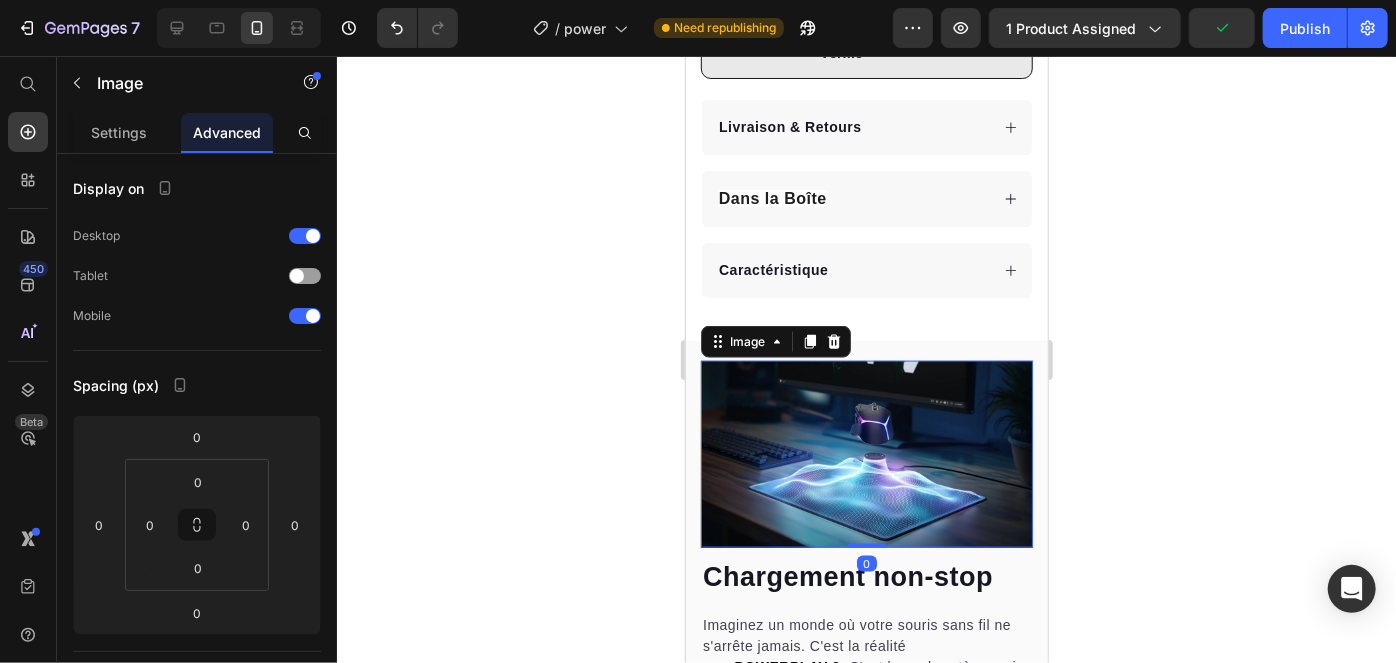click at bounding box center (866, 453) 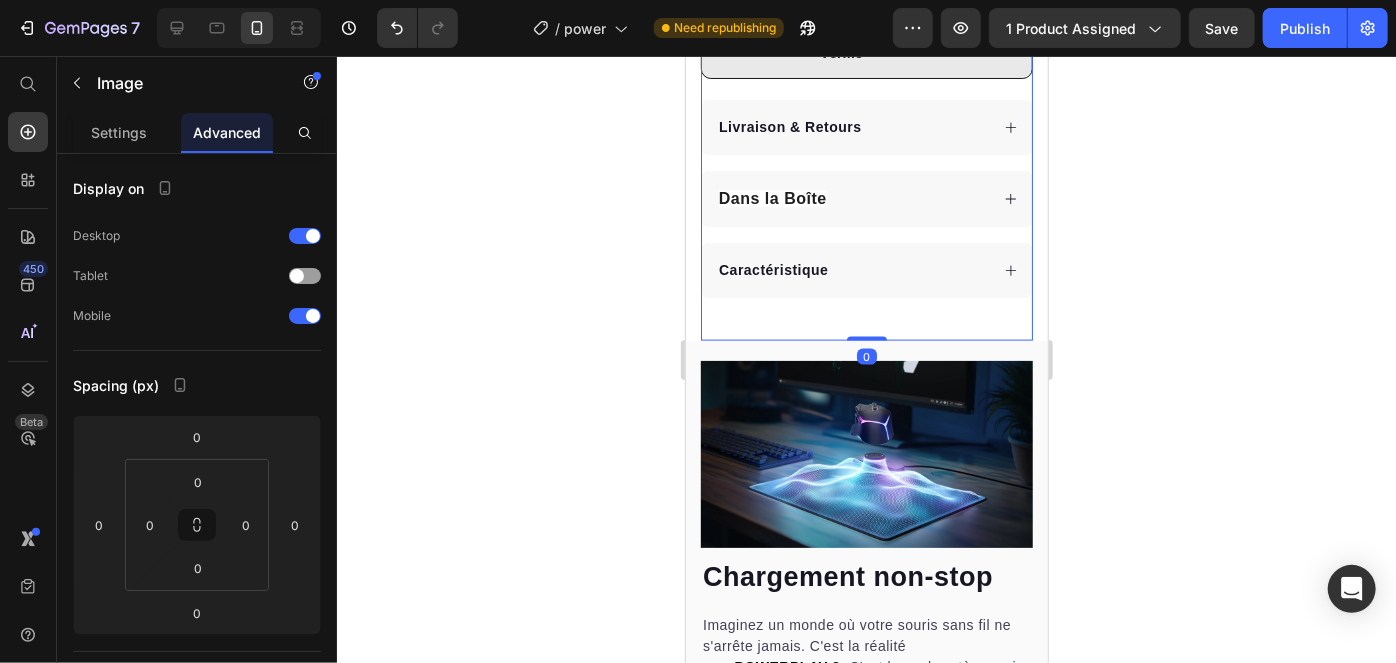 click on "Trustoo Trustoo POWERPLAY 2 Product Title BESTSELLER 2025 Product Badge                Title Line Chargement non-stop 2600+ Clients Satisfaits 100% Satisfait ou remboursé Item List                Title Line Kaching Bundles Kaching Bundles Image Produit encore en stock -  Livraison en 2  à  4 jours Text Block Advanced List AJOUTER AU PANIER Product Cart Button Image Icon Icon Icon Icon Icon Icon List J'adore l'élégance et la finesse de ce tapis de souris ! Il est bien plus grand que je ne le pensais, ce qui est un plus. J'adore pouvoir jouer sans que ma souris ne me lâche ou que je sois ralenti par une batterie faible. Cela fait maintenant deux semaines et jusqu'ici tout va bien ! Text Block
Icon [PERSON_NAME]  Acheteur Vérifié Text Block Row Row
Livraison & Retours
Dans la Boîte
Caractéristique Accordion" at bounding box center (866, -158) 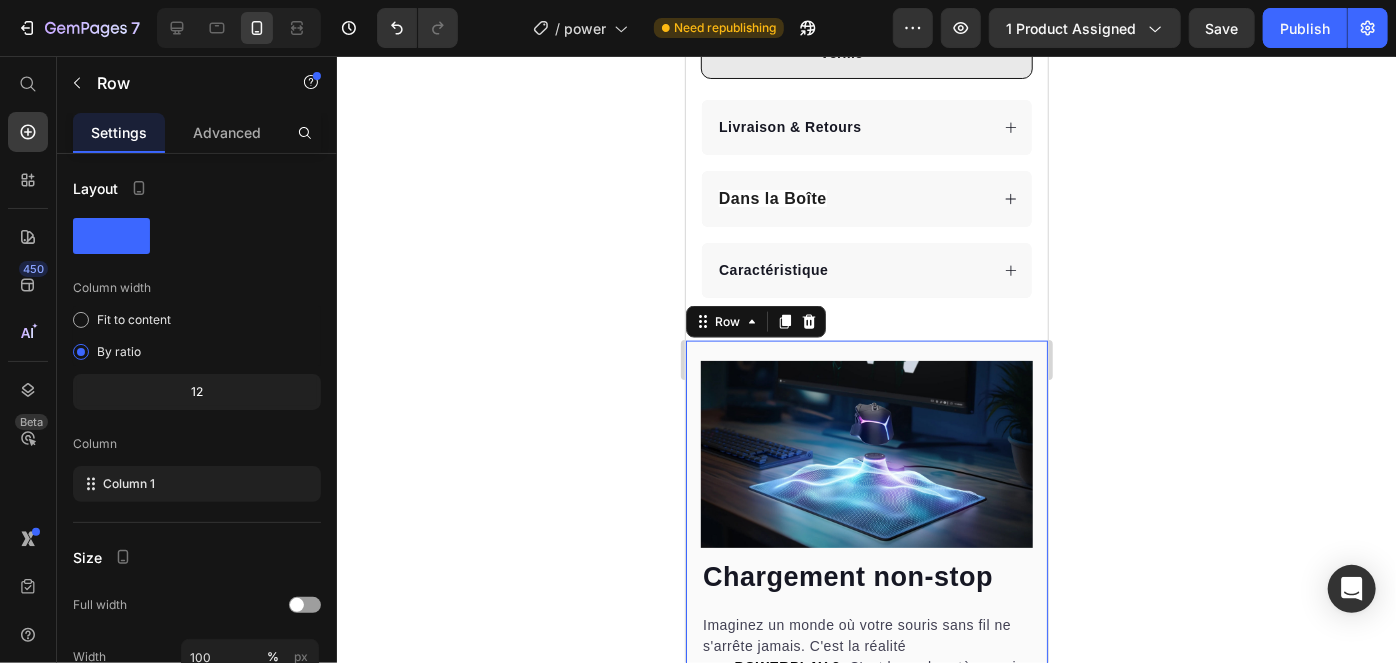 click on "Chargement non-stop Heading Imaginez un monde où votre souris sans fil ne s'arrête jamais. C'est la réalité avec  POWERPLAY 2 . C'est le seul système qui recharge votre souris en permanence, que vous soyez en plein combat ou absent. Pas de pause, juste du jeu pur. Text block Row Image Image Row   18" at bounding box center (866, 541) 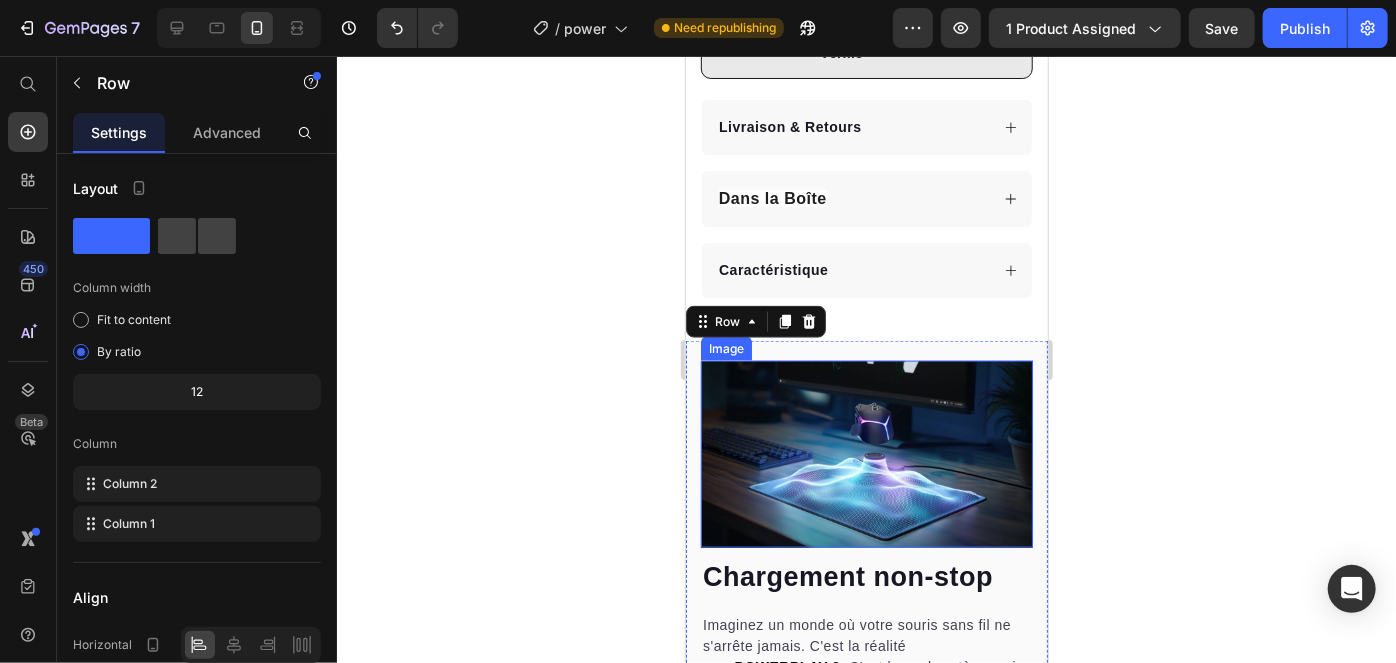 click at bounding box center [866, 453] 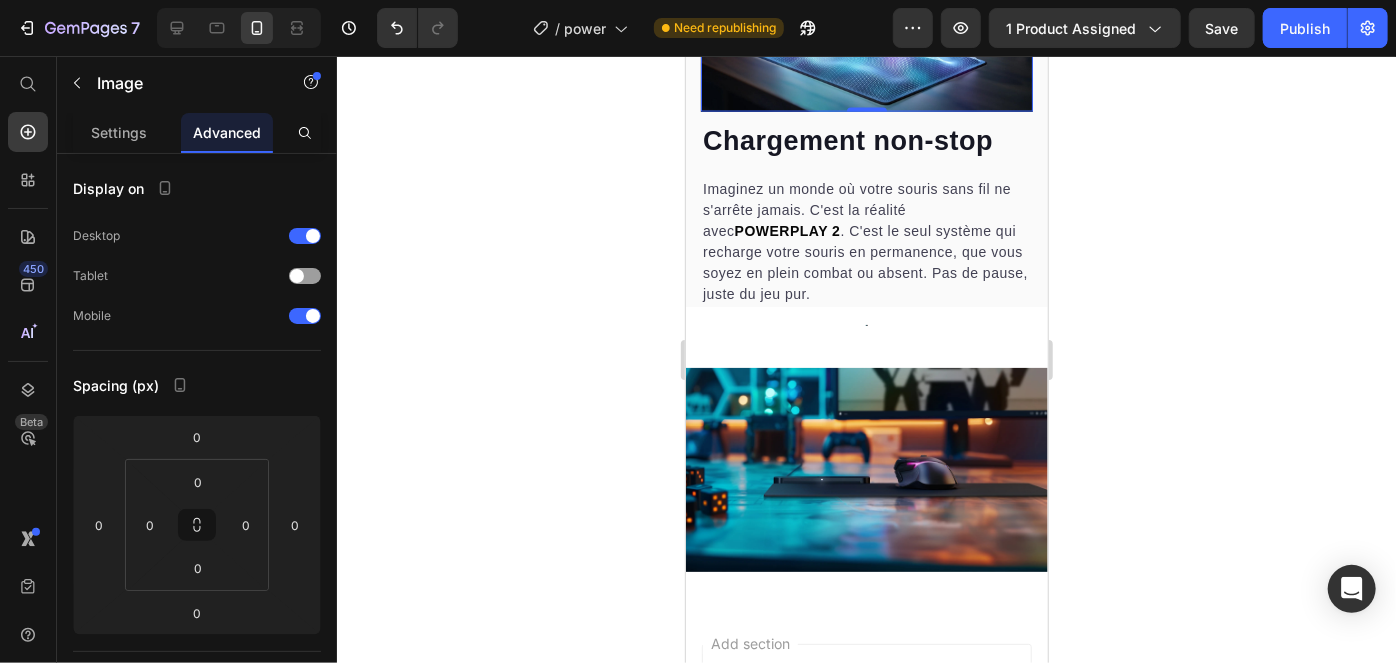 scroll, scrollTop: 1867, scrollLeft: 0, axis: vertical 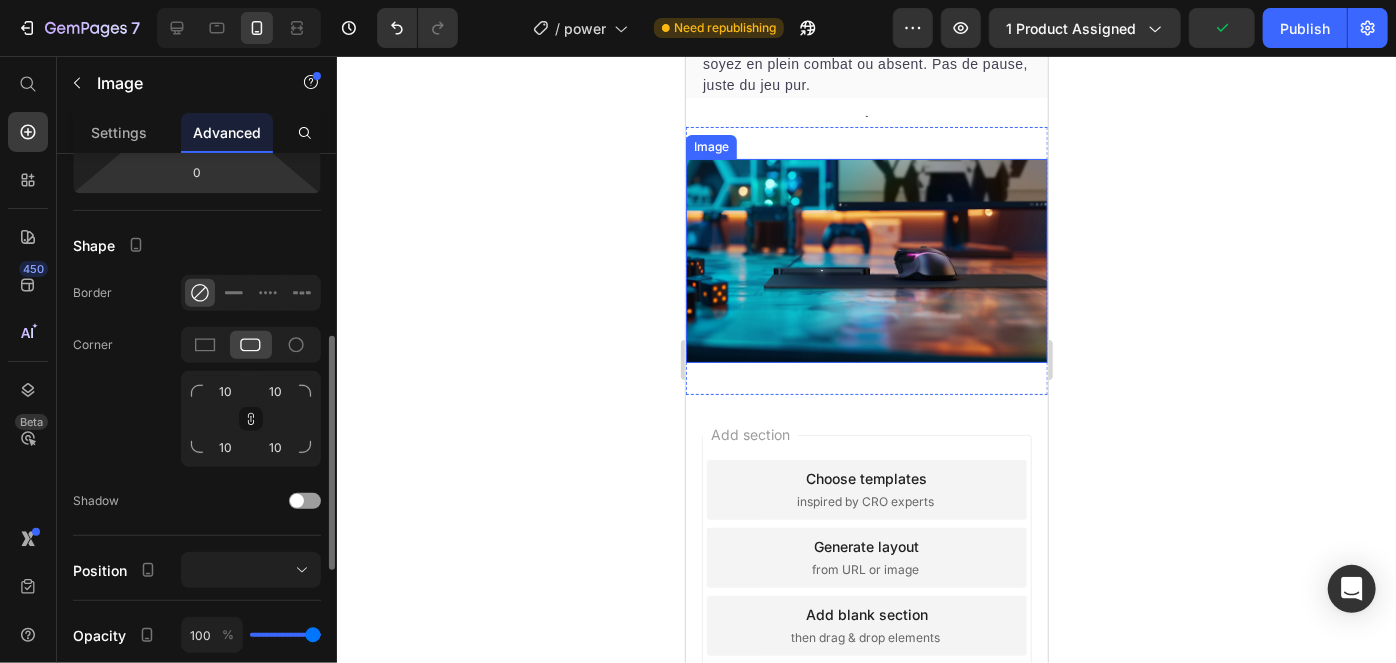 click at bounding box center [866, 259] 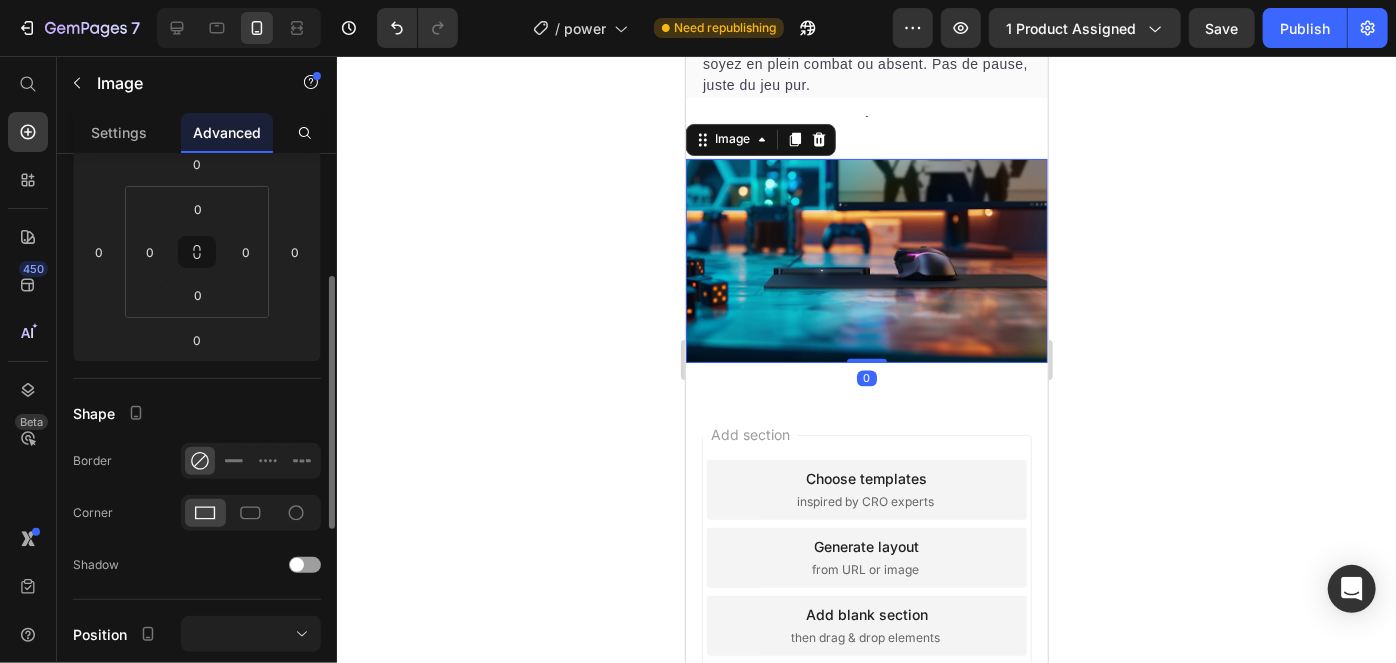 scroll, scrollTop: 272, scrollLeft: 0, axis: vertical 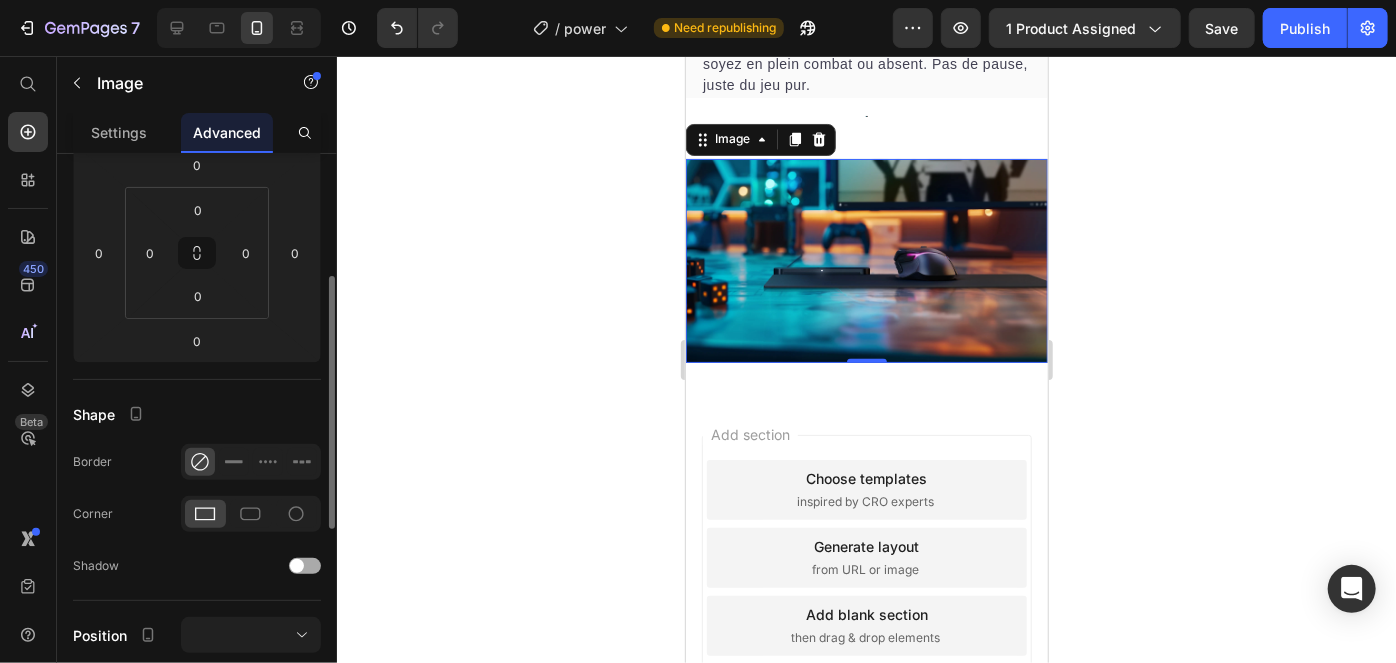 click at bounding box center [297, 566] 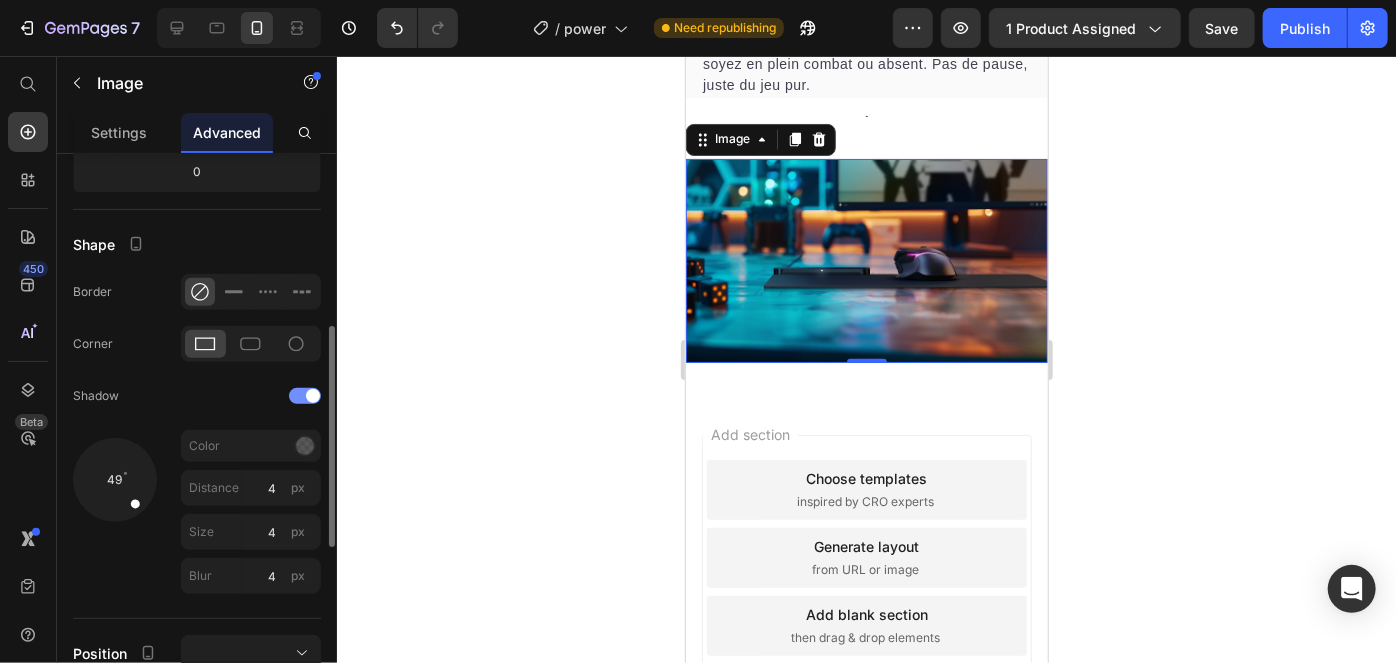 scroll, scrollTop: 442, scrollLeft: 0, axis: vertical 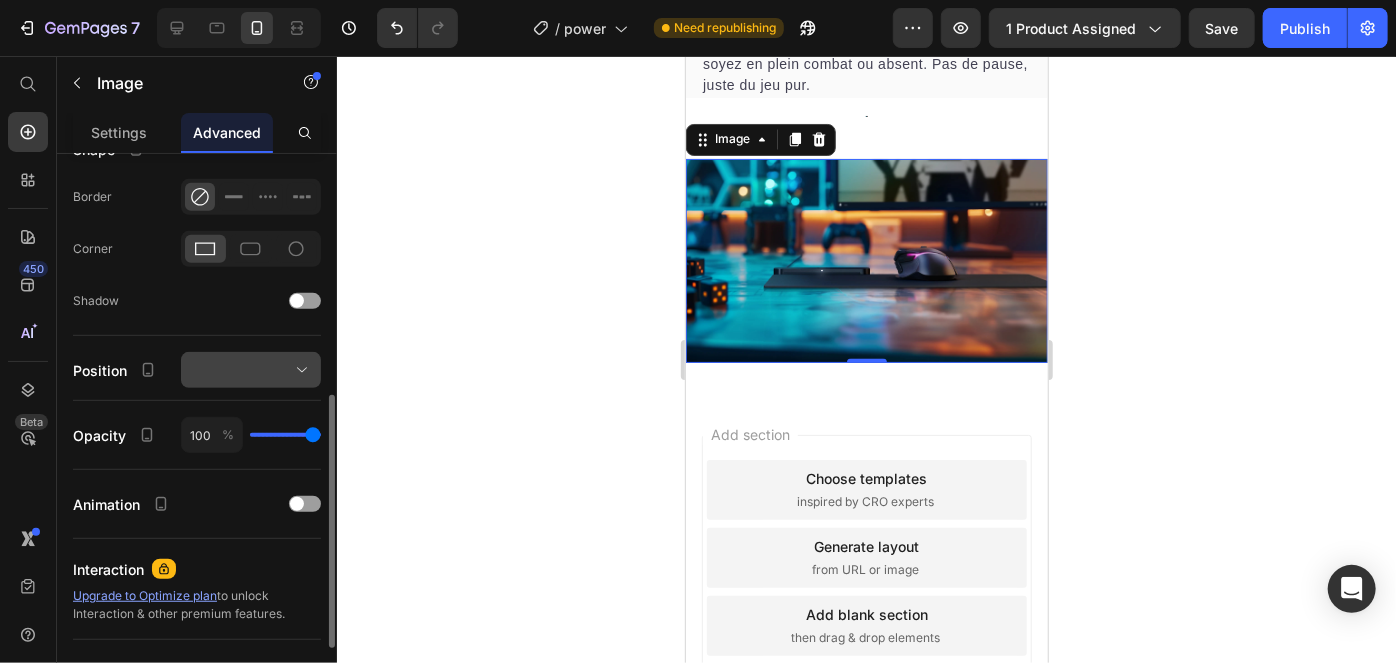 click at bounding box center [251, 370] 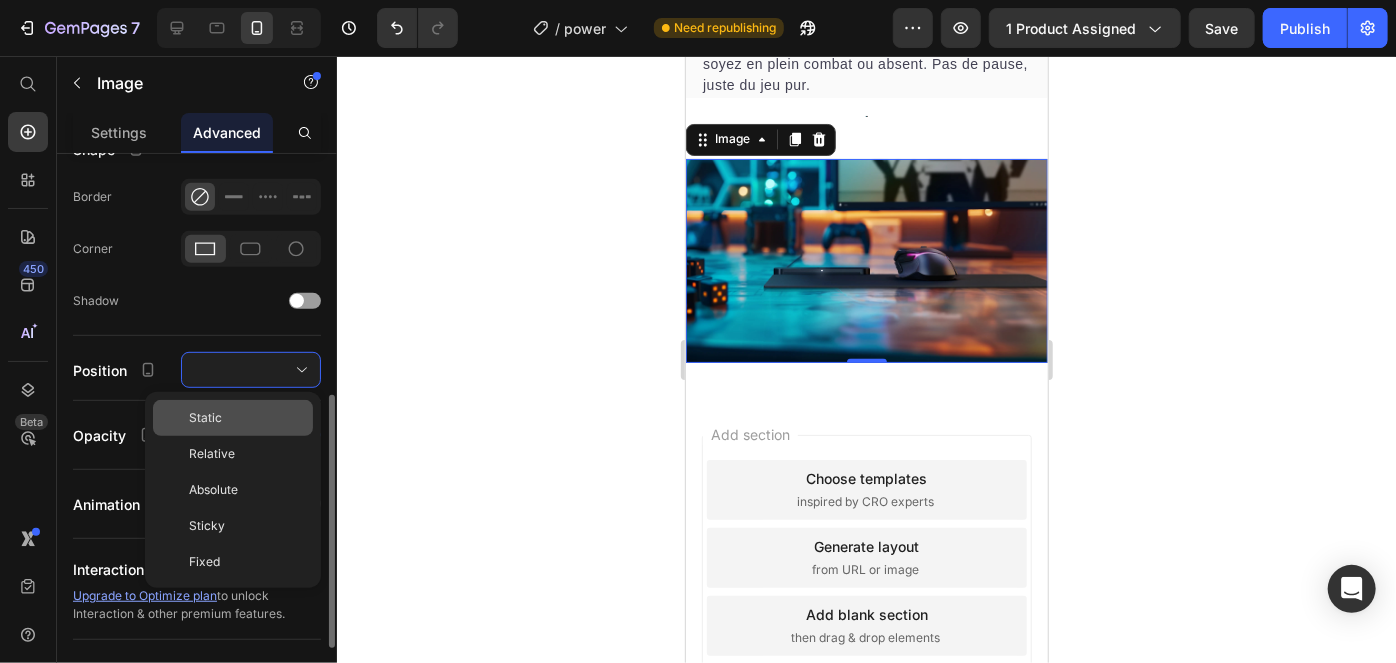 click on "Static" at bounding box center [247, 418] 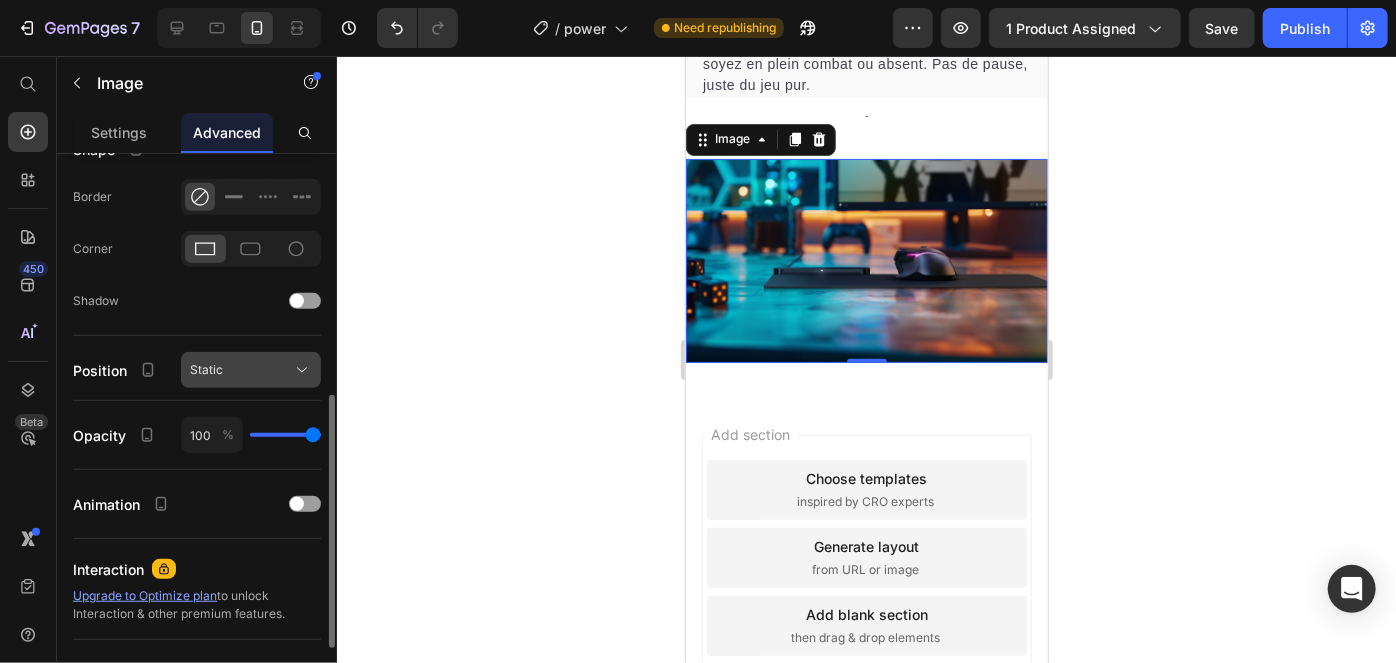 click on "Static" at bounding box center (251, 370) 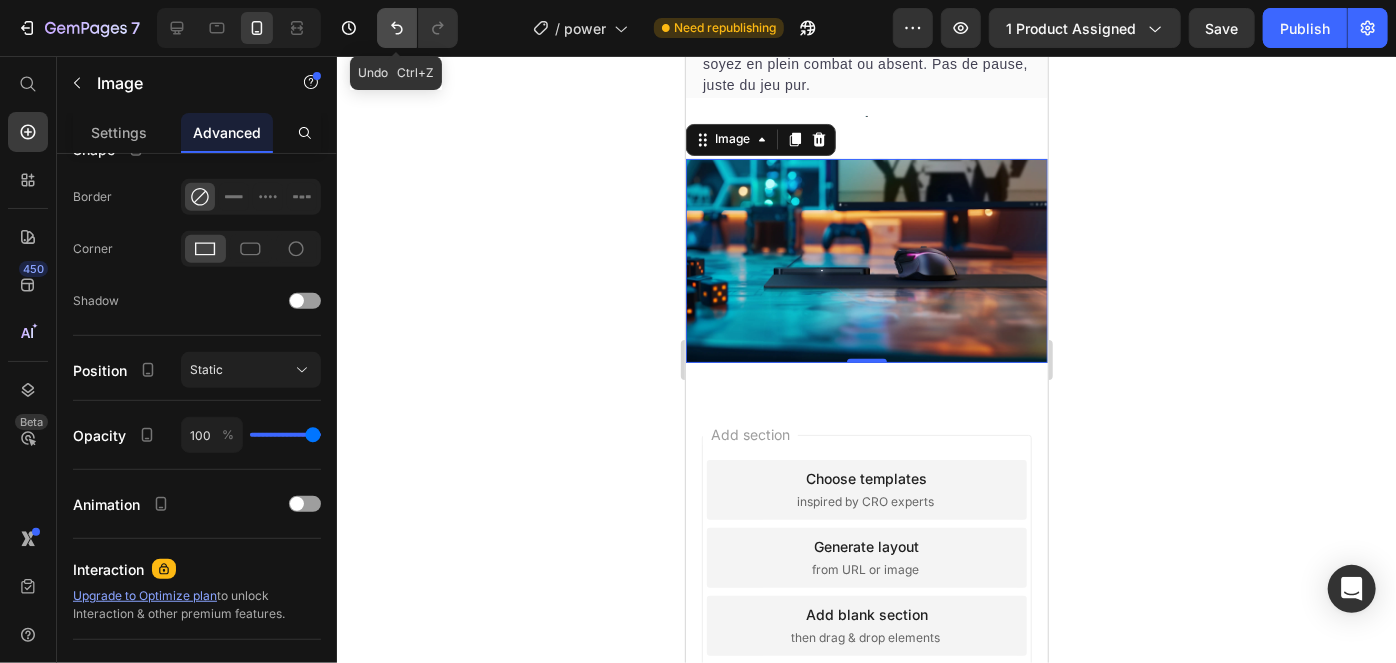 click 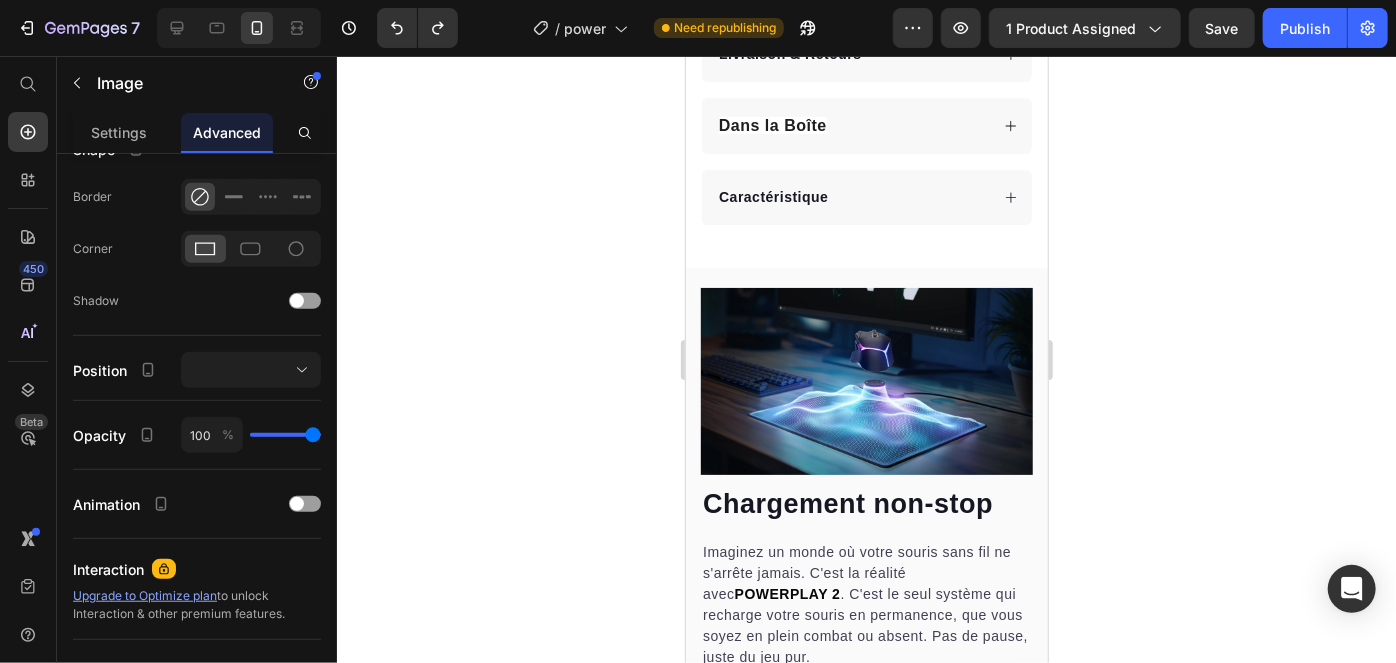 scroll, scrollTop: 1296, scrollLeft: 0, axis: vertical 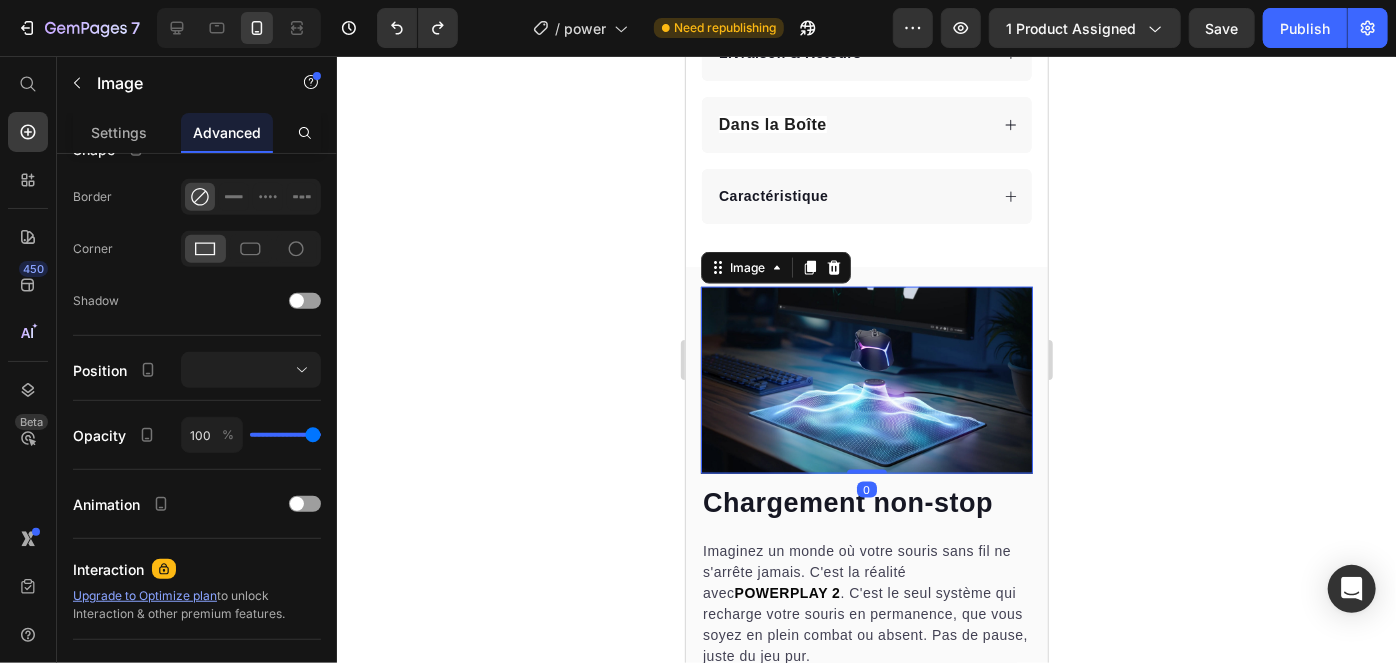 click at bounding box center (866, 379) 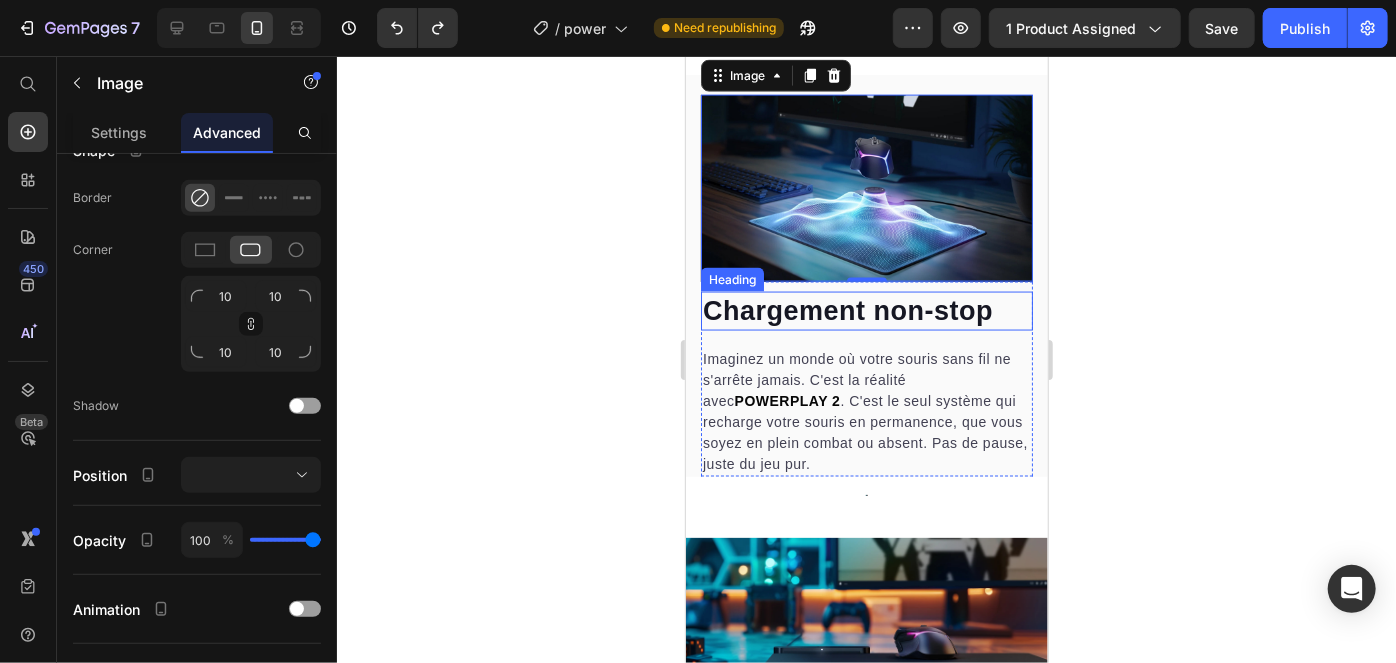scroll, scrollTop: 1571, scrollLeft: 0, axis: vertical 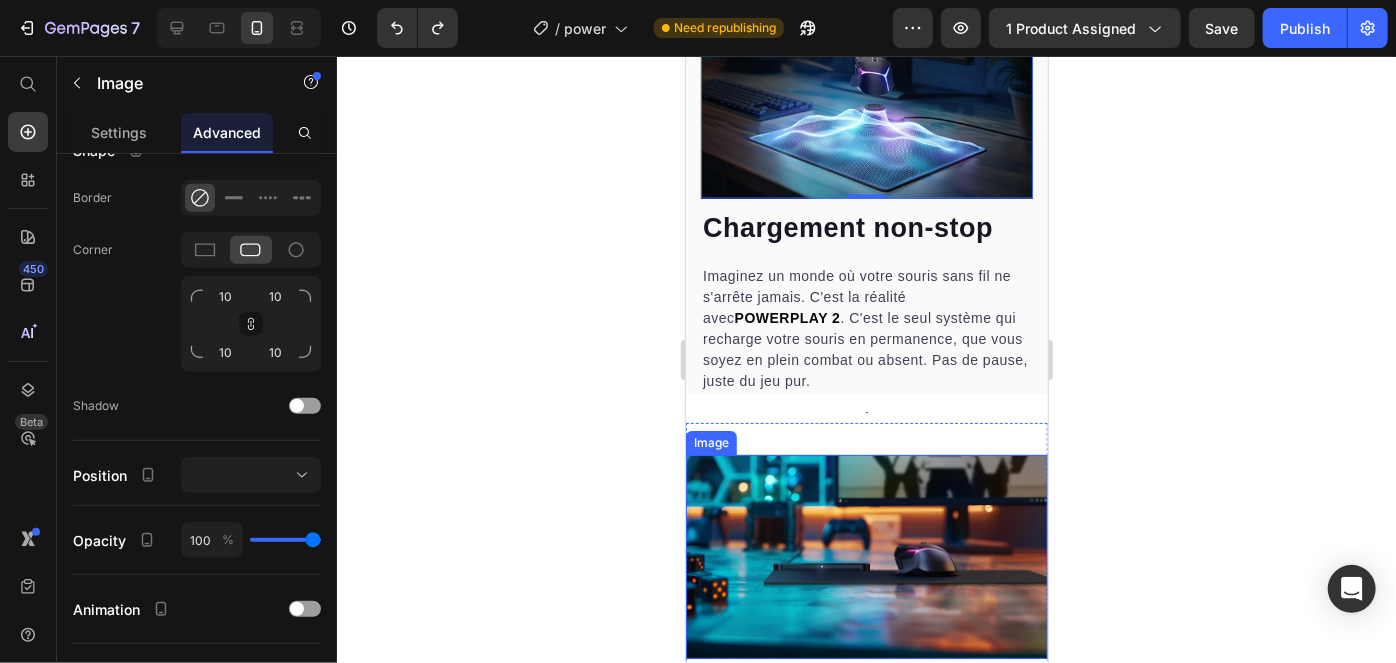 click at bounding box center (866, 555) 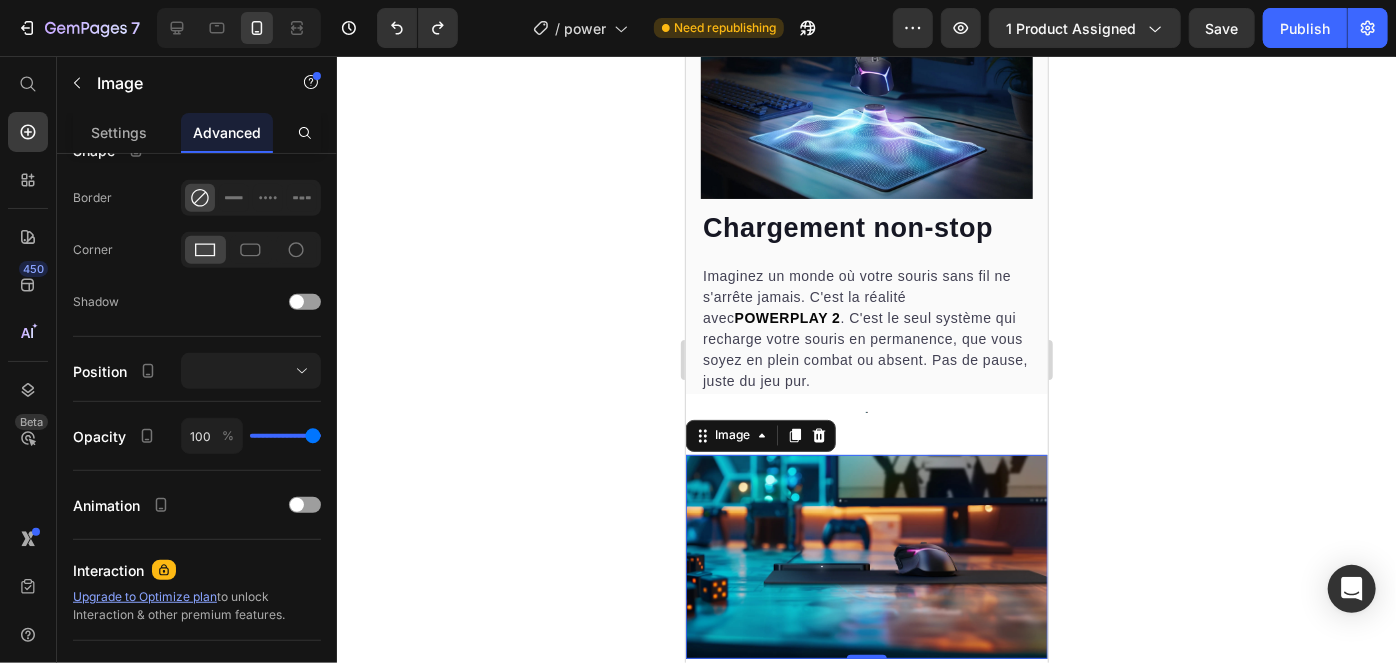 scroll, scrollTop: 536, scrollLeft: 0, axis: vertical 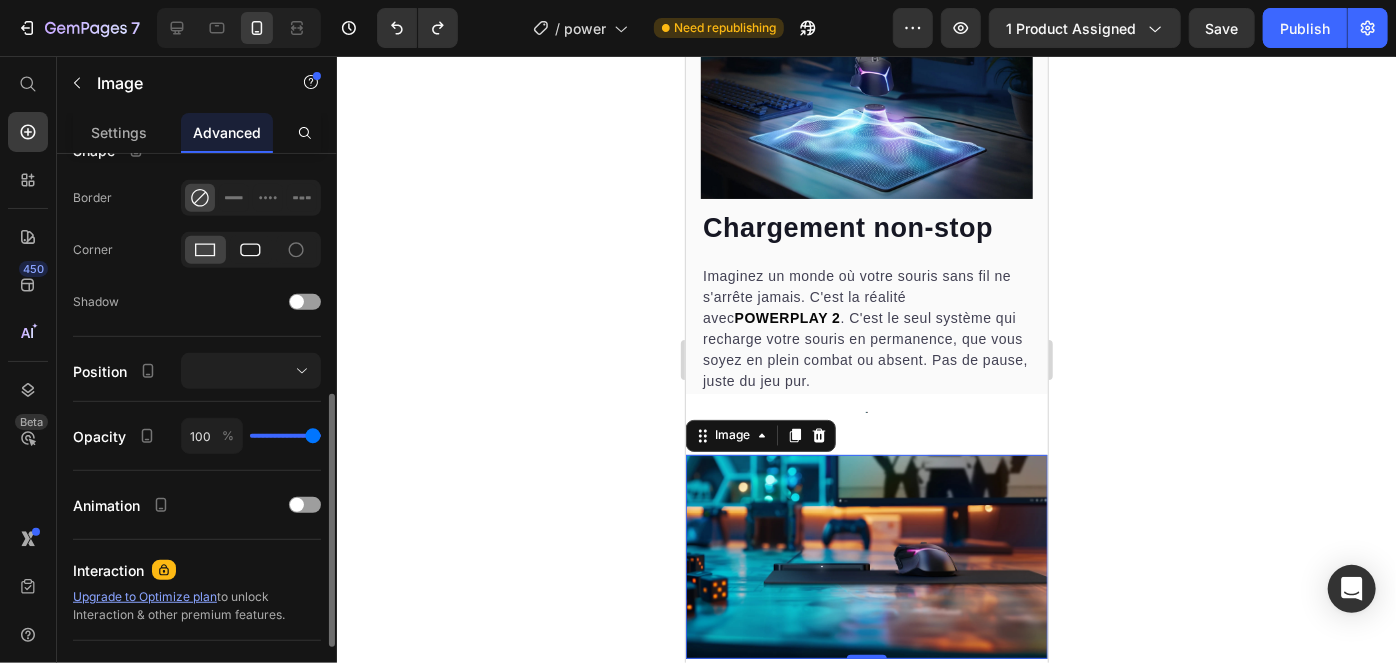 click 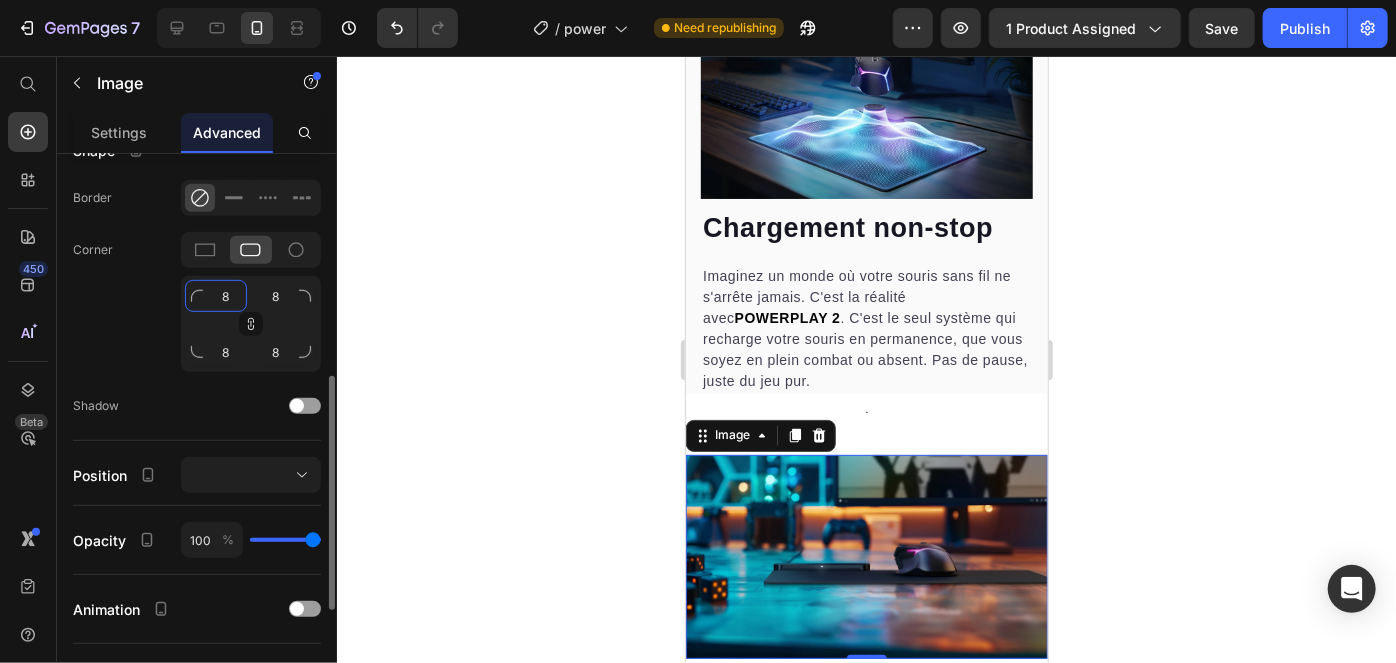 click on "8" 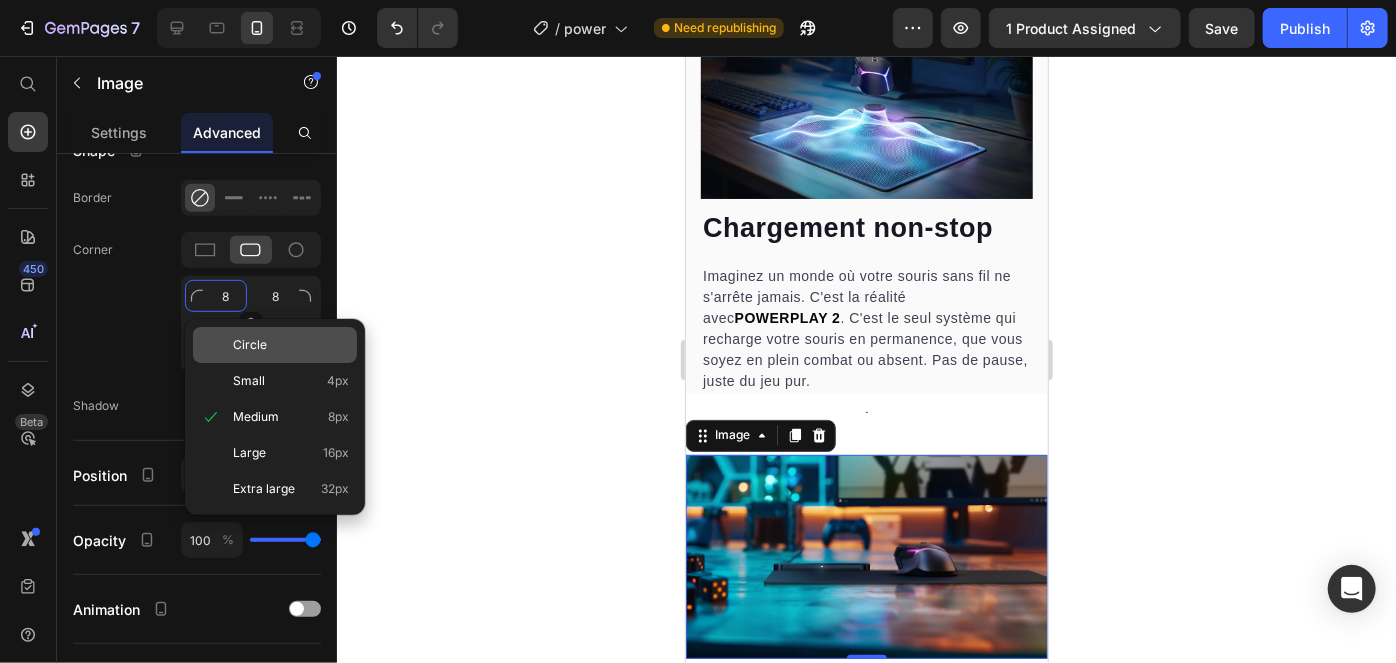 type on "1" 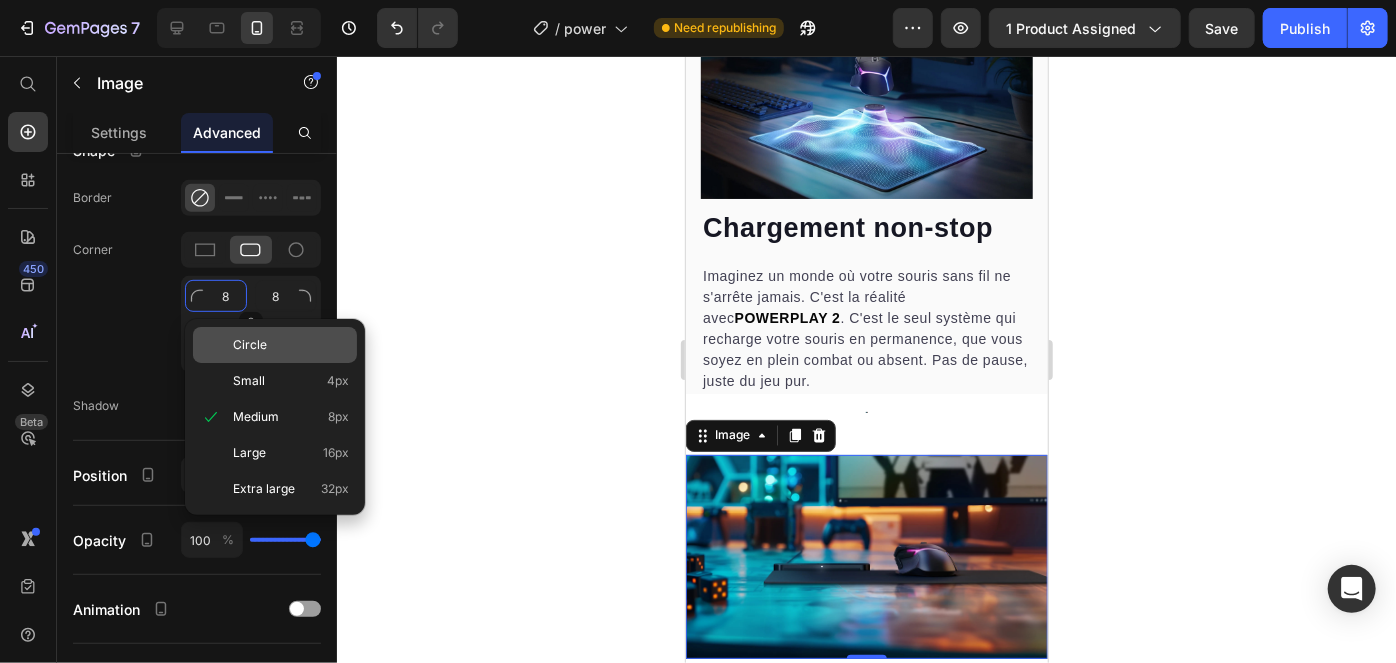 type on "1" 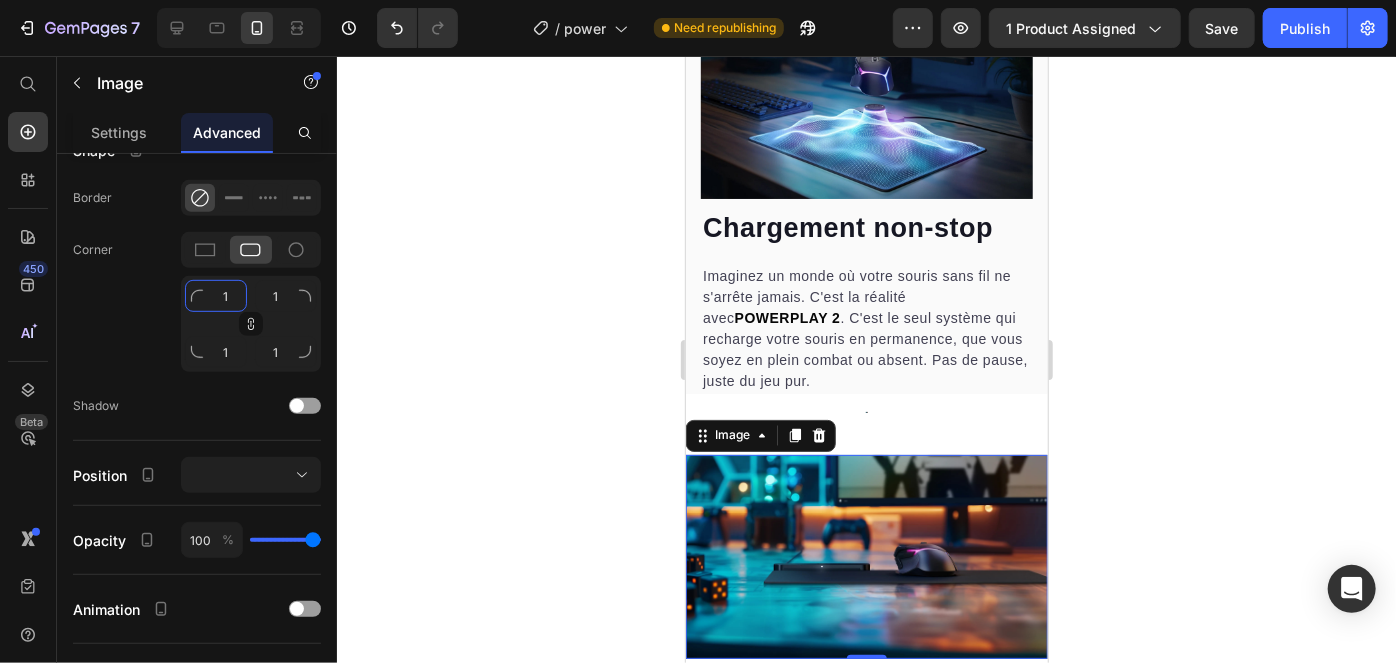 type on "10" 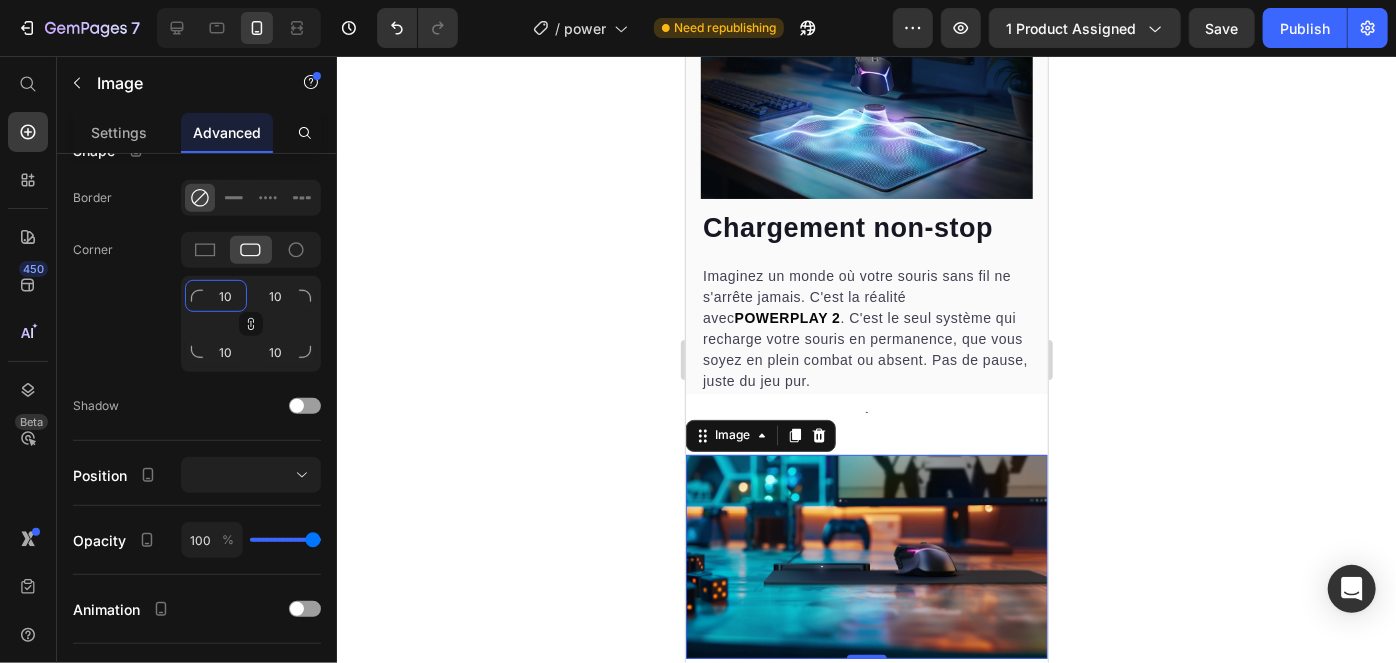 type on "10" 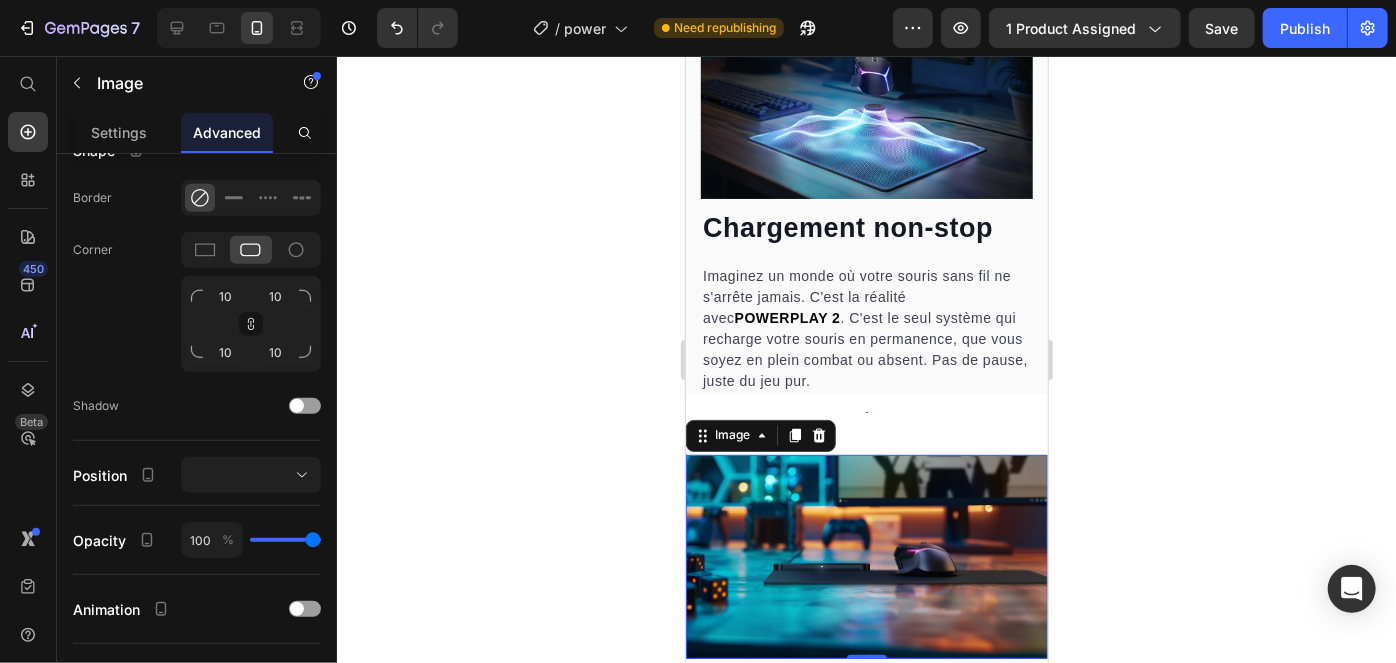 click 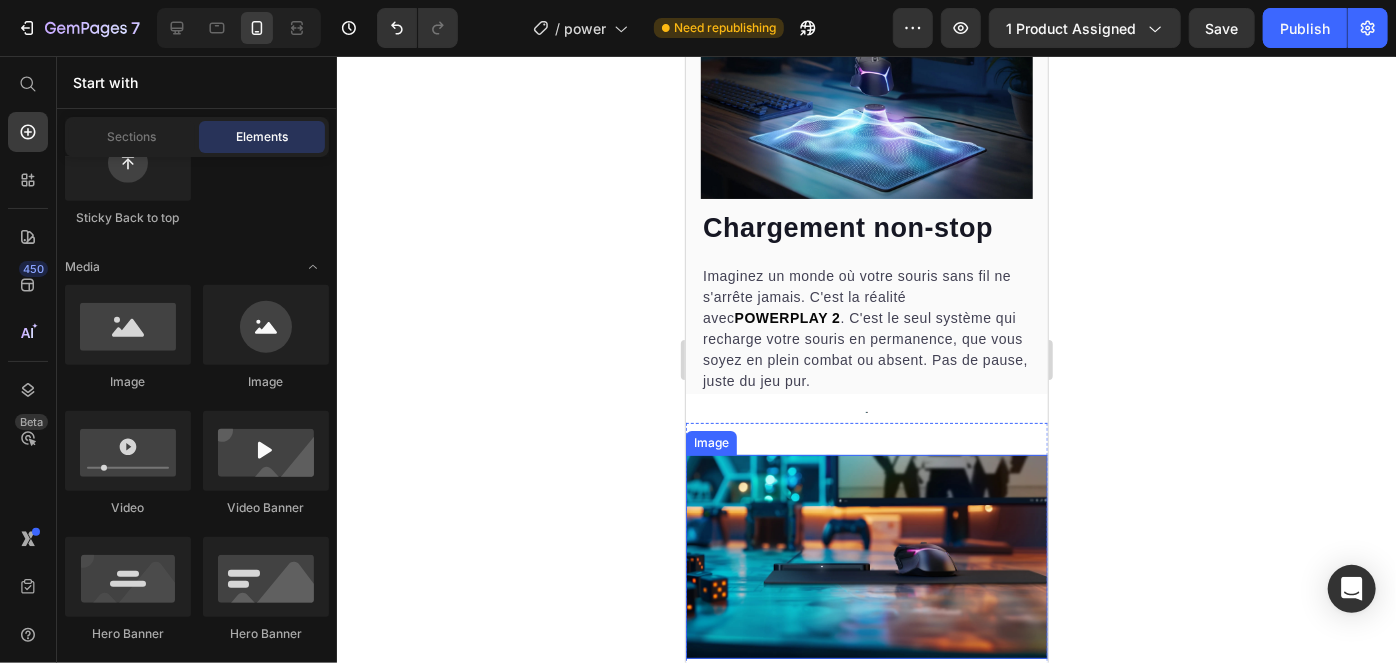 click at bounding box center (866, 555) 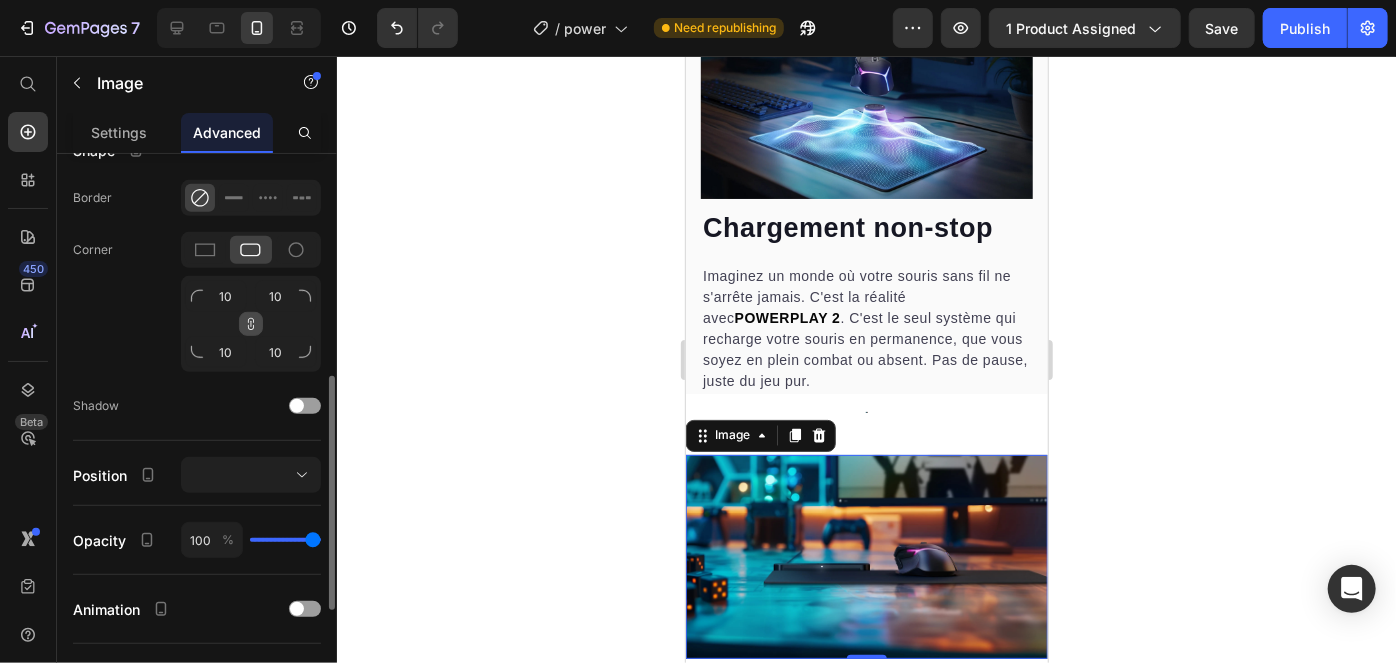 click 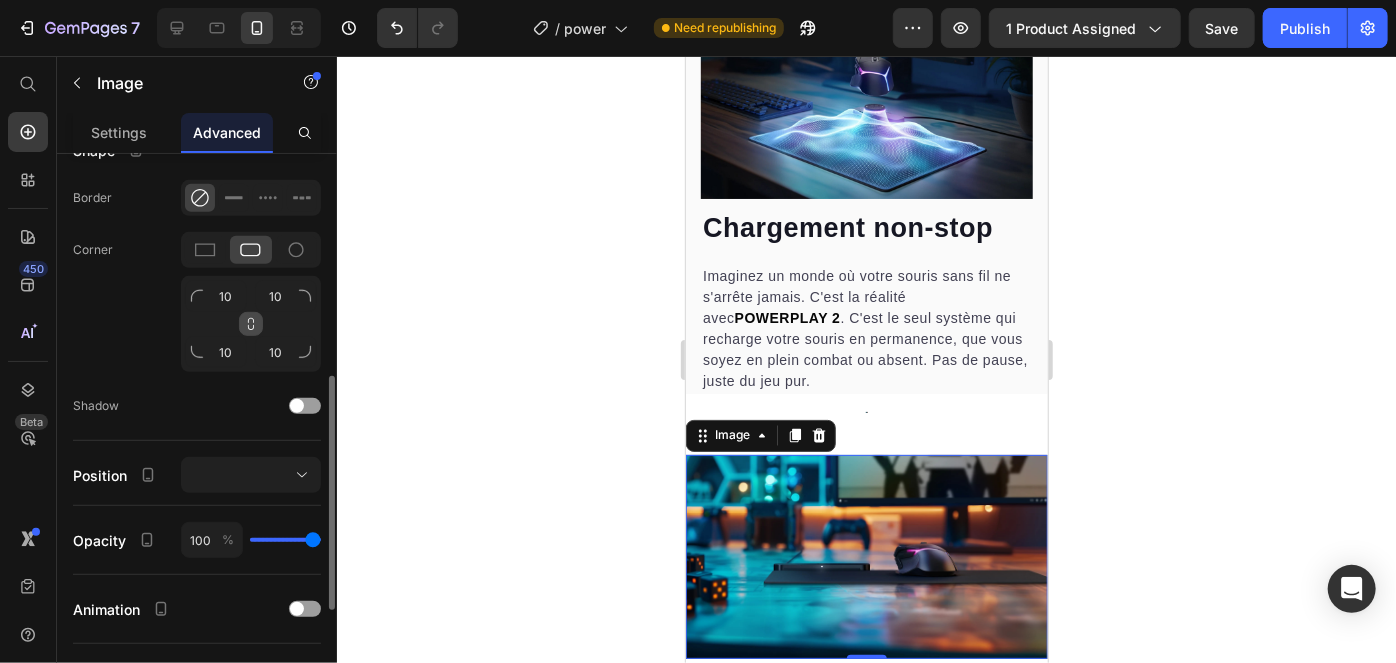 click 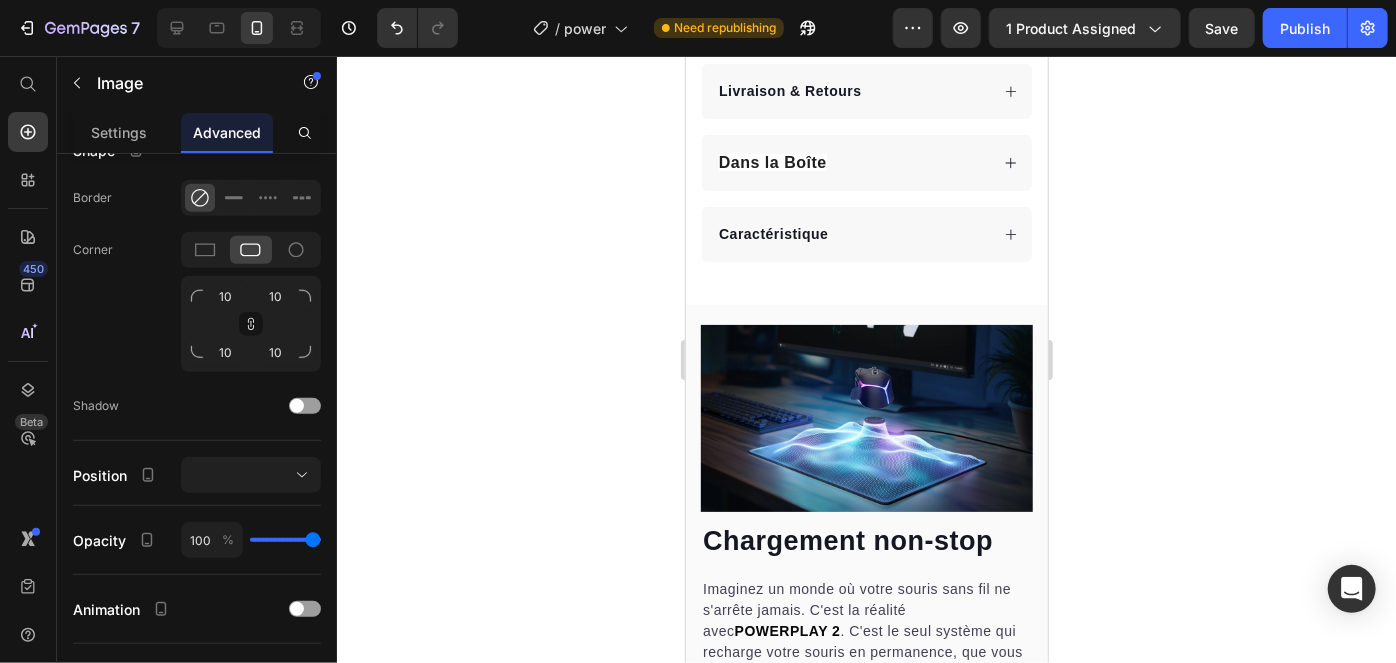 scroll, scrollTop: 1248, scrollLeft: 0, axis: vertical 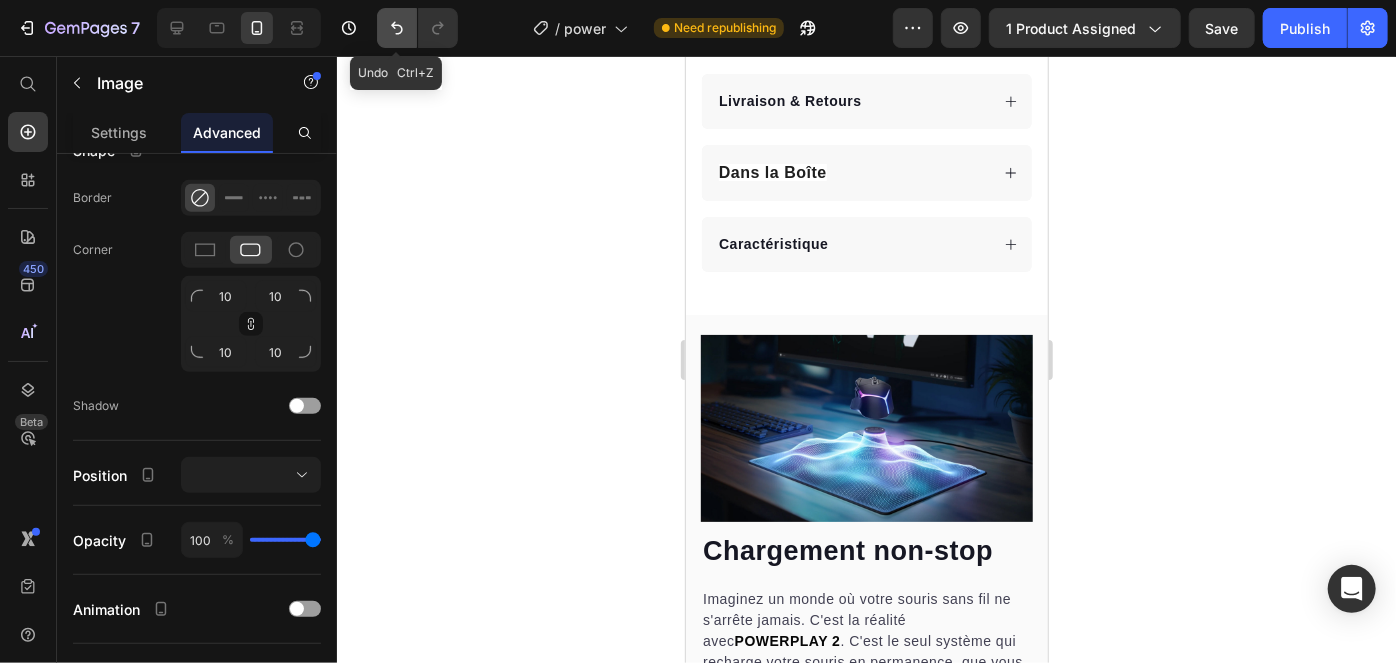 click 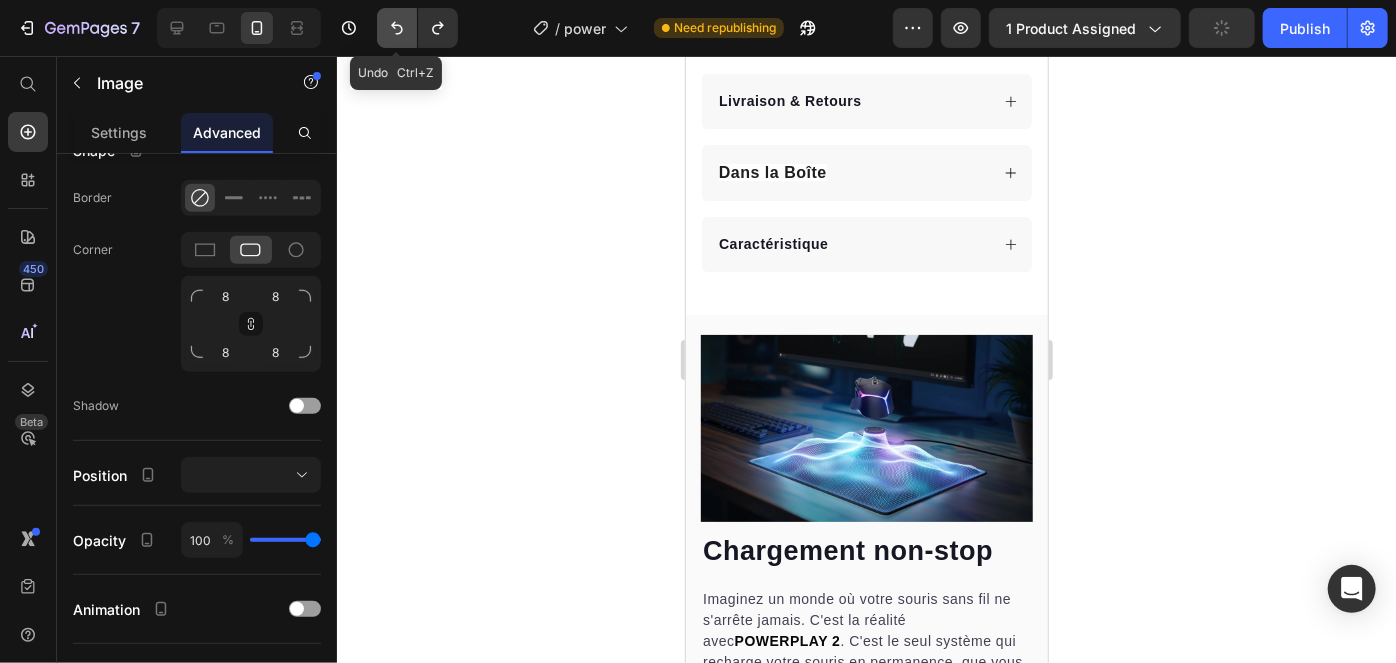 click 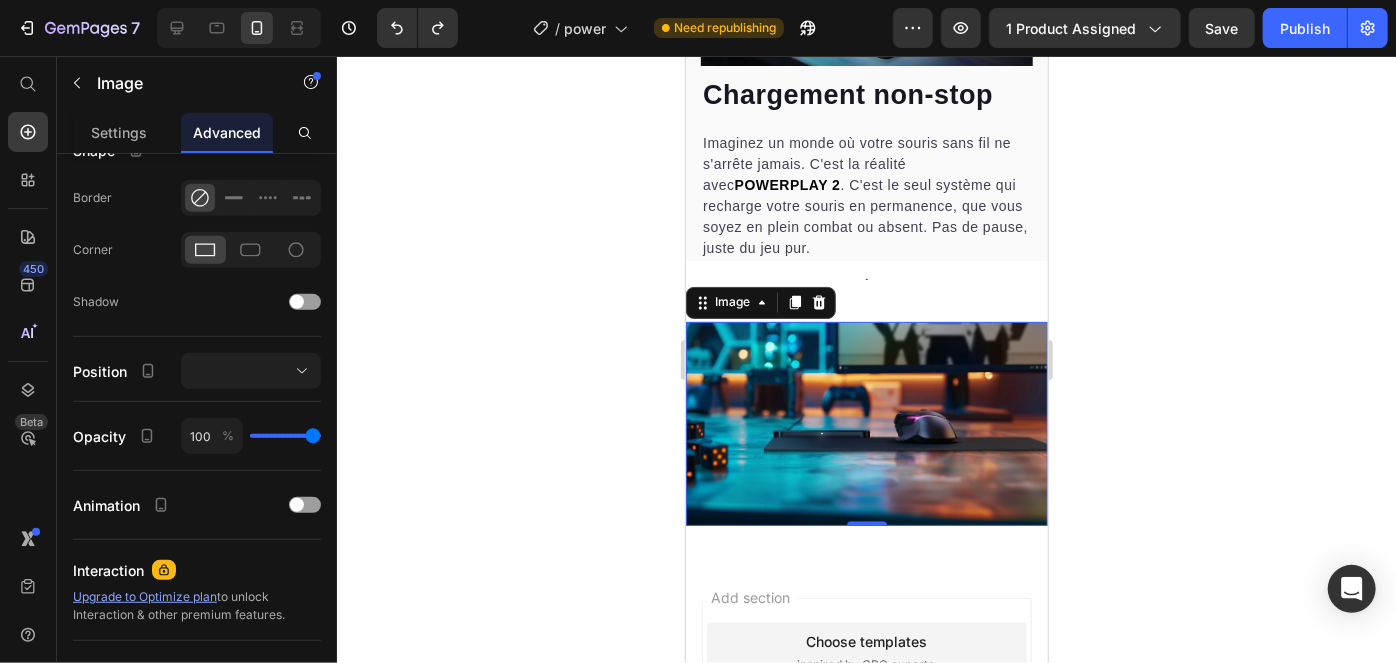 scroll, scrollTop: 1762, scrollLeft: 0, axis: vertical 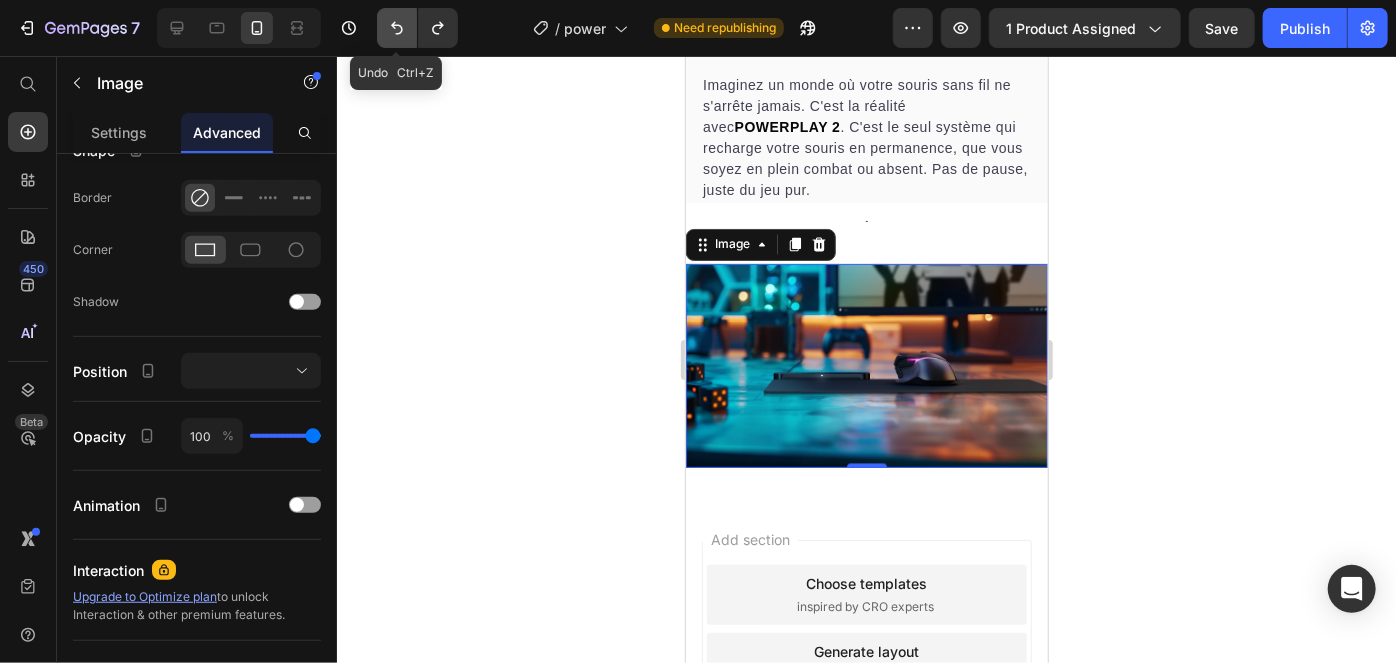 click 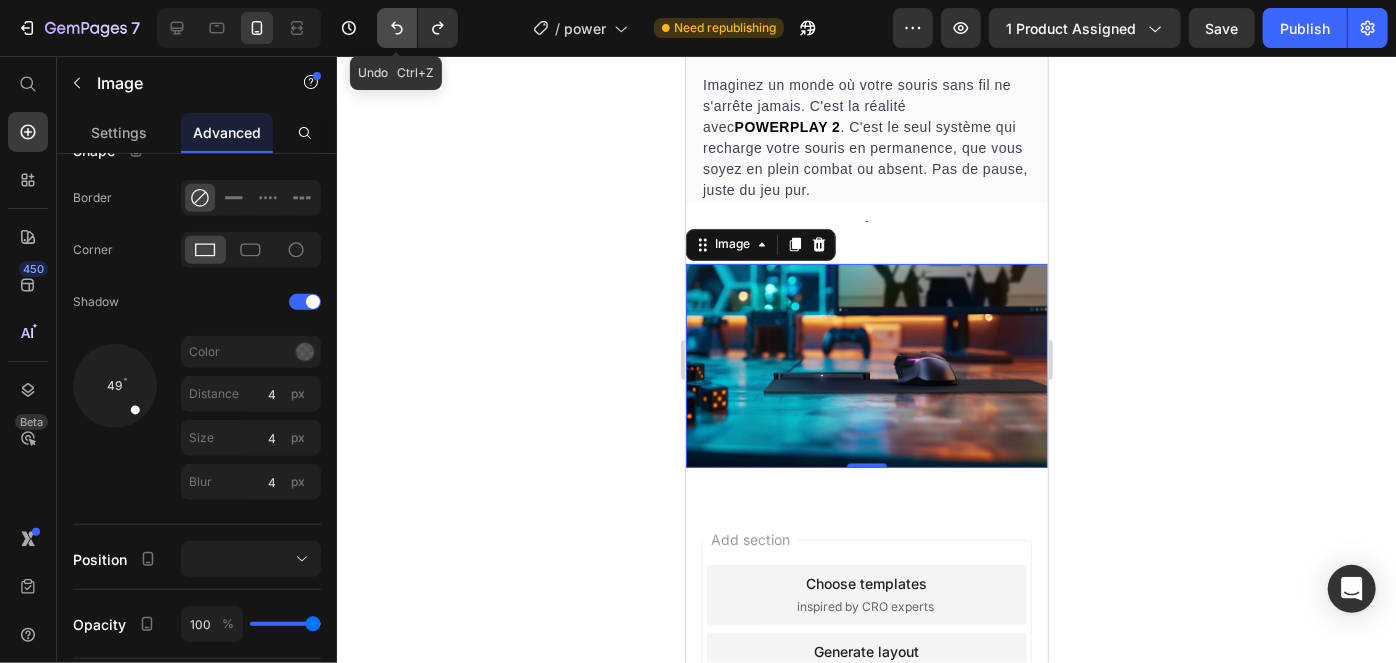 click 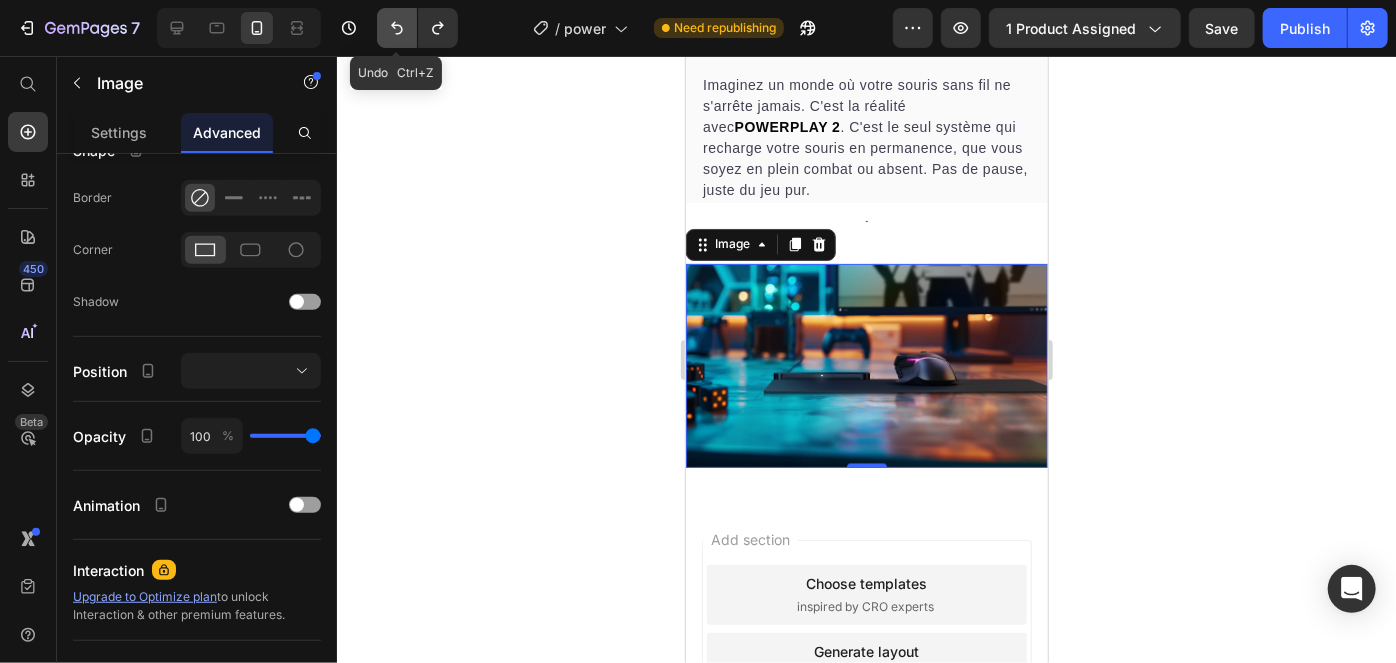 click 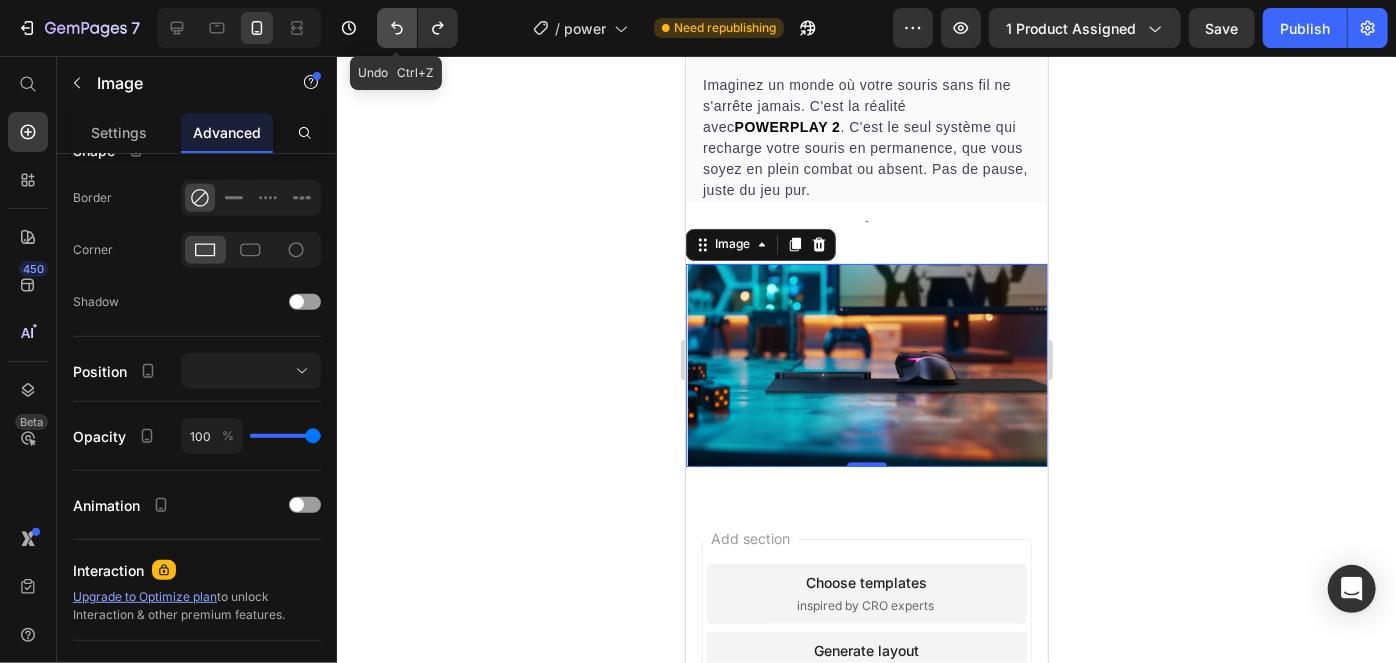 click 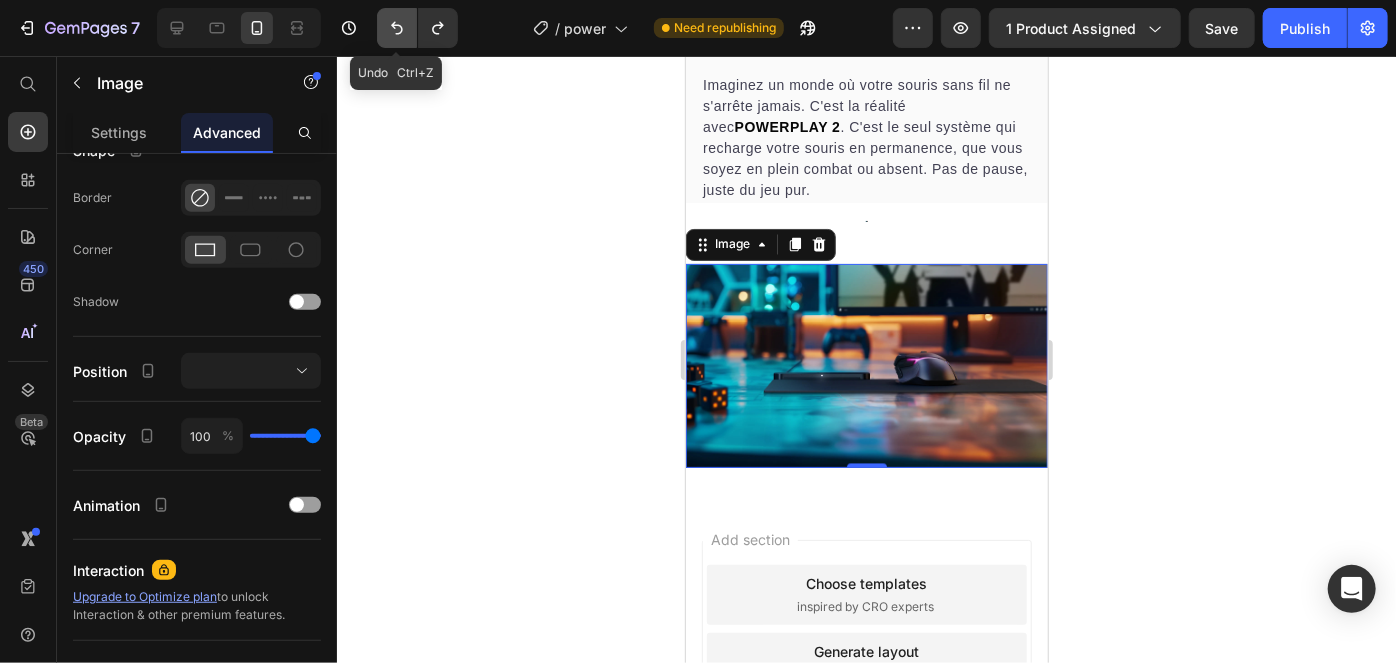 click 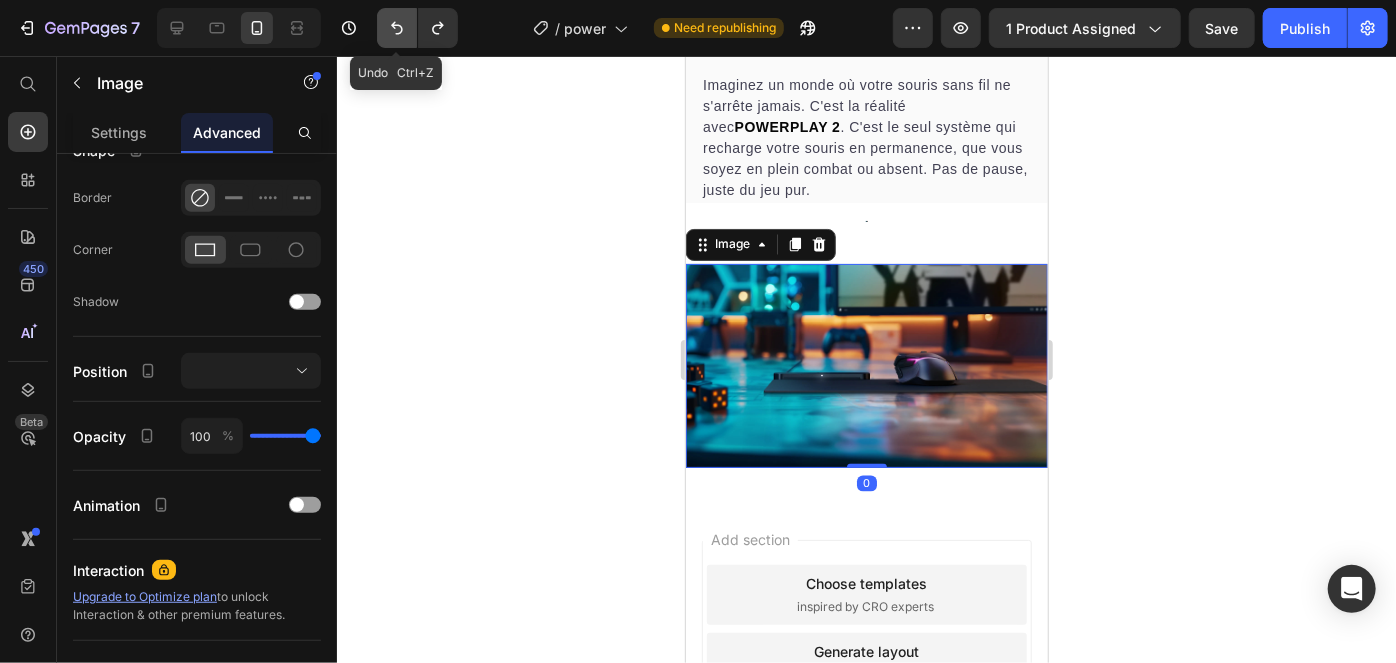 click 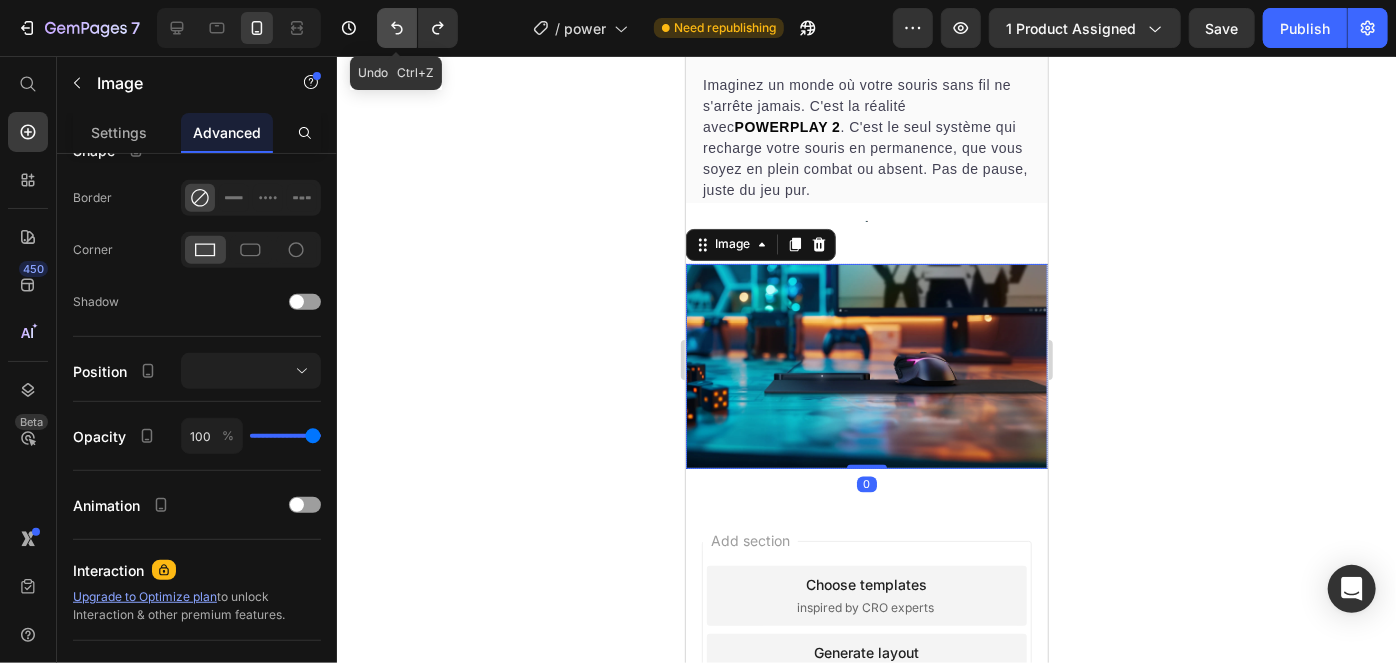 click 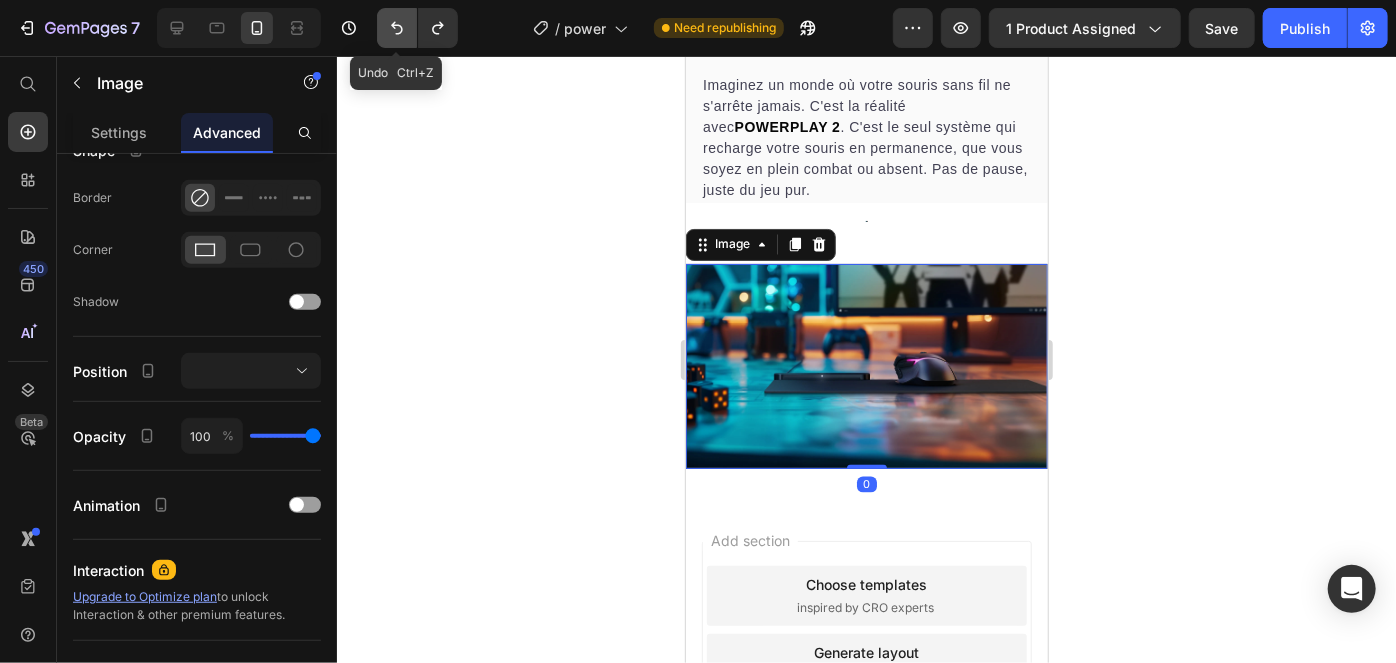 click 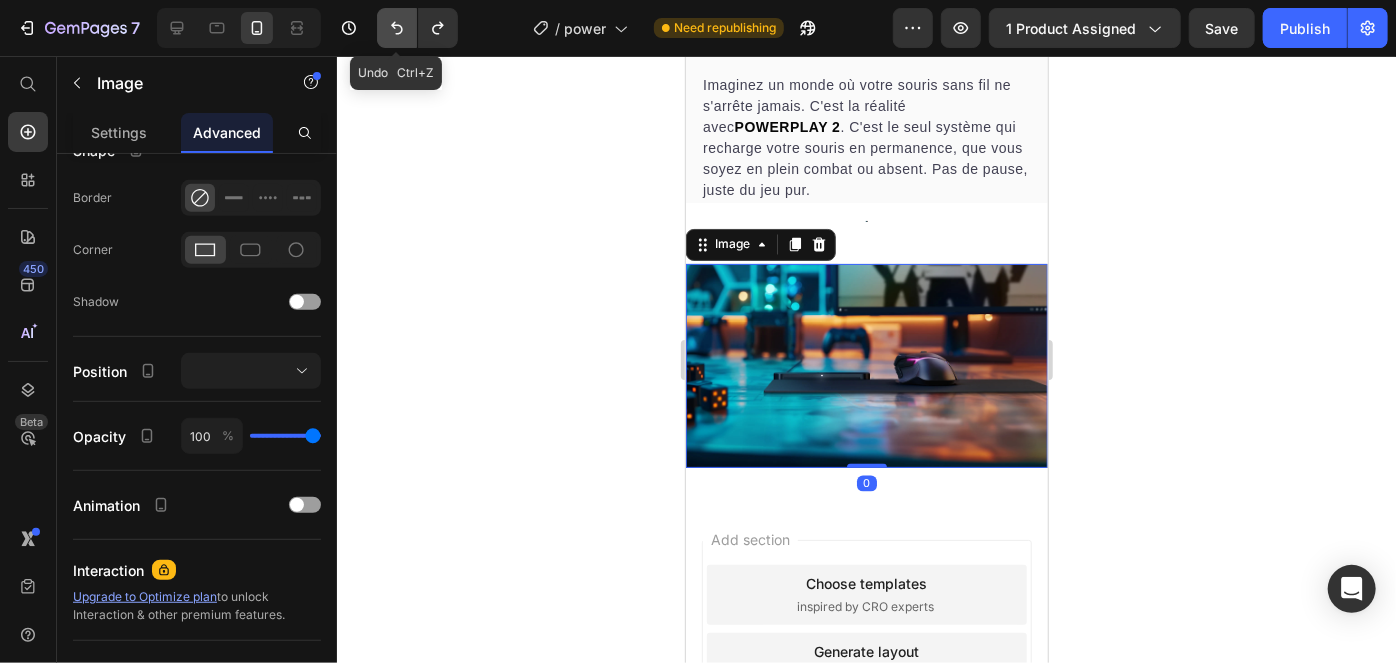 click 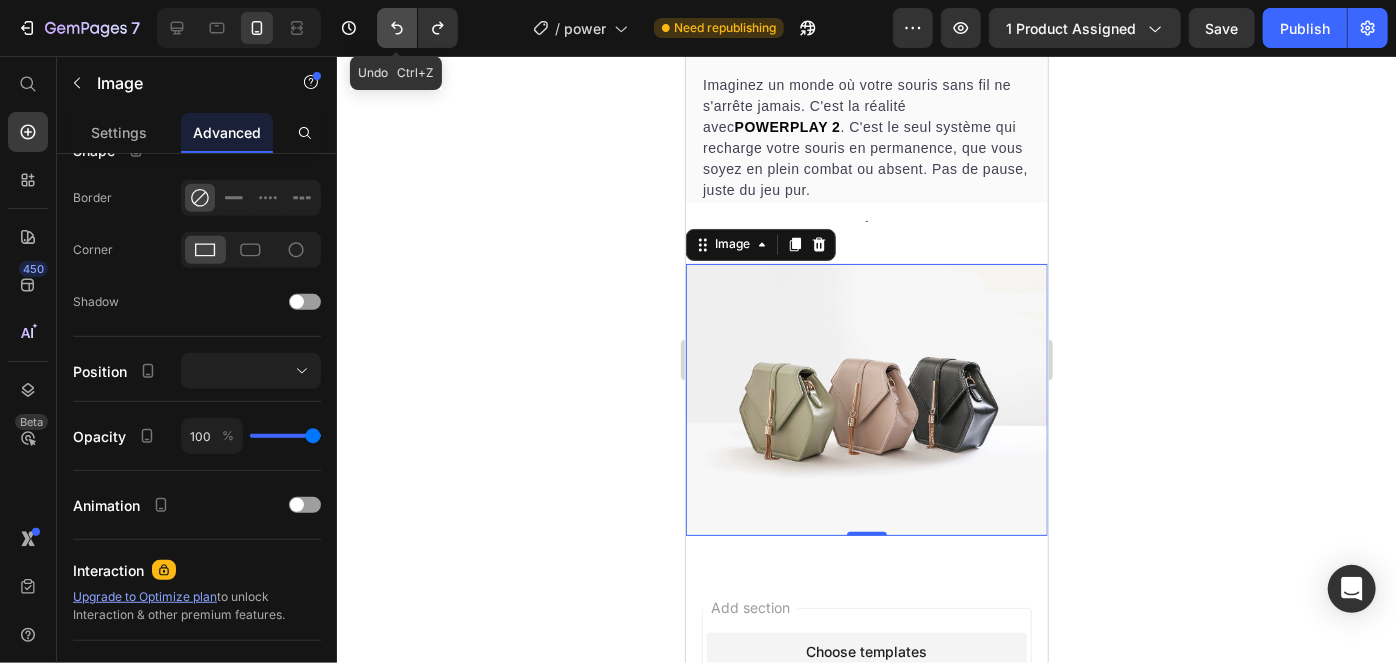 click 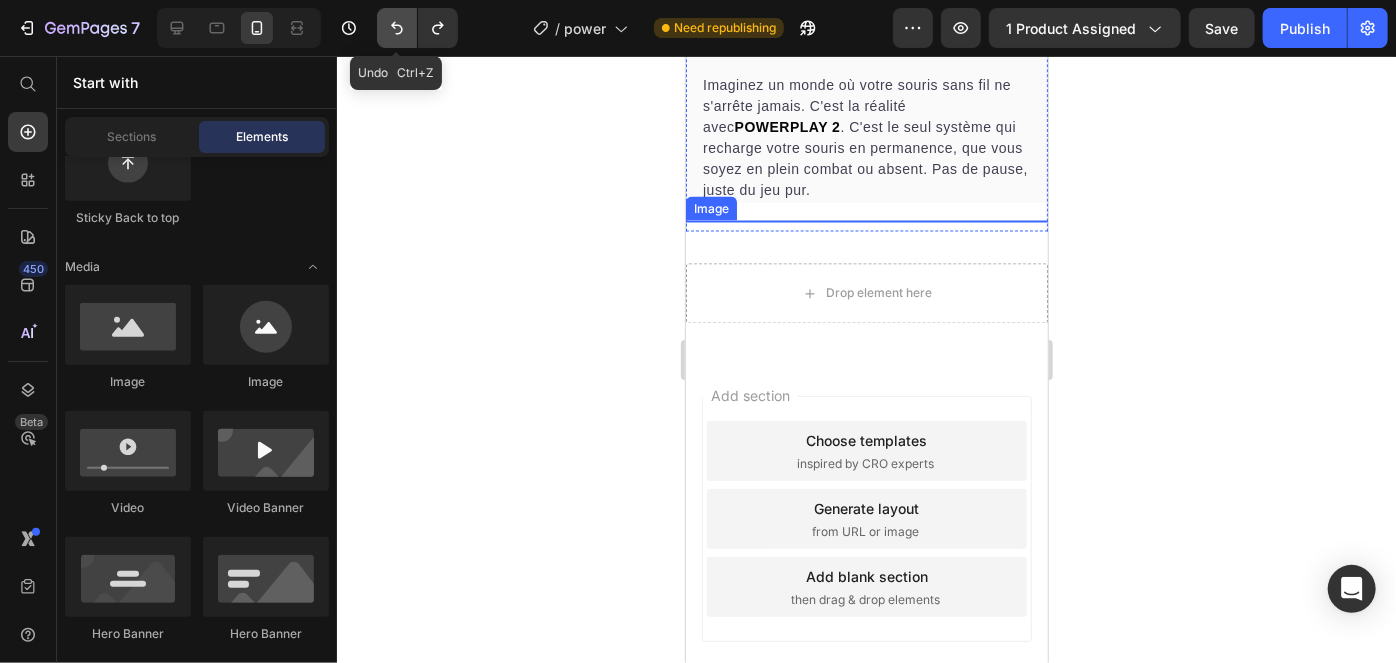 click 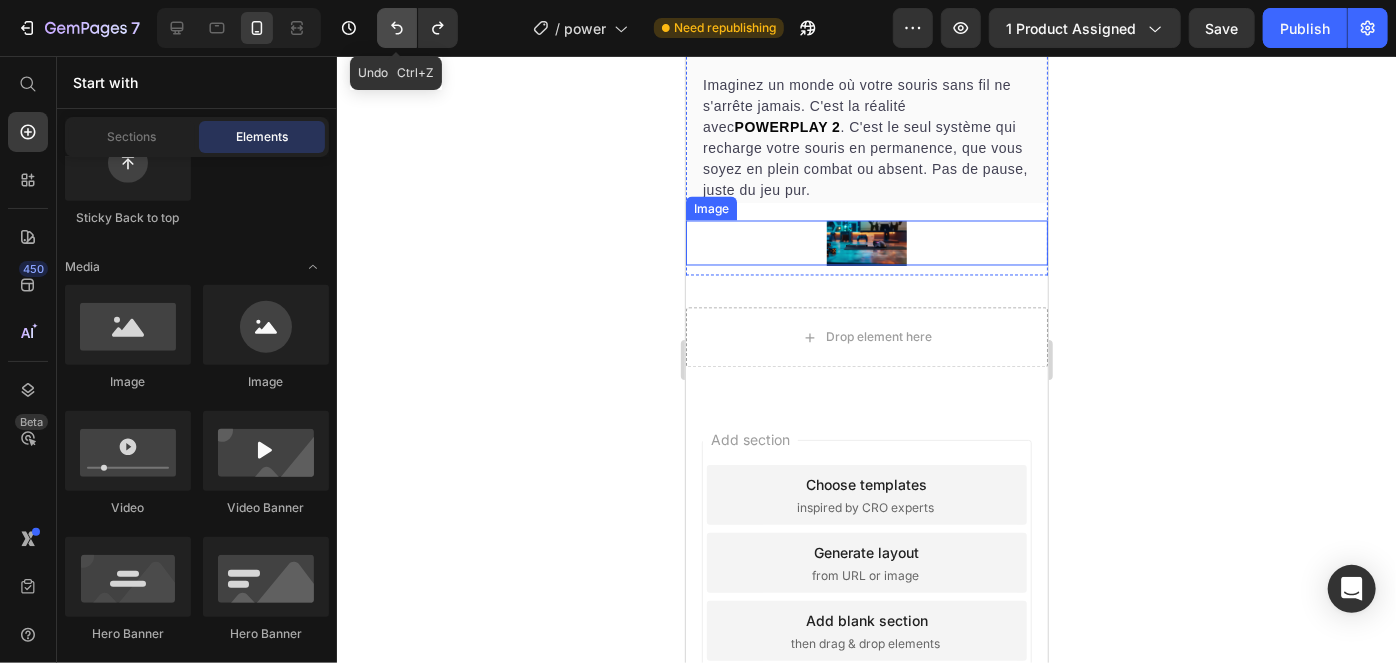 click 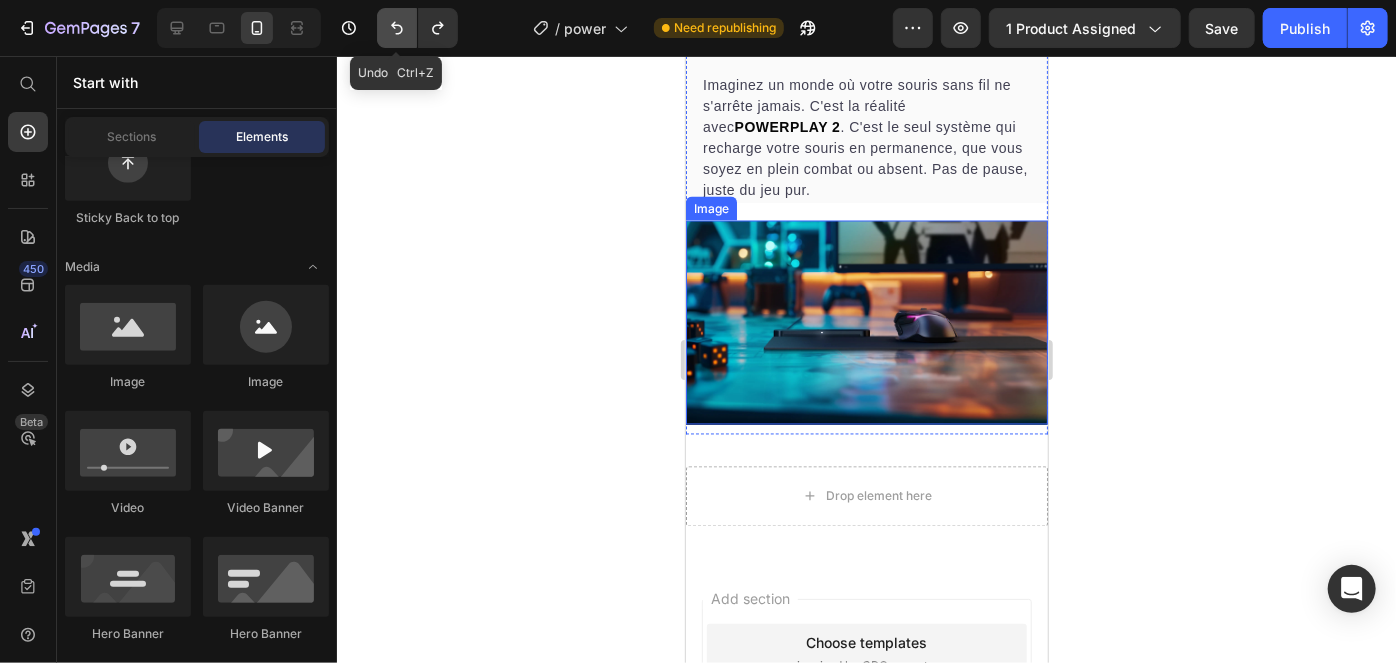 click 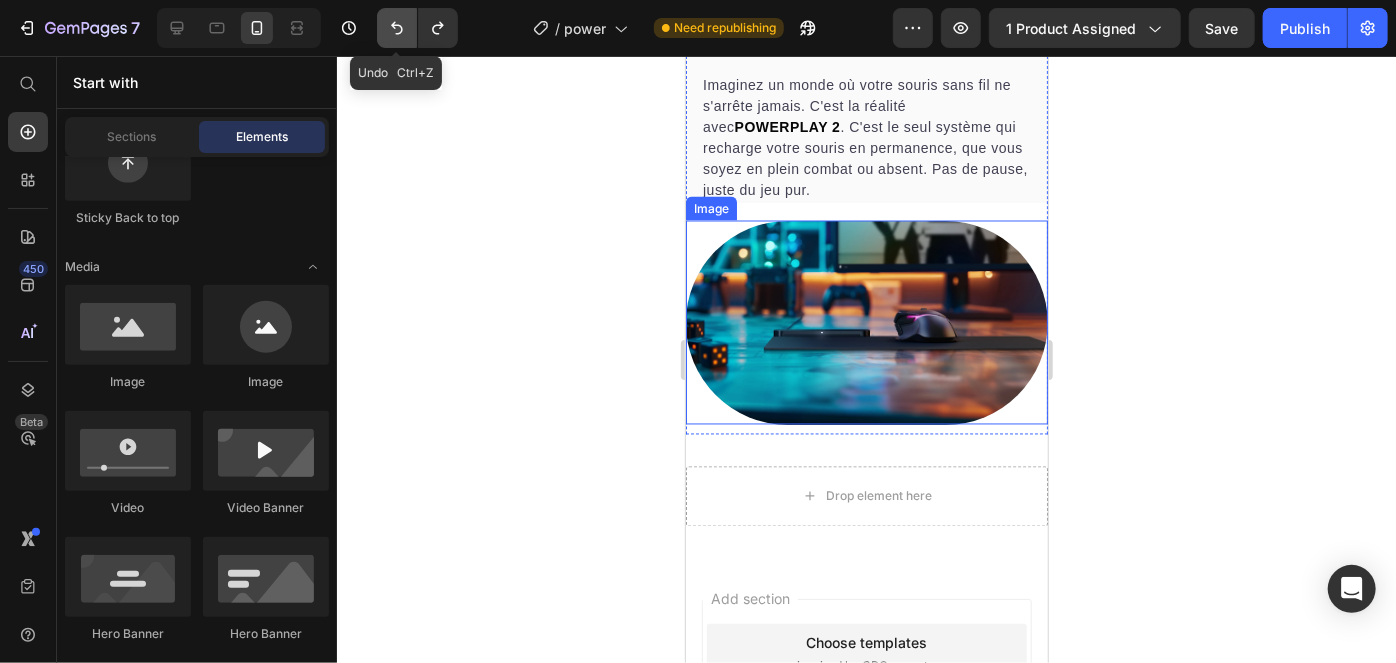 click 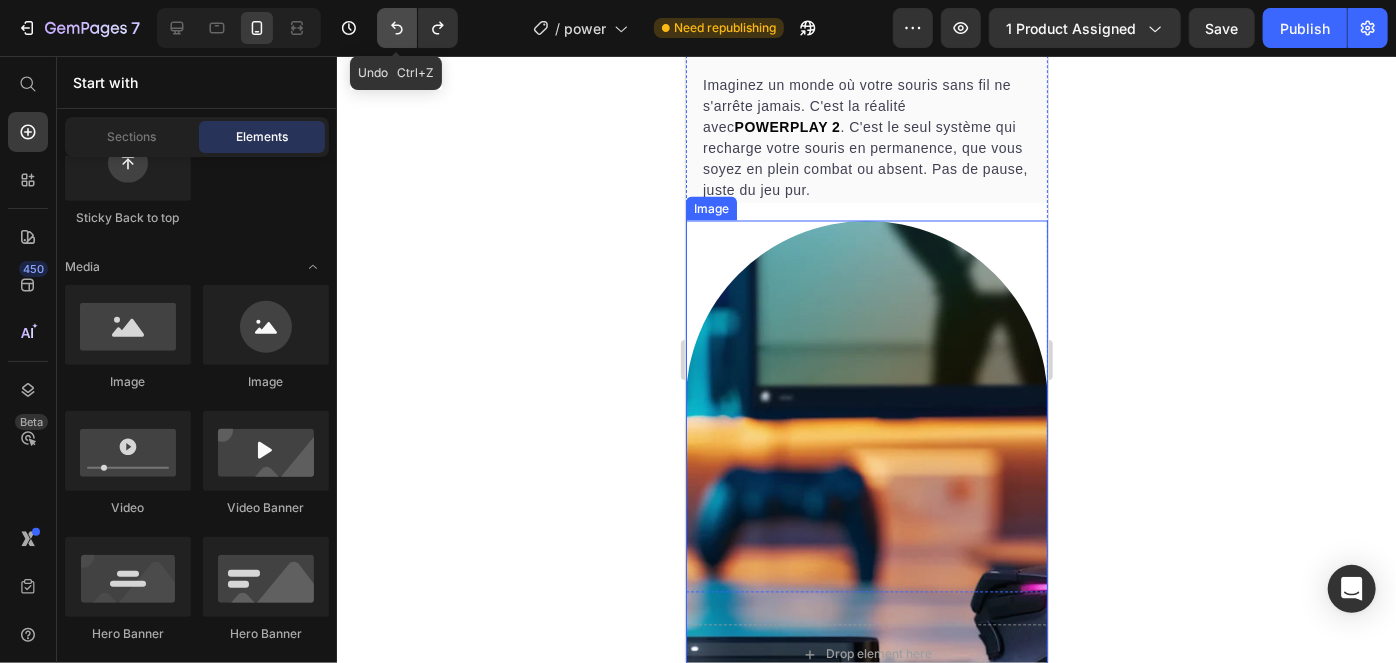 click 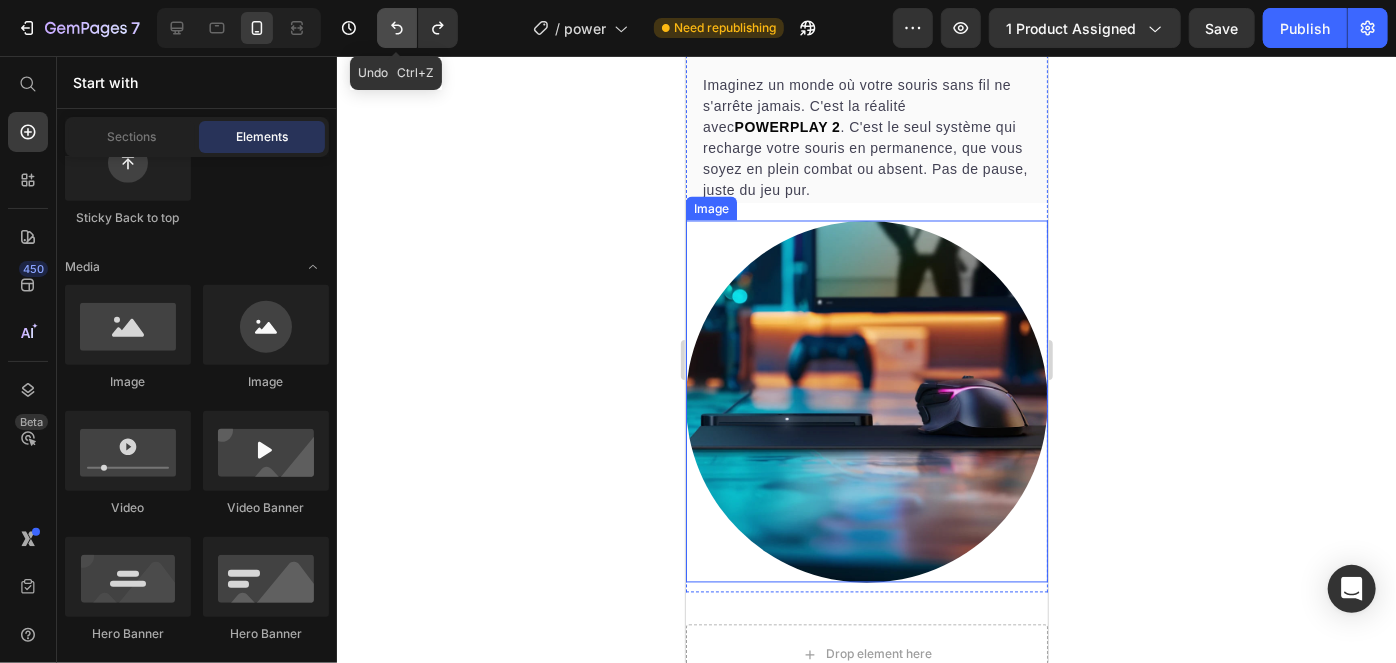 click 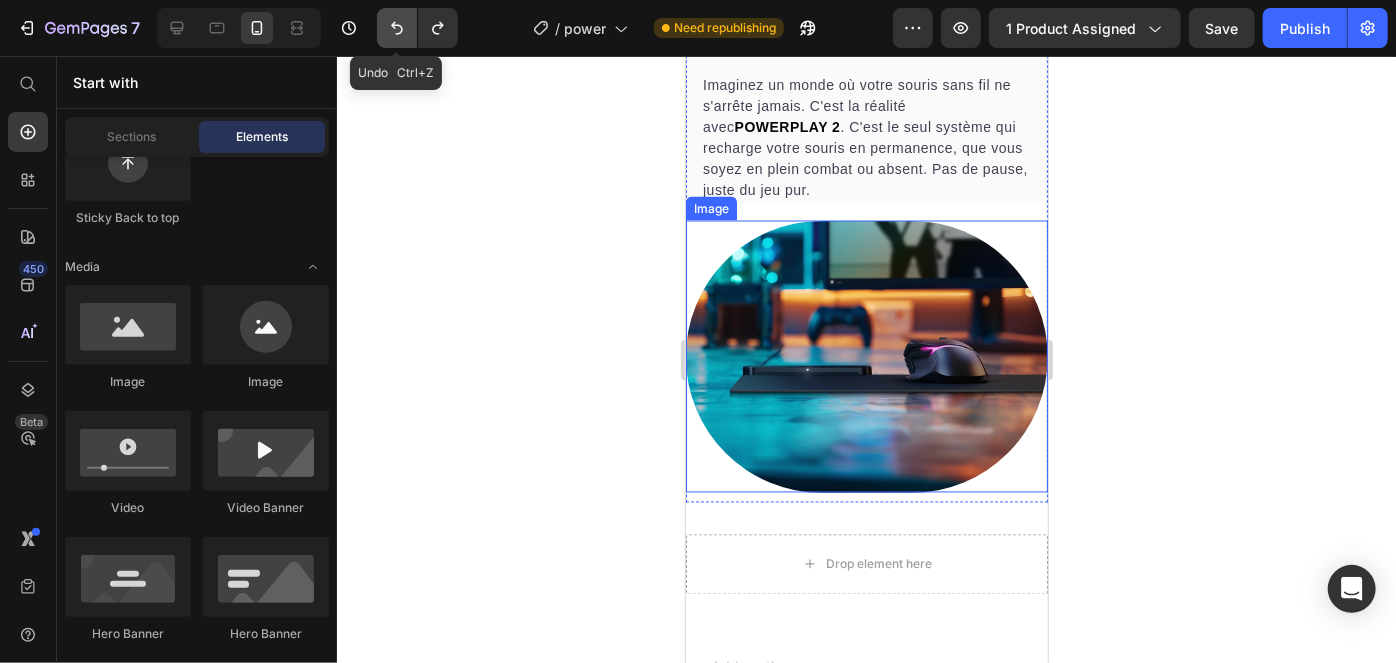 click 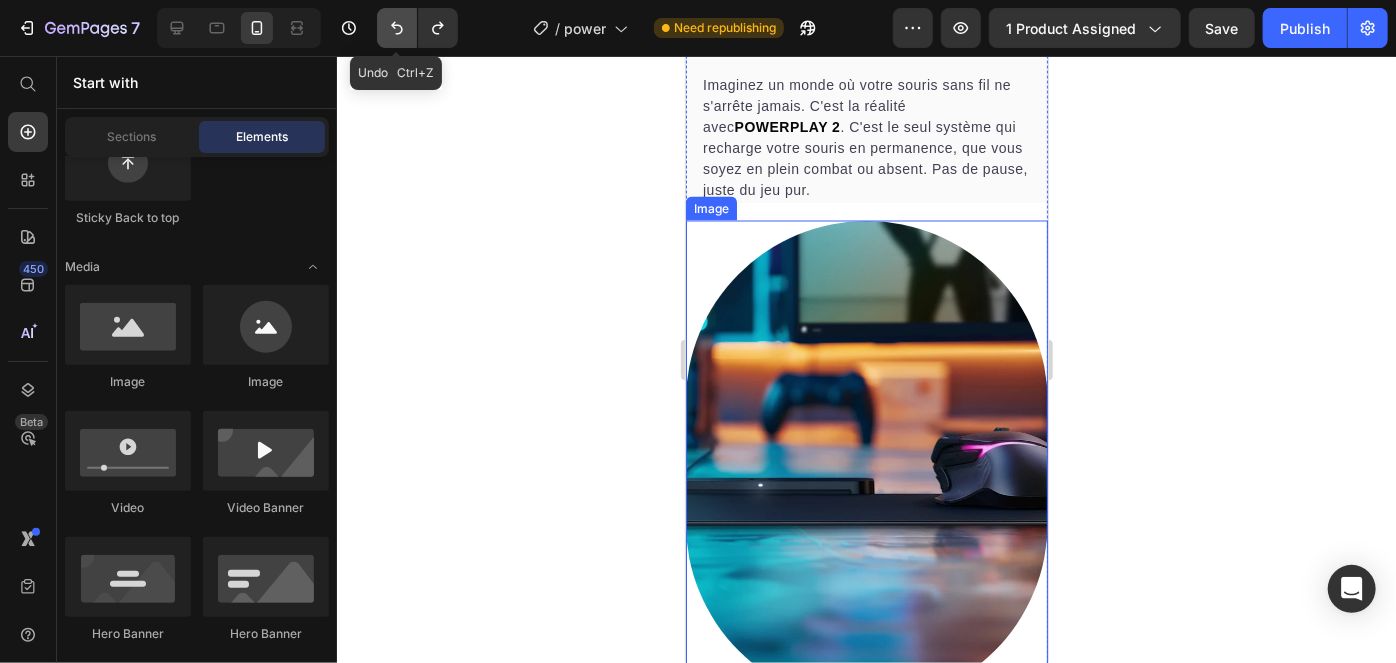 click 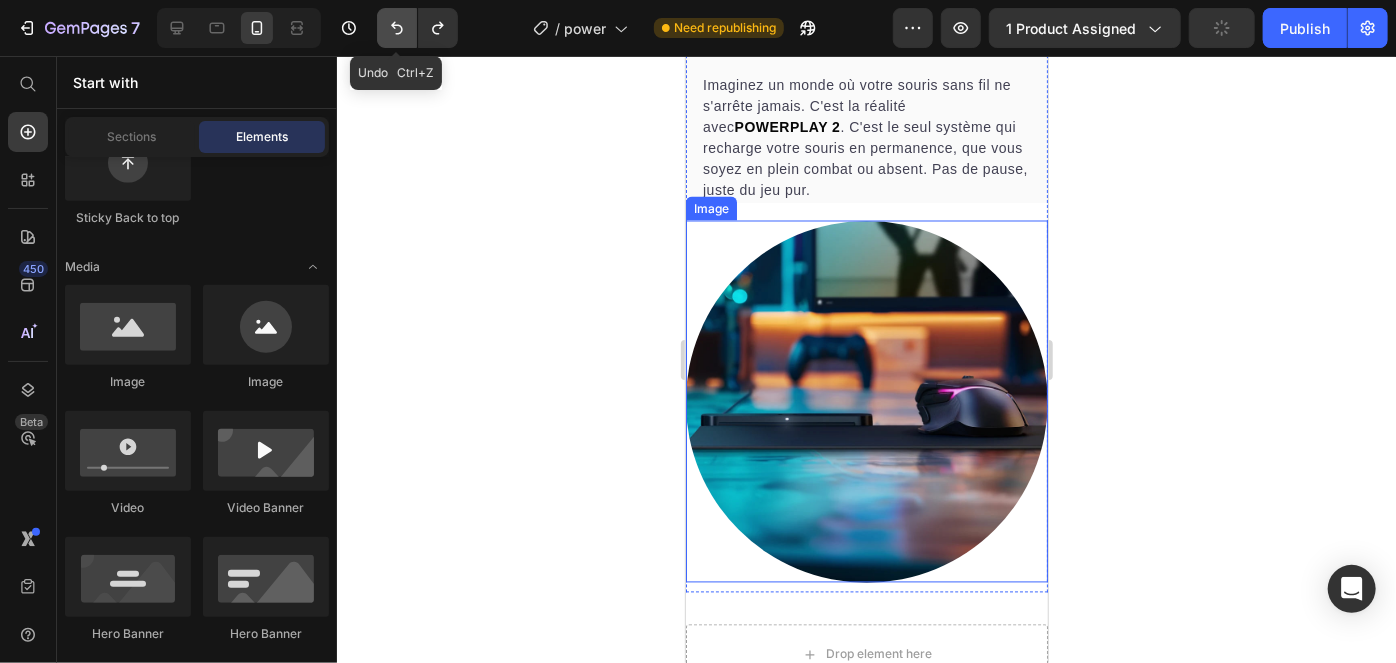 click 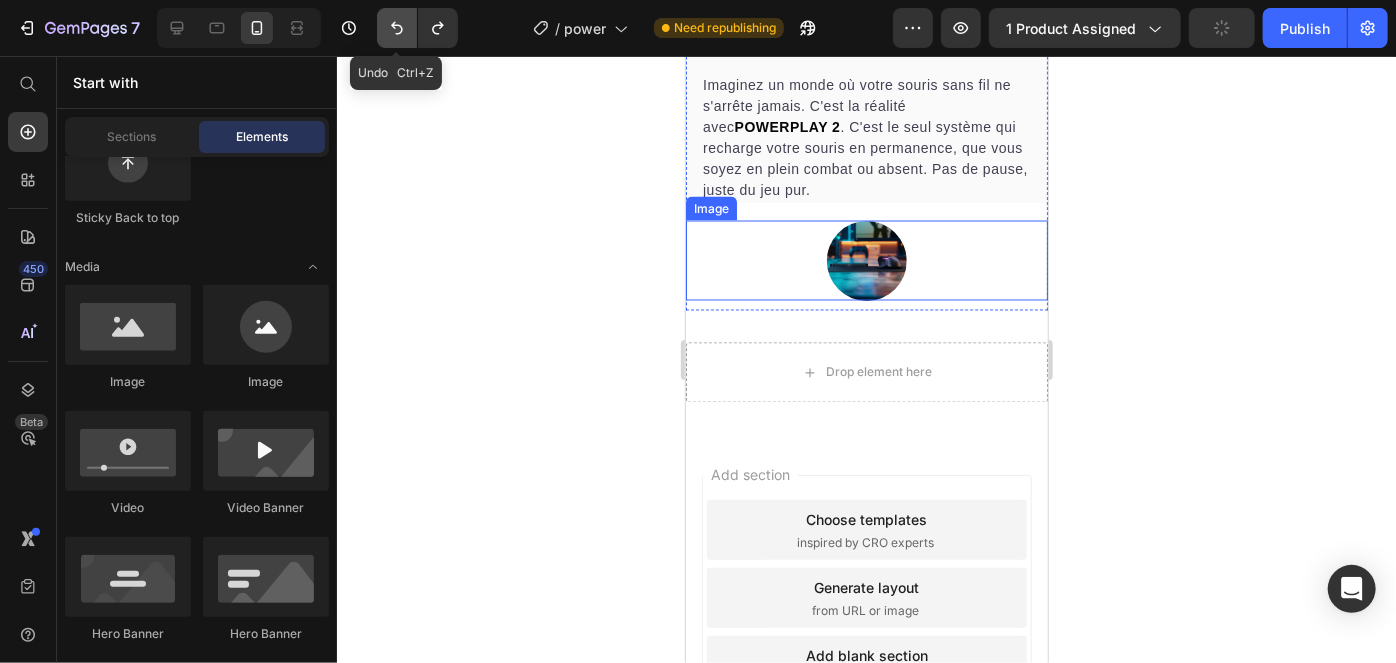 click 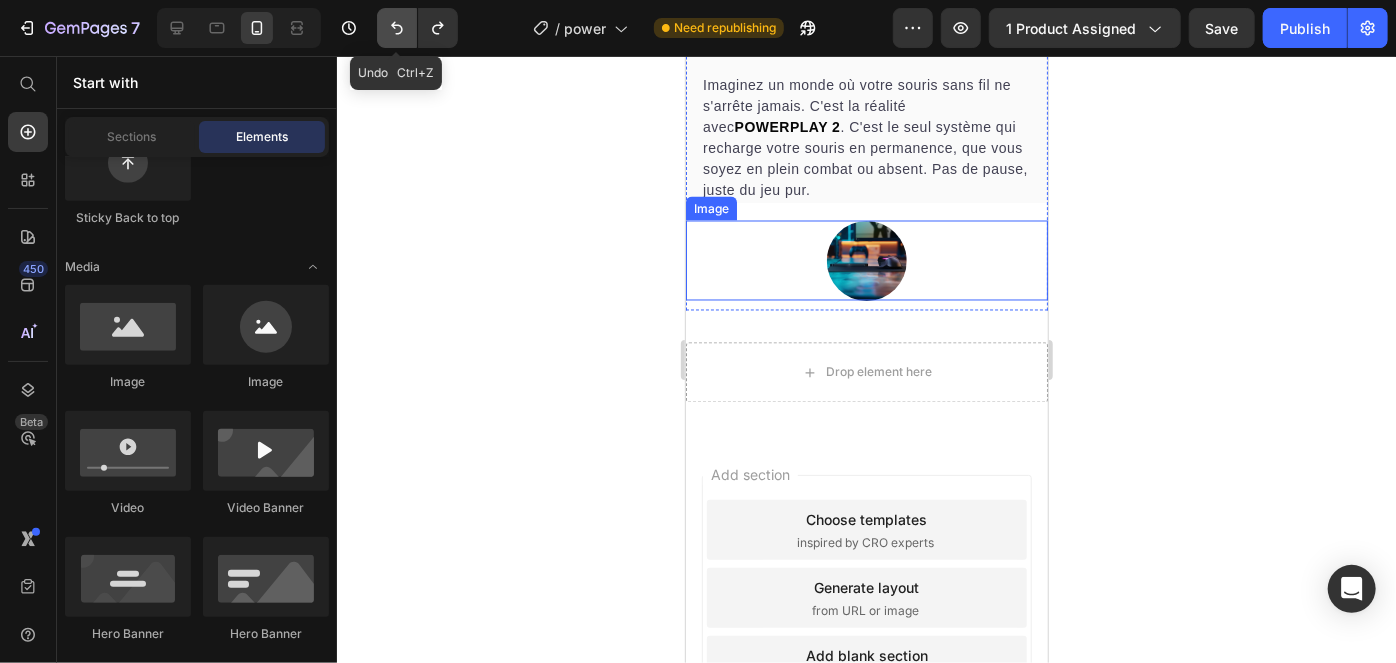 click 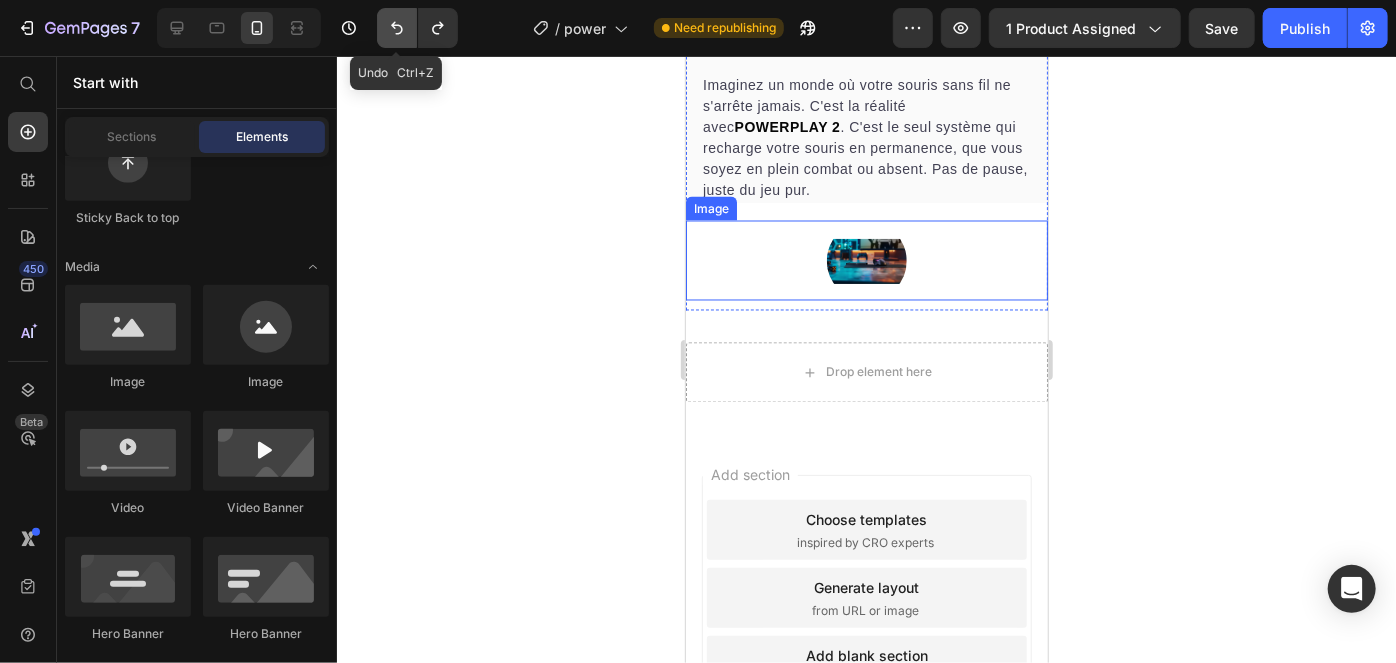 click 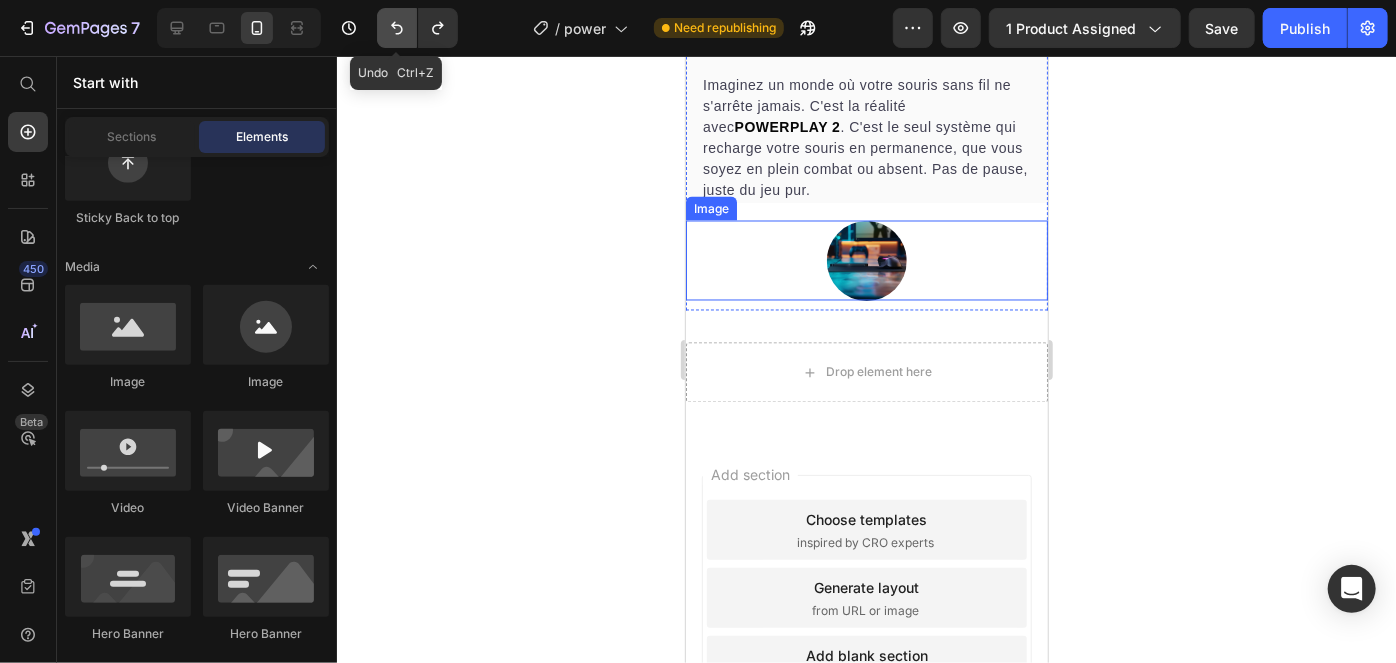 click 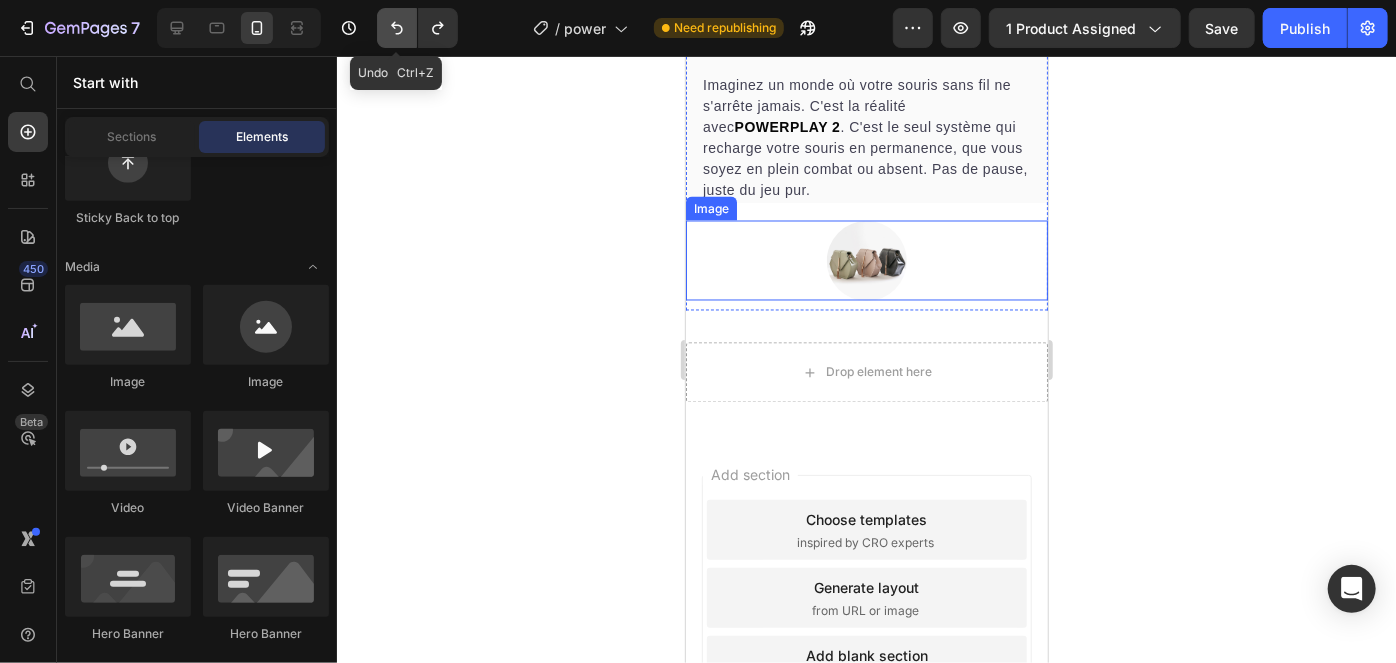 click 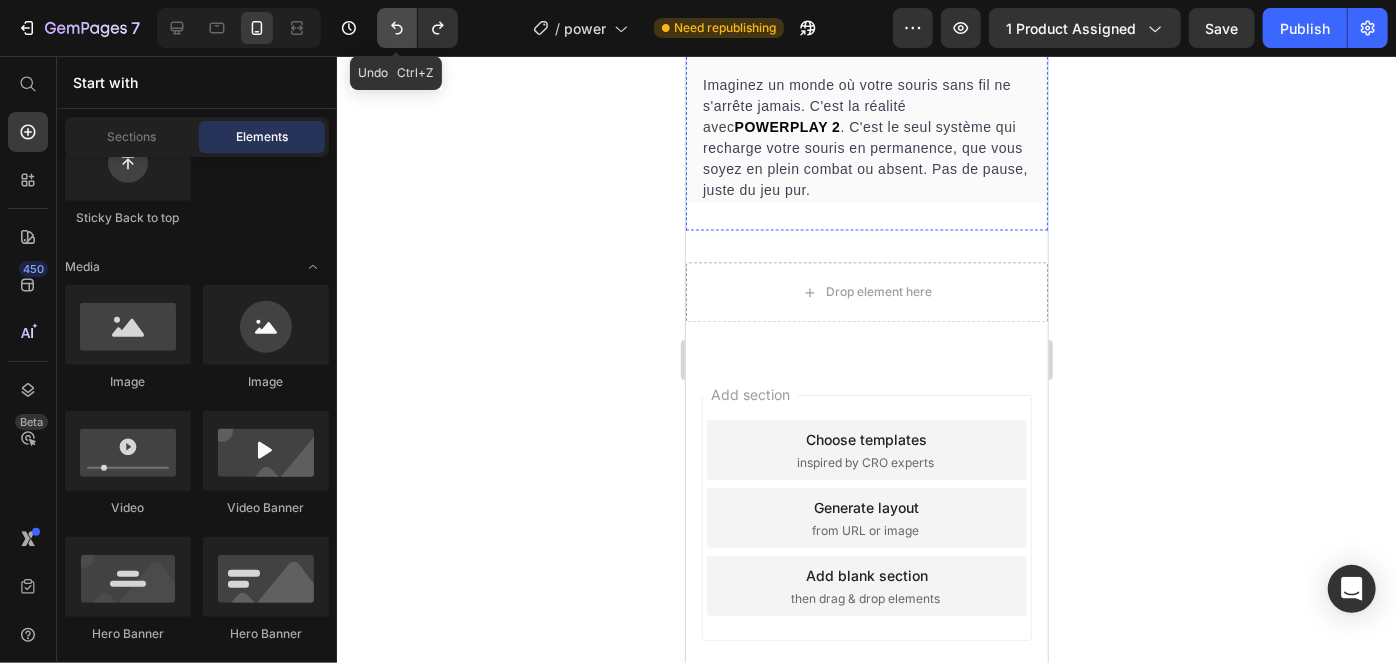 click 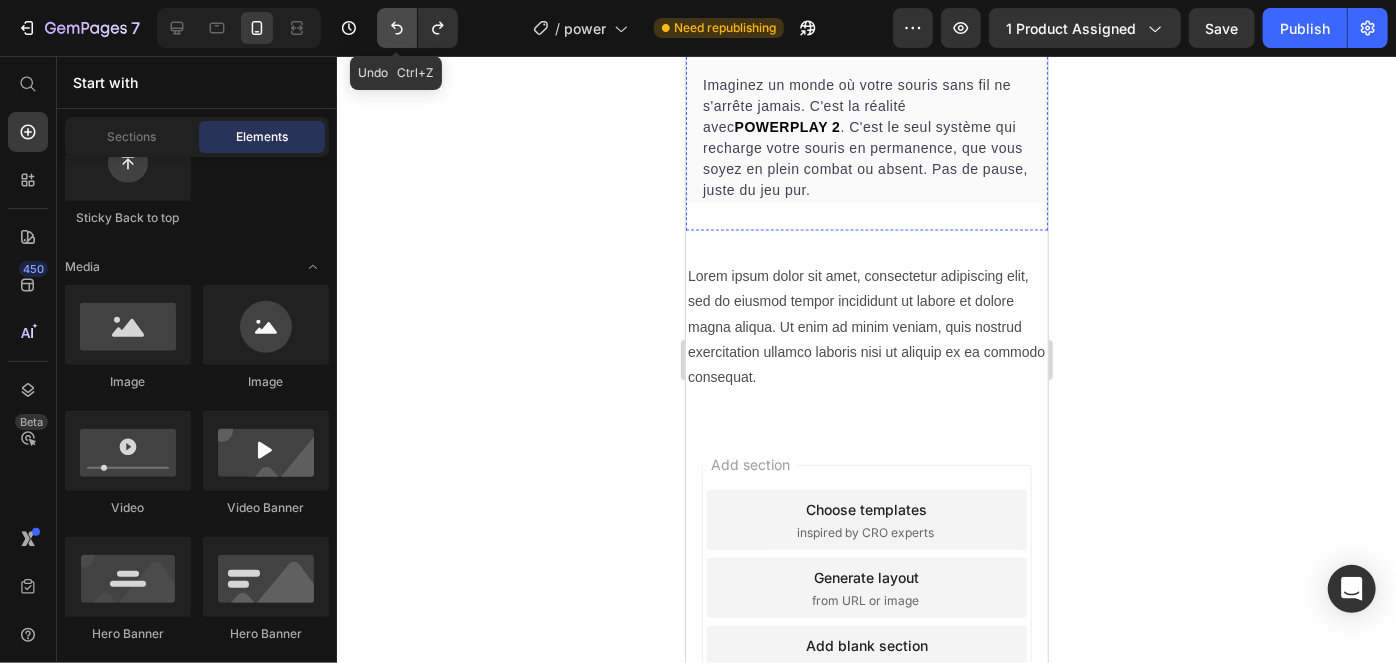 click 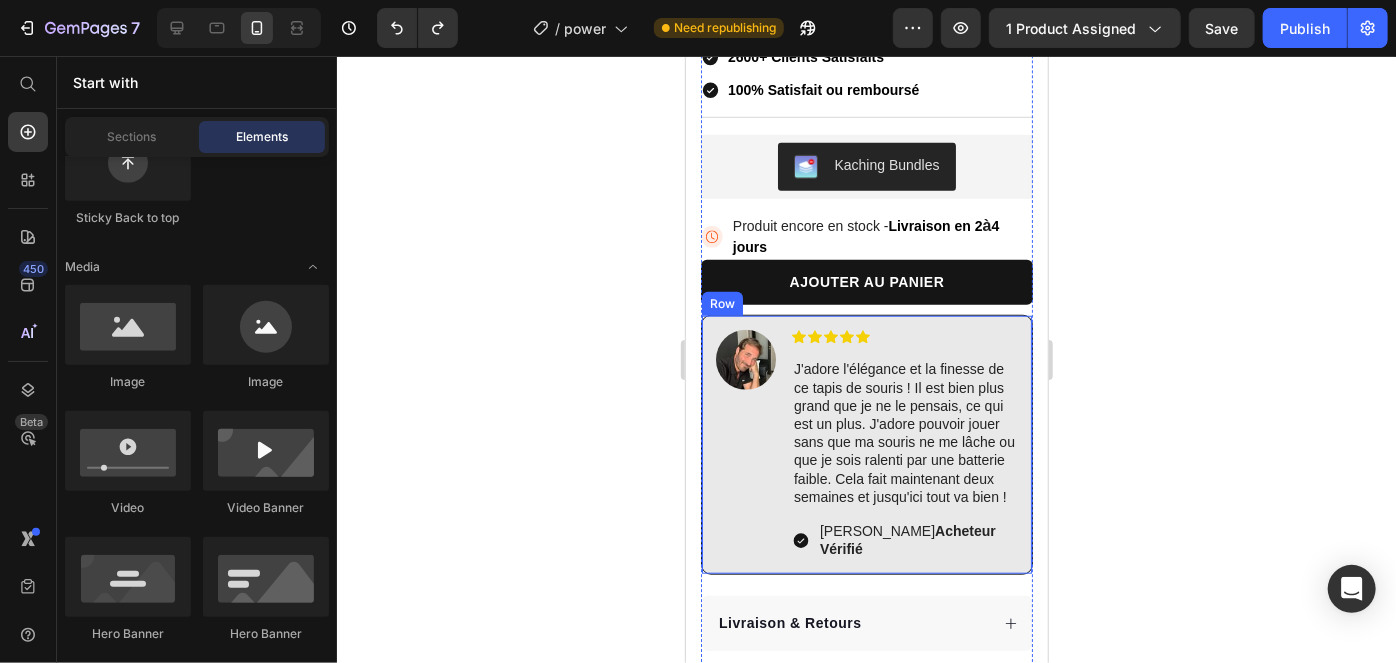 scroll, scrollTop: 0, scrollLeft: 0, axis: both 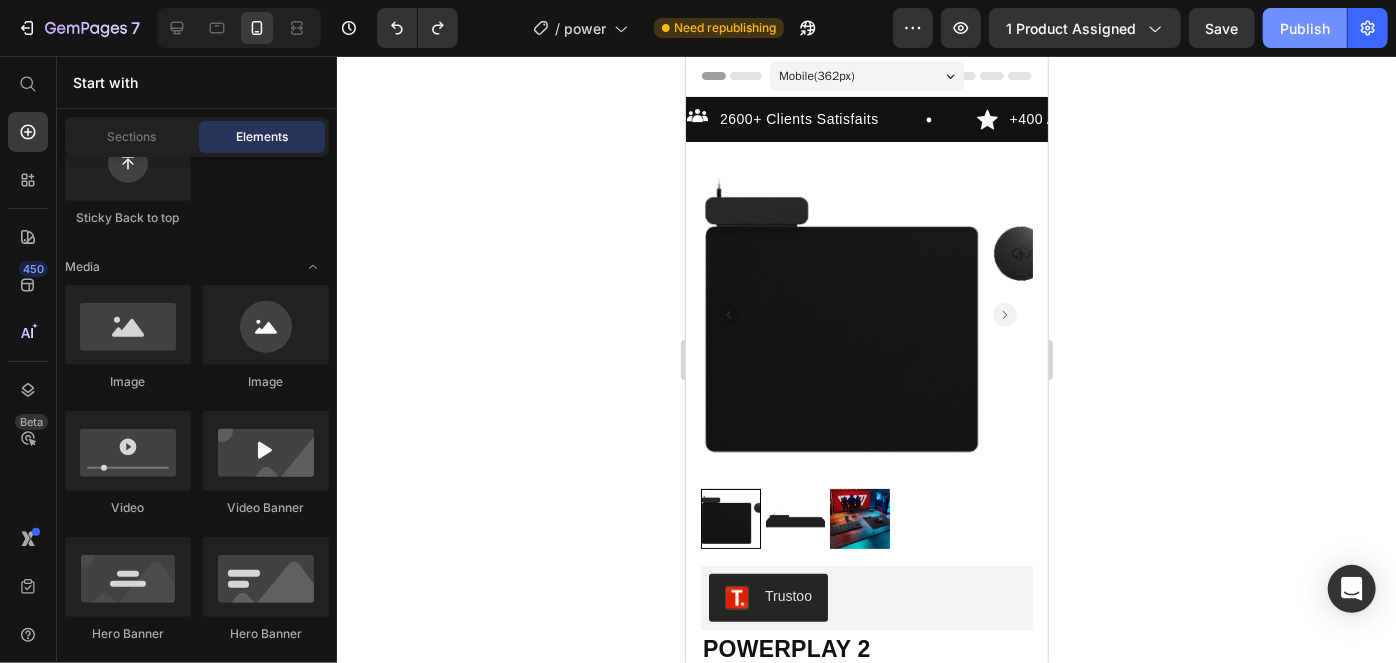click on "Publish" at bounding box center (1305, 28) 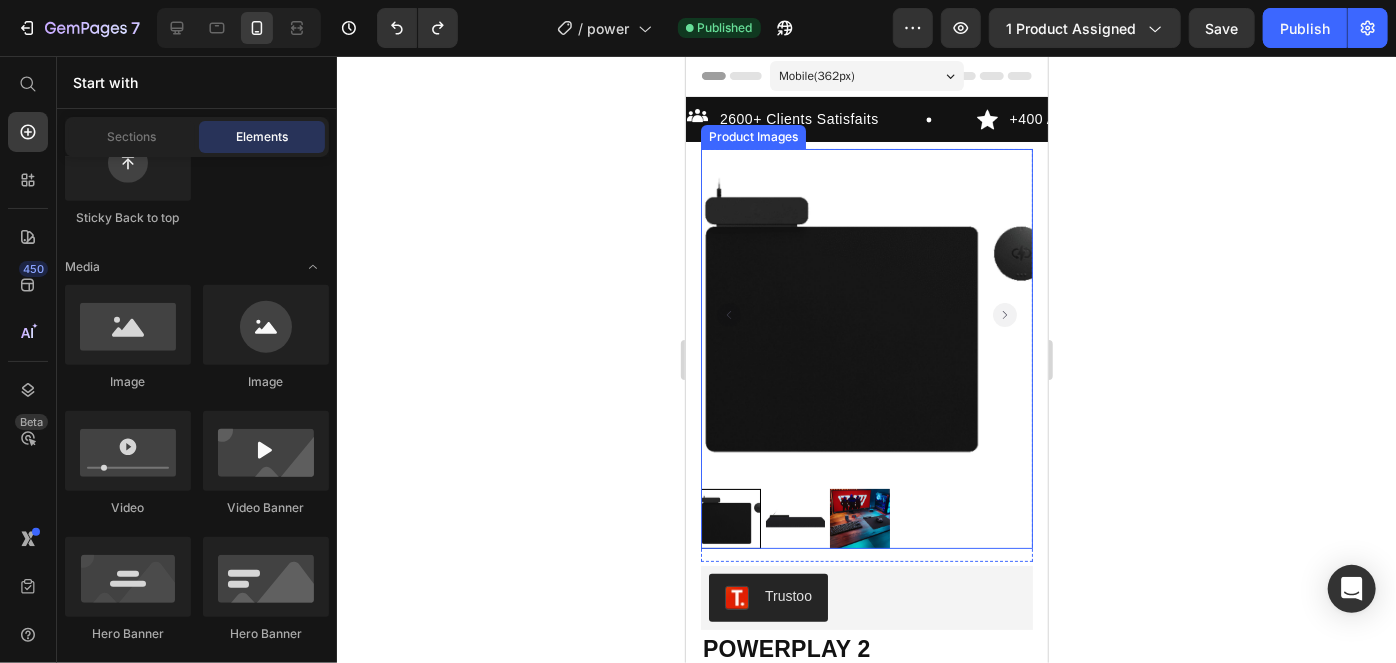 click at bounding box center [795, 518] 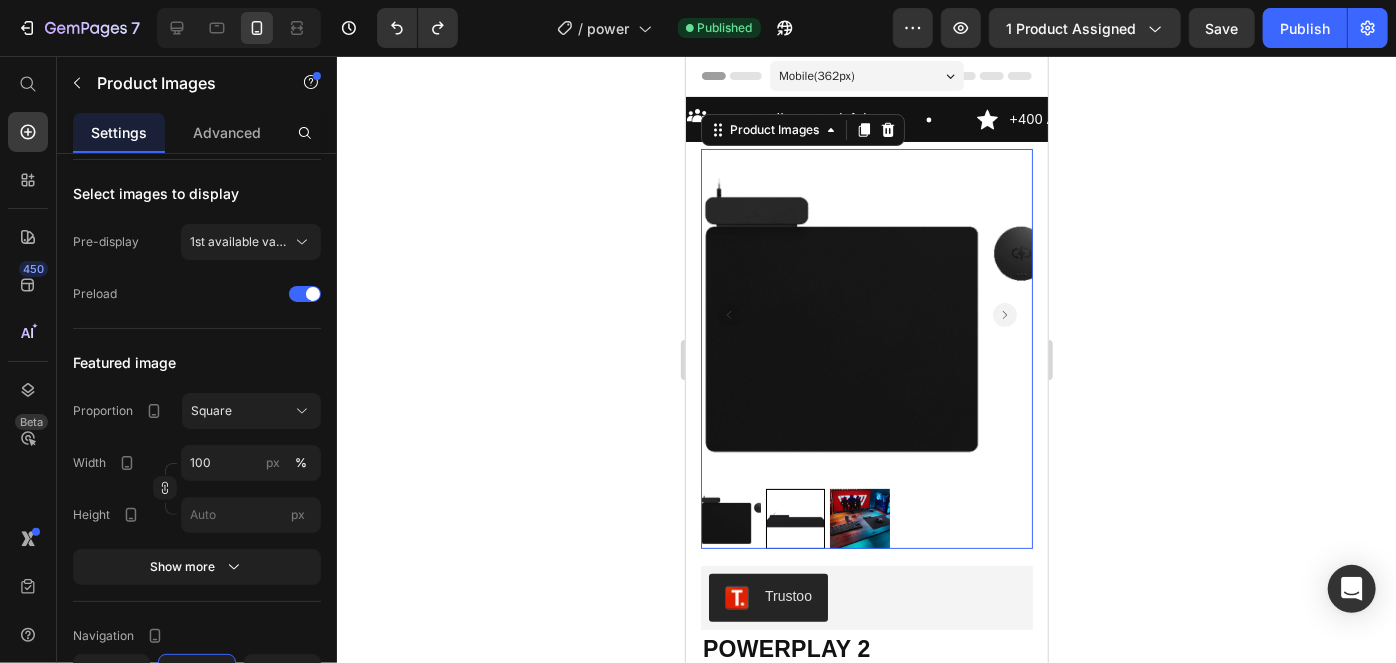 scroll, scrollTop: 0, scrollLeft: 0, axis: both 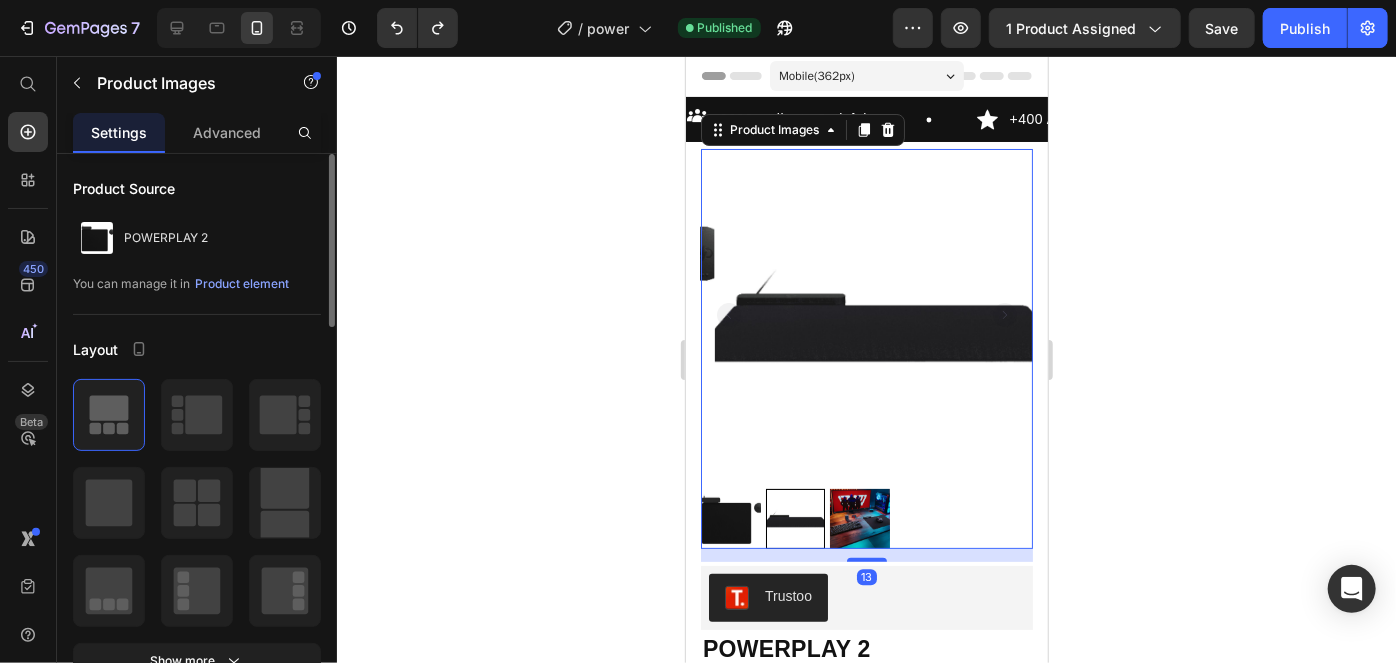 click at bounding box center (730, 518) 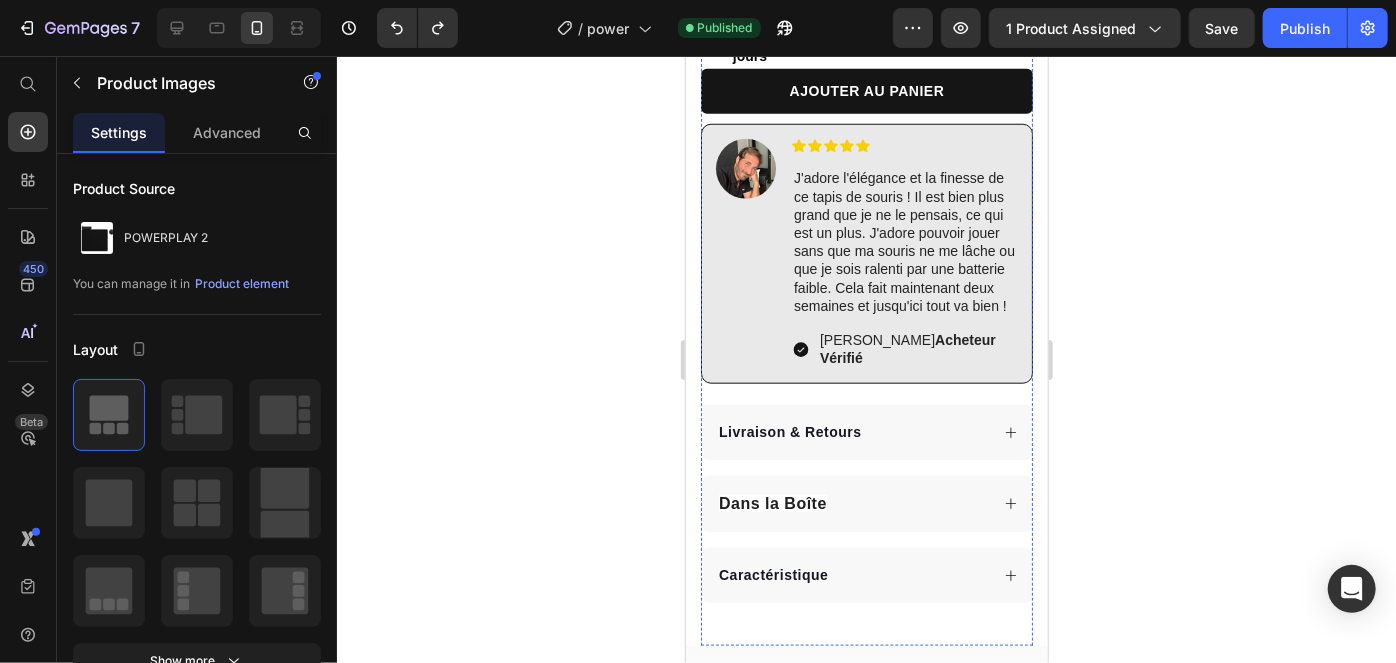 scroll, scrollTop: 916, scrollLeft: 0, axis: vertical 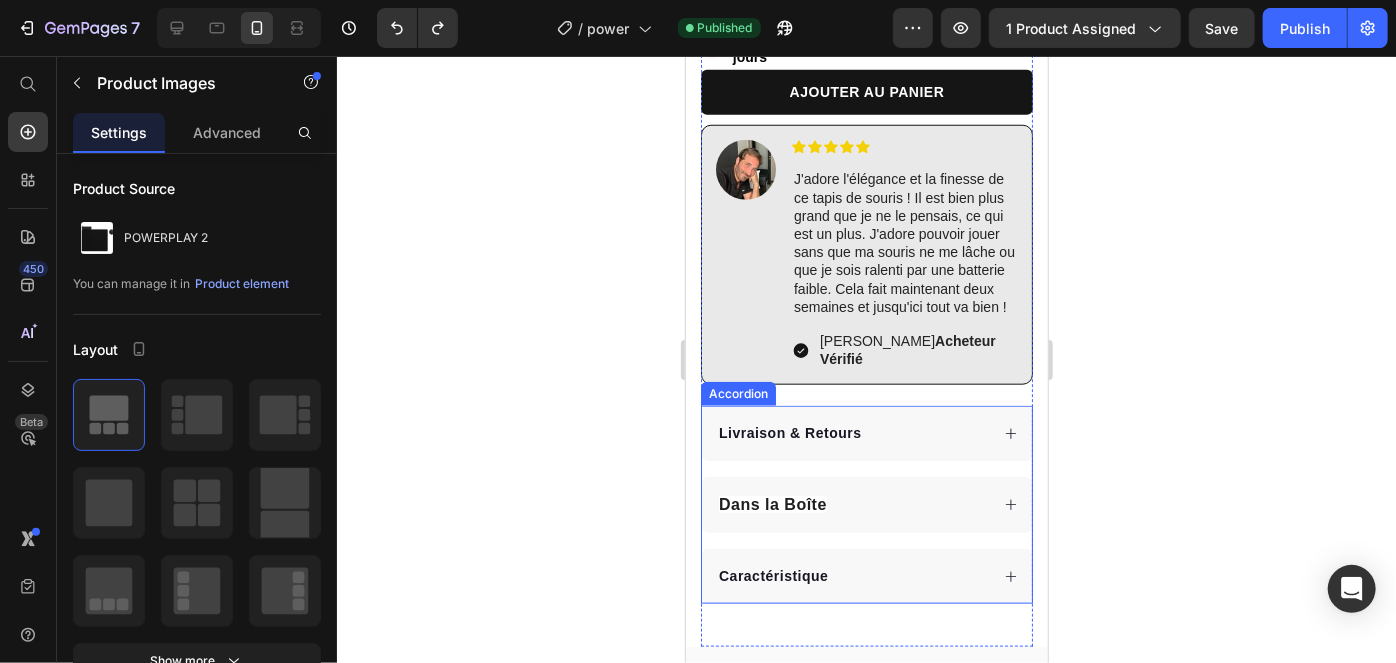 click on "Dans la Boîte" at bounding box center (772, 503) 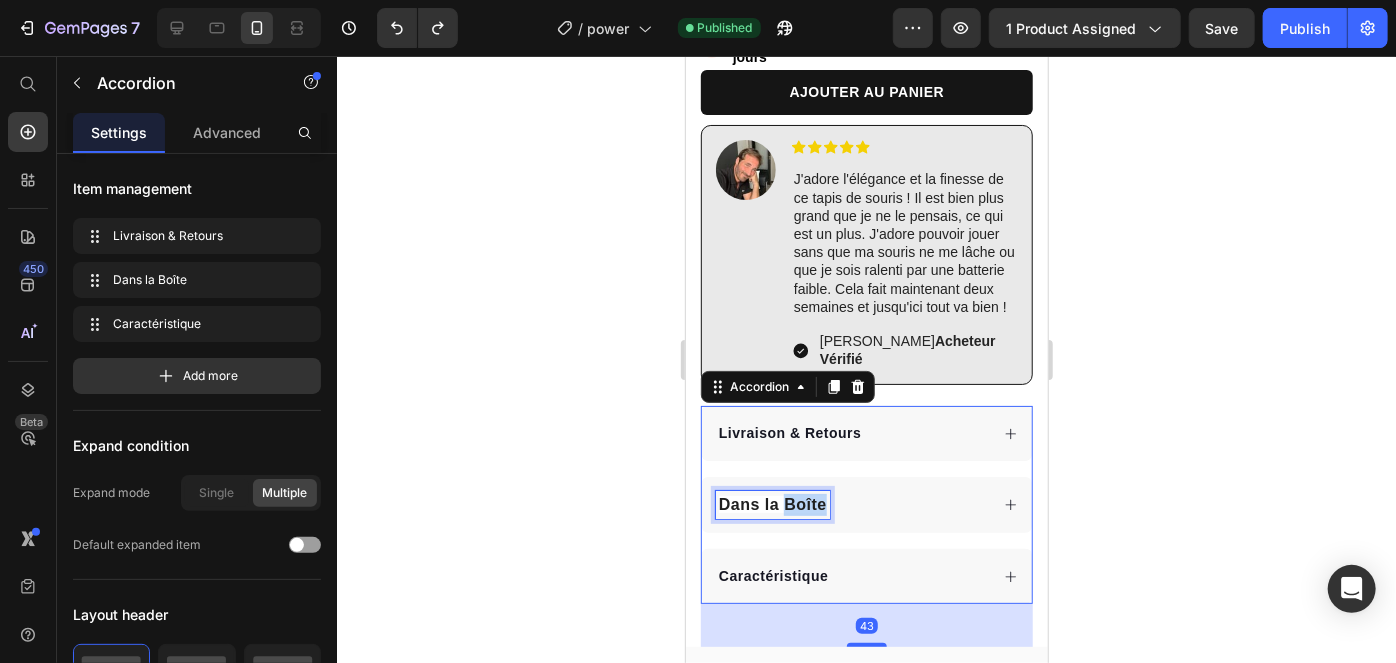 click on "Dans la Boîte" at bounding box center [772, 503] 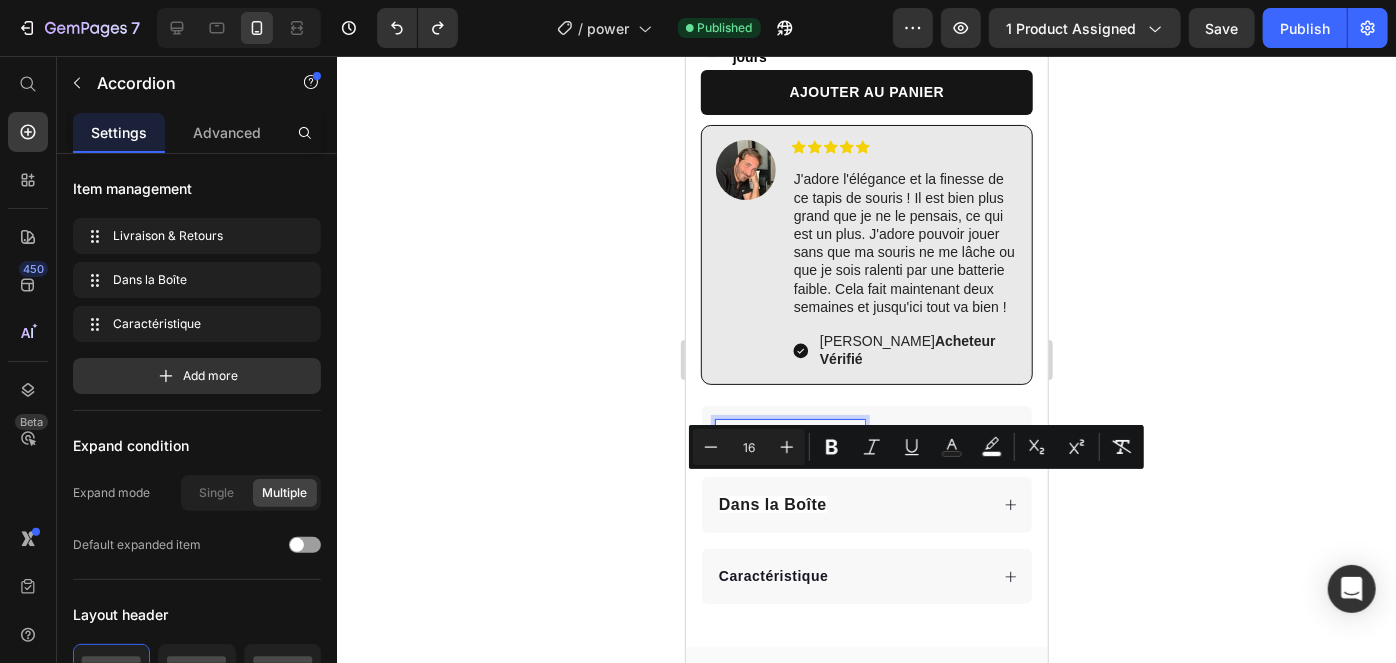 click on "Livraison & Retours" at bounding box center (789, 432) 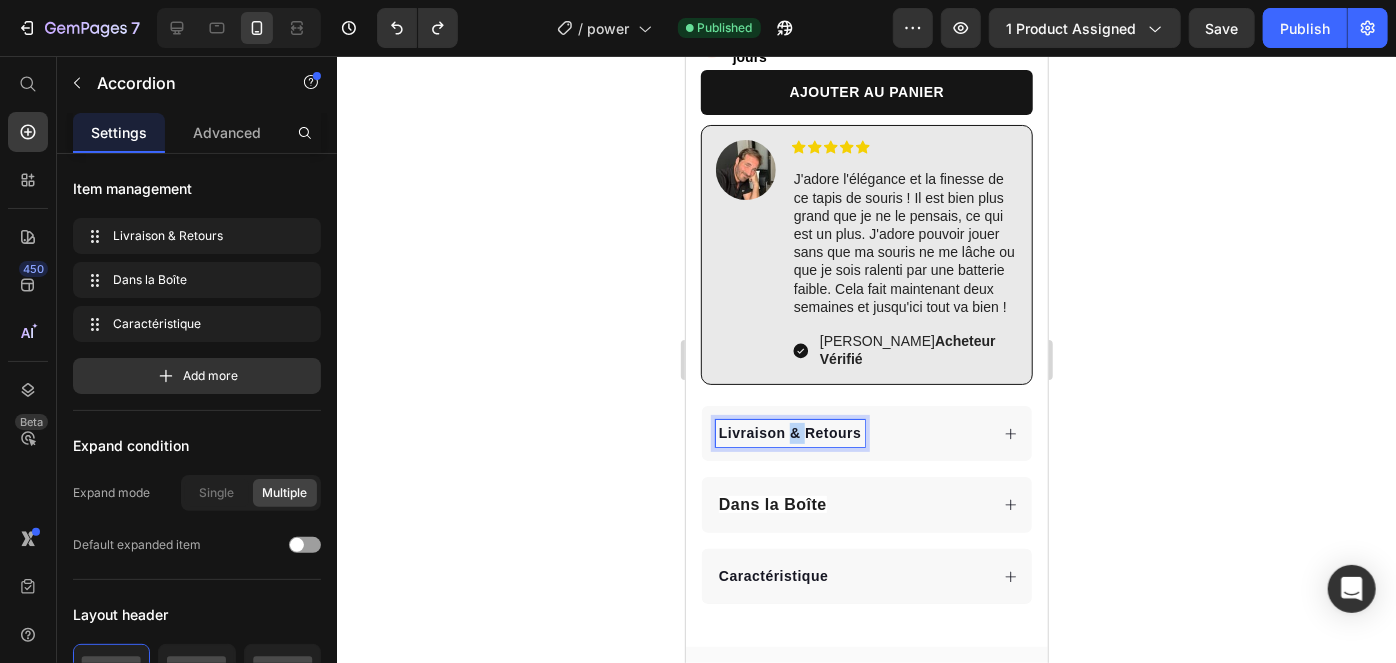click on "Livraison & Retours" at bounding box center [789, 432] 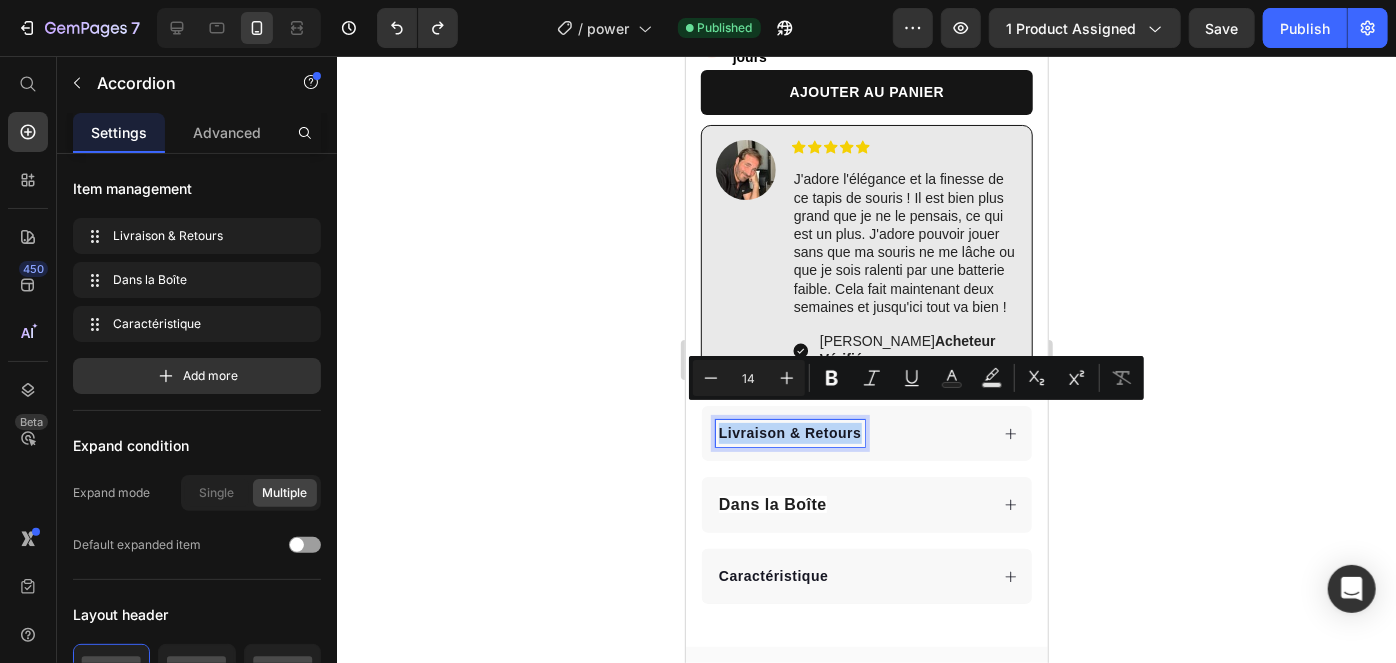 click on "Livraison & Retours" at bounding box center [789, 432] 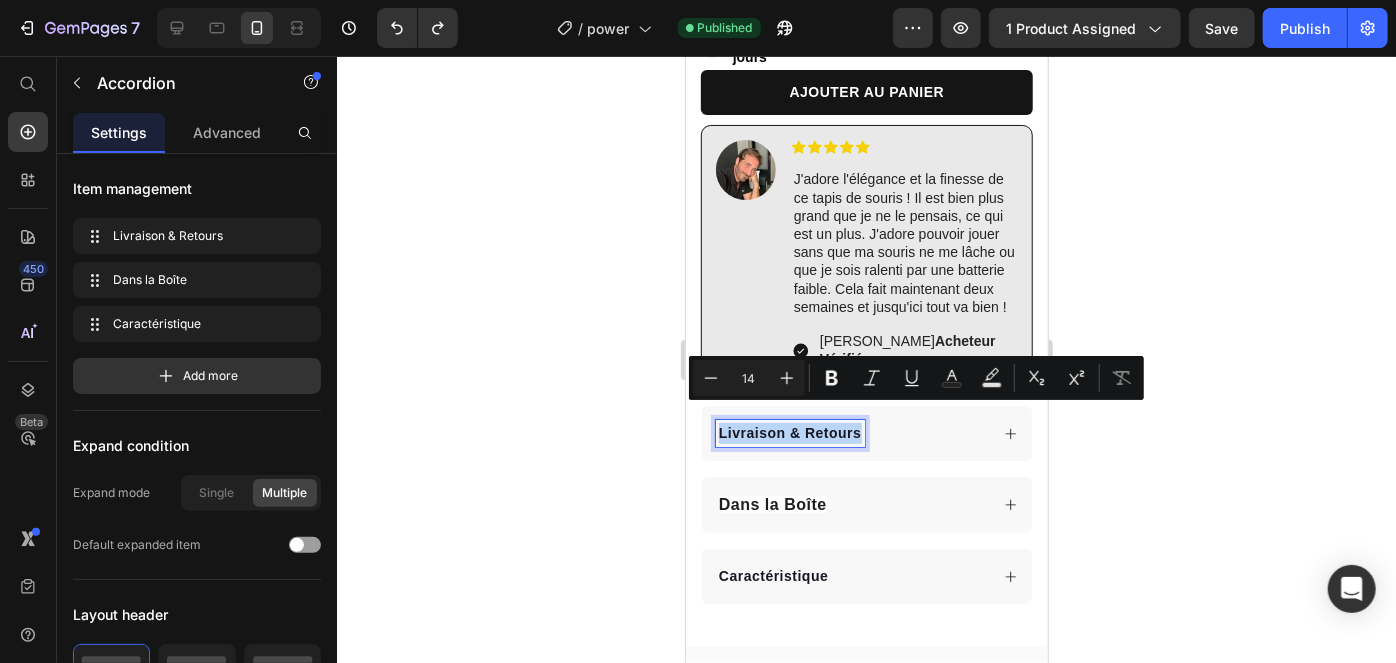 type on "16" 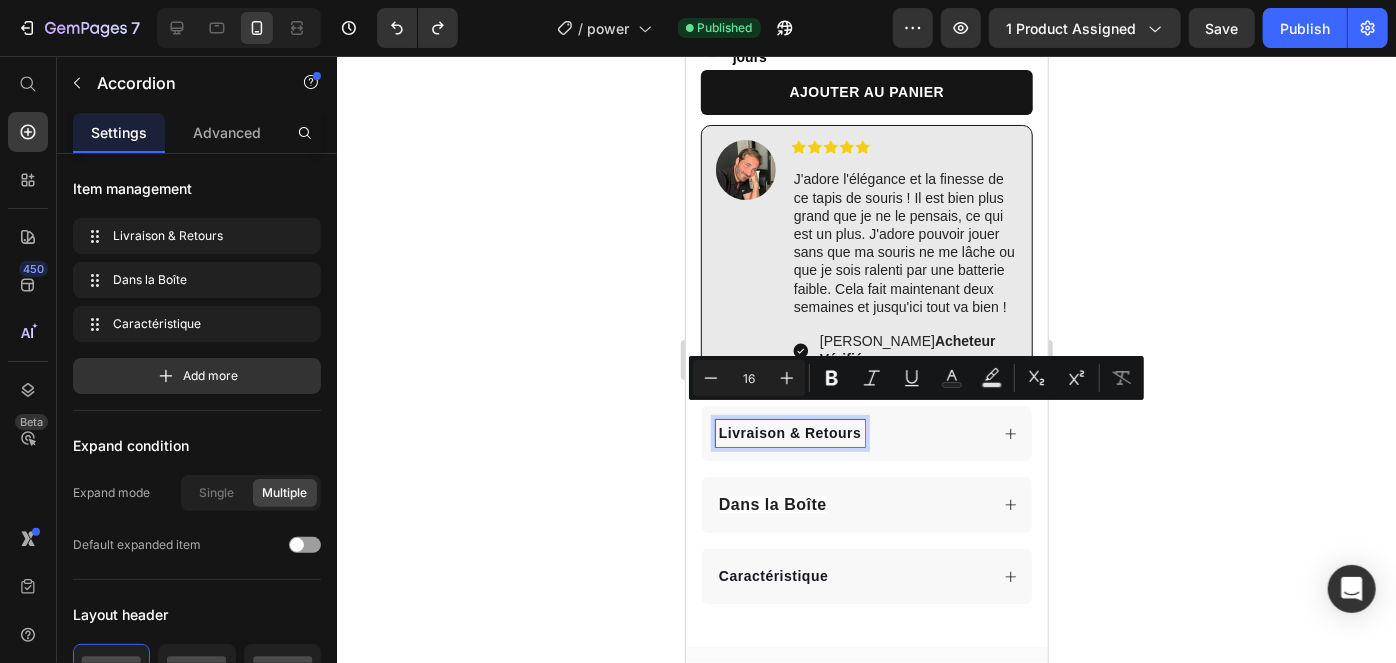 click on "Dans la Boîte" at bounding box center [772, 503] 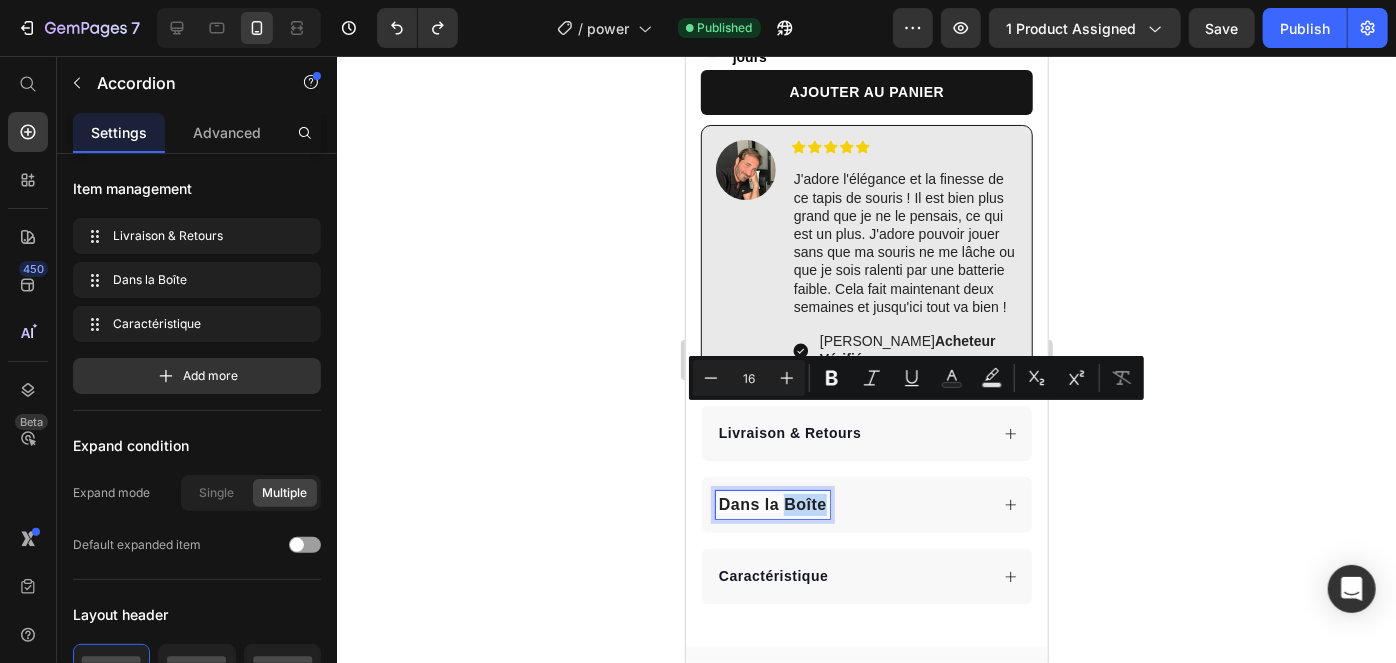 click on "Dans la Boîte" at bounding box center (772, 503) 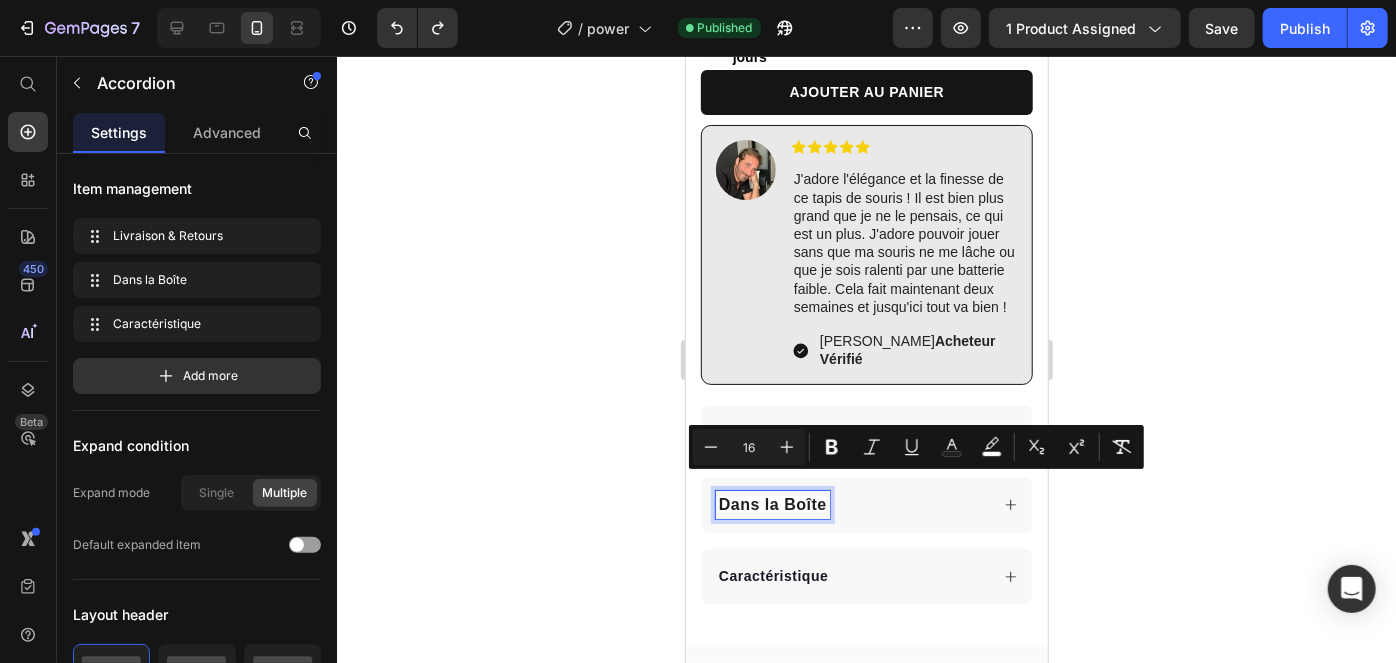 click on "Dans la Boîte" at bounding box center [772, 503] 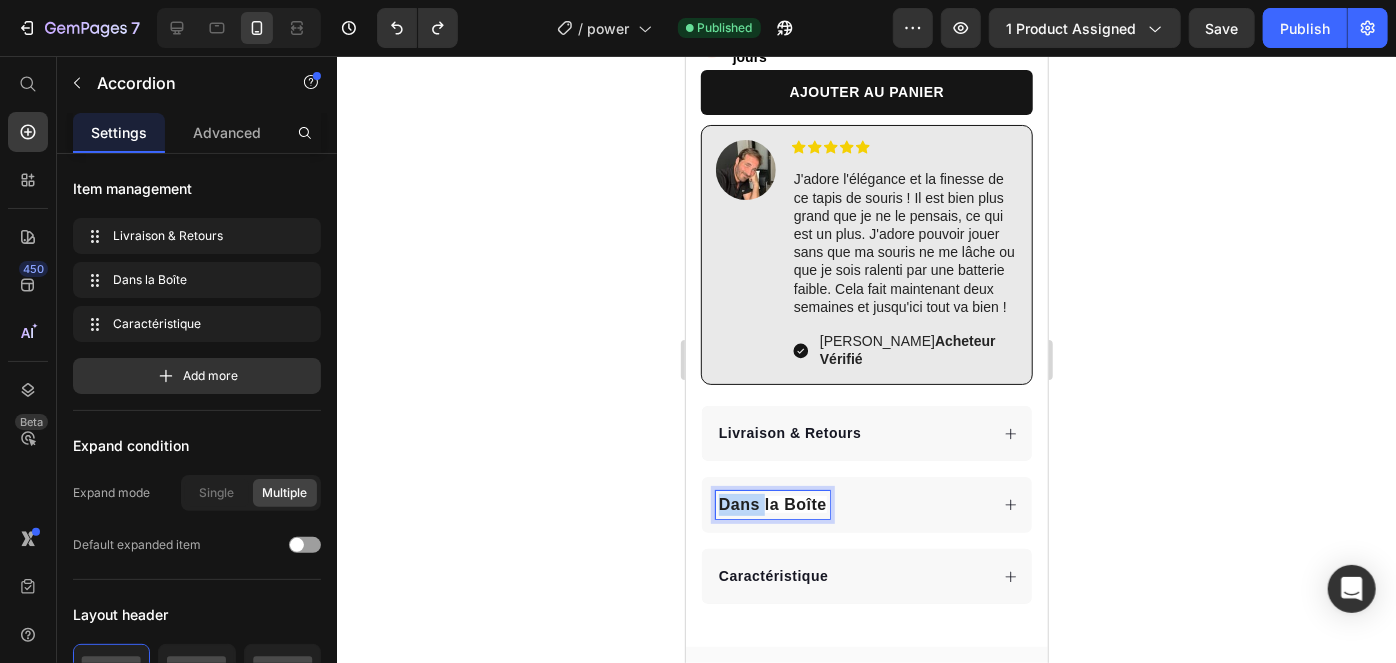 click on "Dans la Boîte" at bounding box center (772, 503) 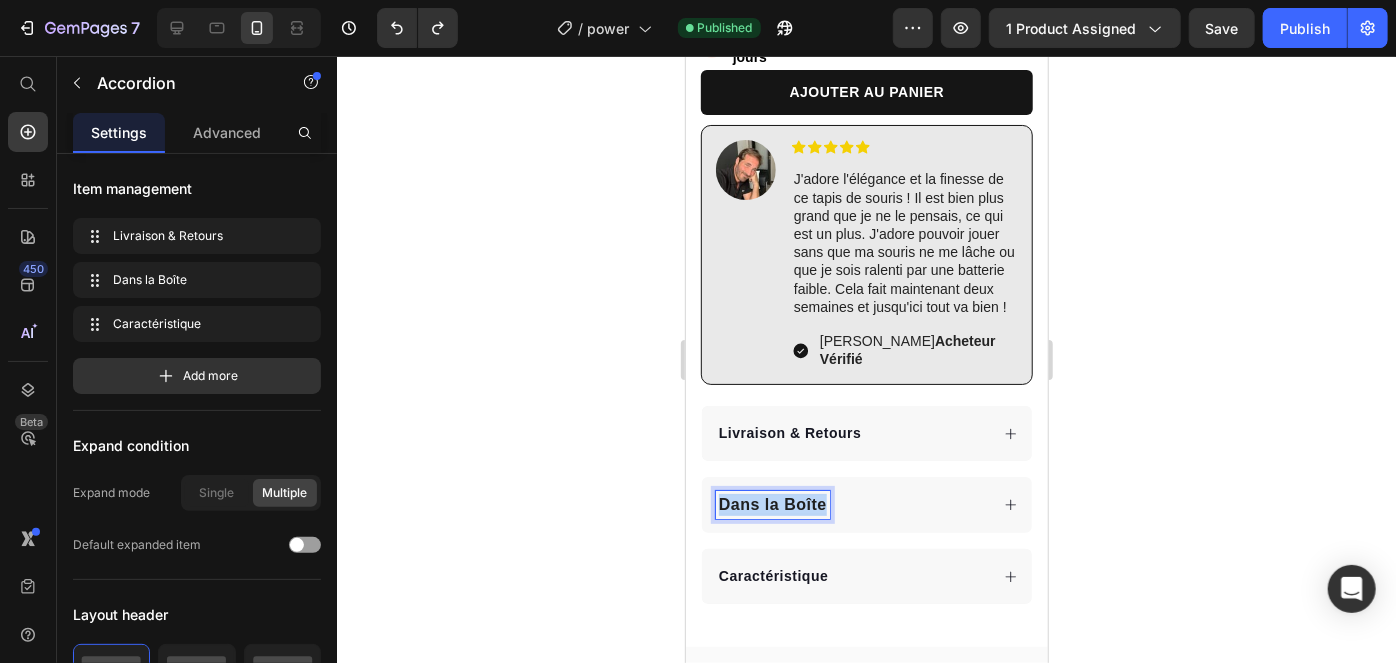 click on "Dans la Boîte" at bounding box center [772, 503] 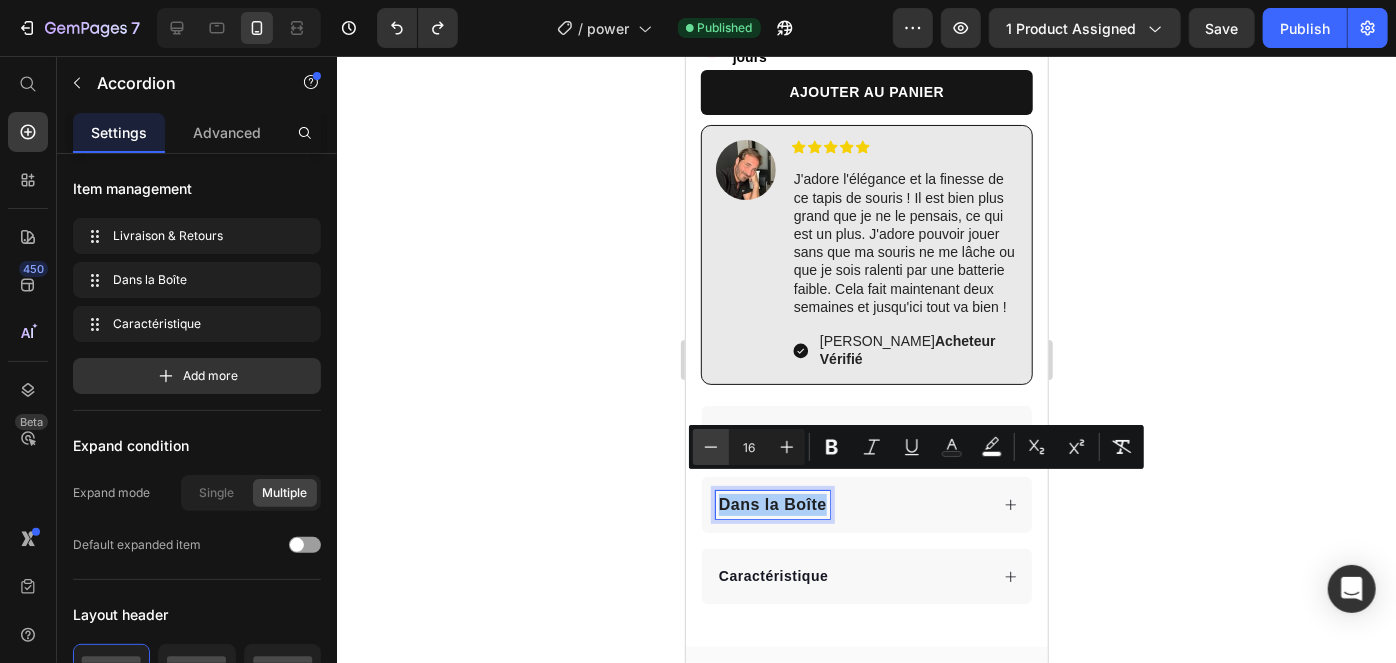 click 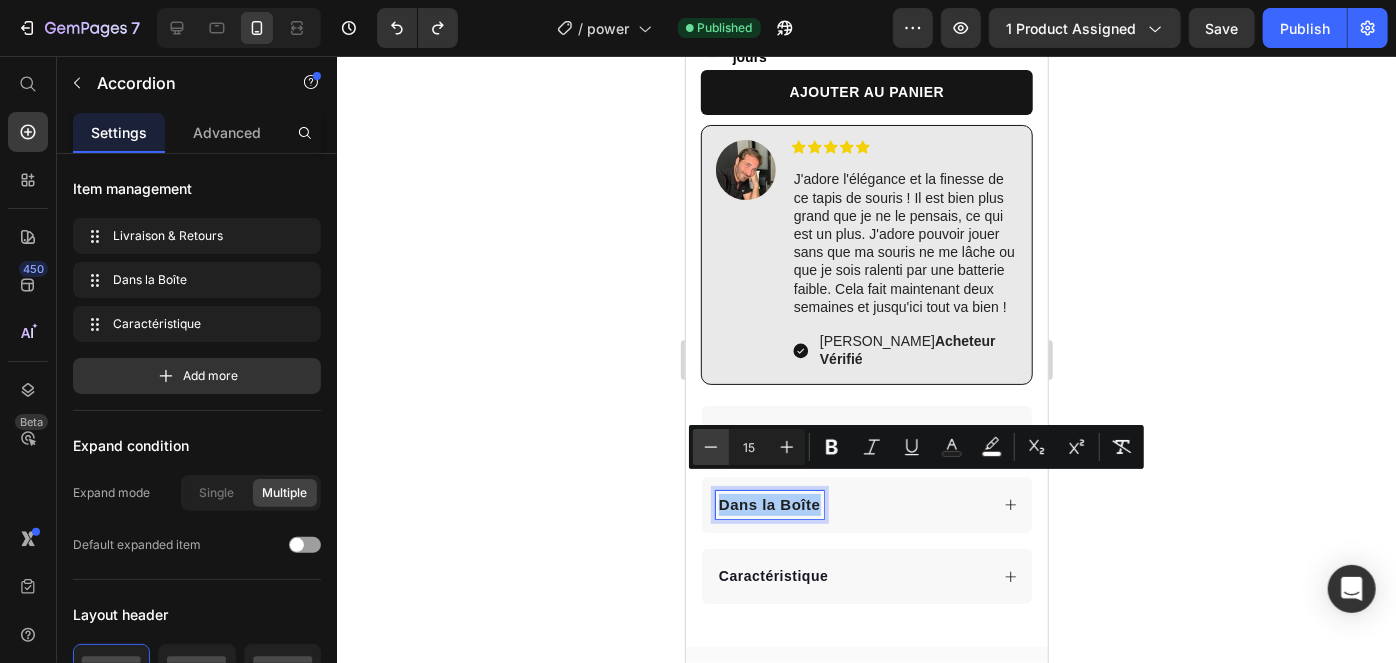 click 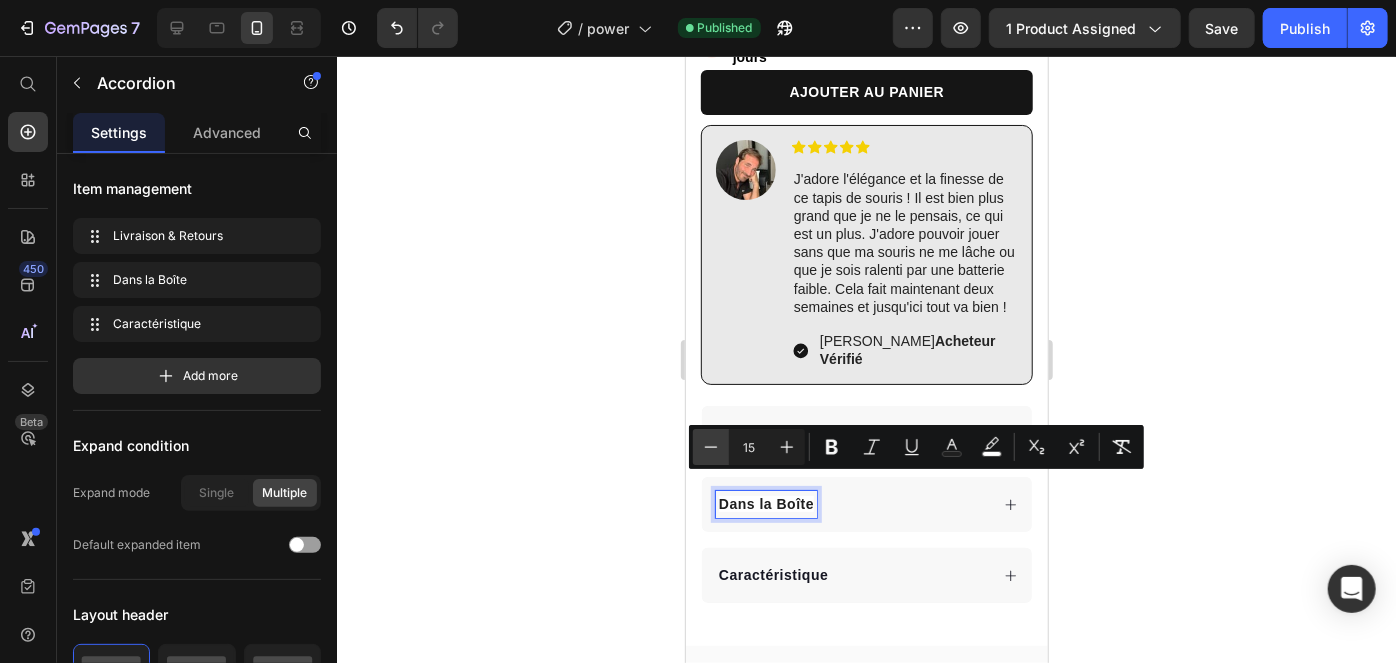 type on "14" 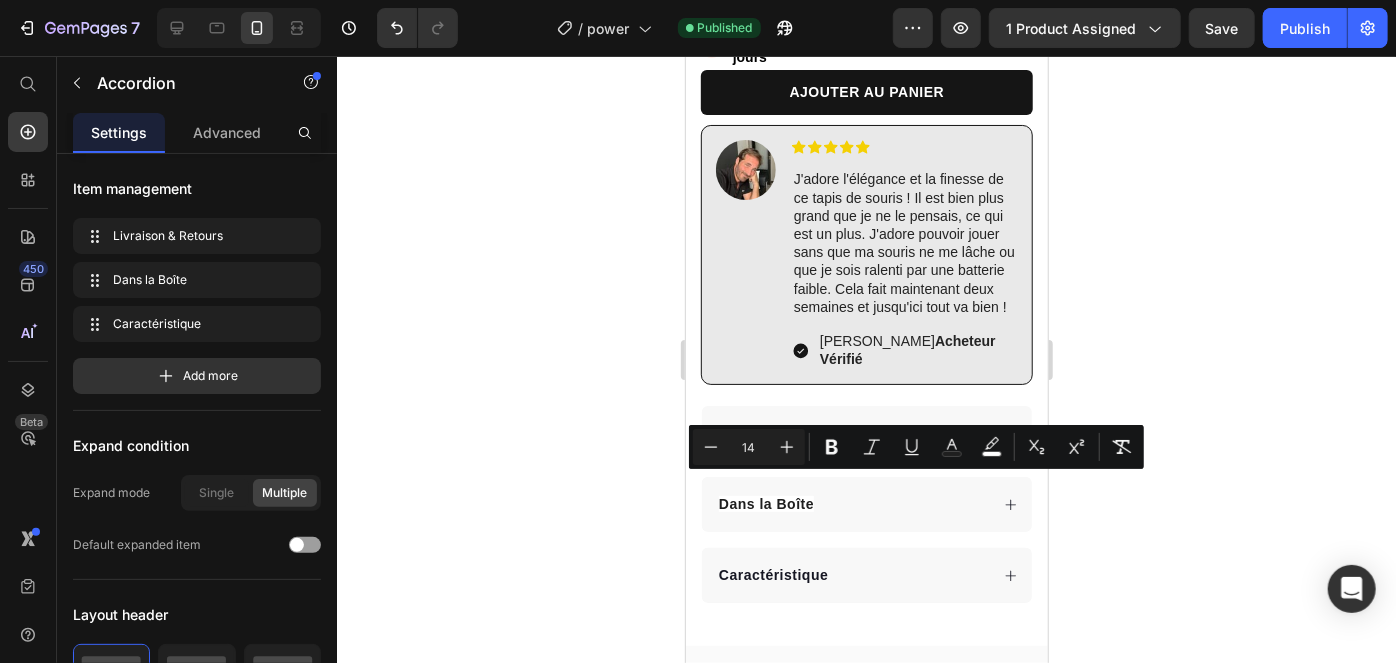 click on "Livraison & Retours" at bounding box center (866, 432) 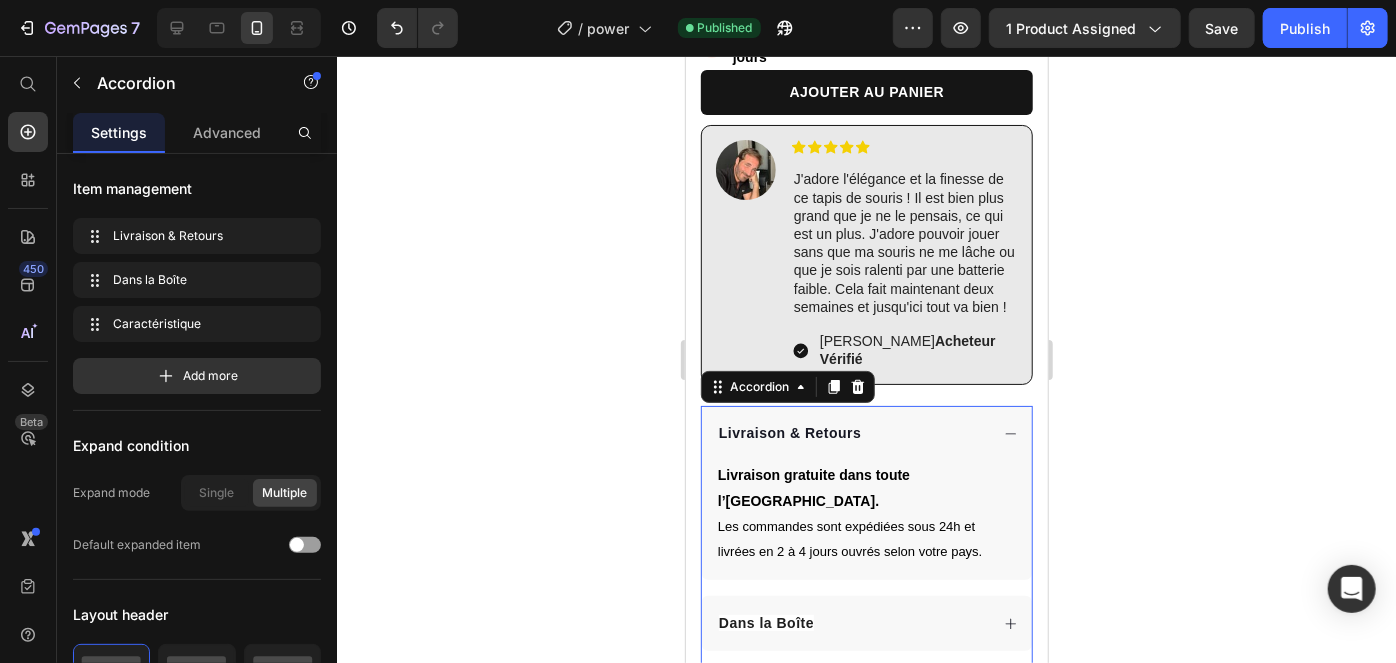 click on "Dans la Boîte" at bounding box center (866, 622) 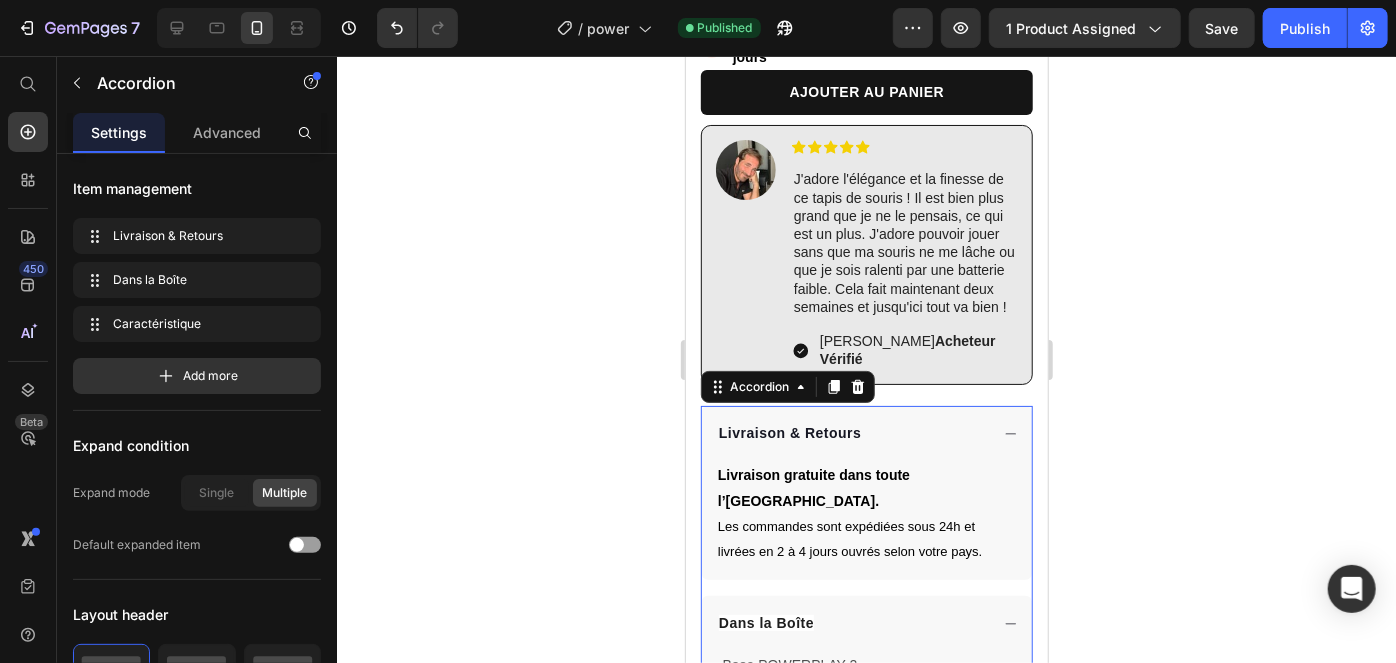 click on "Les commandes sont expédiées sous 24h et livrées en 2 à 4 jours ouvrés selon votre pays." at bounding box center [849, 538] 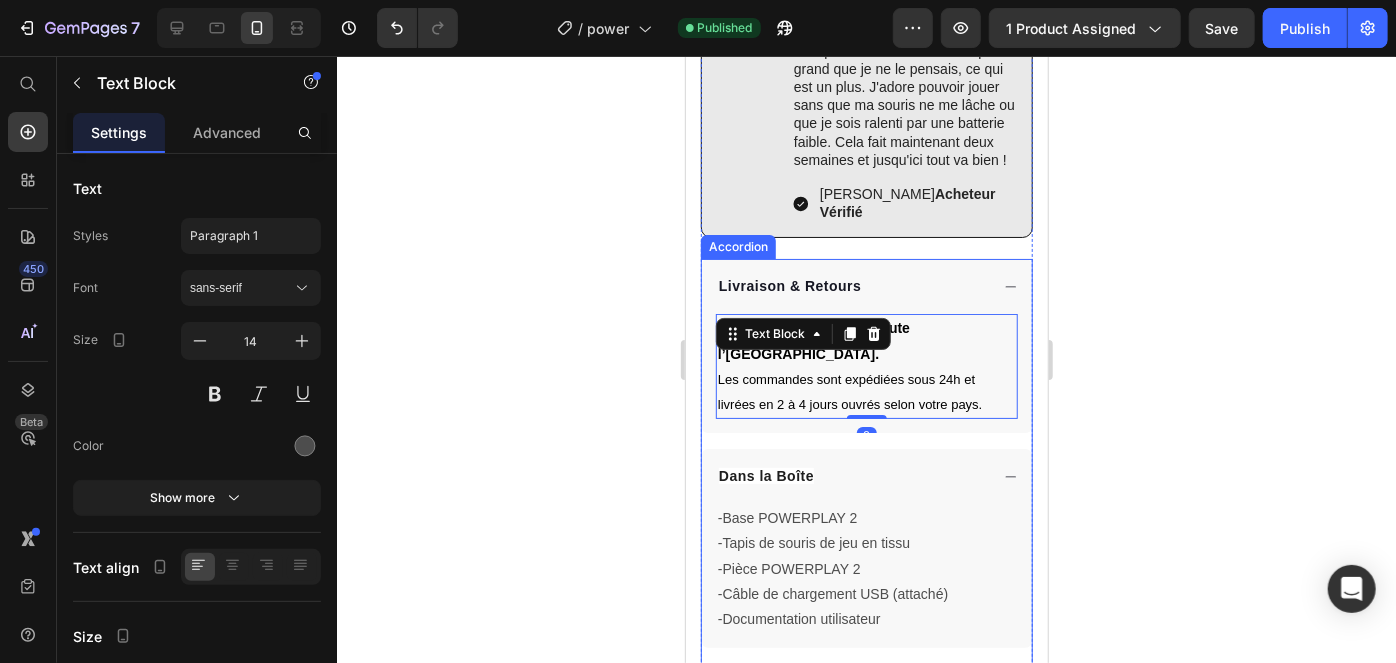 scroll, scrollTop: 1074, scrollLeft: 0, axis: vertical 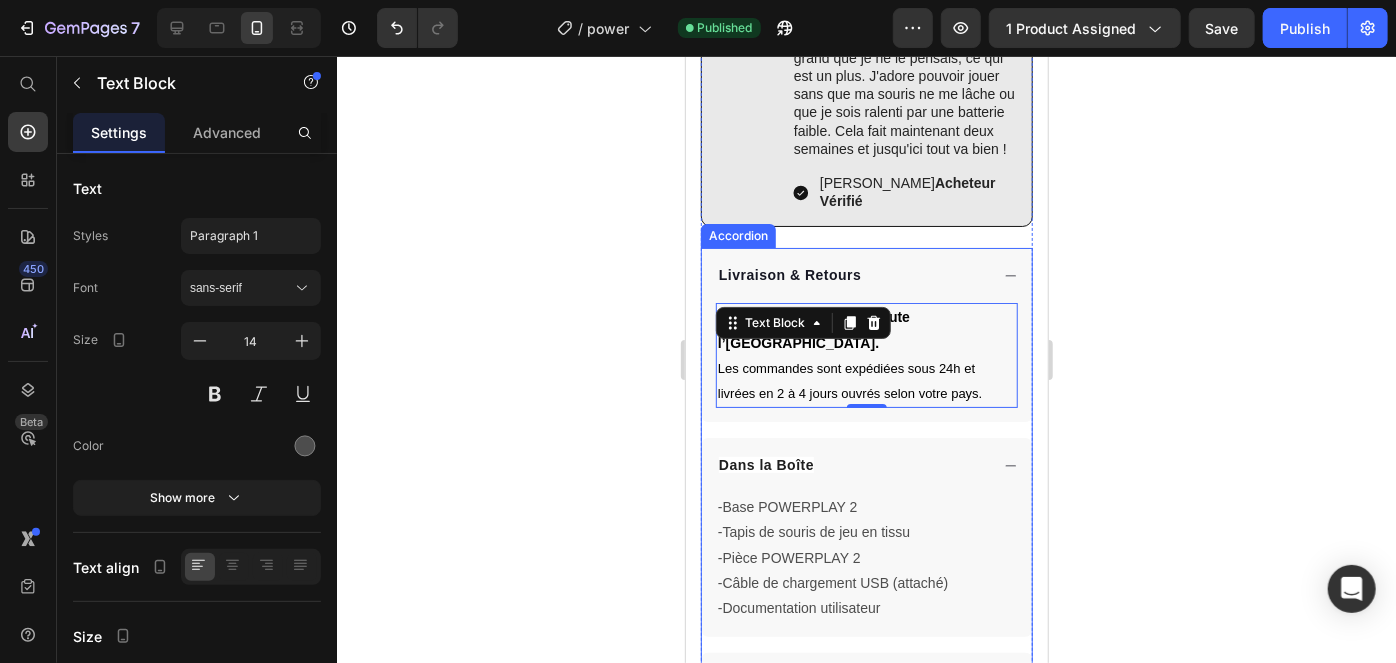 click on "Dans la Boîte" at bounding box center [851, 464] 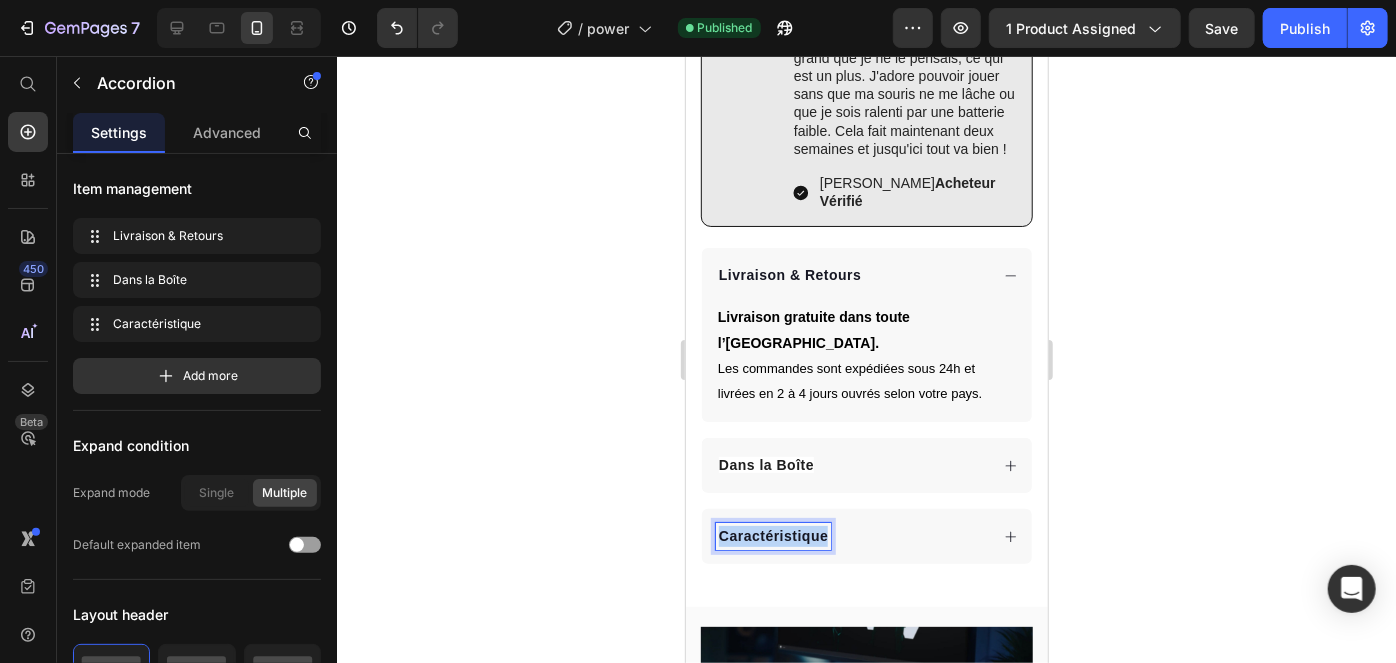 click on "Caractéristique" at bounding box center [772, 535] 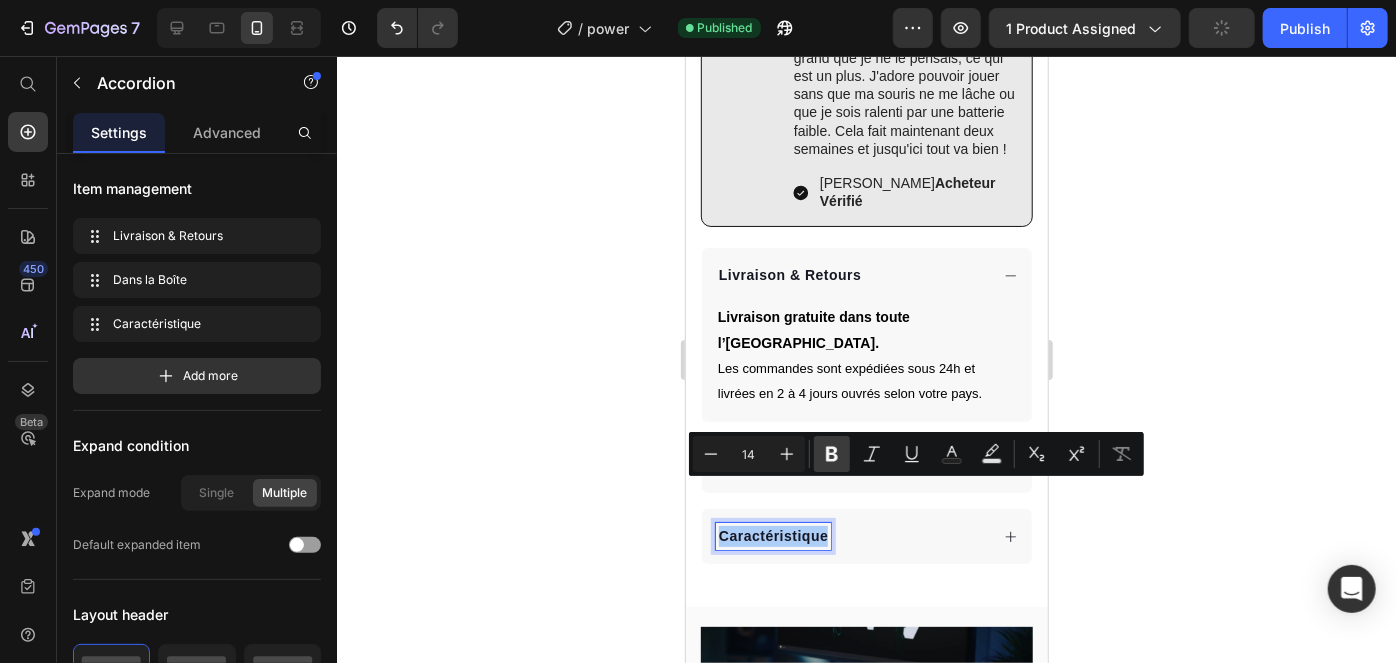click 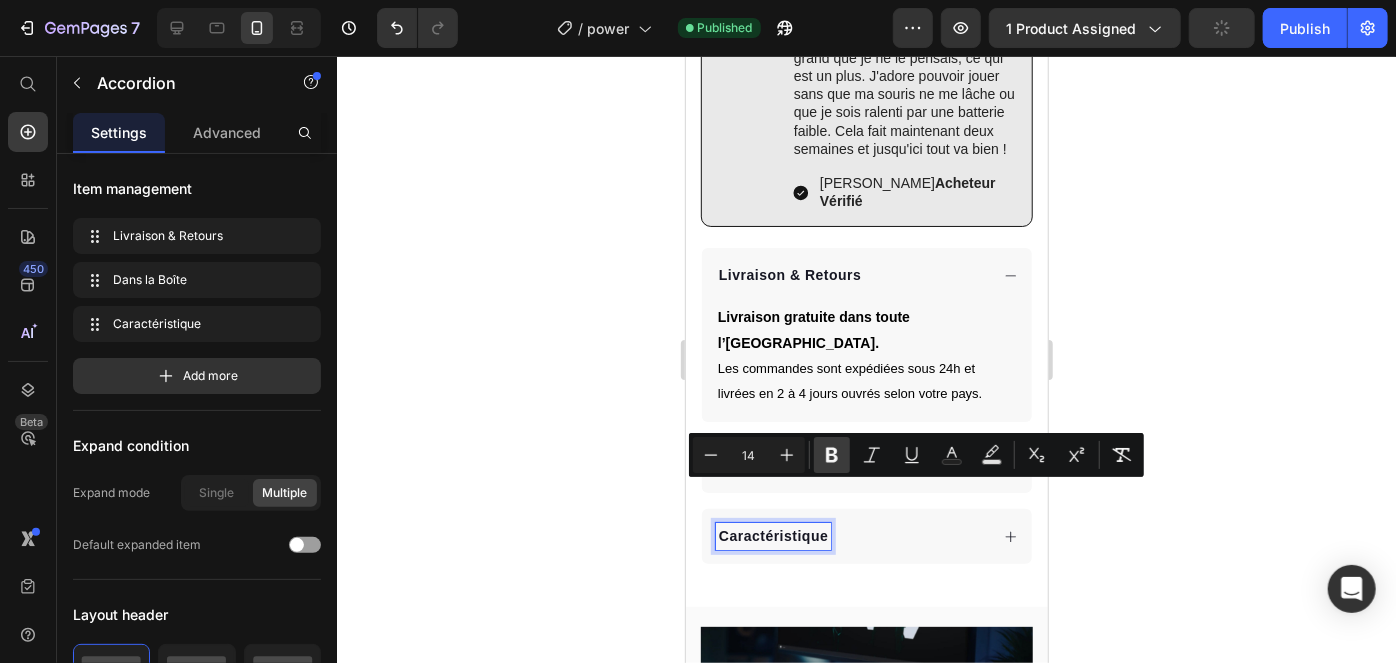 scroll, scrollTop: 1073, scrollLeft: 0, axis: vertical 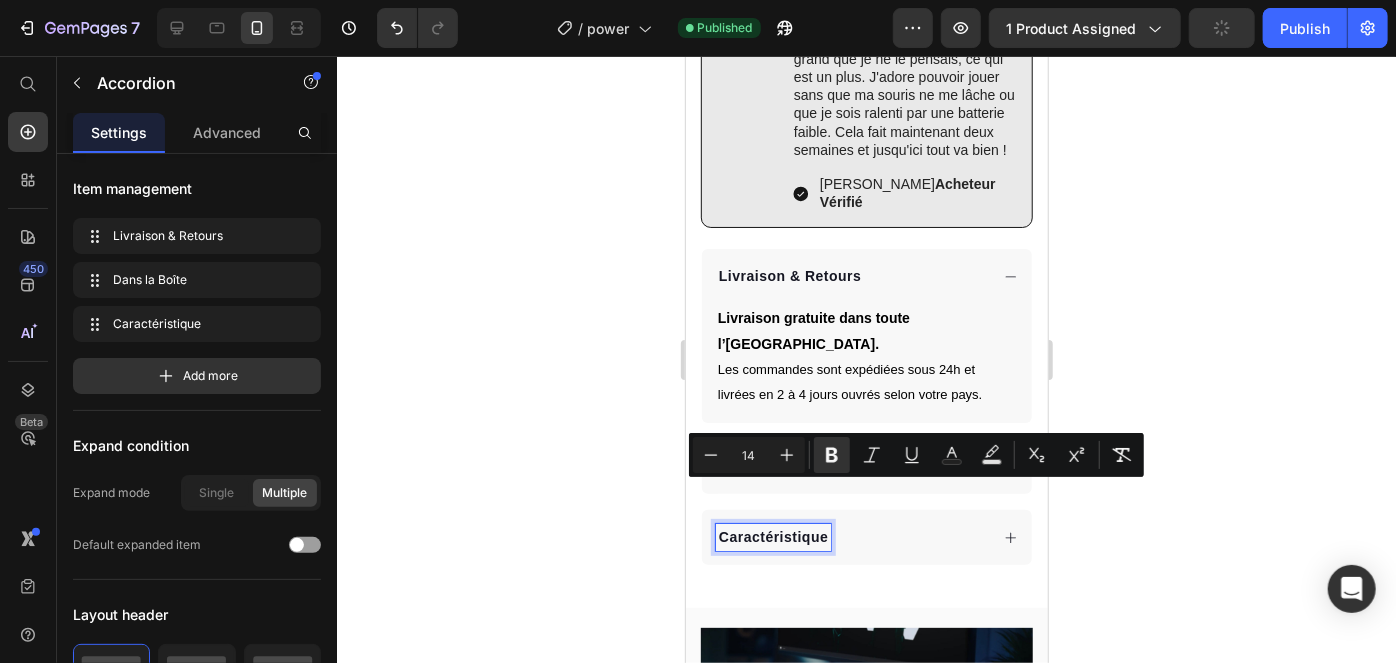 click on "Dans la Boîte" at bounding box center [765, 465] 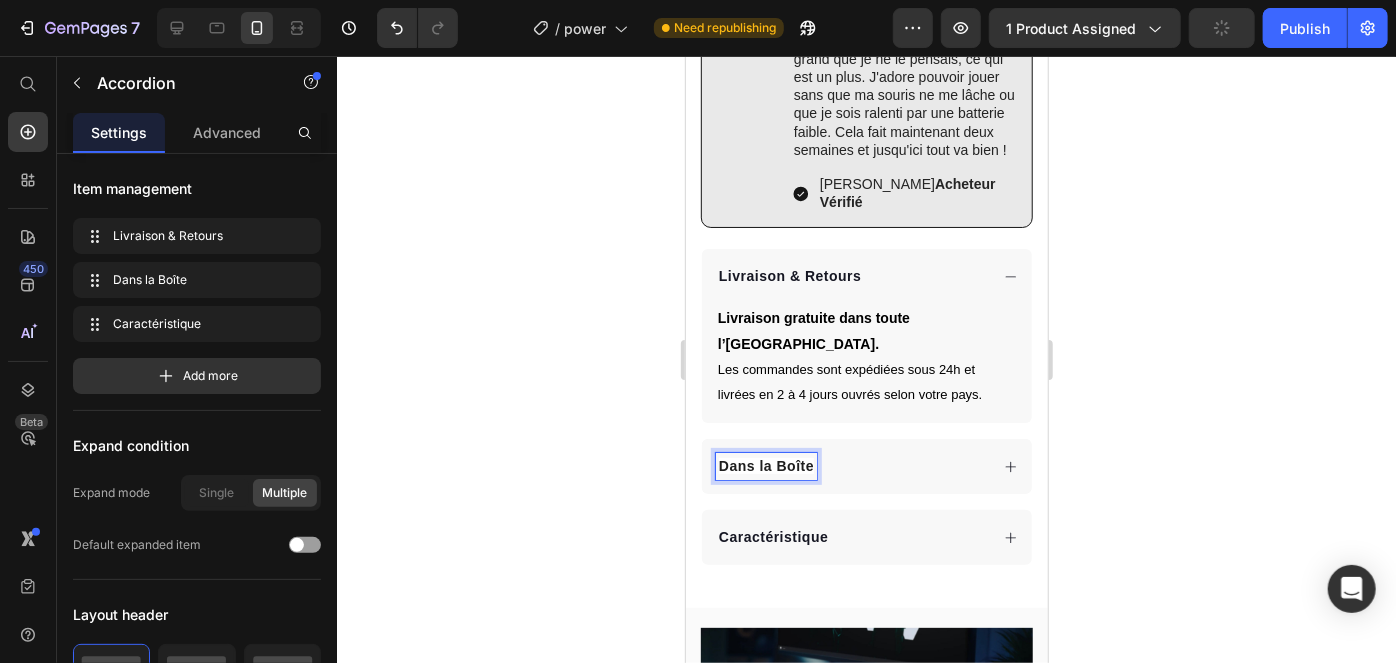 click on "Caractéristique" at bounding box center [851, 536] 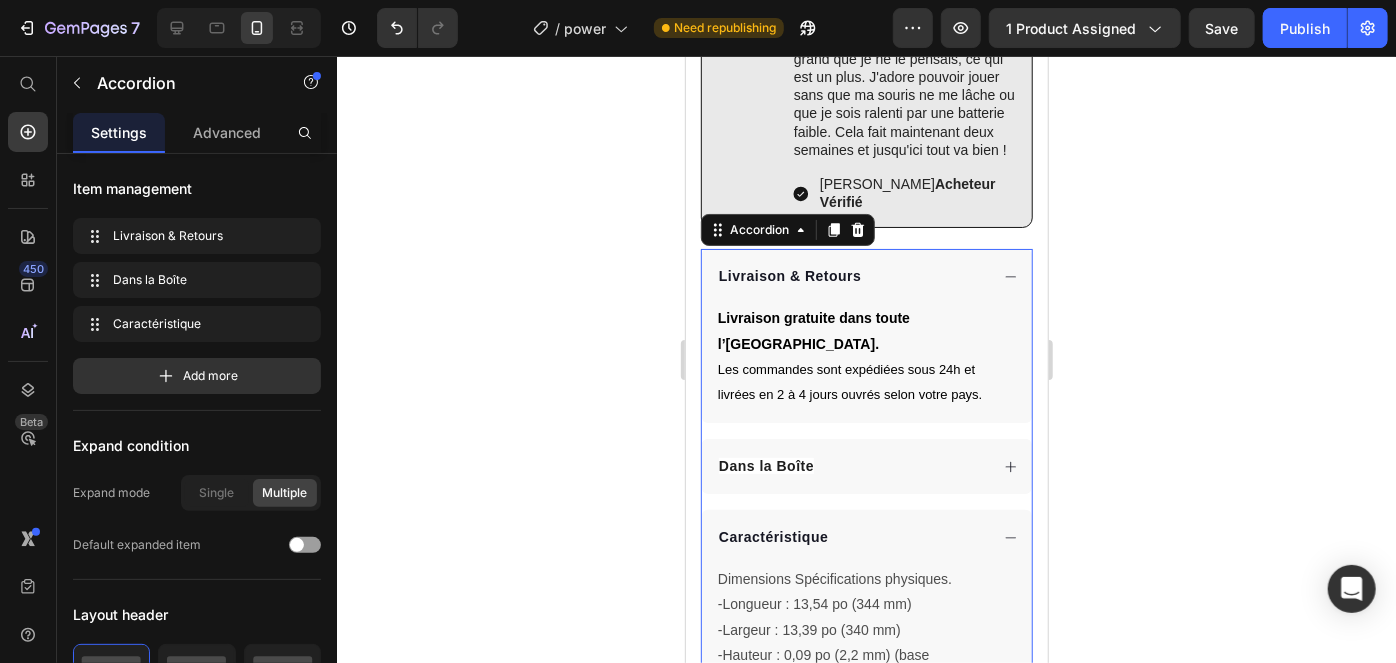 click on "Caractéristique" at bounding box center [851, 536] 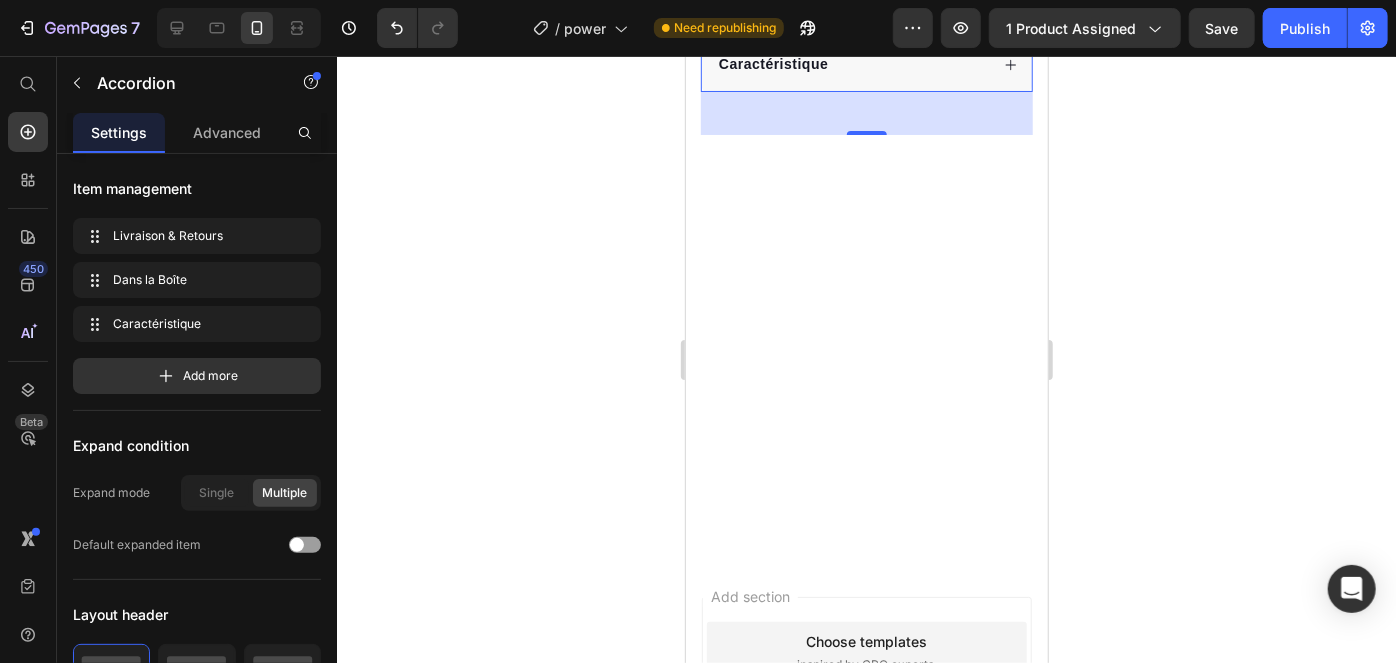scroll, scrollTop: 0, scrollLeft: 0, axis: both 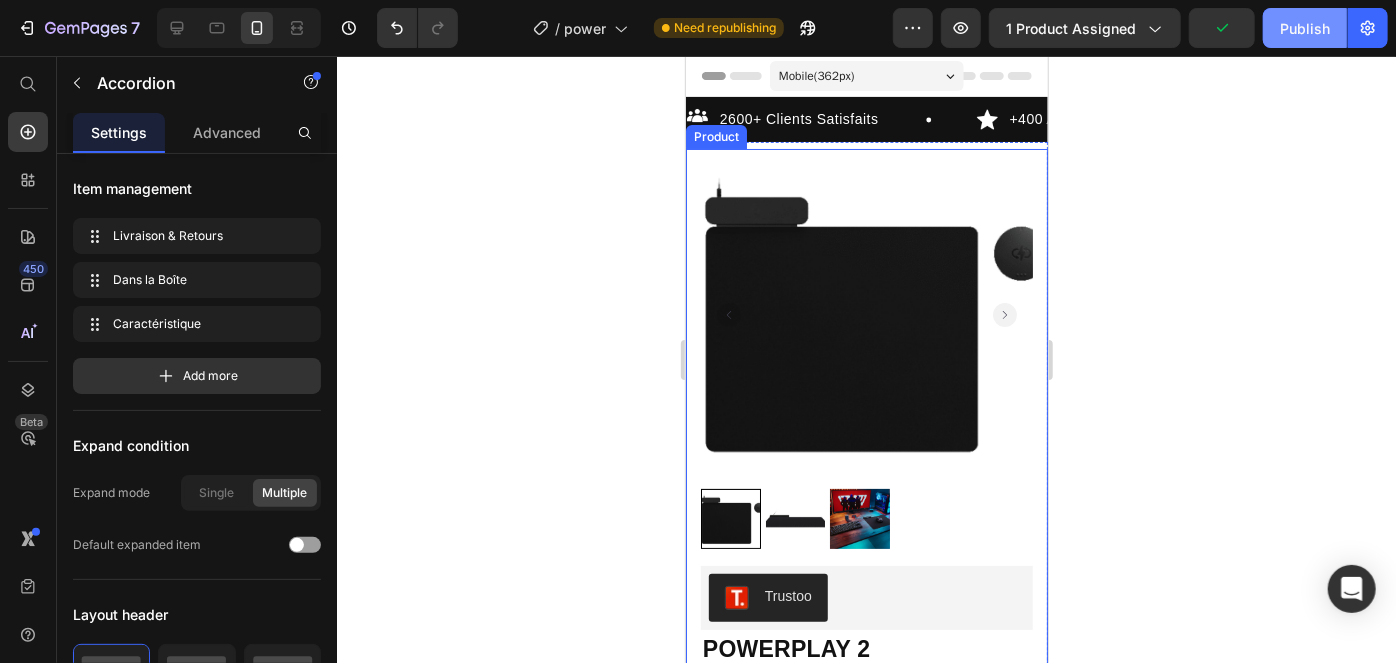 click on "Publish" 